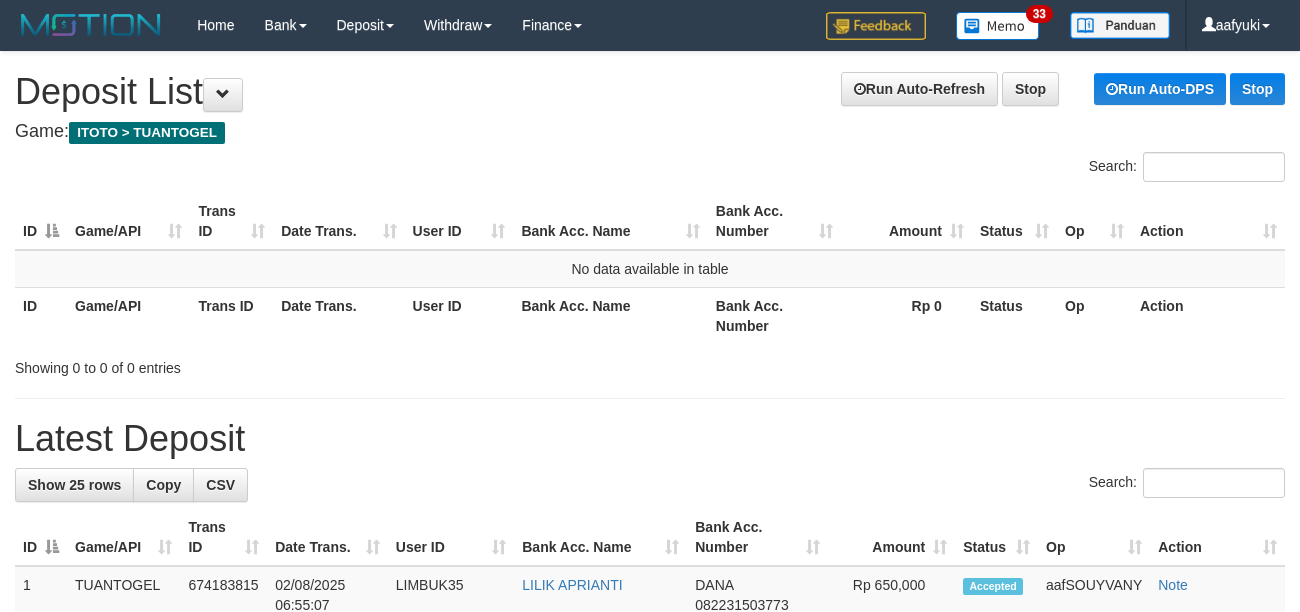 scroll, scrollTop: 0, scrollLeft: 0, axis: both 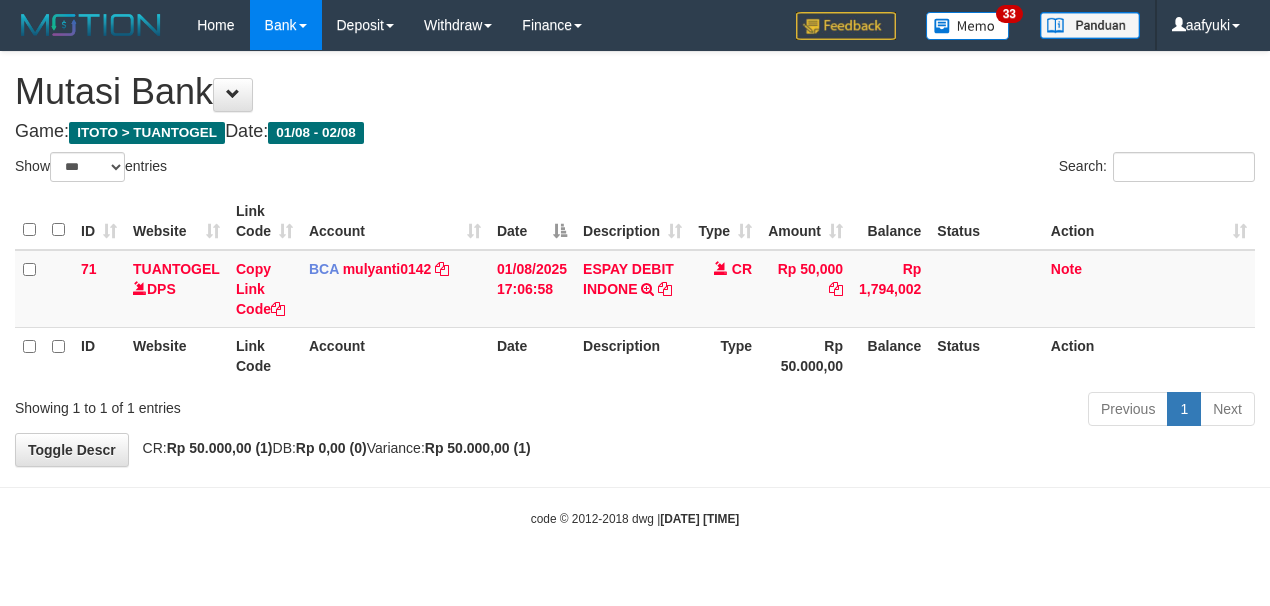 select on "***" 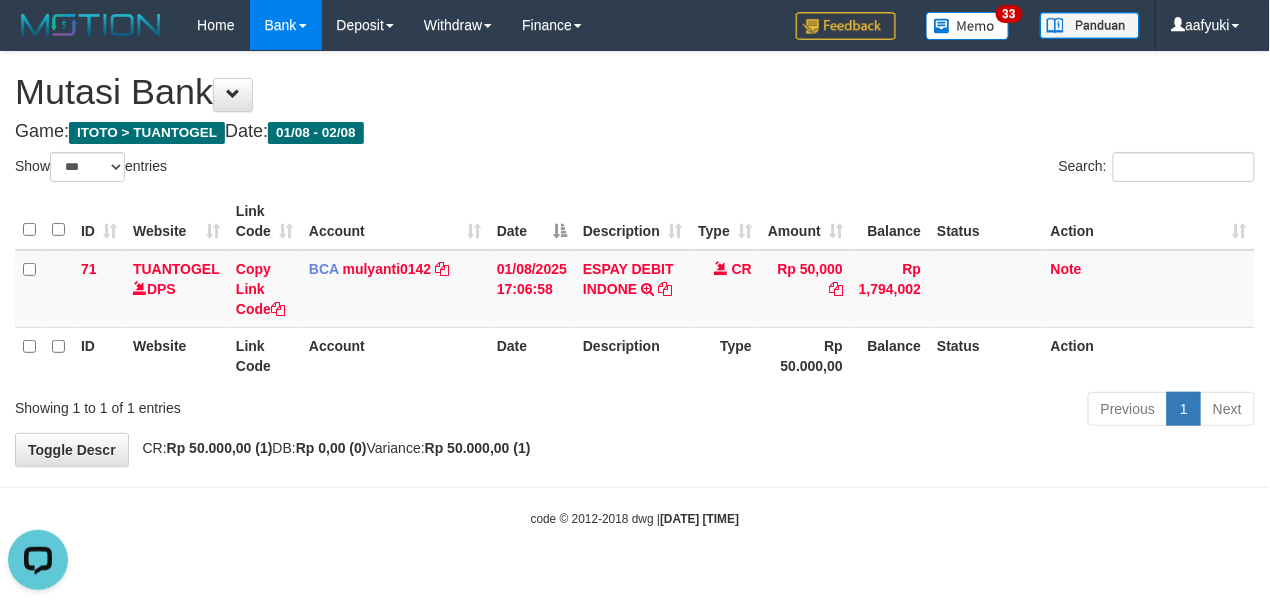 scroll, scrollTop: 0, scrollLeft: 0, axis: both 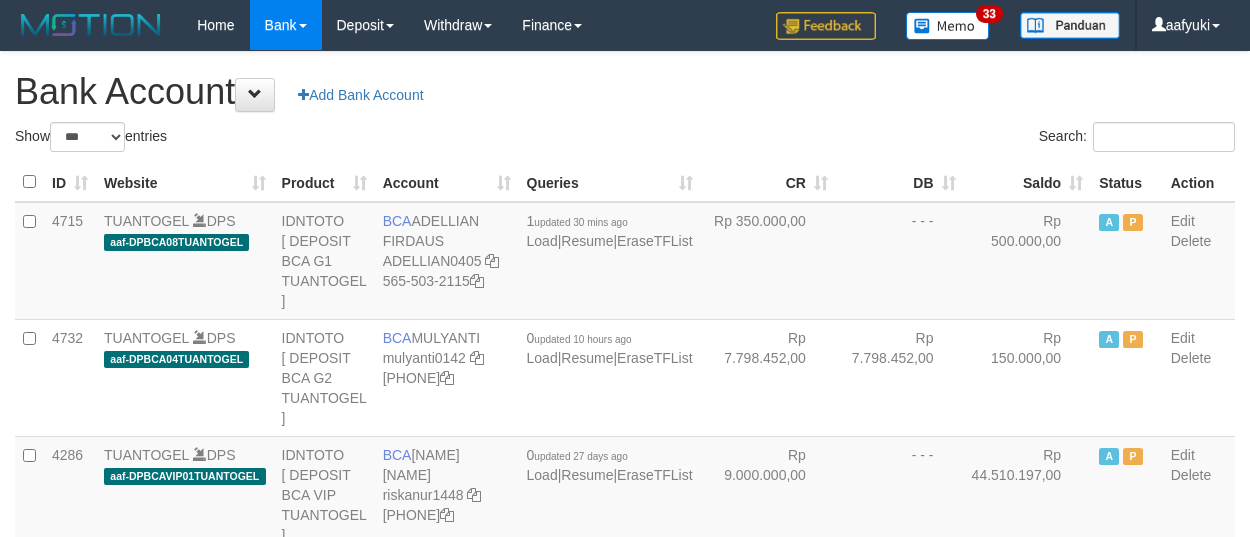 select on "***" 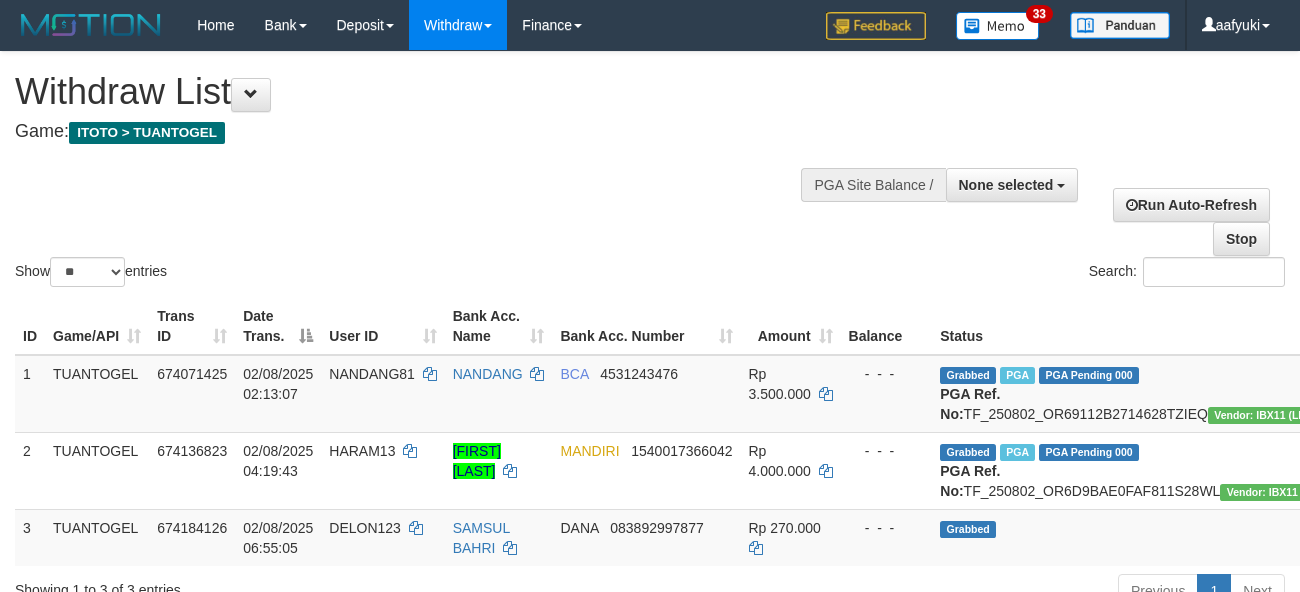 select 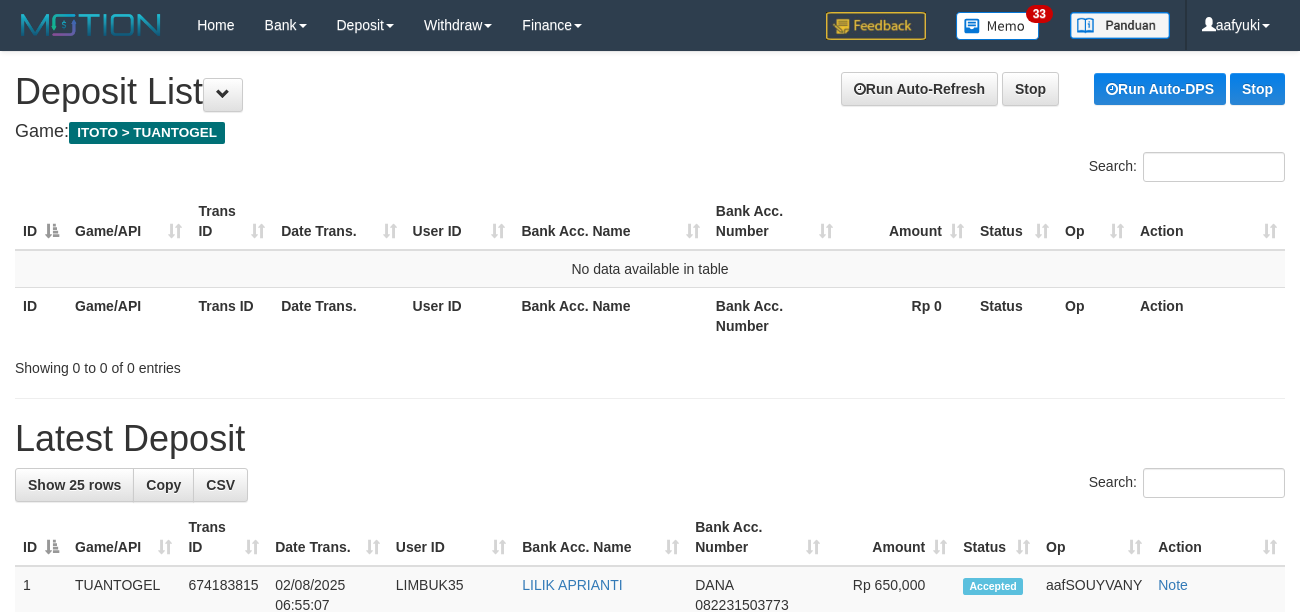 scroll, scrollTop: 0, scrollLeft: 0, axis: both 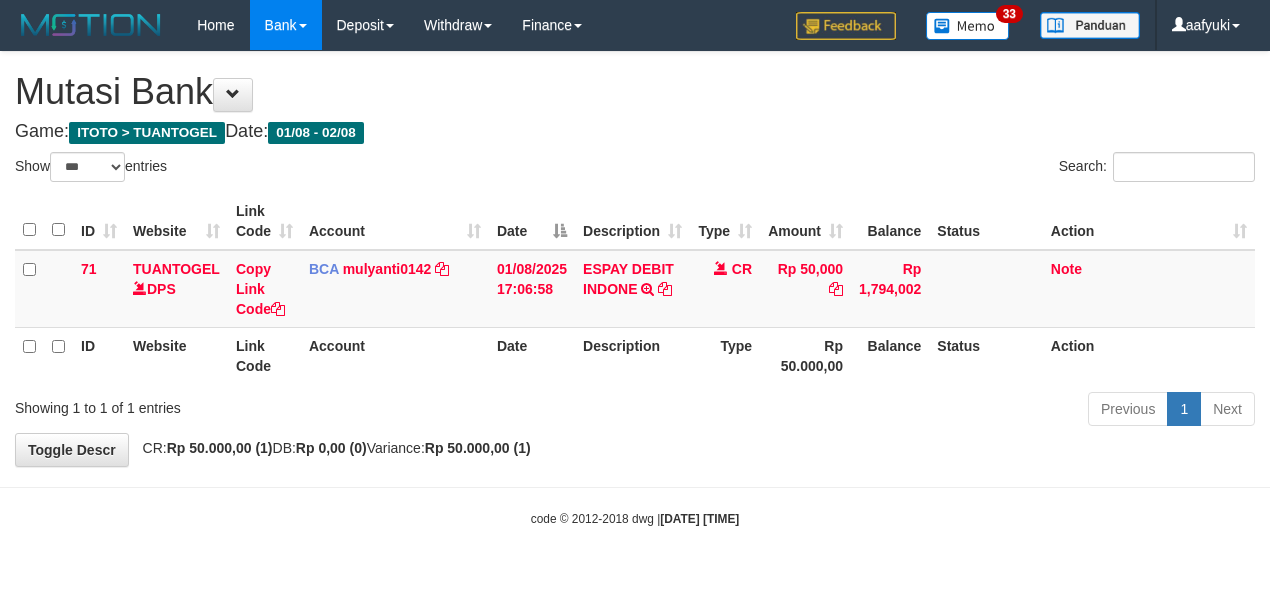 select on "***" 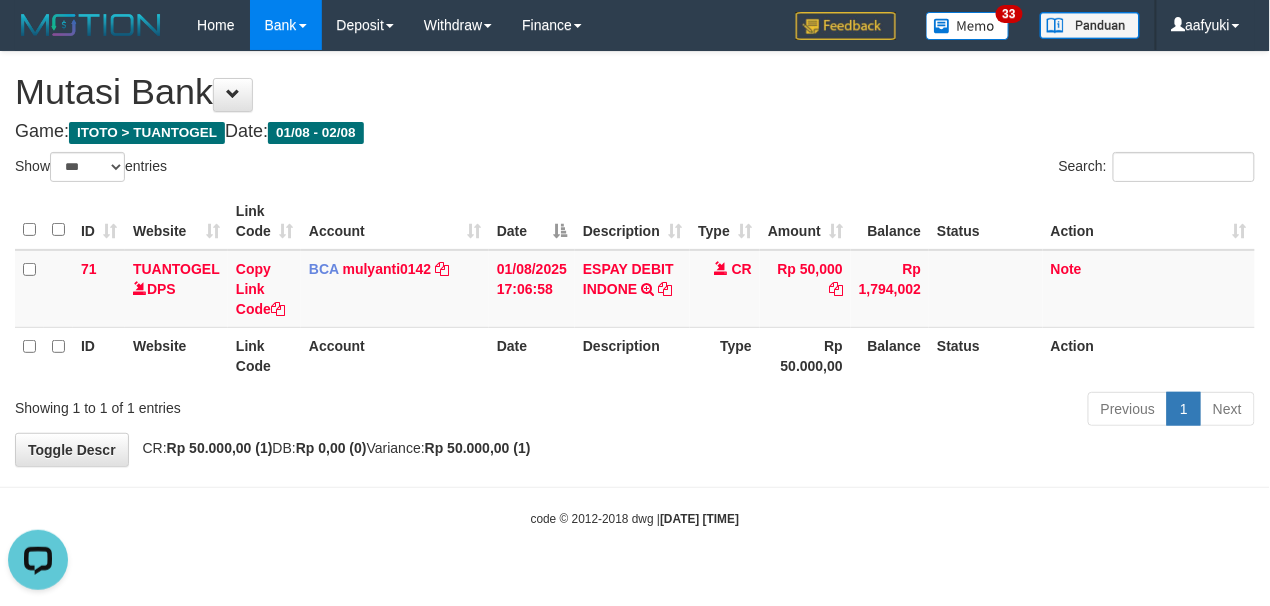 scroll, scrollTop: 0, scrollLeft: 0, axis: both 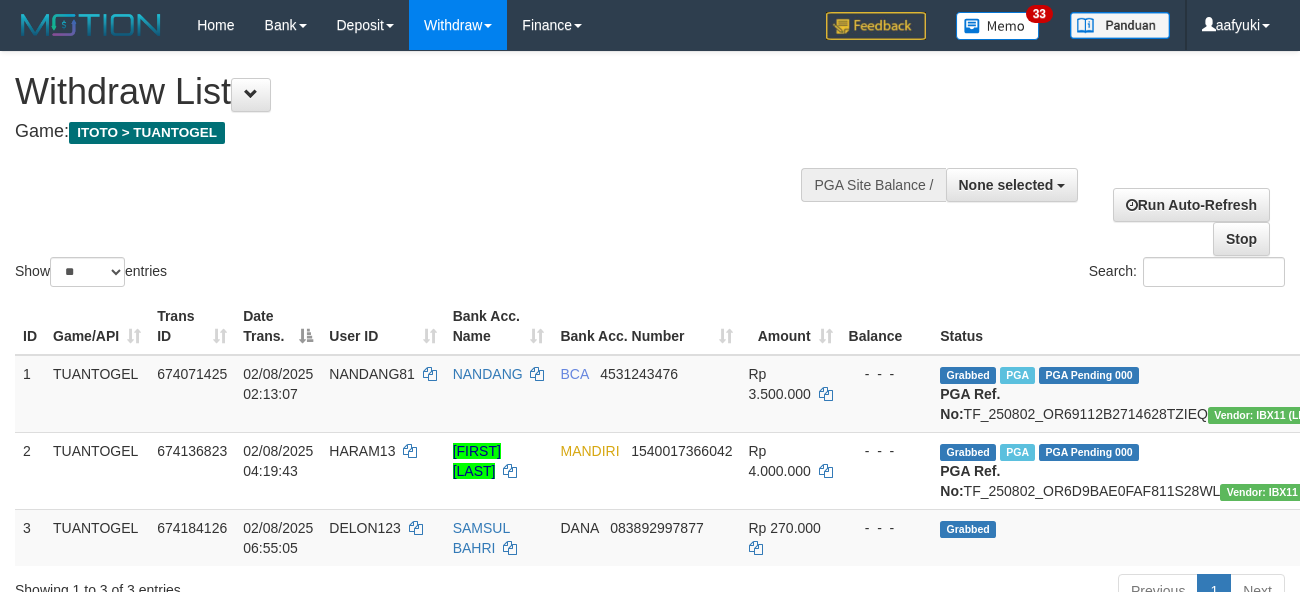 select 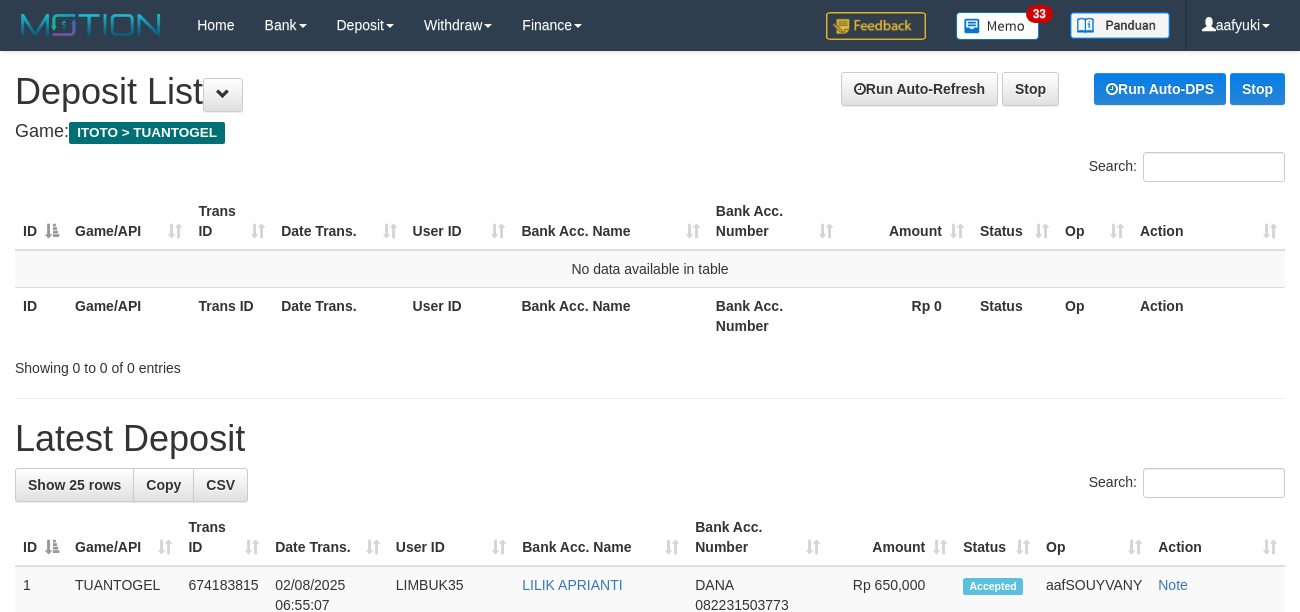 scroll, scrollTop: 0, scrollLeft: 0, axis: both 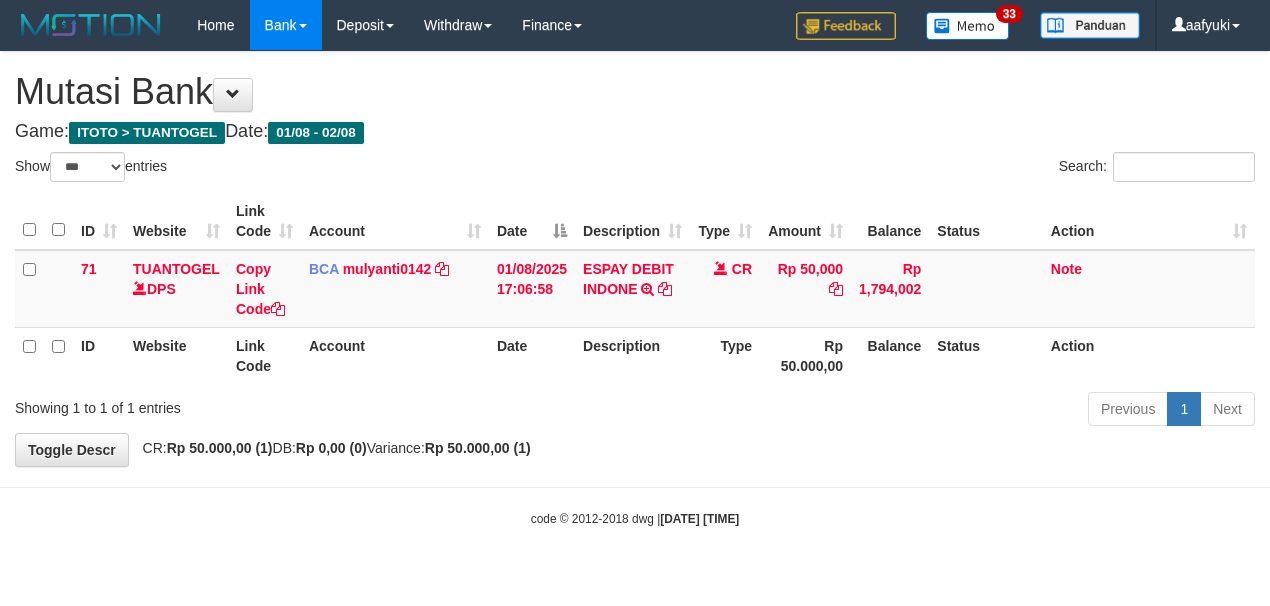 select on "***" 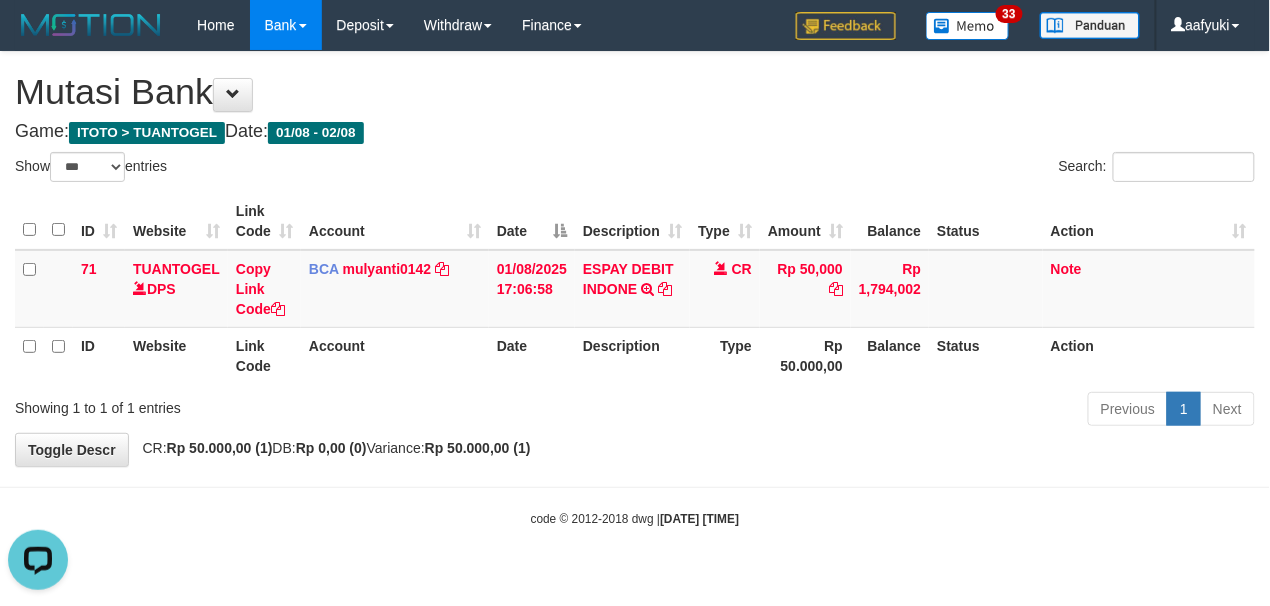 scroll, scrollTop: 0, scrollLeft: 0, axis: both 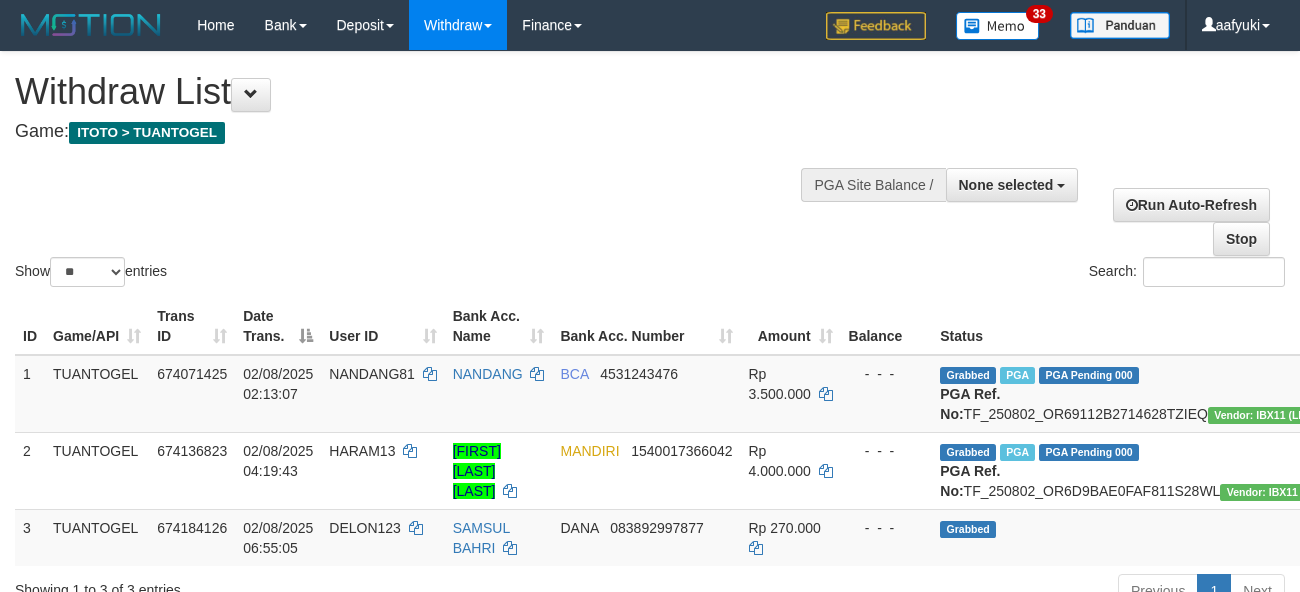 select 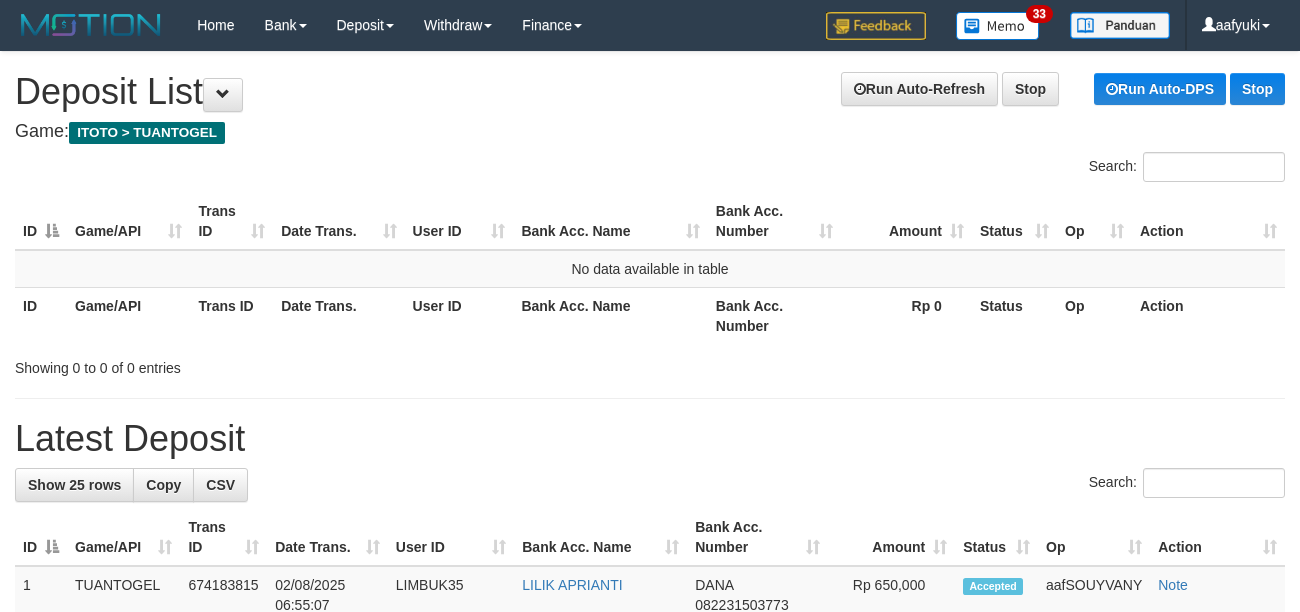 scroll, scrollTop: 0, scrollLeft: 0, axis: both 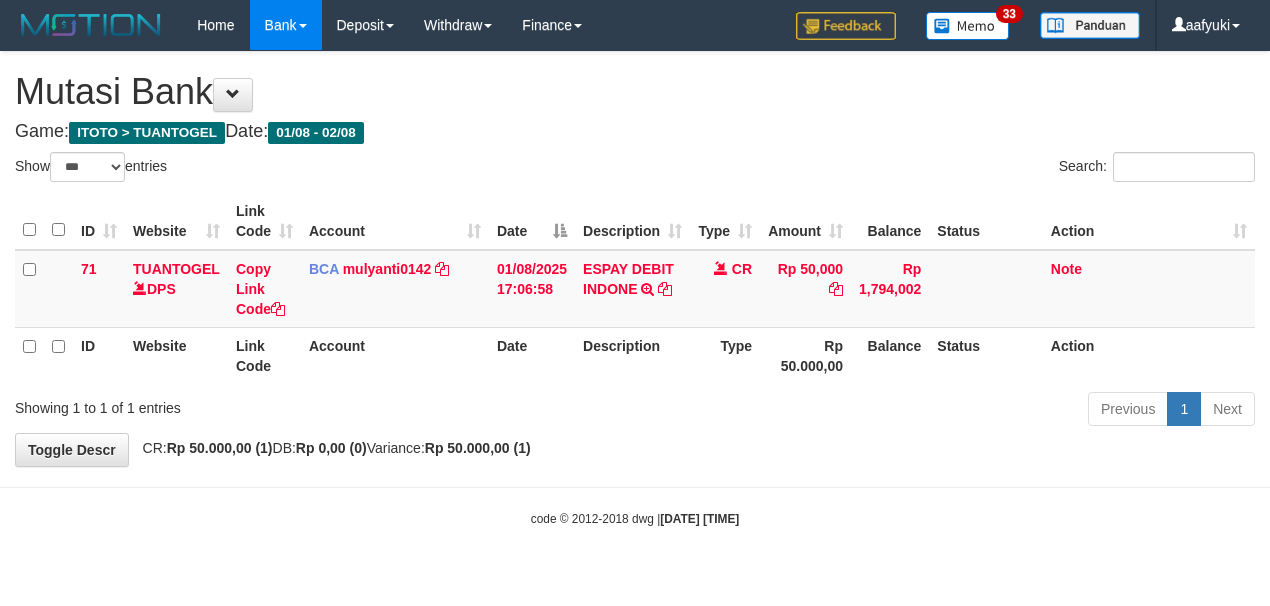 select on "***" 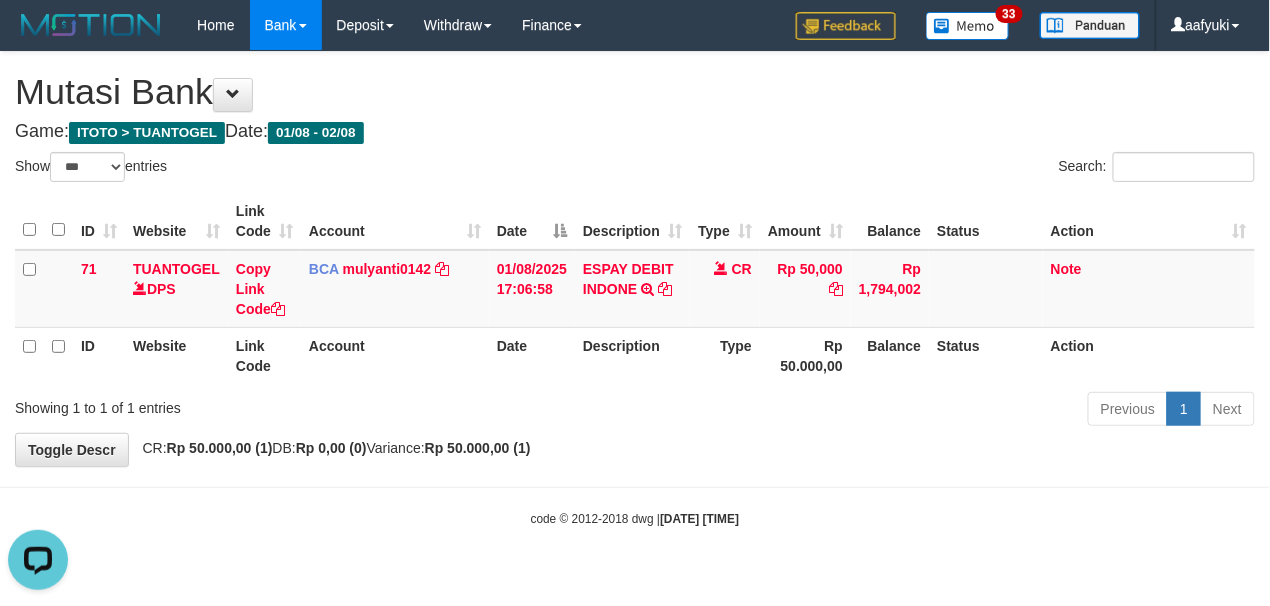 scroll, scrollTop: 0, scrollLeft: 0, axis: both 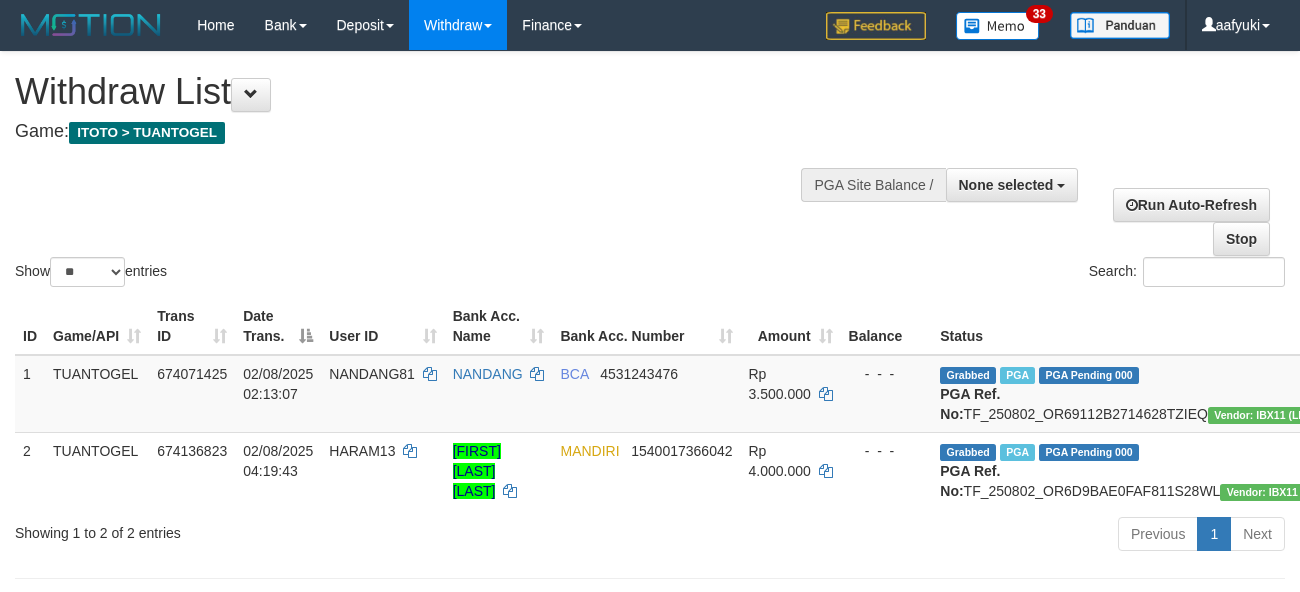 select 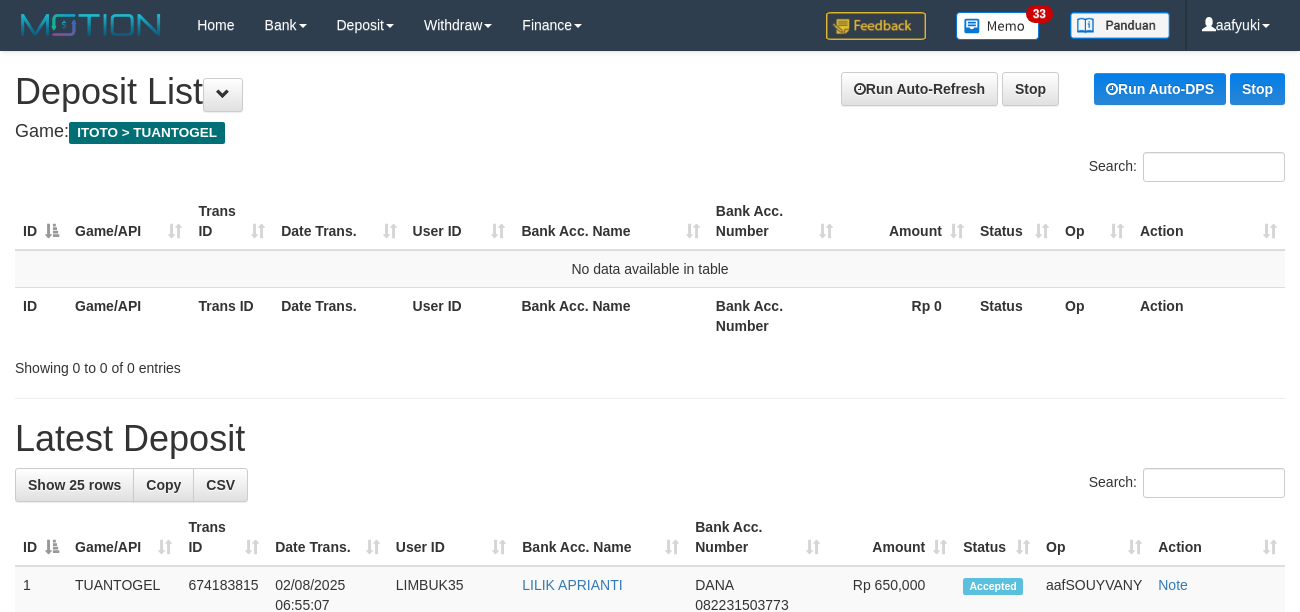 scroll, scrollTop: 0, scrollLeft: 0, axis: both 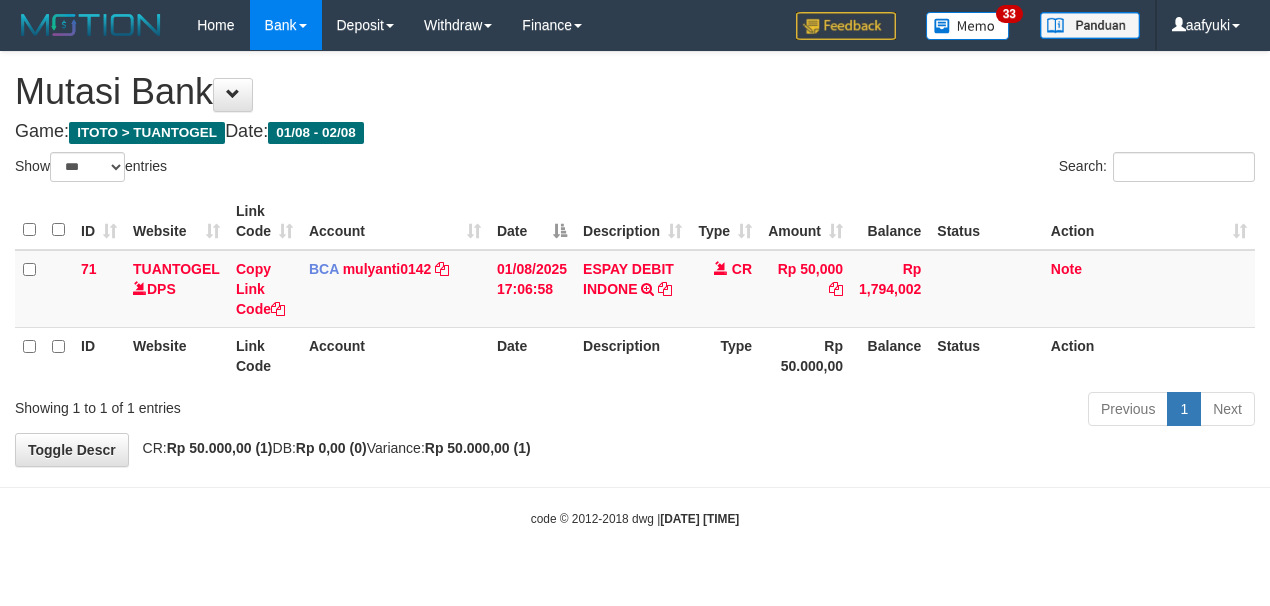 select on "***" 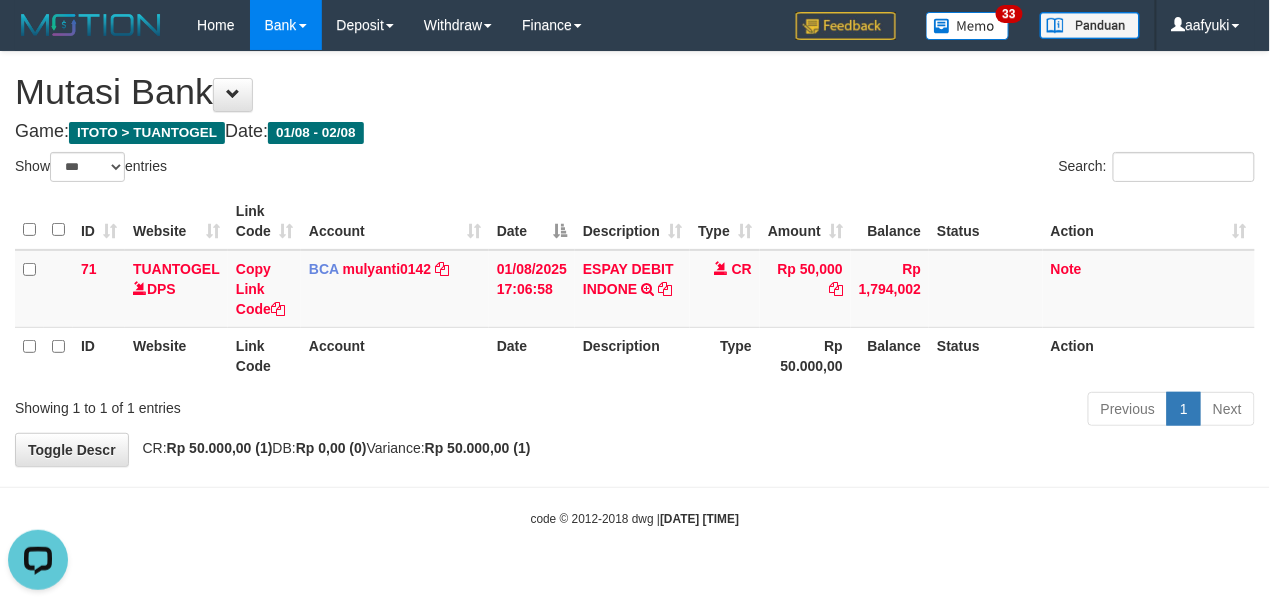 scroll, scrollTop: 0, scrollLeft: 0, axis: both 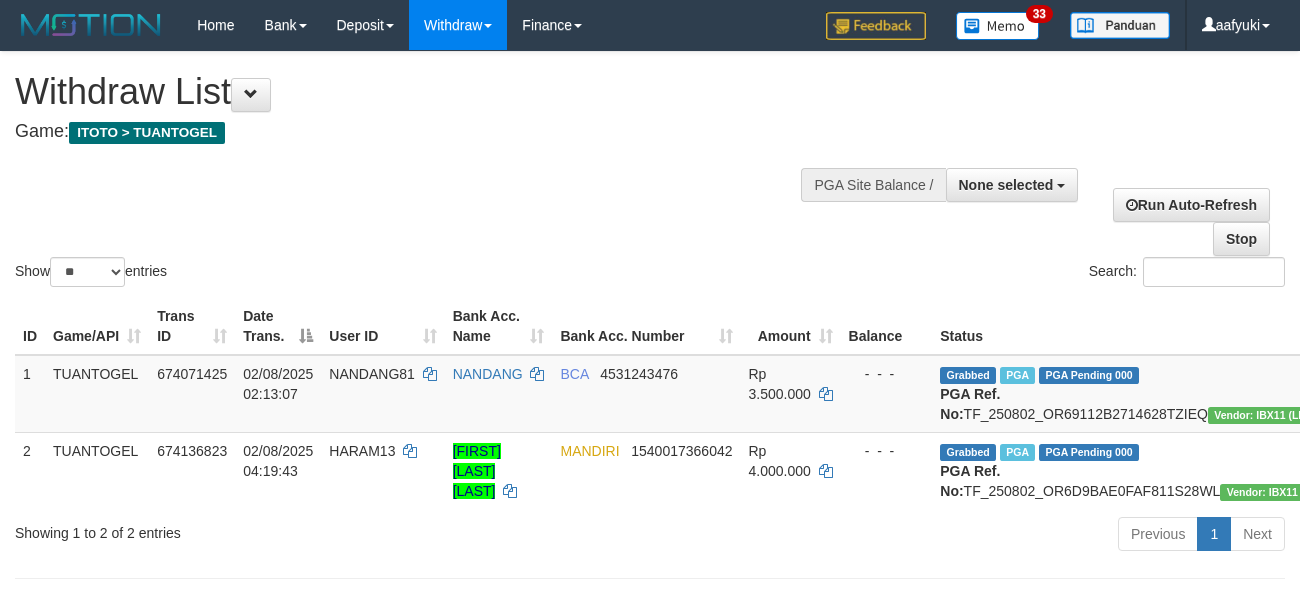 select 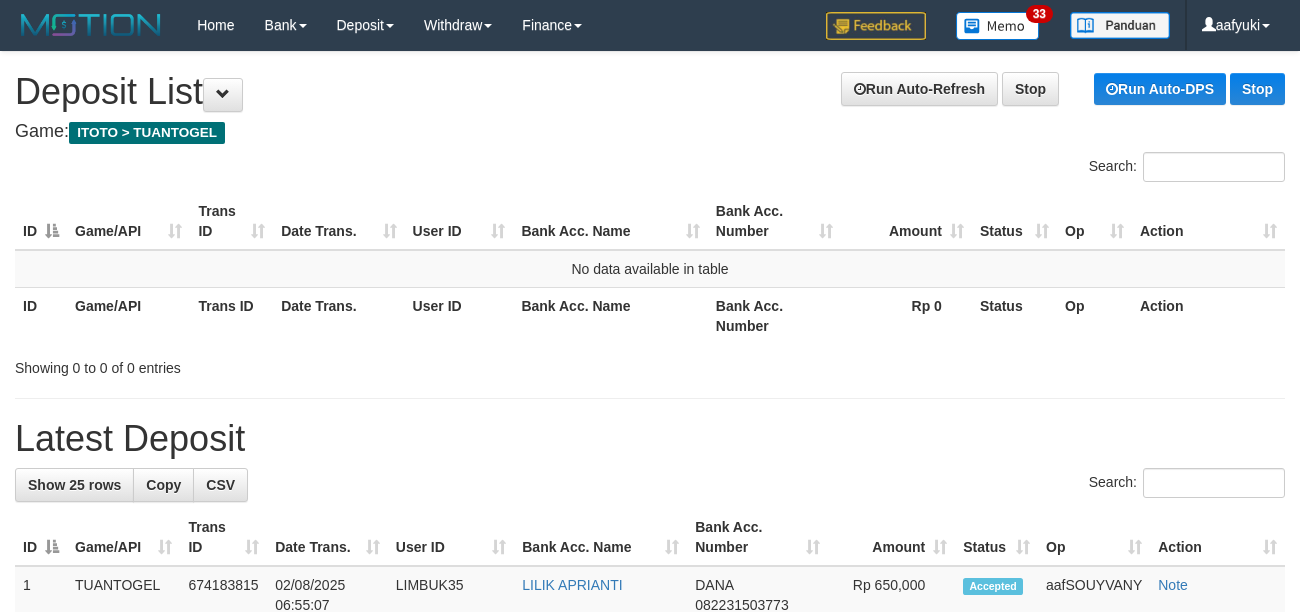 scroll, scrollTop: 0, scrollLeft: 0, axis: both 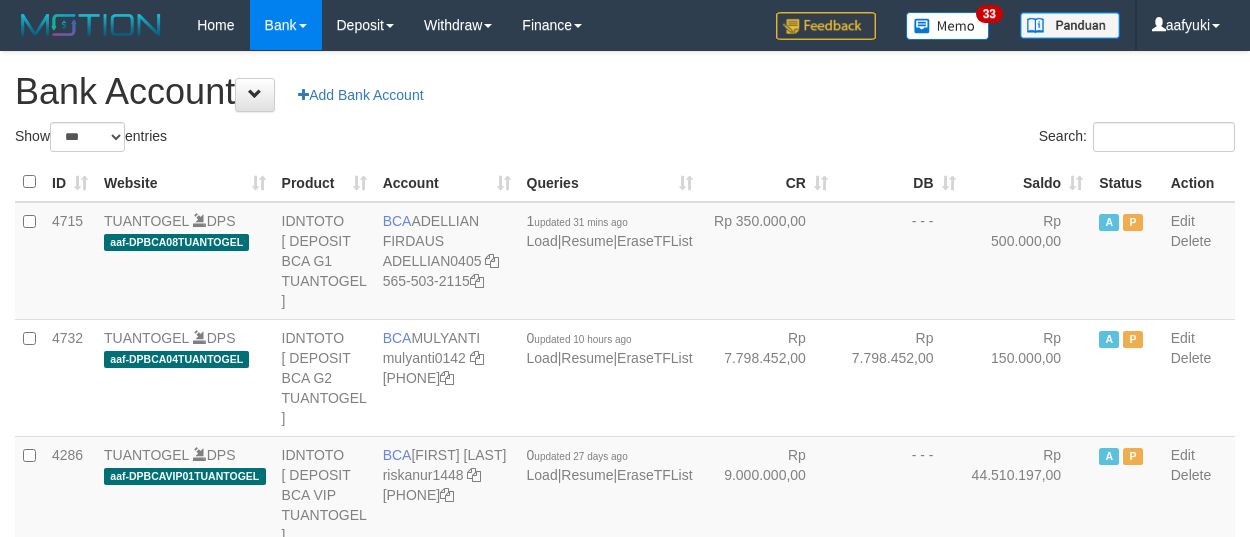 select on "***" 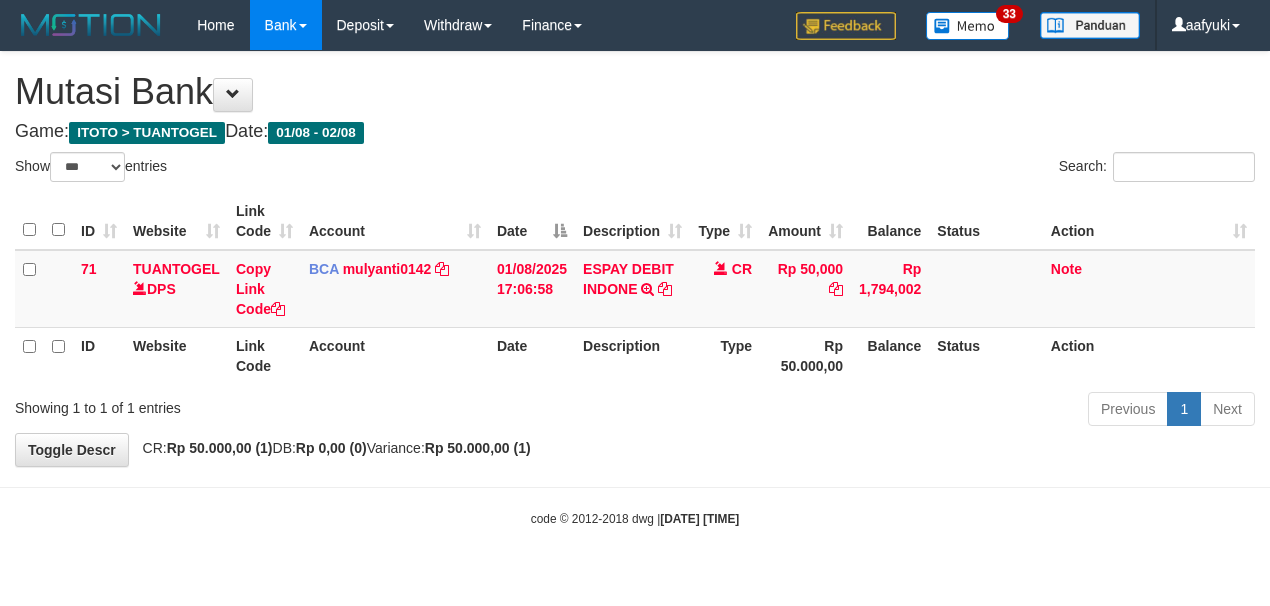 select on "***" 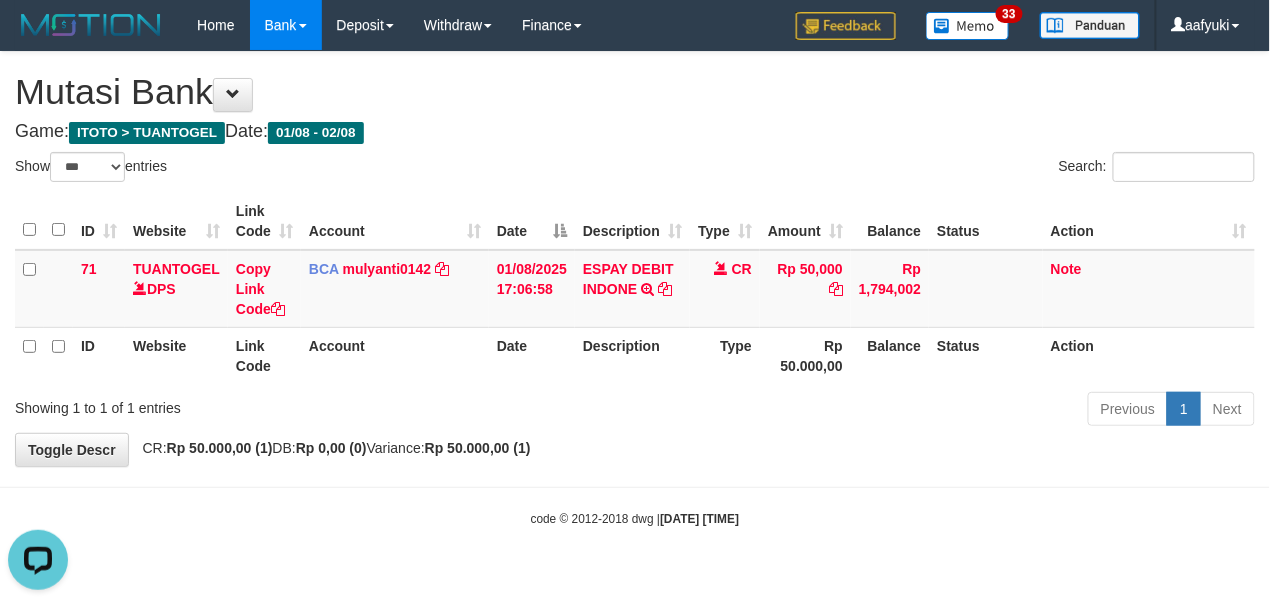 scroll, scrollTop: 0, scrollLeft: 0, axis: both 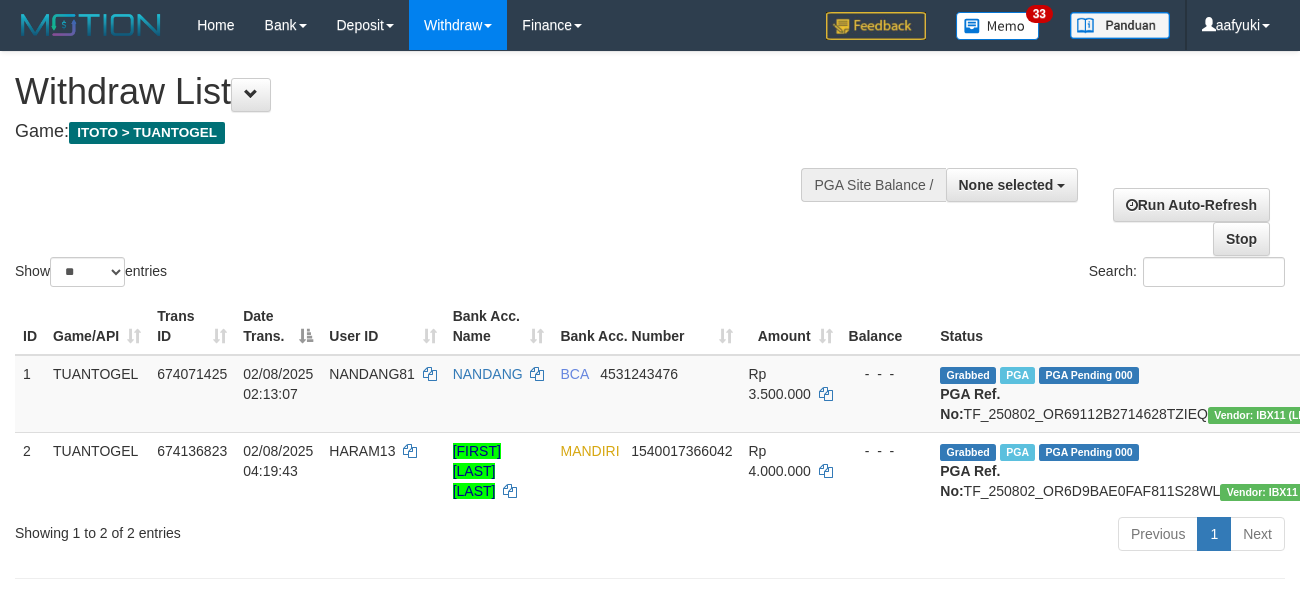 select 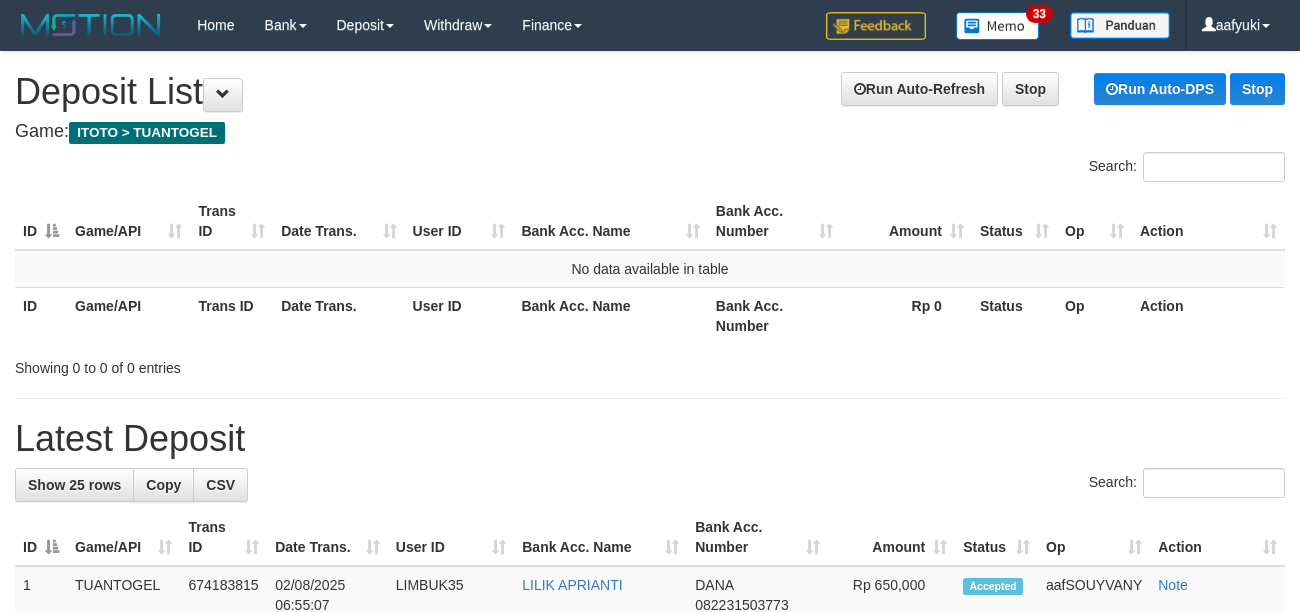 scroll, scrollTop: 0, scrollLeft: 0, axis: both 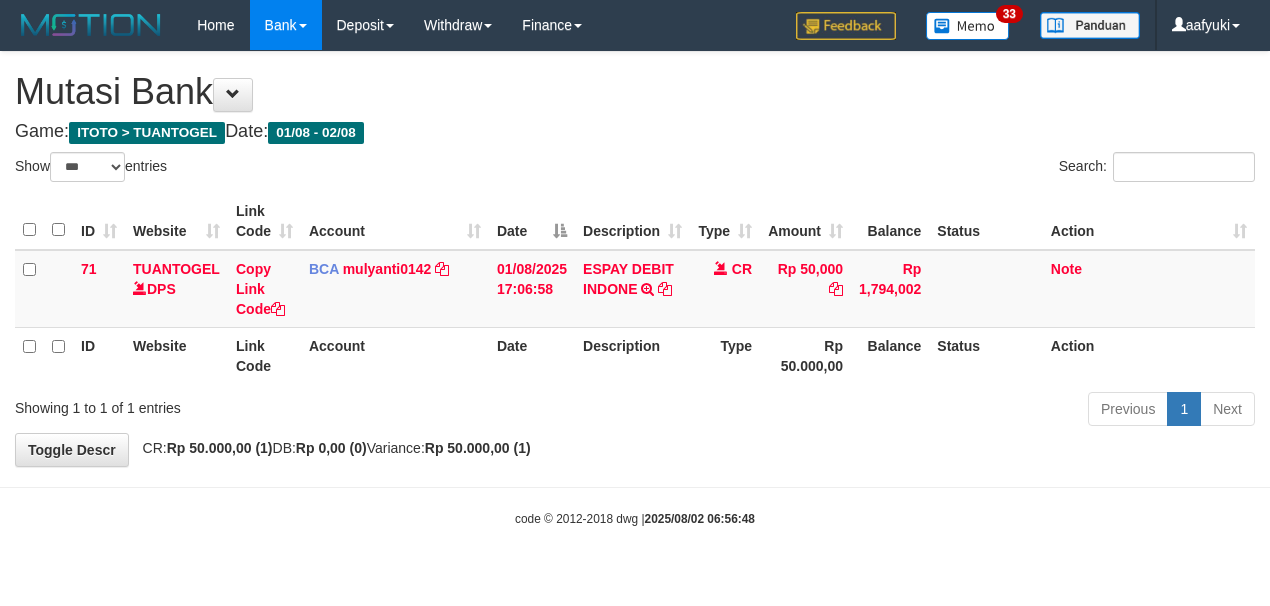 select on "***" 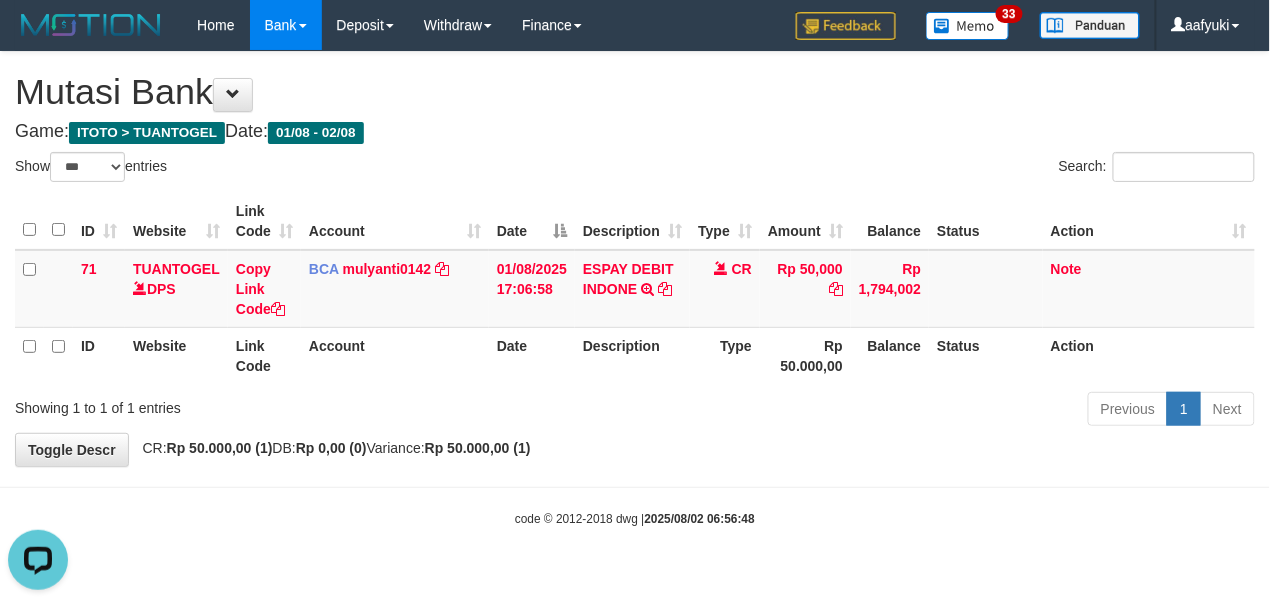 scroll, scrollTop: 0, scrollLeft: 0, axis: both 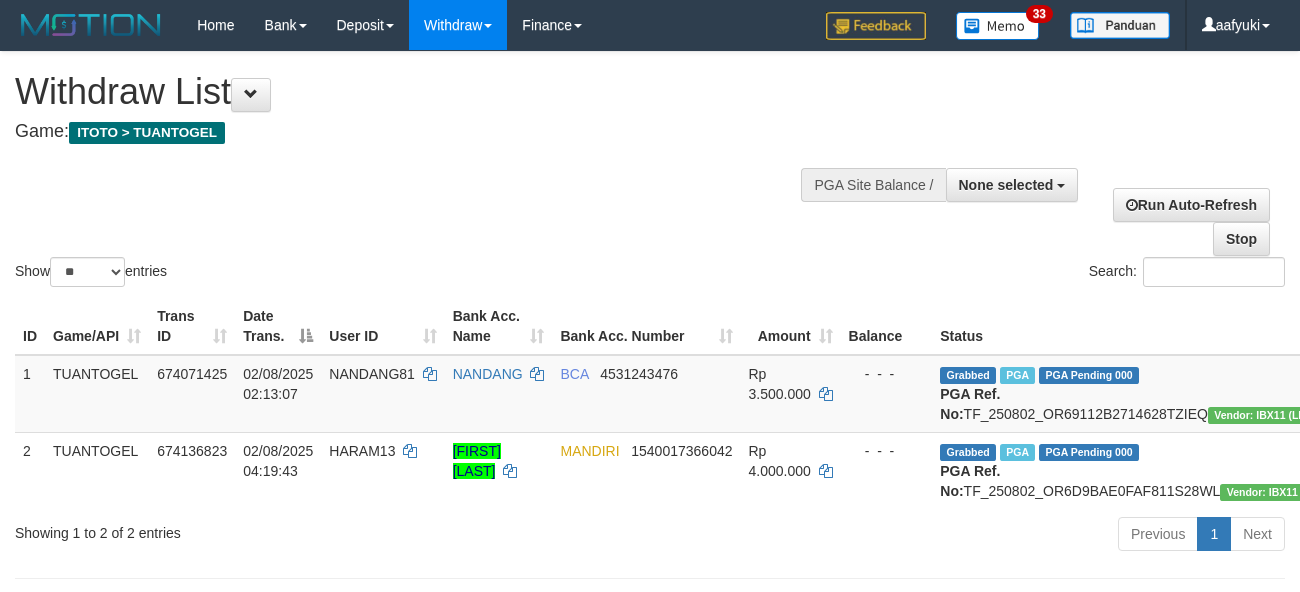 select 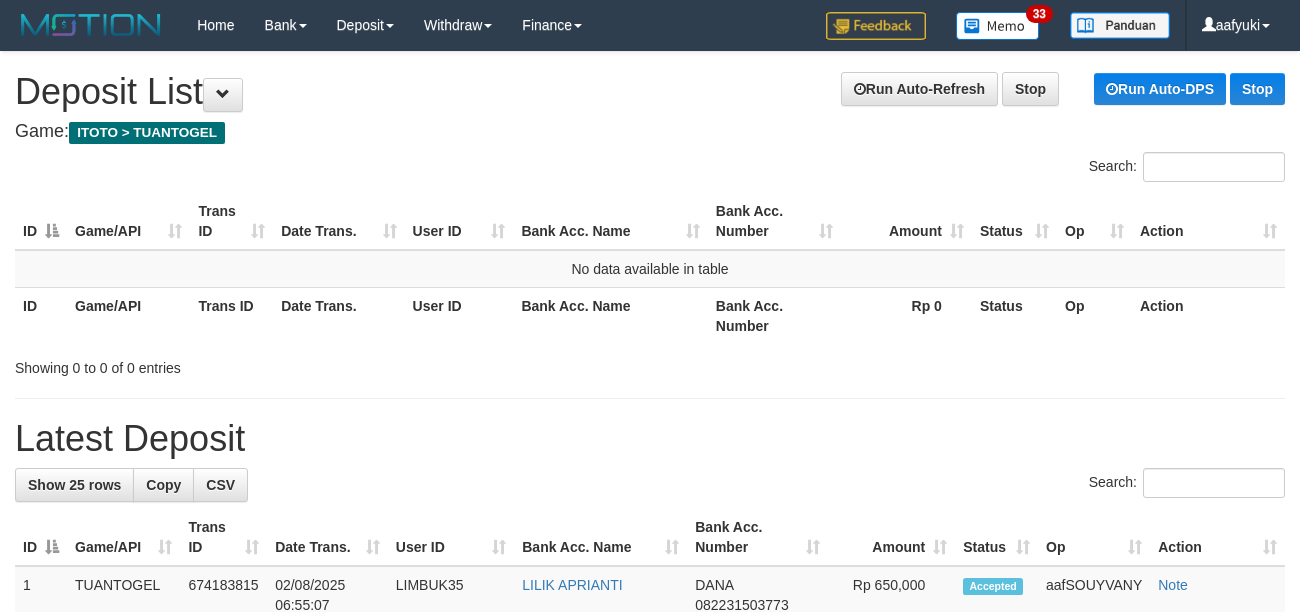 scroll, scrollTop: 0, scrollLeft: 0, axis: both 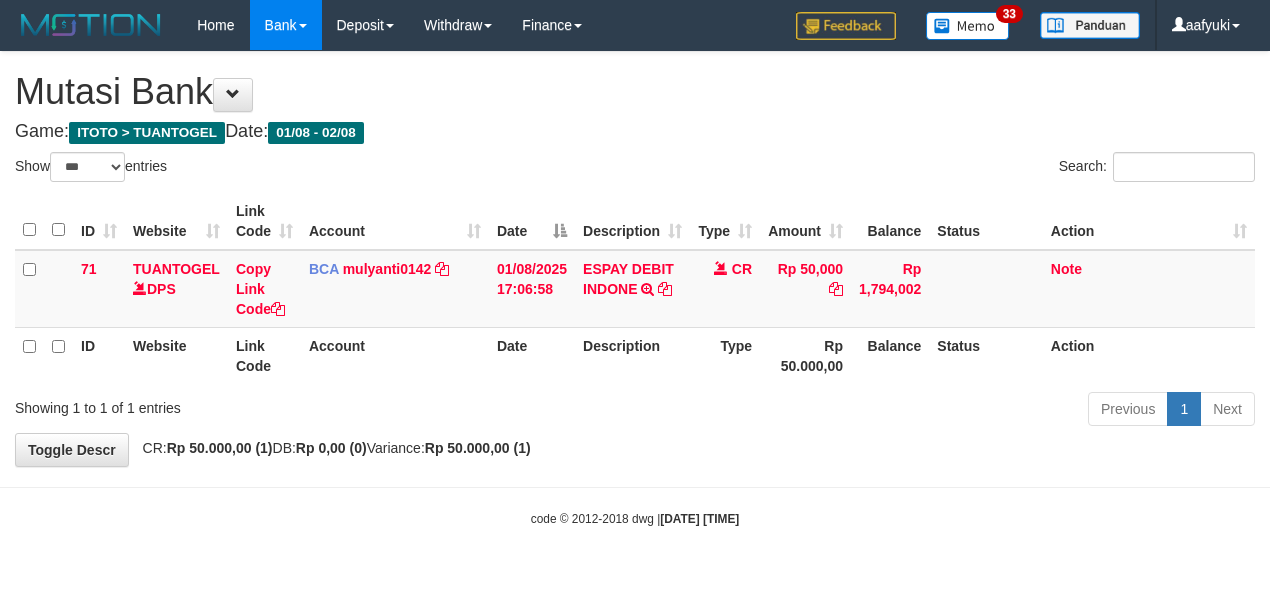 select on "***" 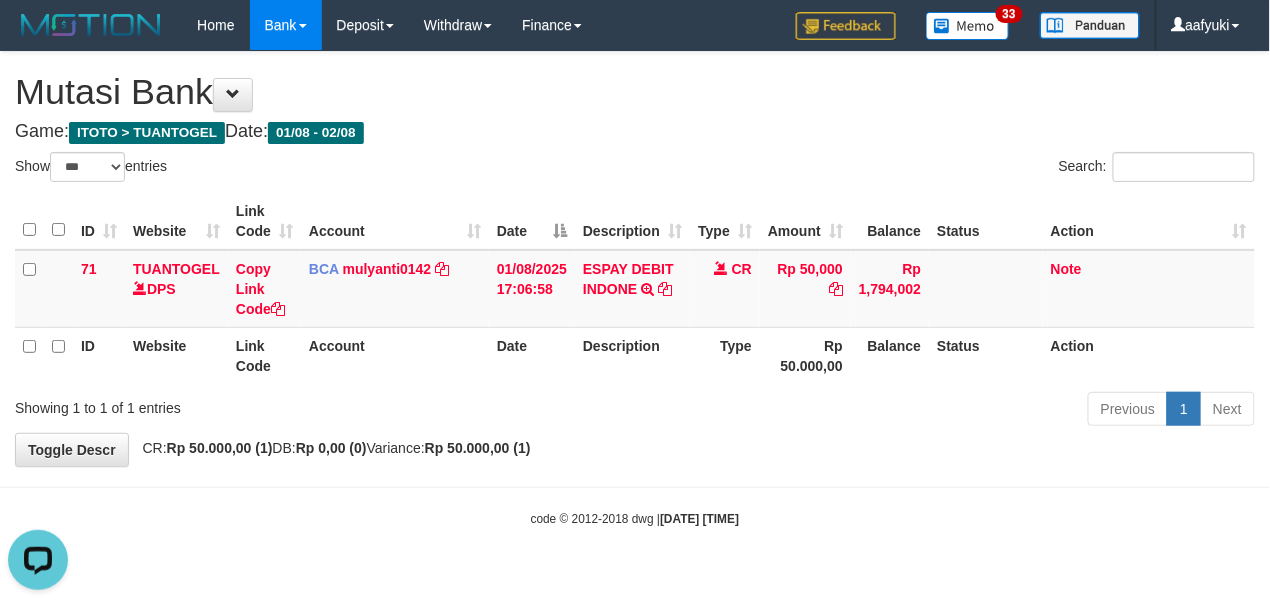 scroll, scrollTop: 0, scrollLeft: 0, axis: both 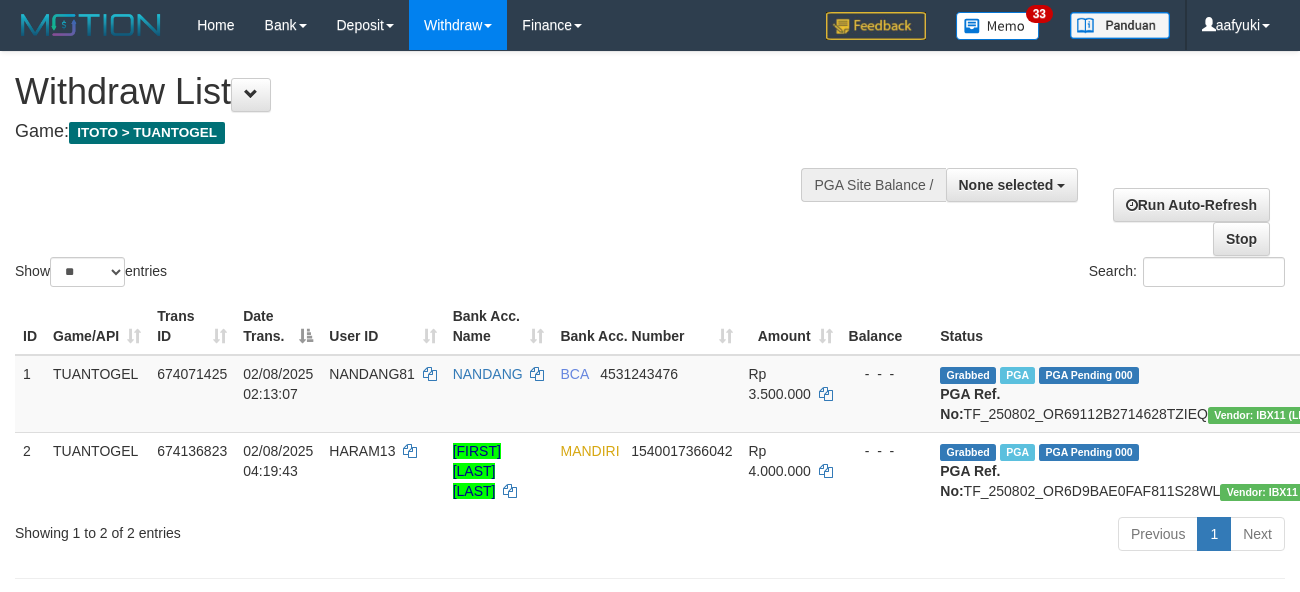select 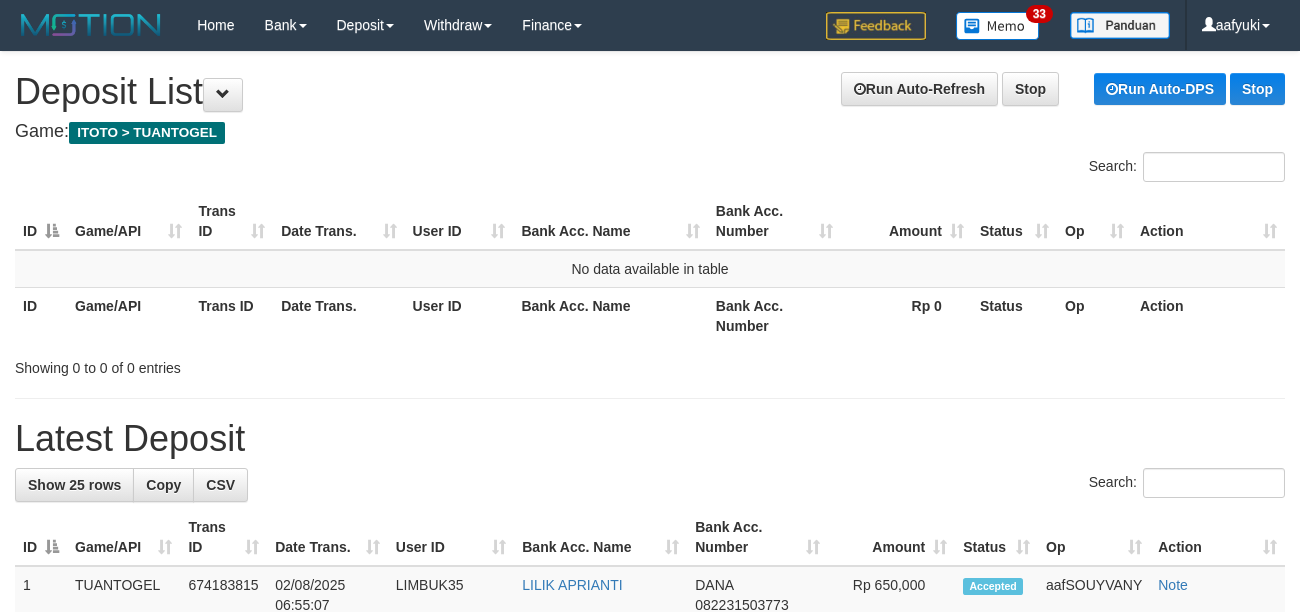 scroll, scrollTop: 0, scrollLeft: 0, axis: both 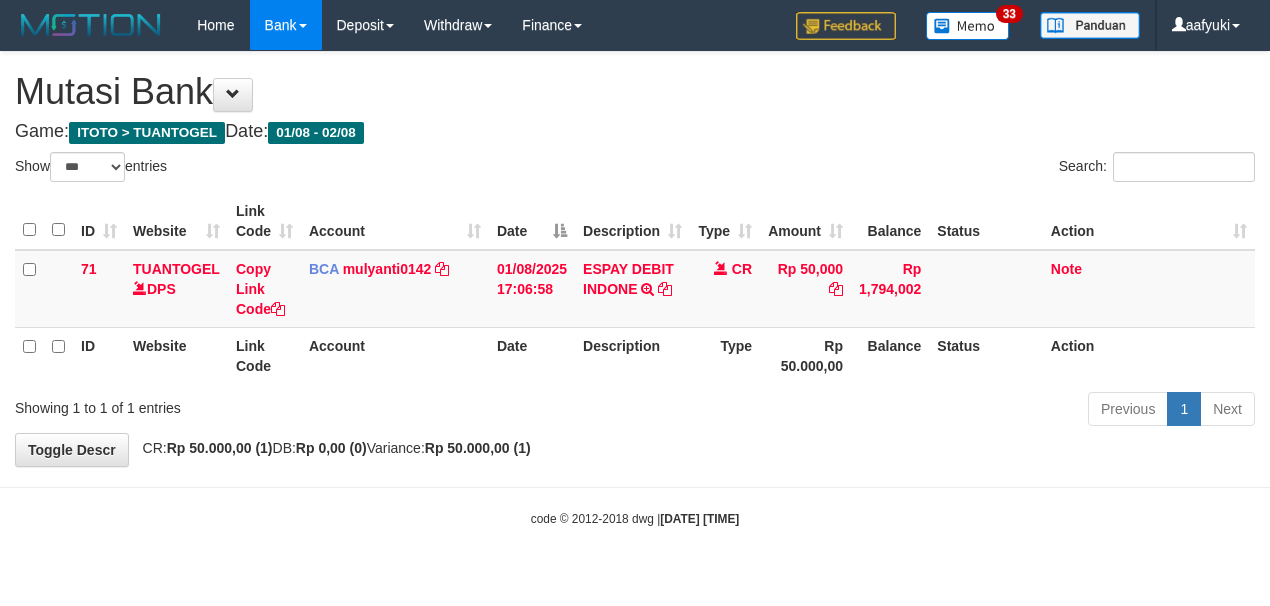 select on "***" 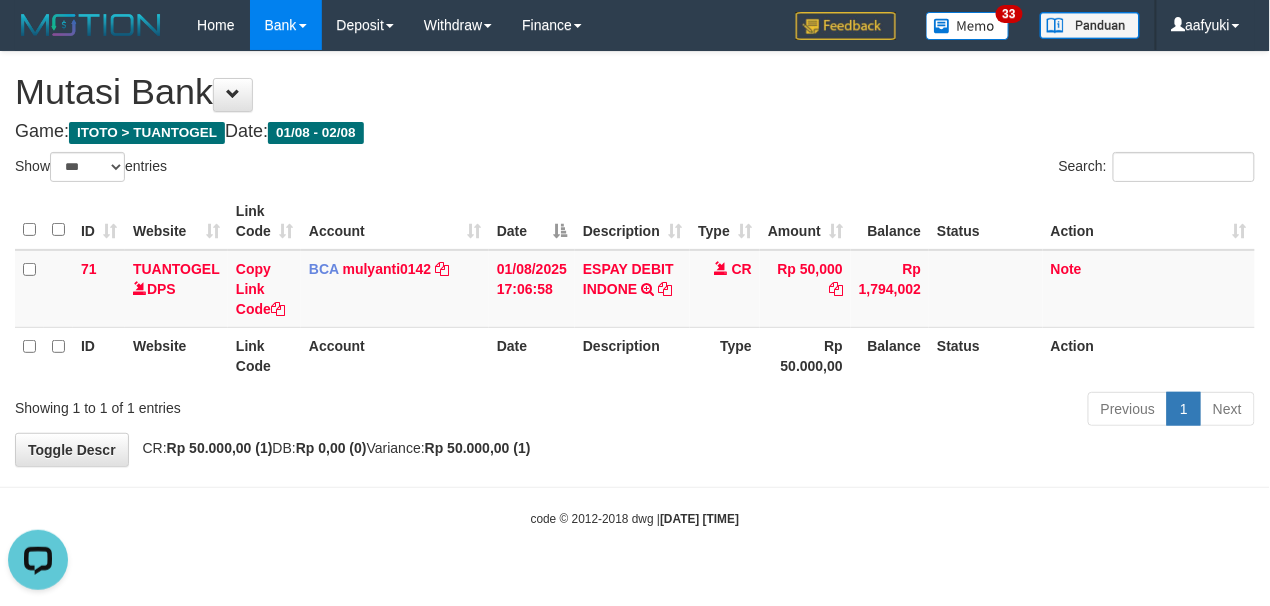 scroll, scrollTop: 0, scrollLeft: 0, axis: both 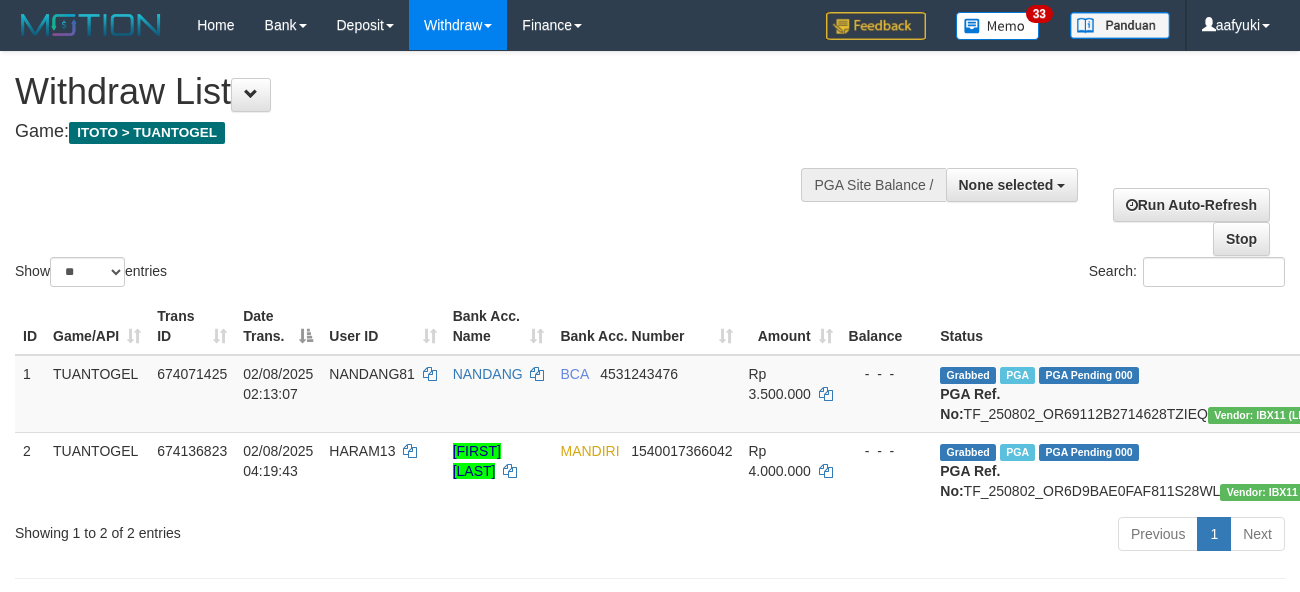 select 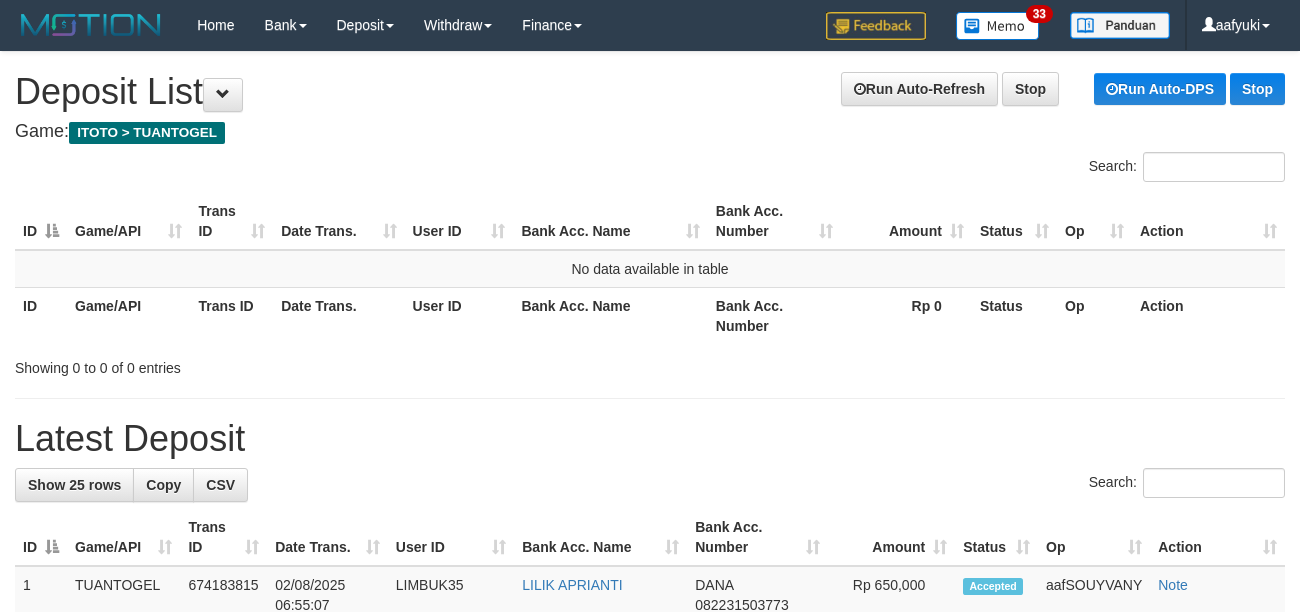 scroll, scrollTop: 0, scrollLeft: 0, axis: both 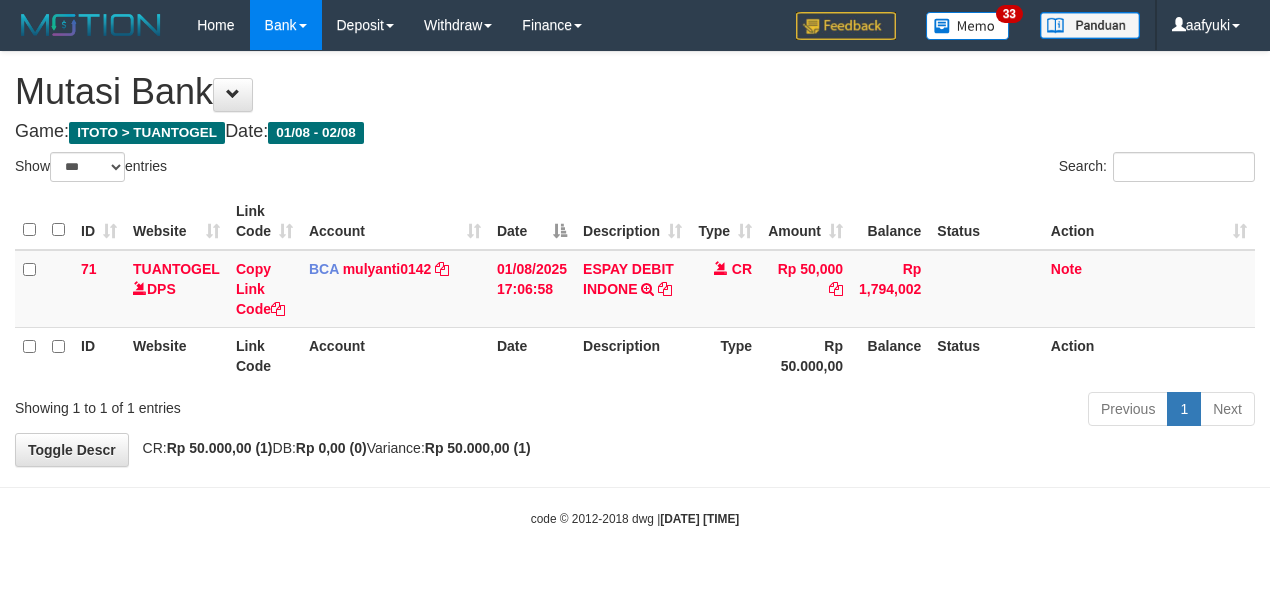 select on "***" 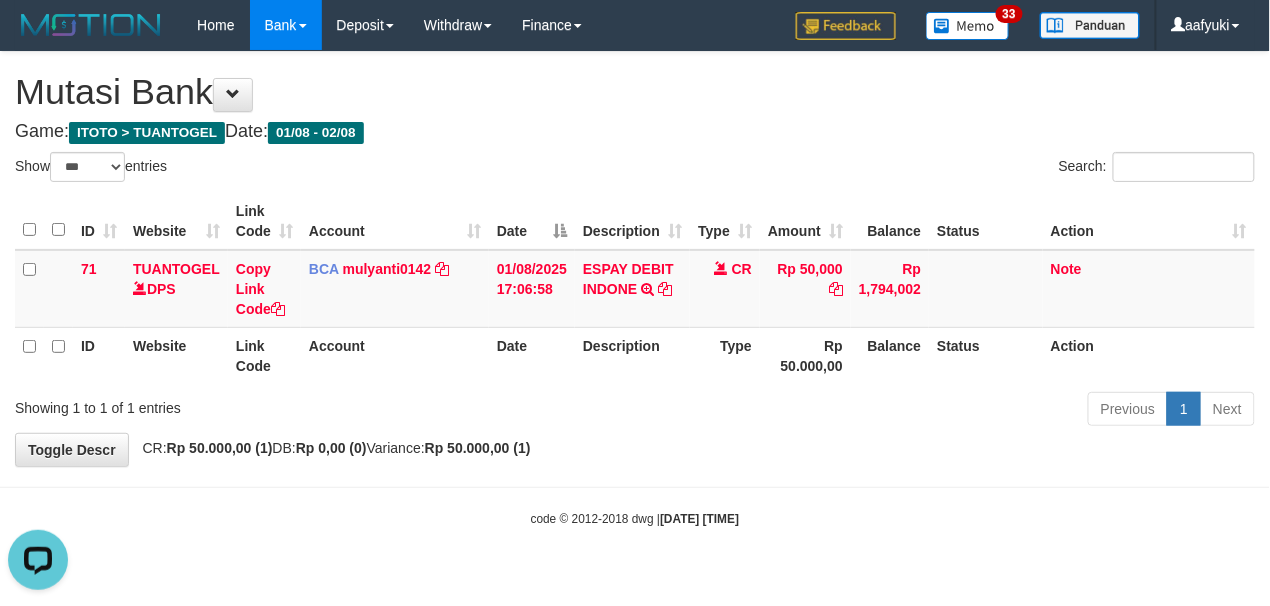 scroll, scrollTop: 0, scrollLeft: 0, axis: both 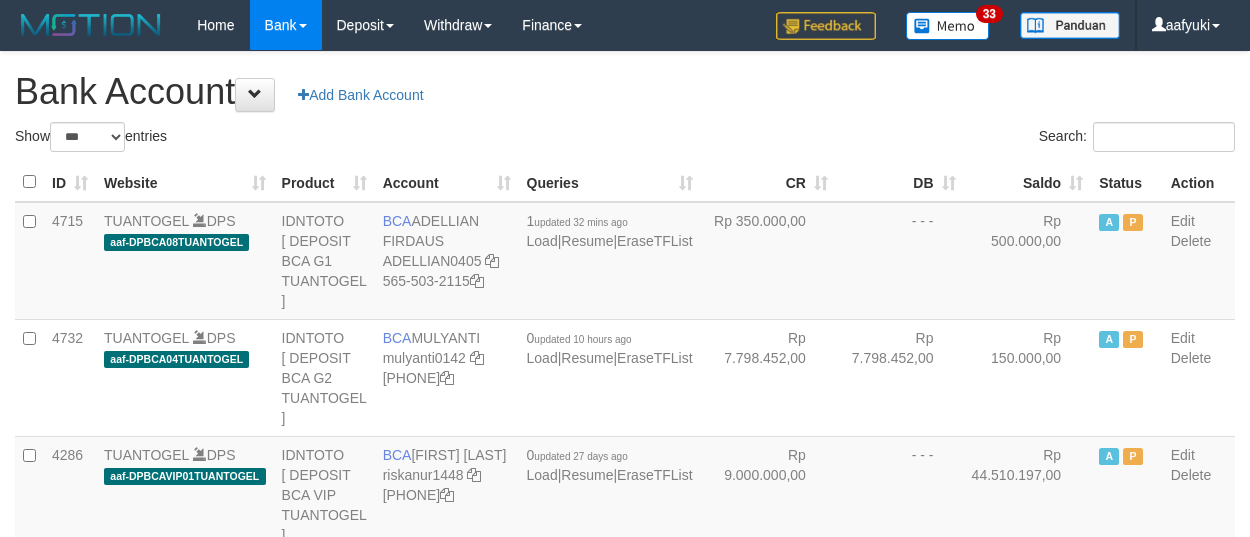 select on "***" 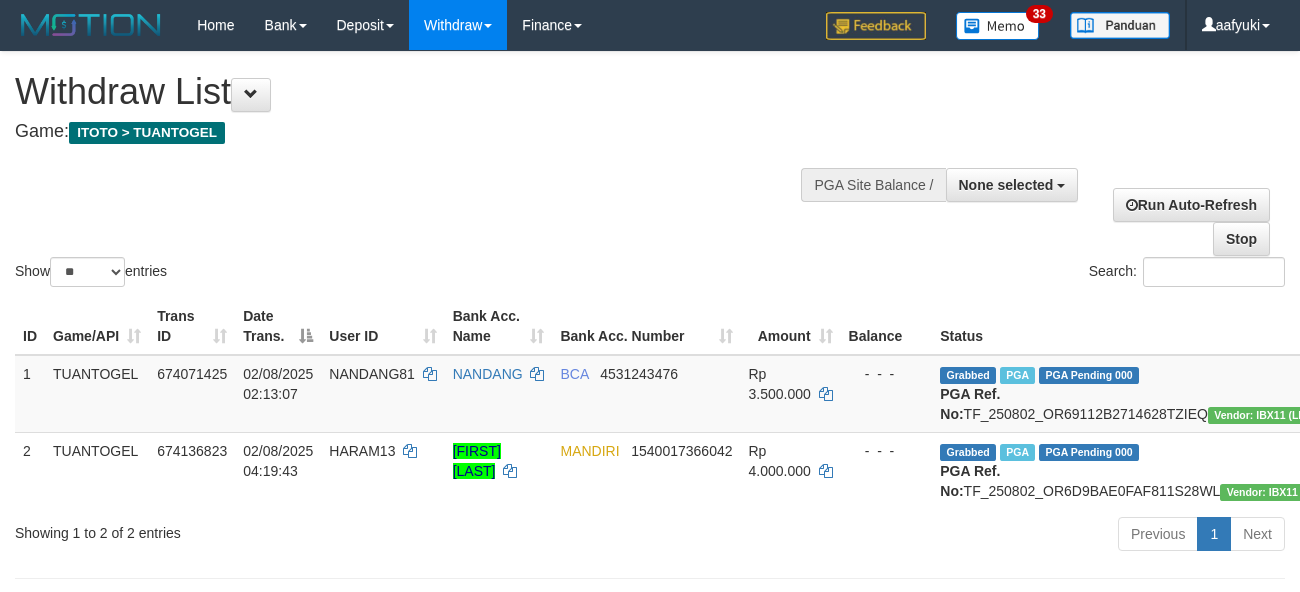 select 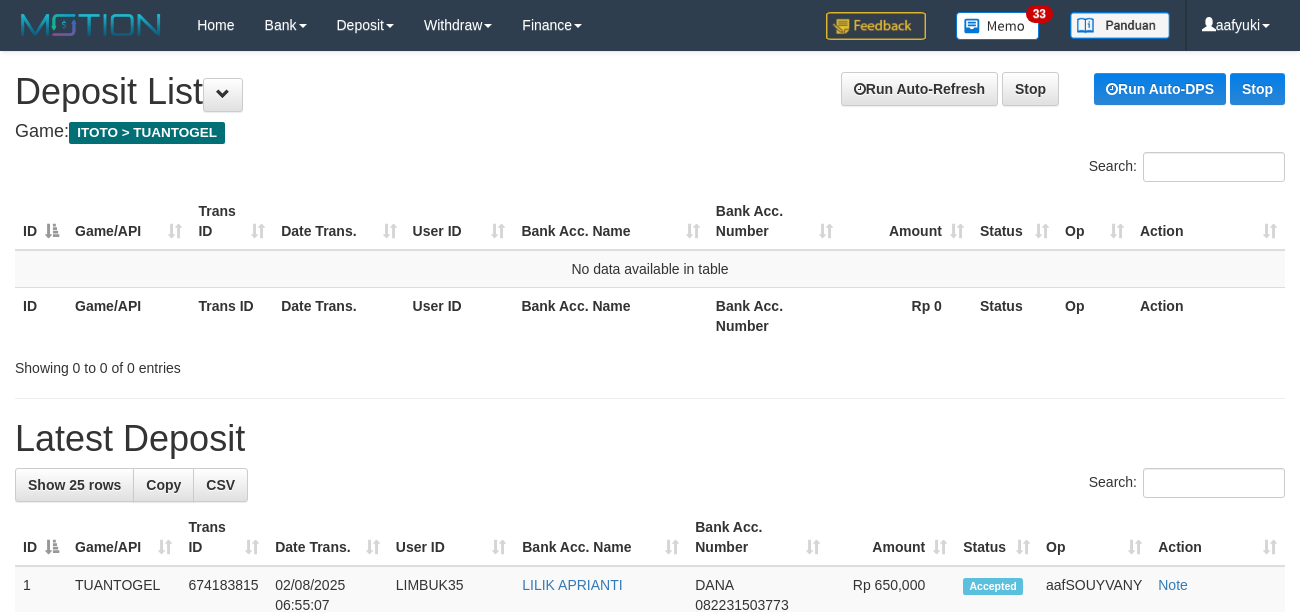 scroll, scrollTop: 0, scrollLeft: 0, axis: both 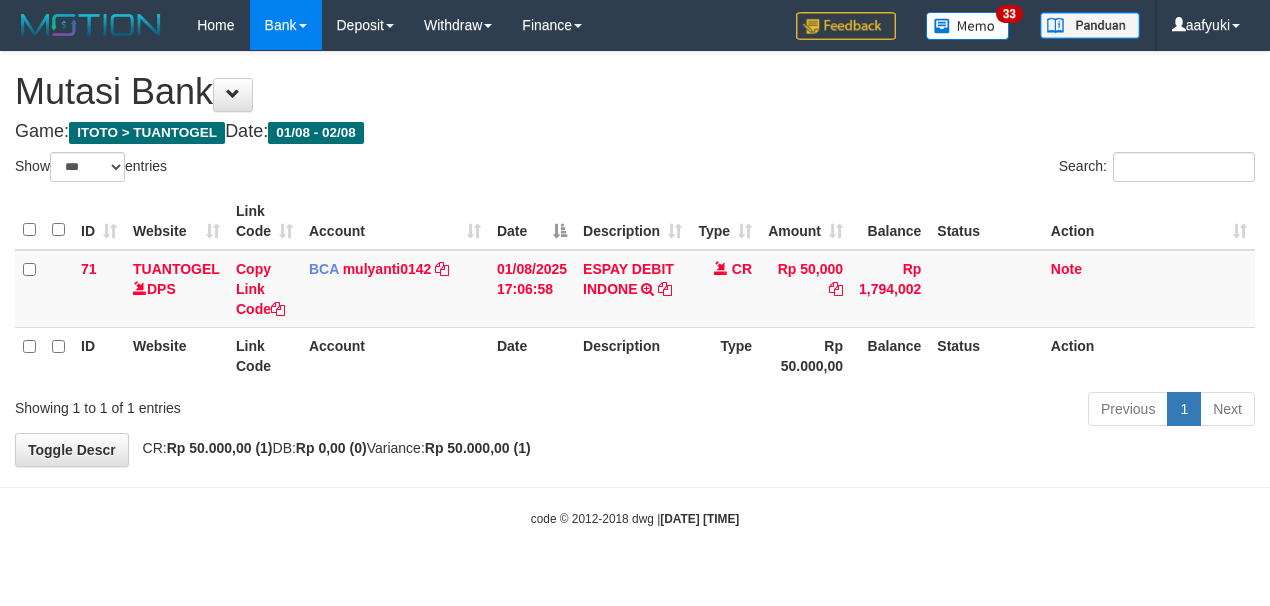 select on "***" 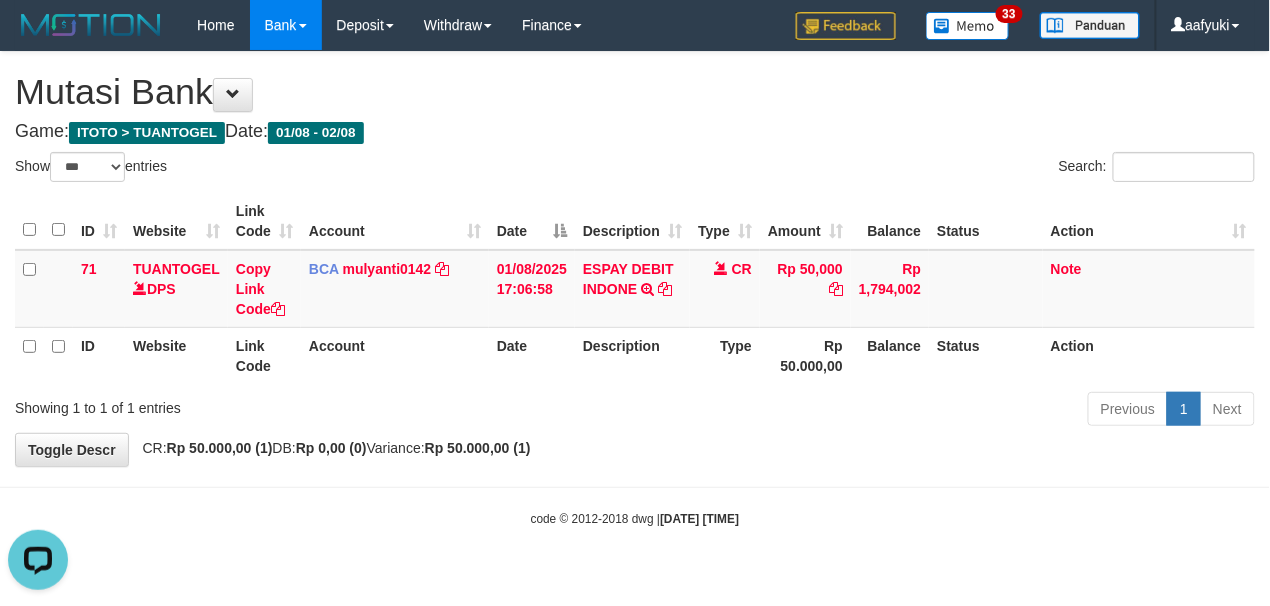 scroll, scrollTop: 0, scrollLeft: 0, axis: both 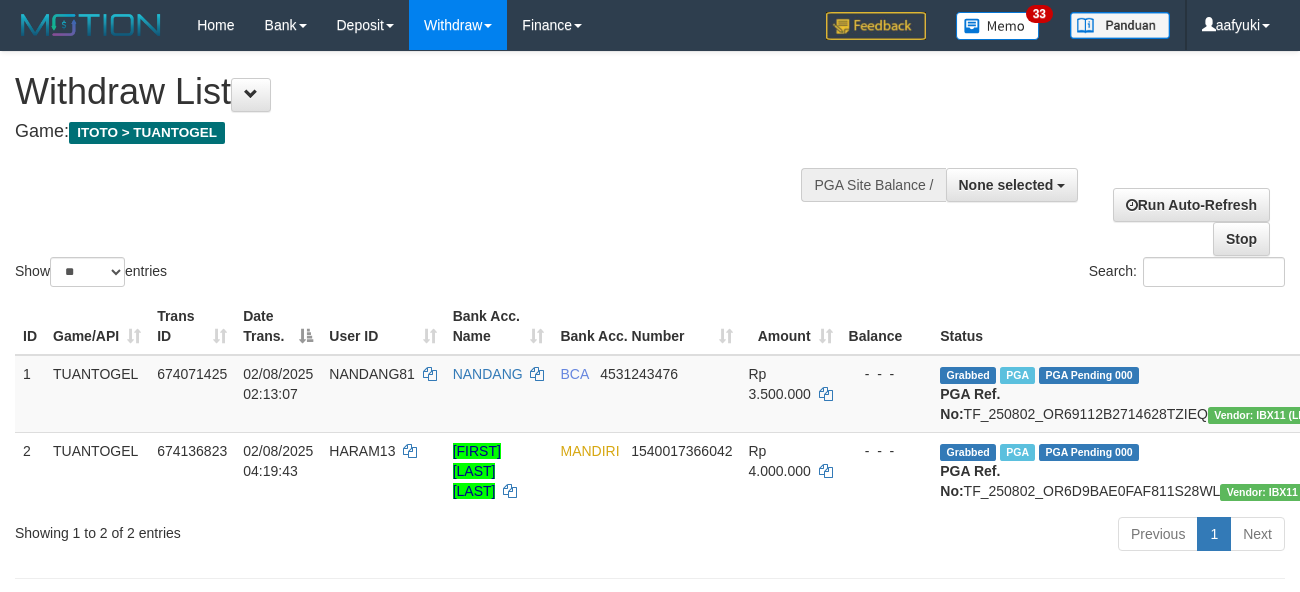 select 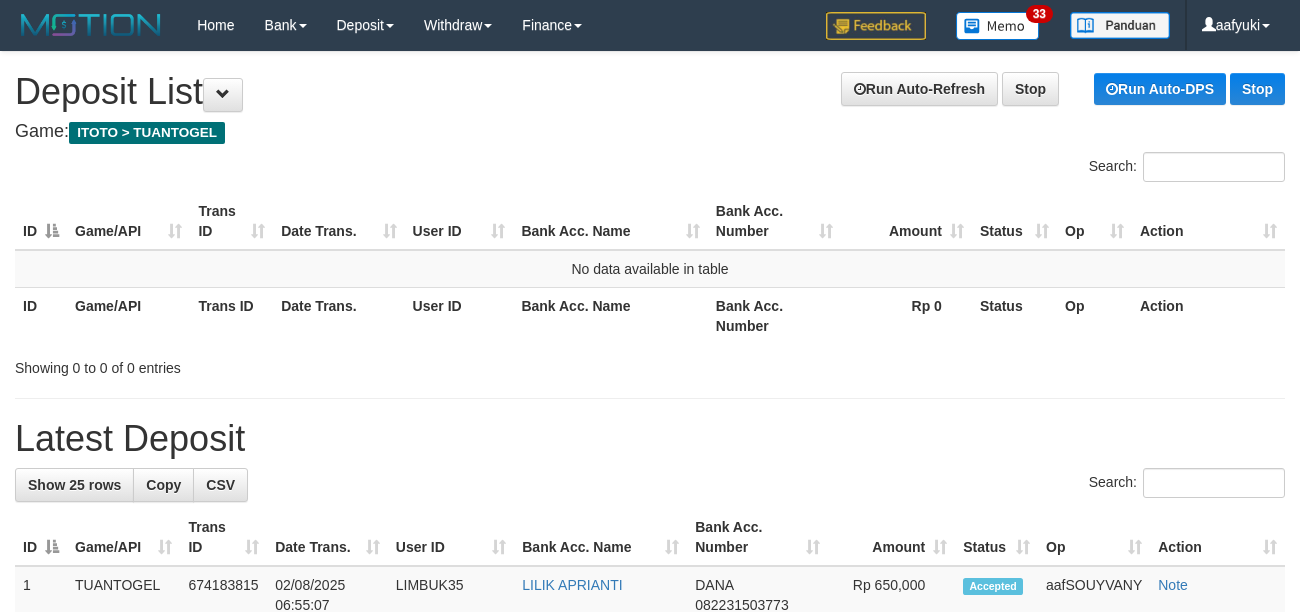 scroll, scrollTop: 0, scrollLeft: 0, axis: both 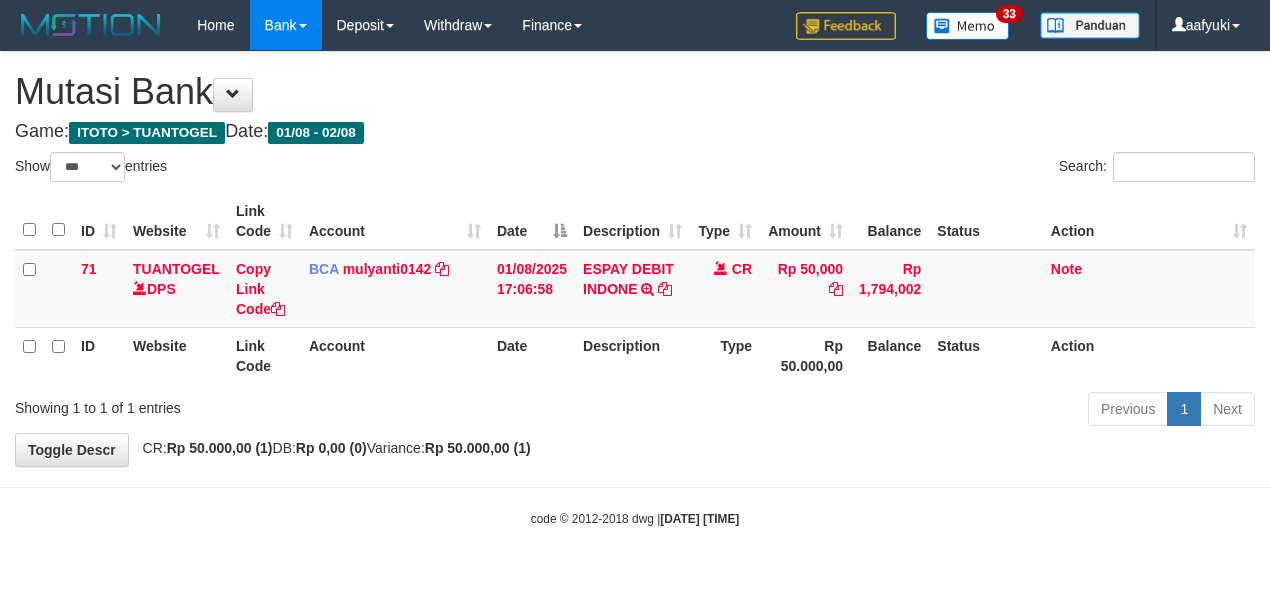 select on "***" 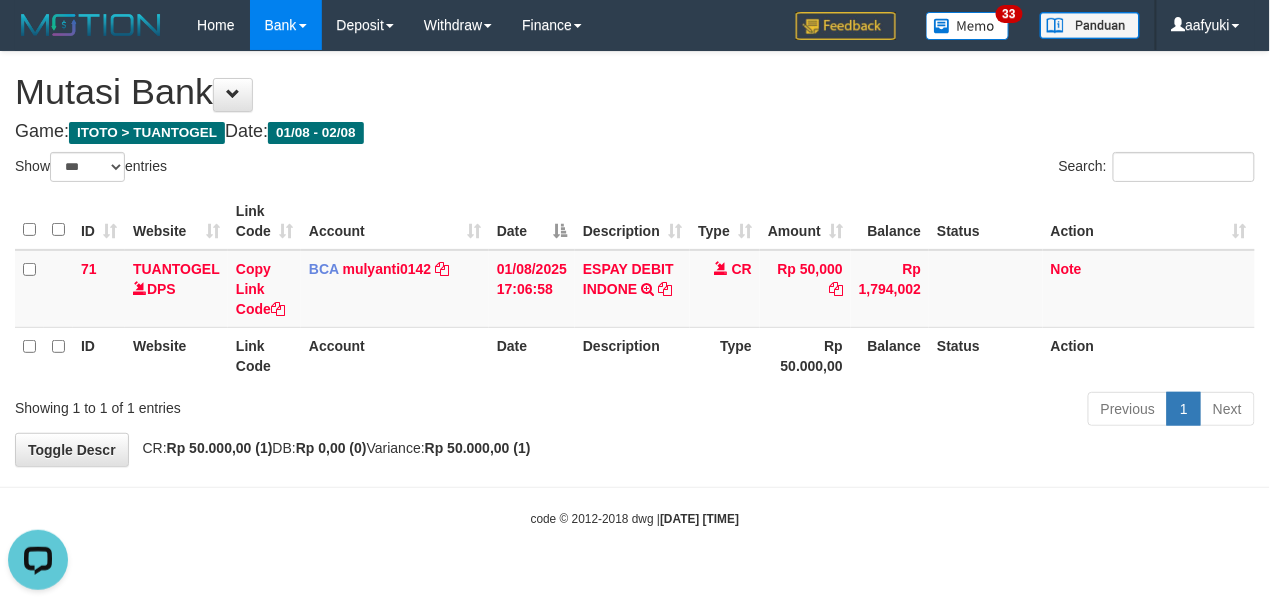 scroll, scrollTop: 0, scrollLeft: 0, axis: both 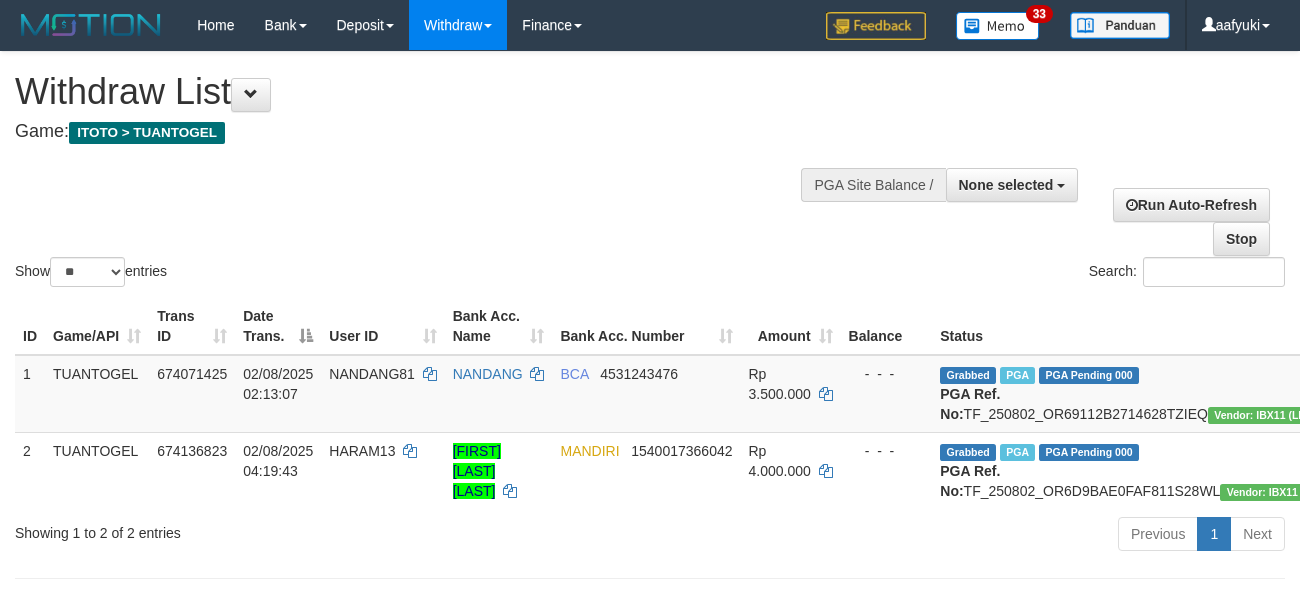 select 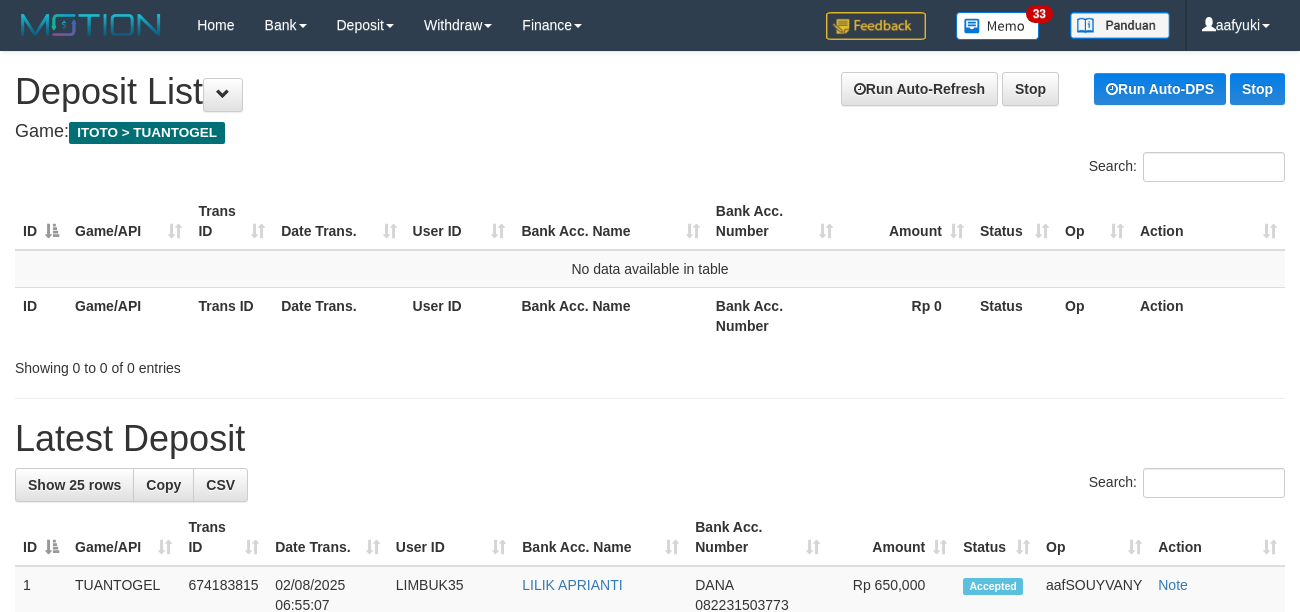 scroll, scrollTop: 0, scrollLeft: 0, axis: both 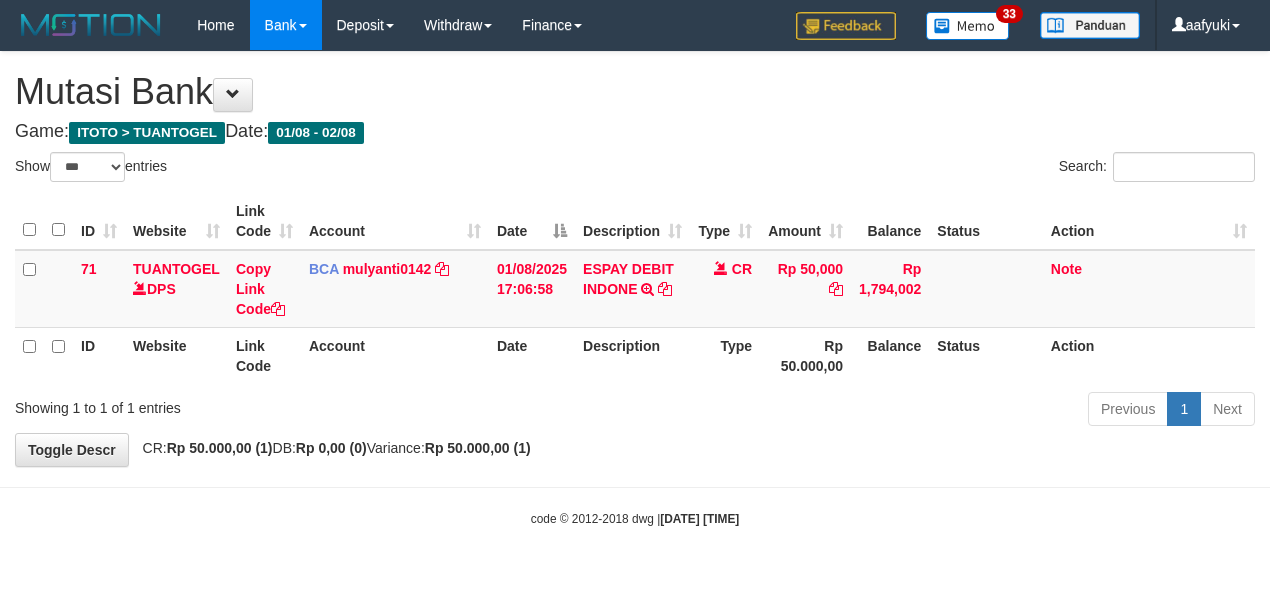 select on "***" 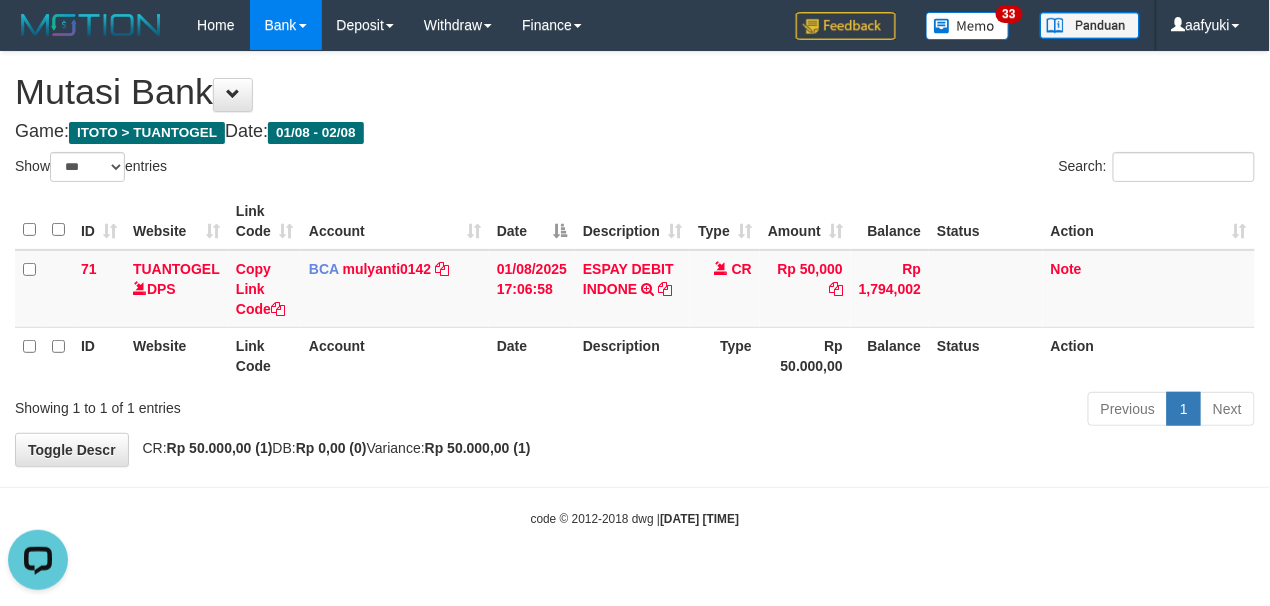 scroll, scrollTop: 0, scrollLeft: 0, axis: both 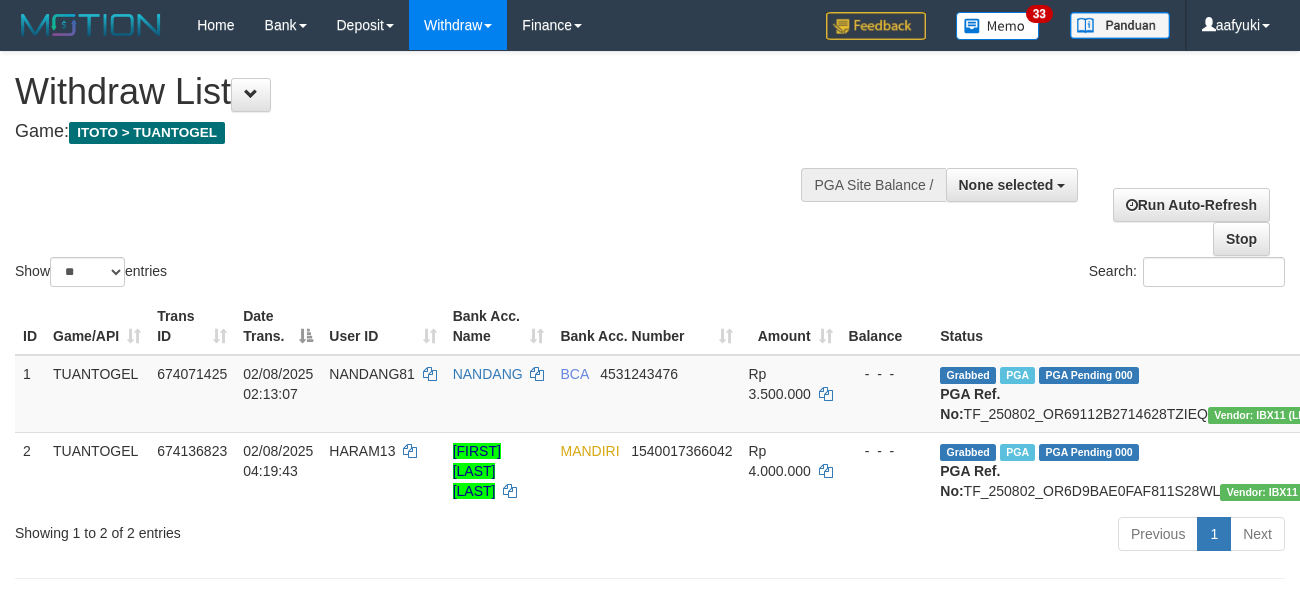 select 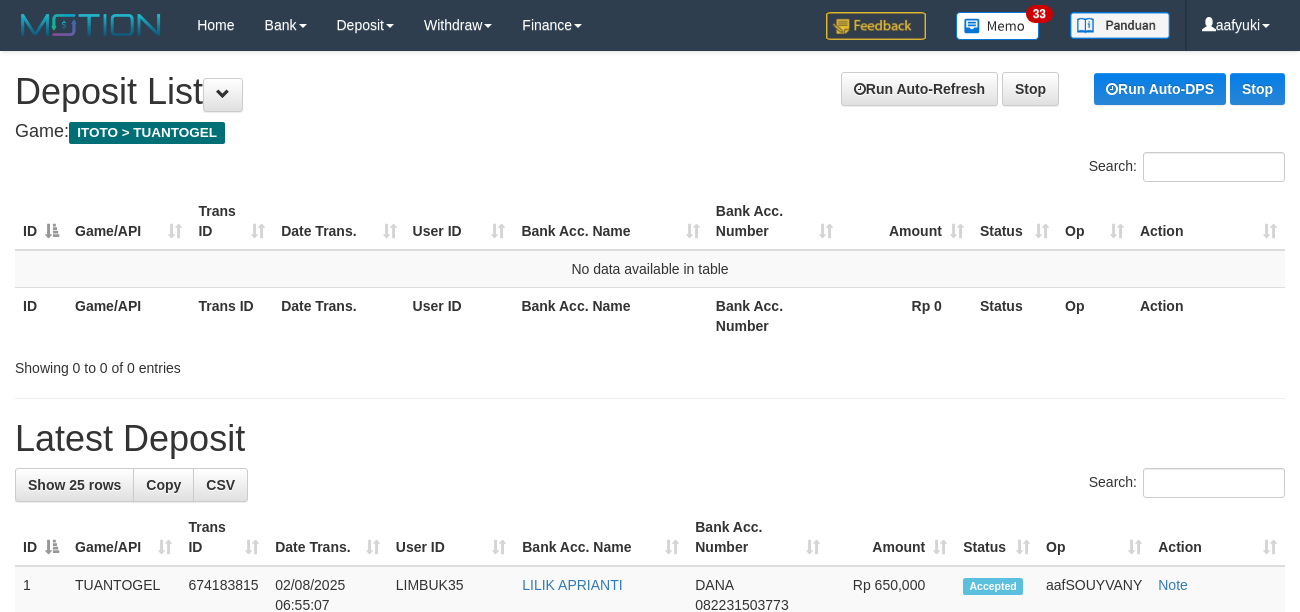 scroll, scrollTop: 0, scrollLeft: 0, axis: both 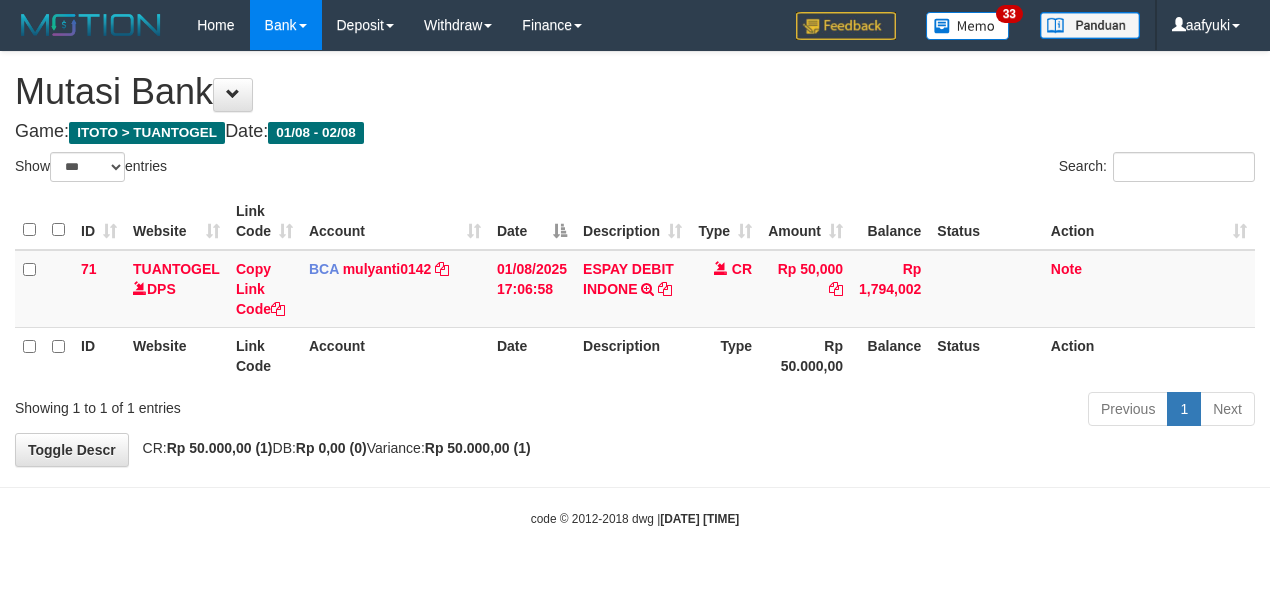 select on "***" 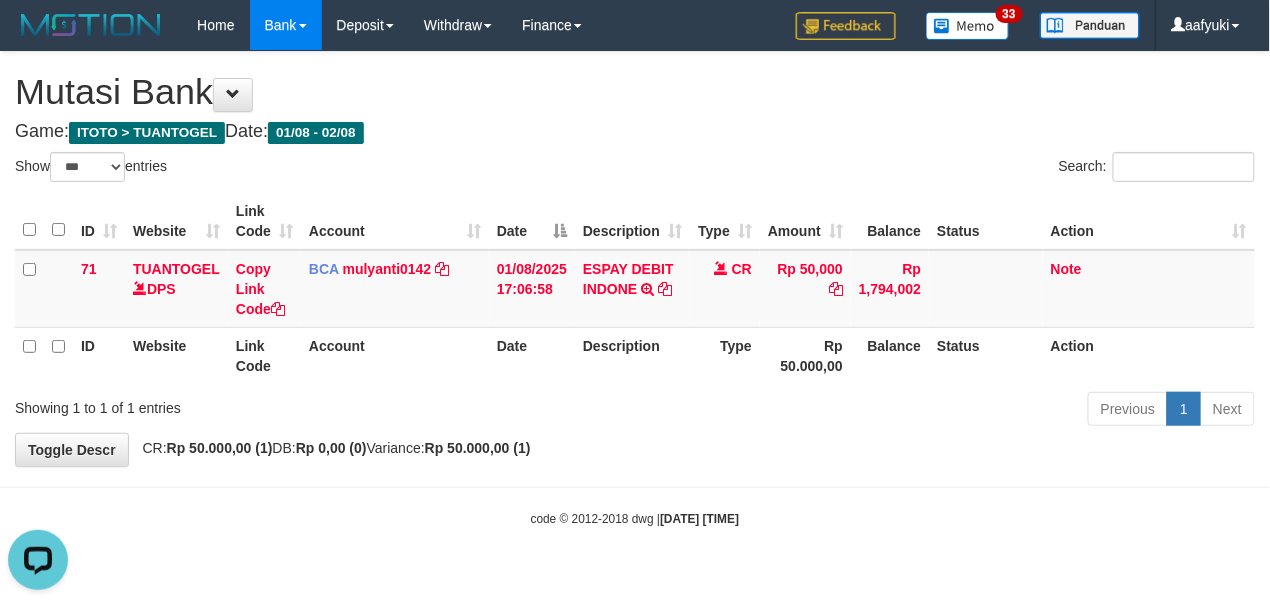 scroll, scrollTop: 0, scrollLeft: 0, axis: both 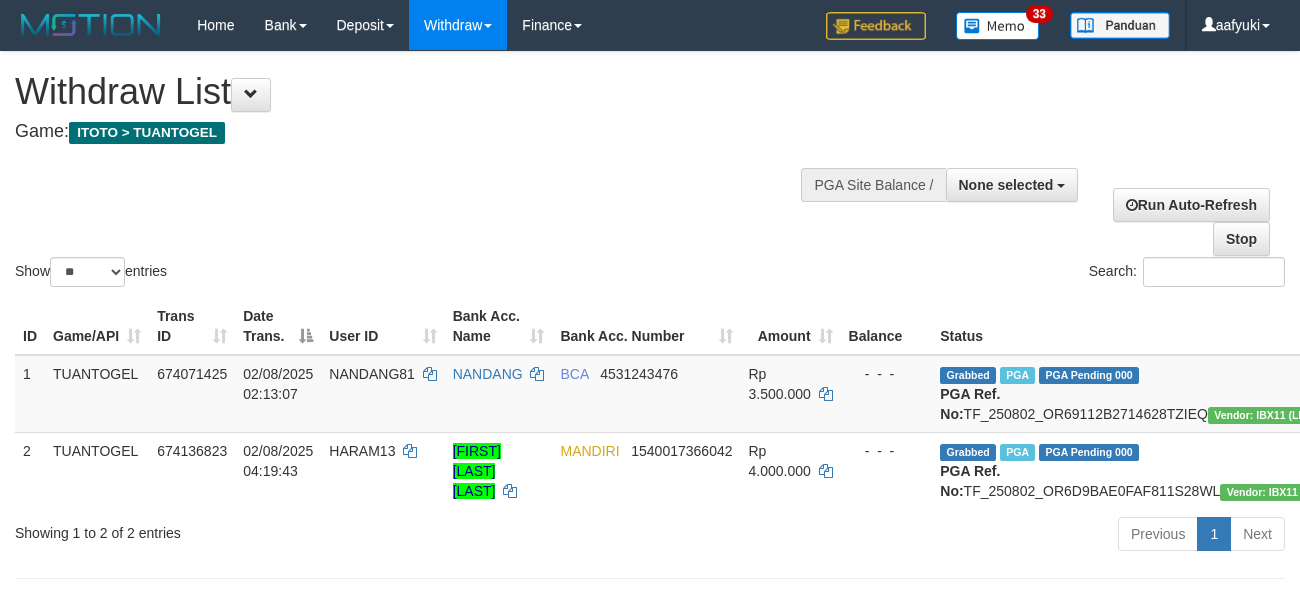 select 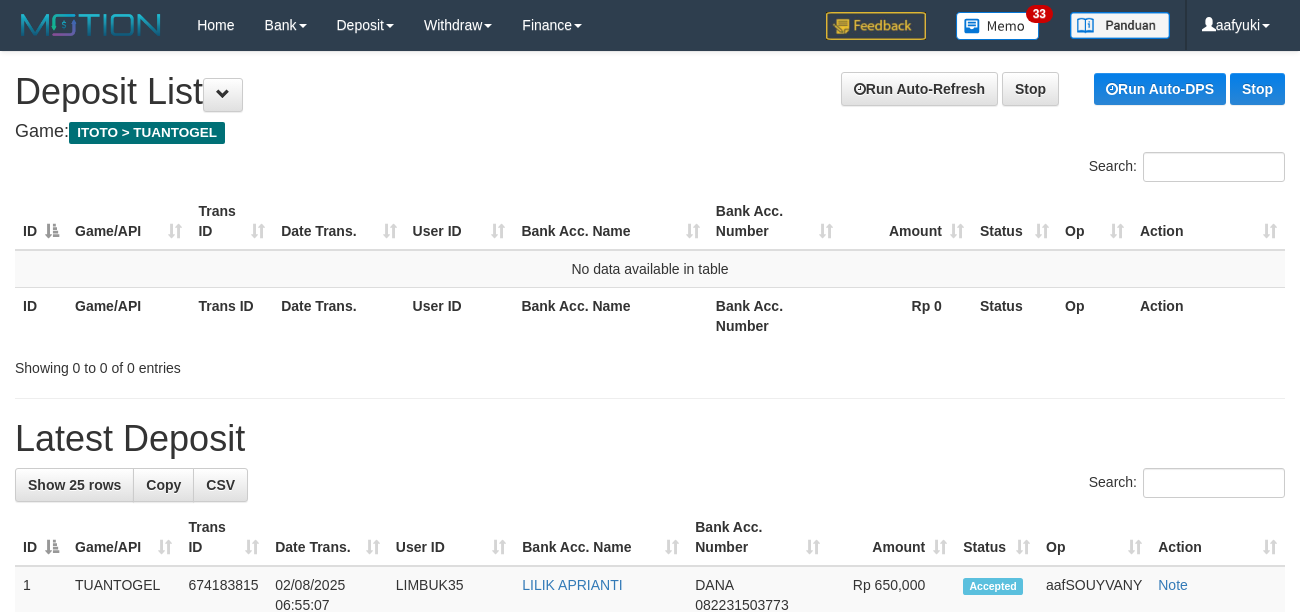 scroll, scrollTop: 0, scrollLeft: 0, axis: both 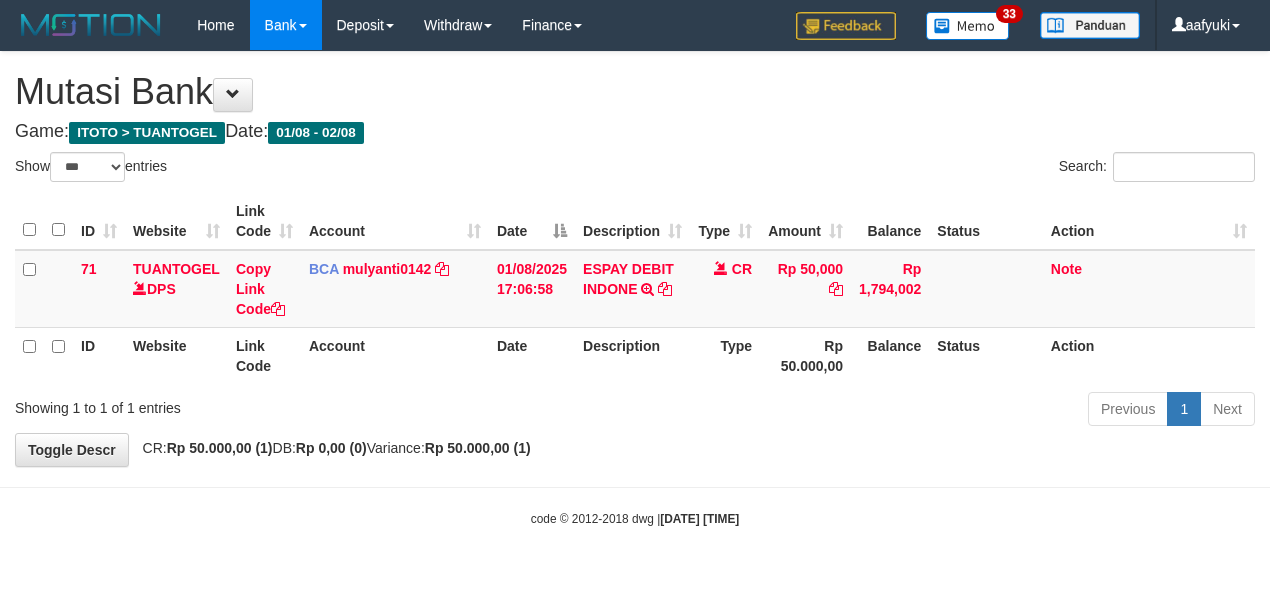select on "***" 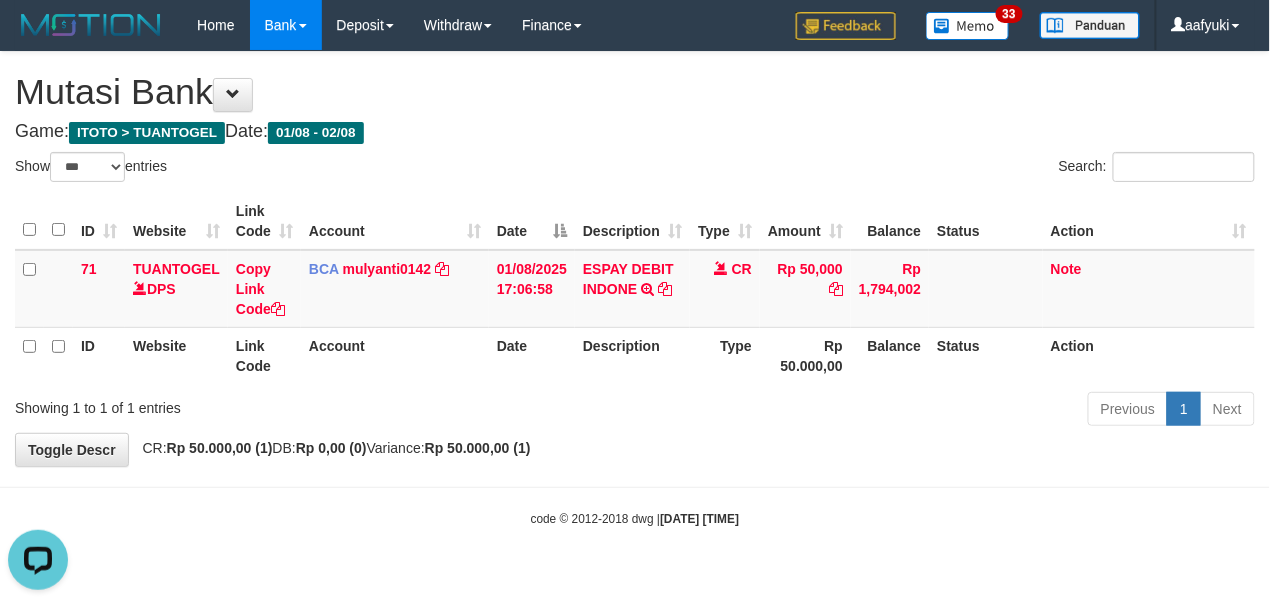 scroll, scrollTop: 0, scrollLeft: 0, axis: both 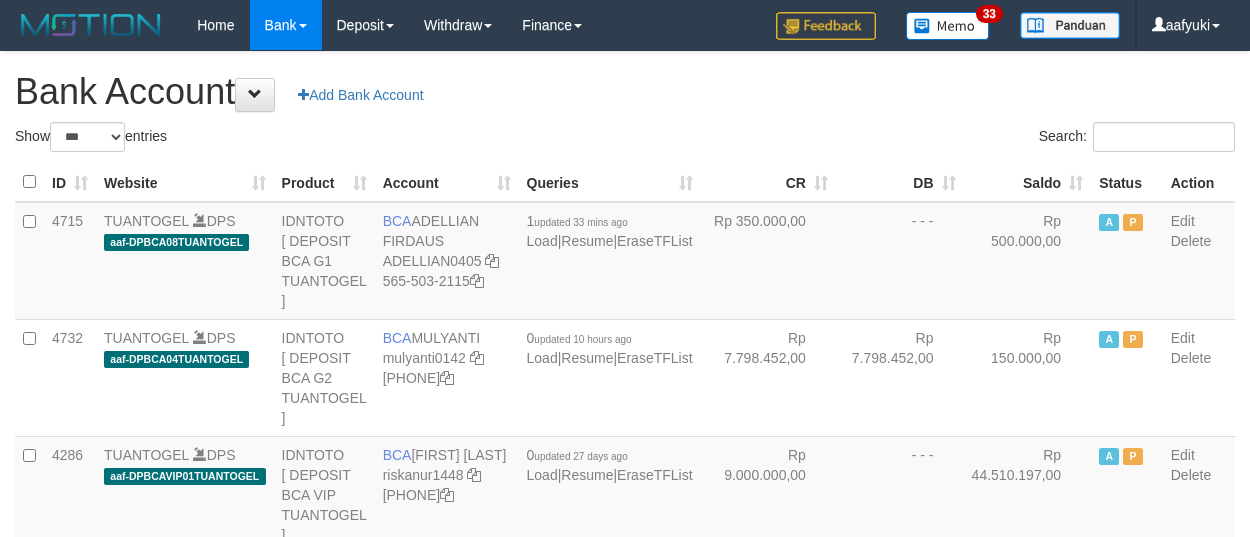 select on "***" 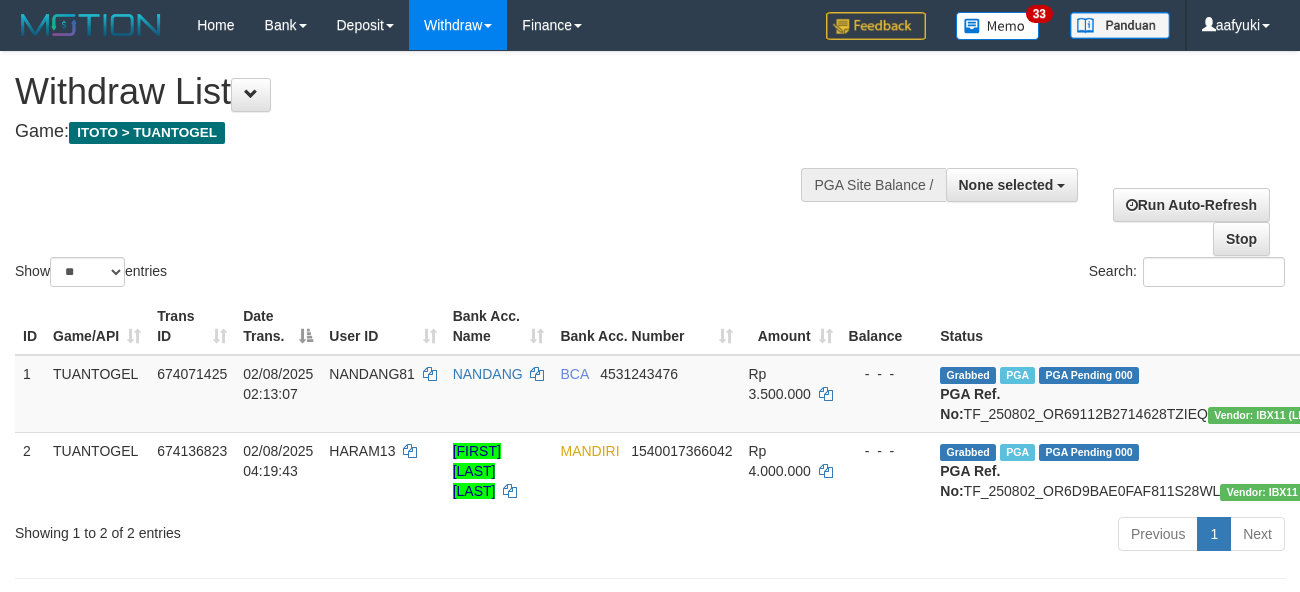 select 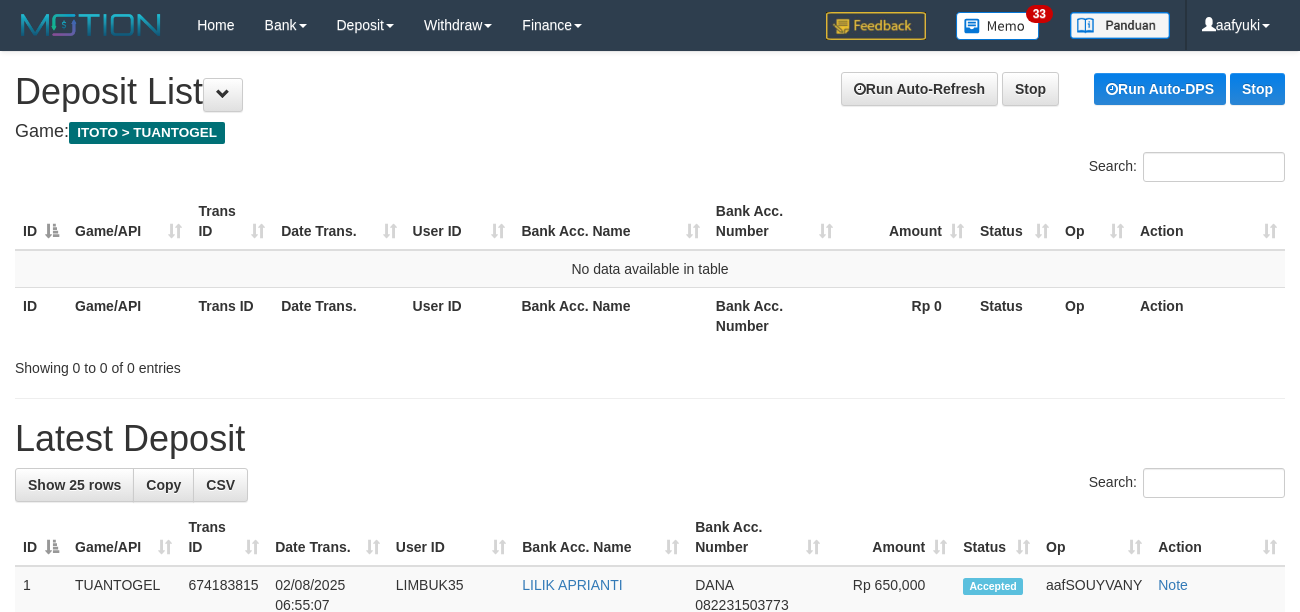 scroll, scrollTop: 0, scrollLeft: 0, axis: both 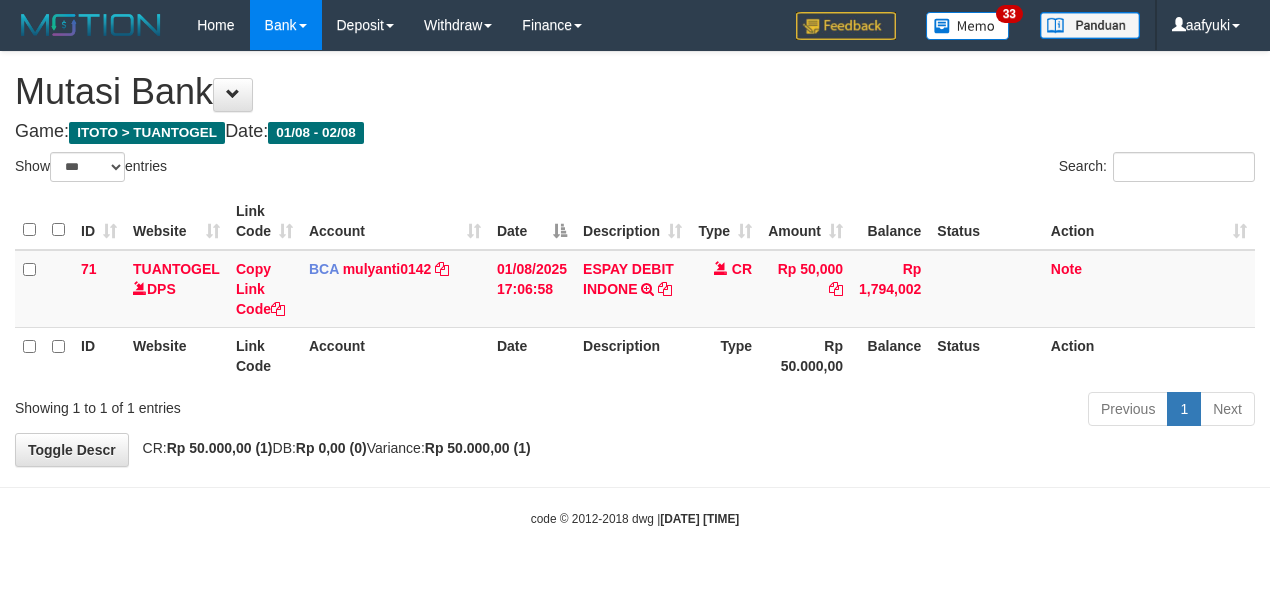 select on "***" 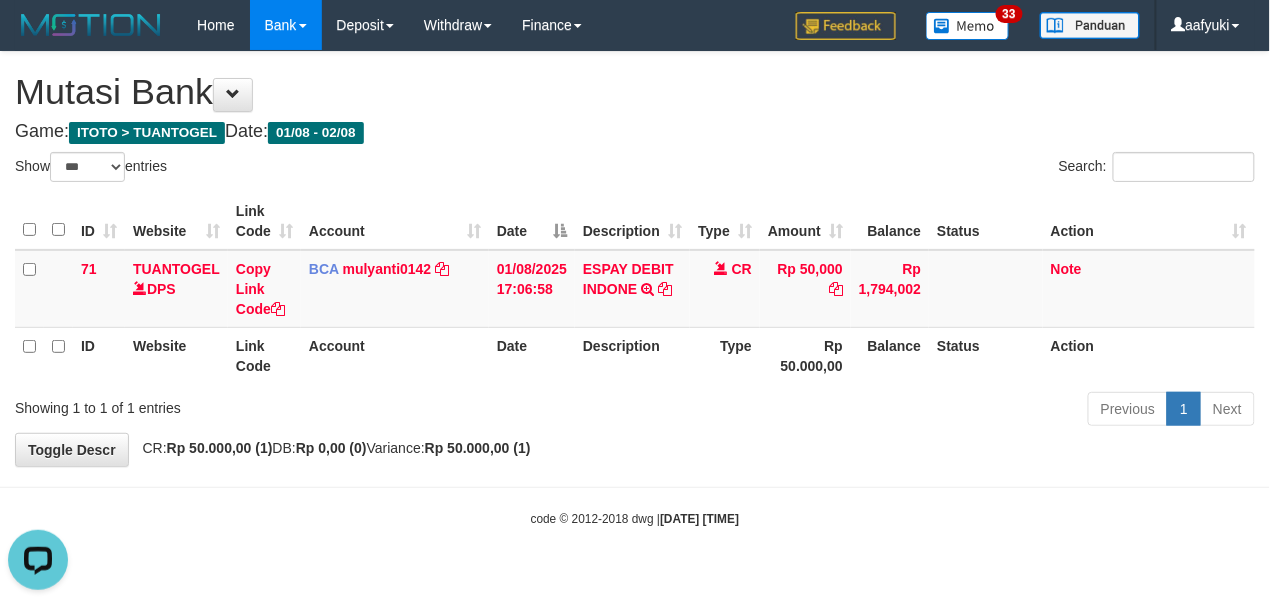 scroll, scrollTop: 0, scrollLeft: 0, axis: both 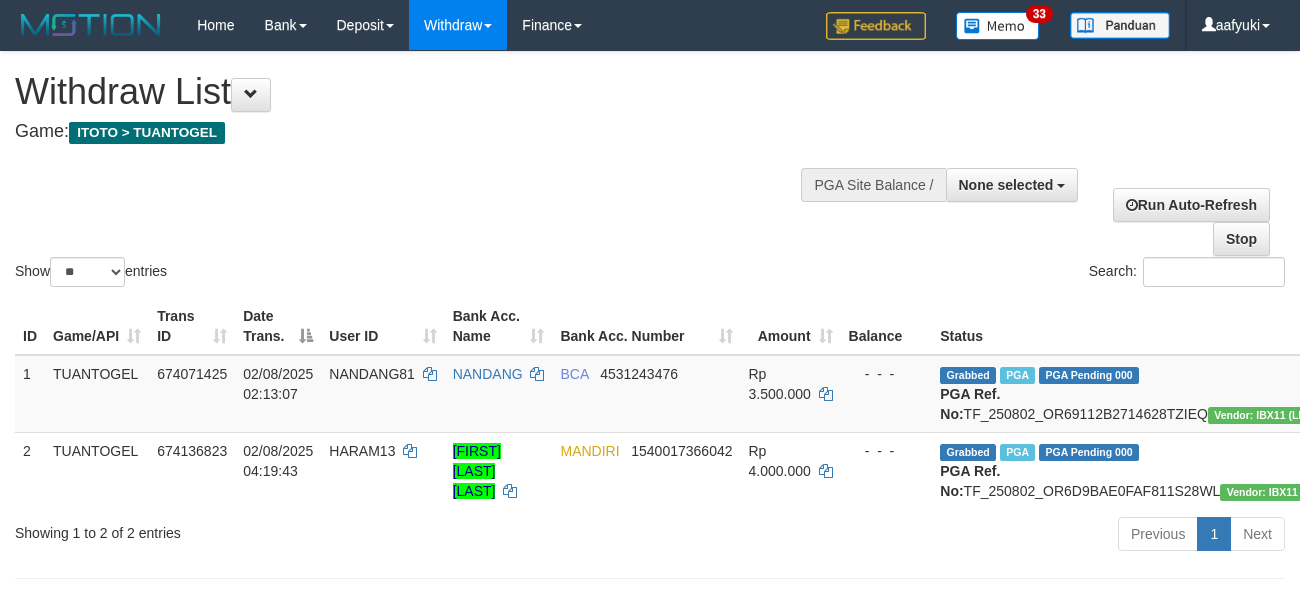 select 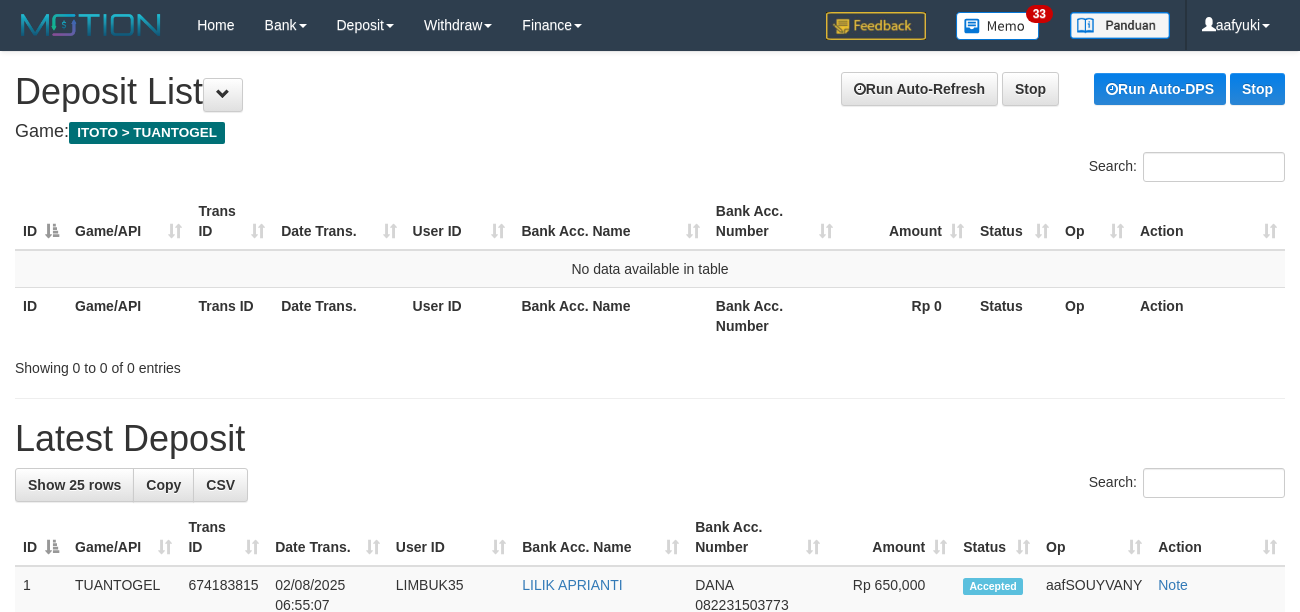 scroll, scrollTop: 0, scrollLeft: 0, axis: both 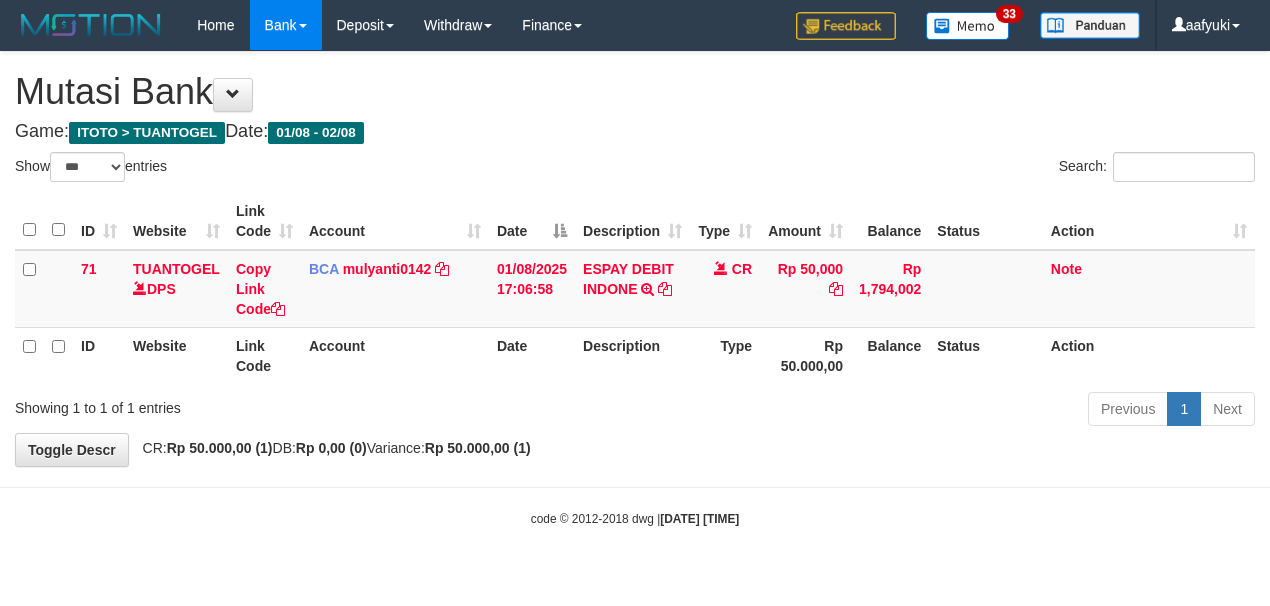 select on "***" 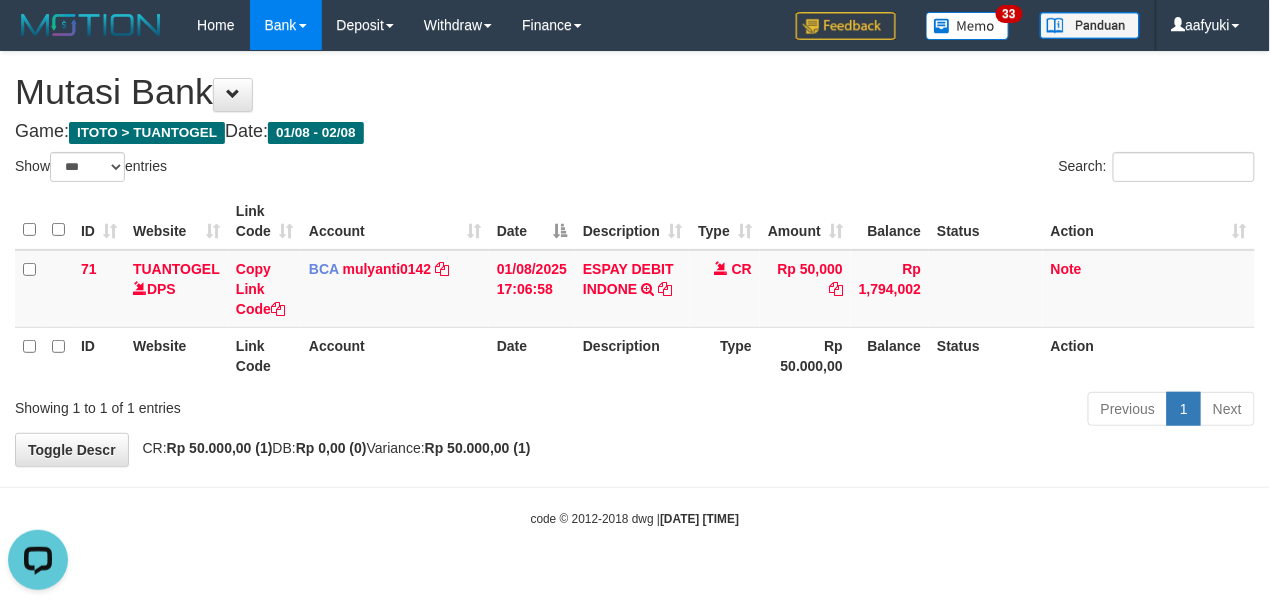 scroll, scrollTop: 0, scrollLeft: 0, axis: both 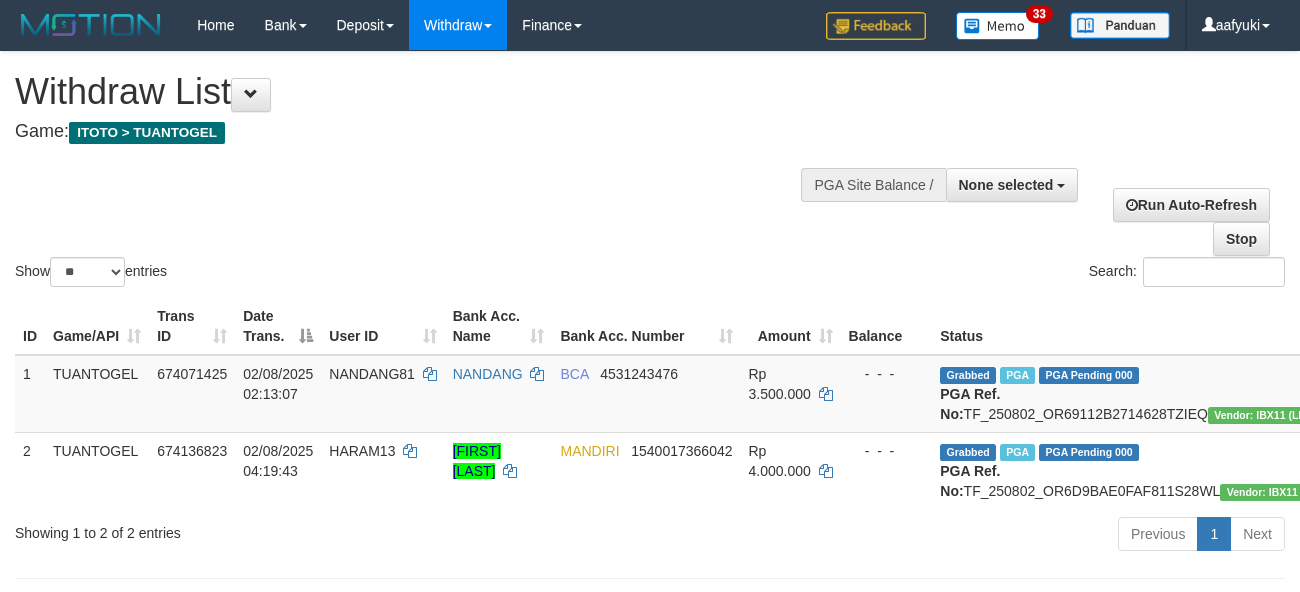 select 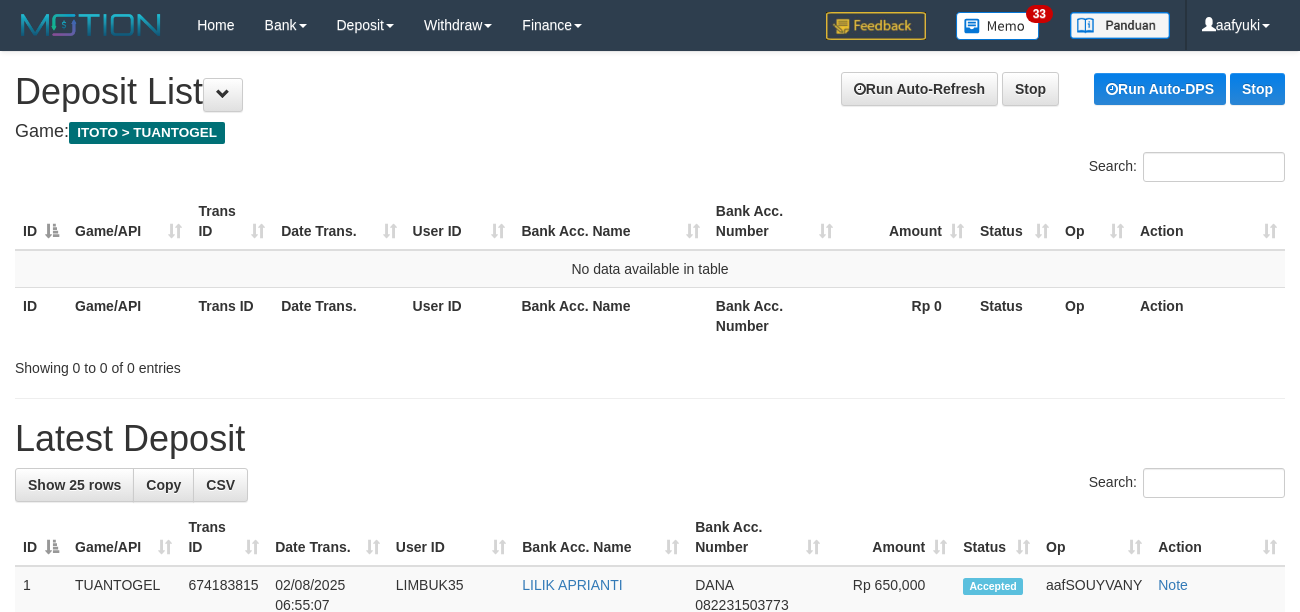 scroll, scrollTop: 0, scrollLeft: 0, axis: both 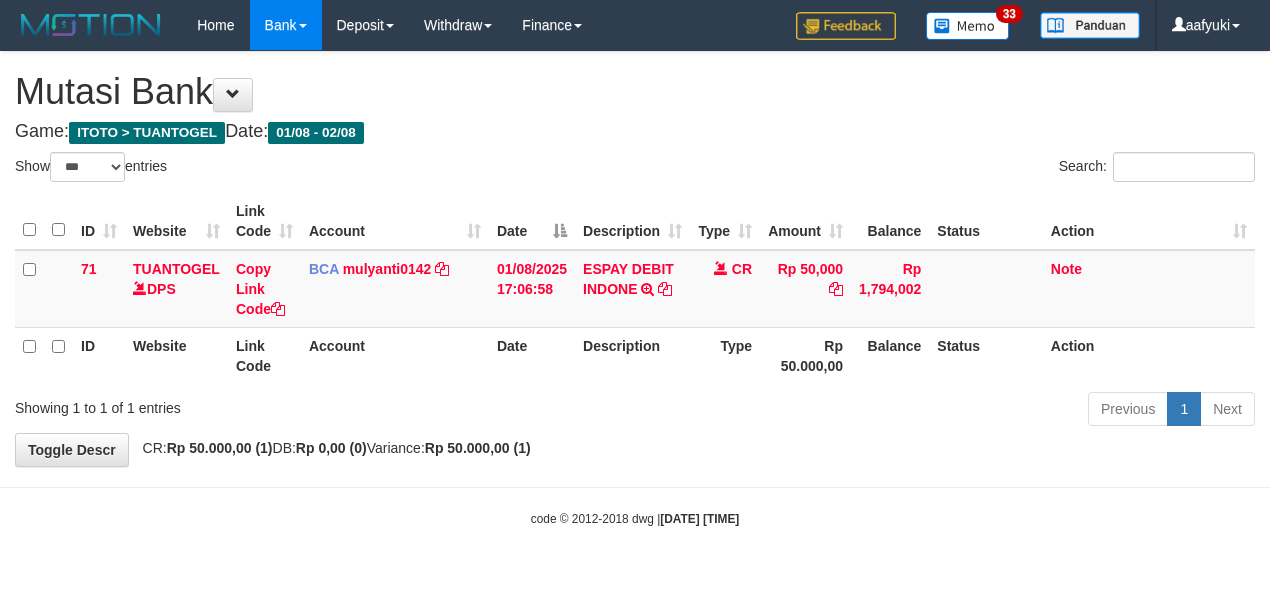 select on "***" 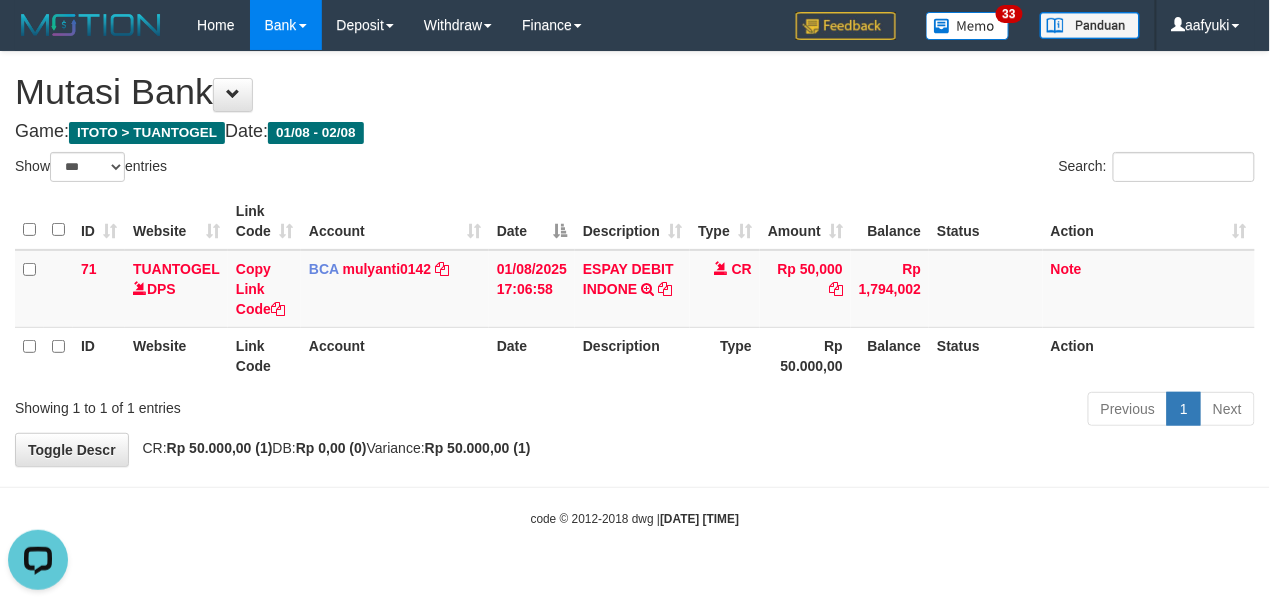 scroll, scrollTop: 0, scrollLeft: 0, axis: both 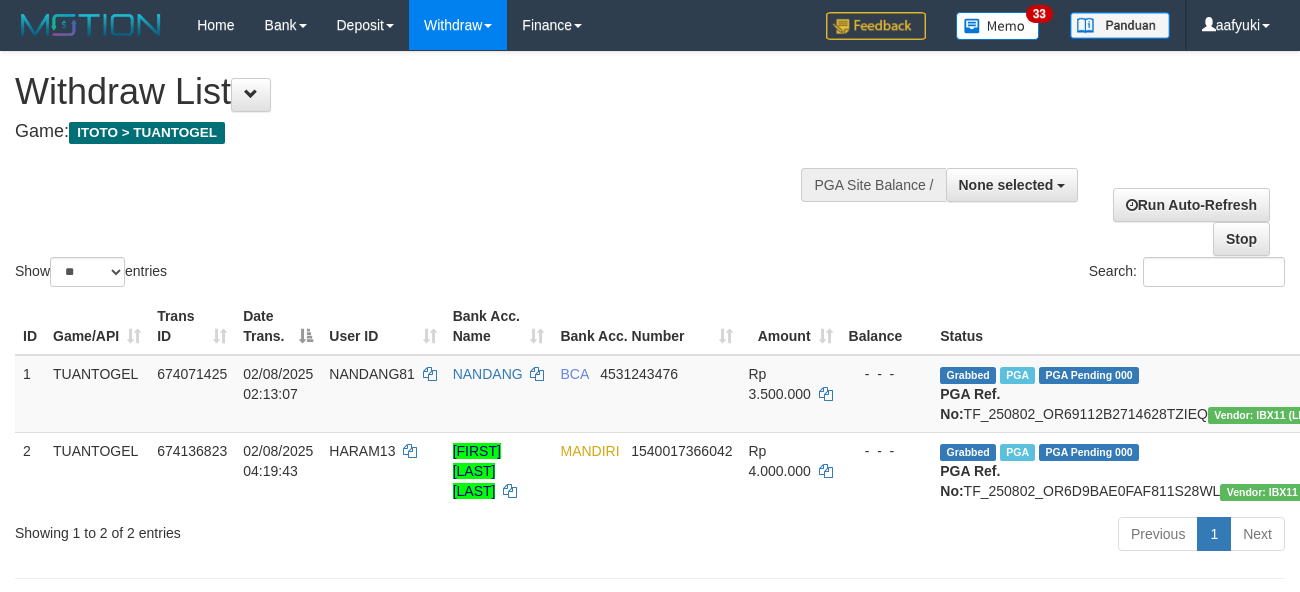 select 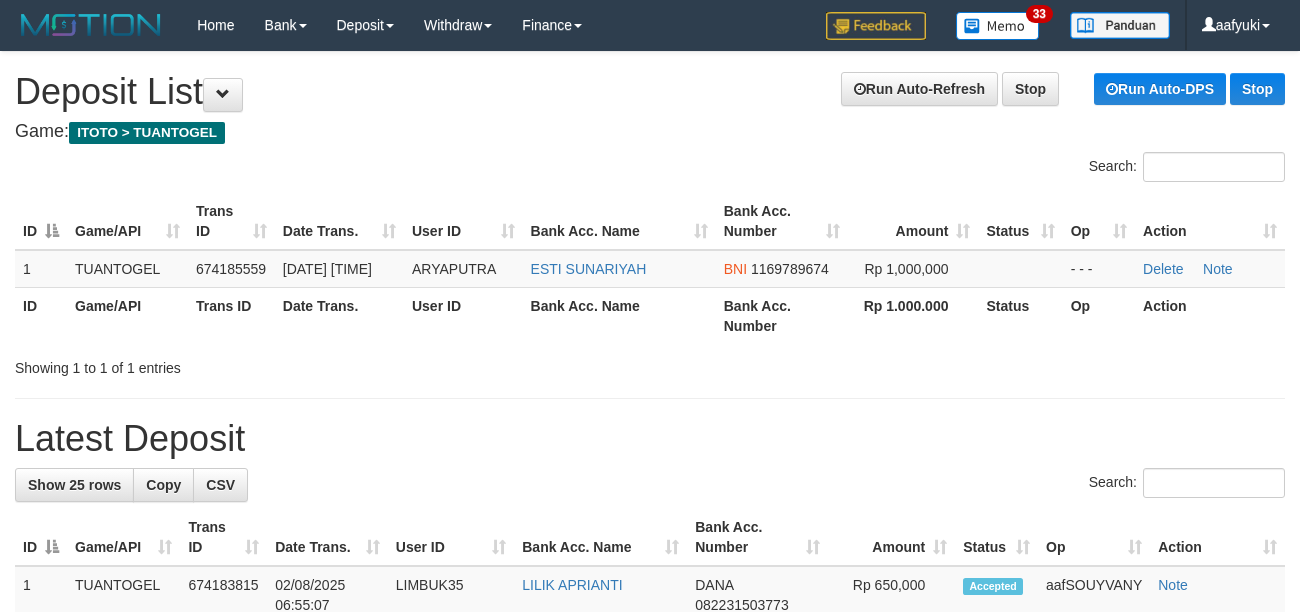 scroll, scrollTop: 0, scrollLeft: 0, axis: both 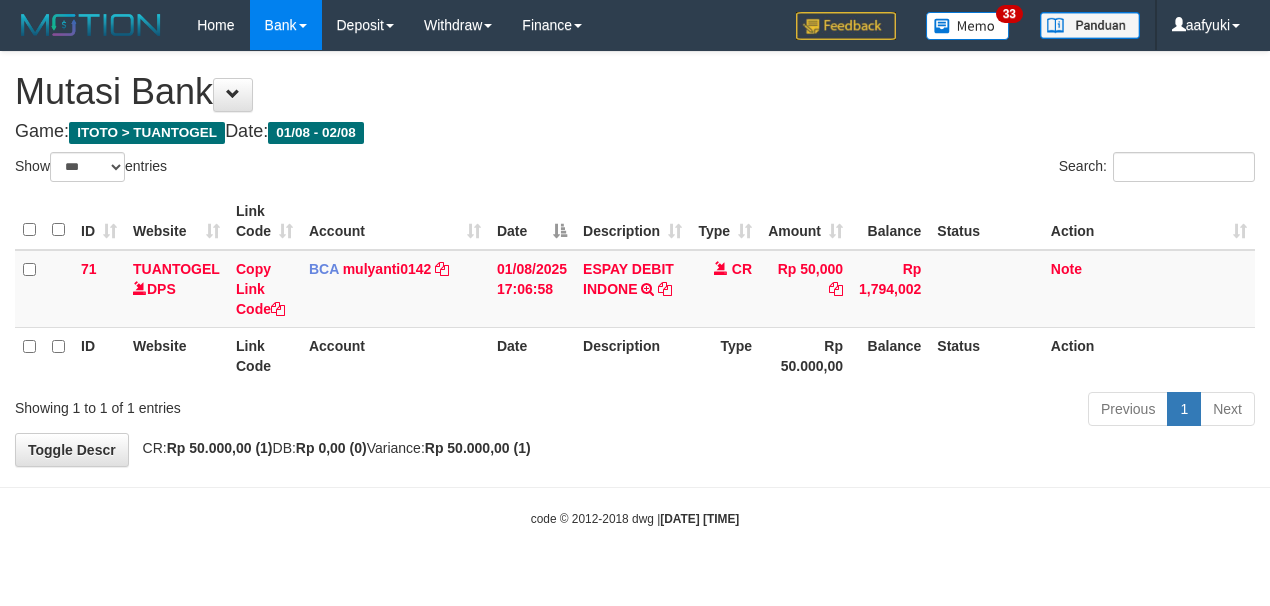 select on "***" 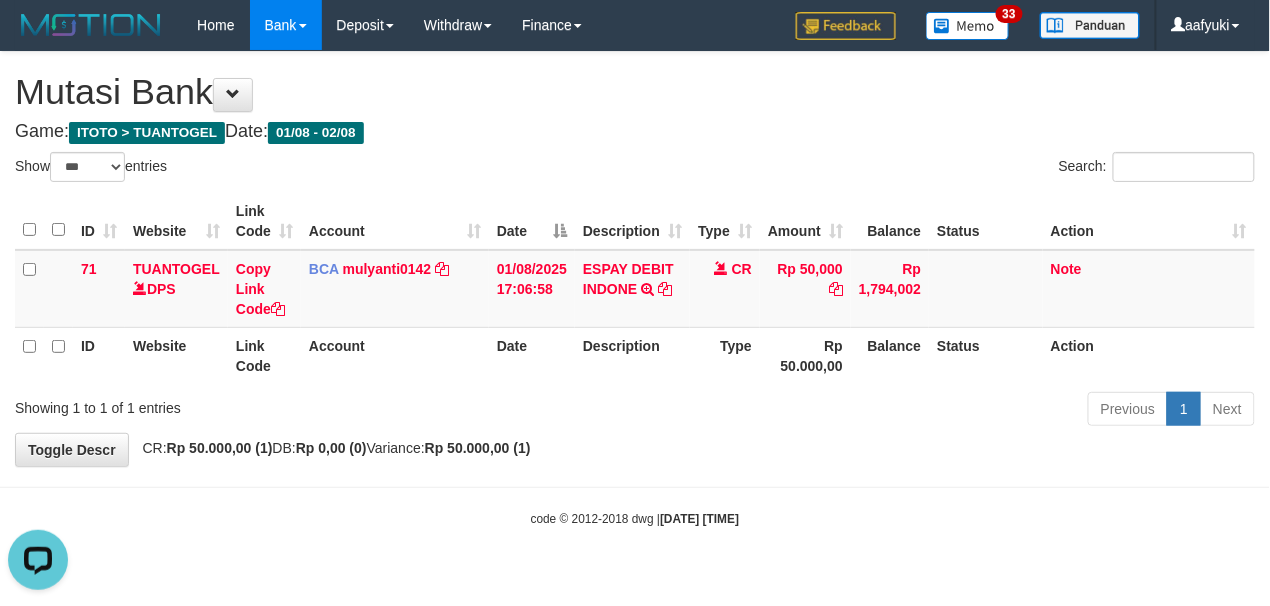 scroll, scrollTop: 0, scrollLeft: 0, axis: both 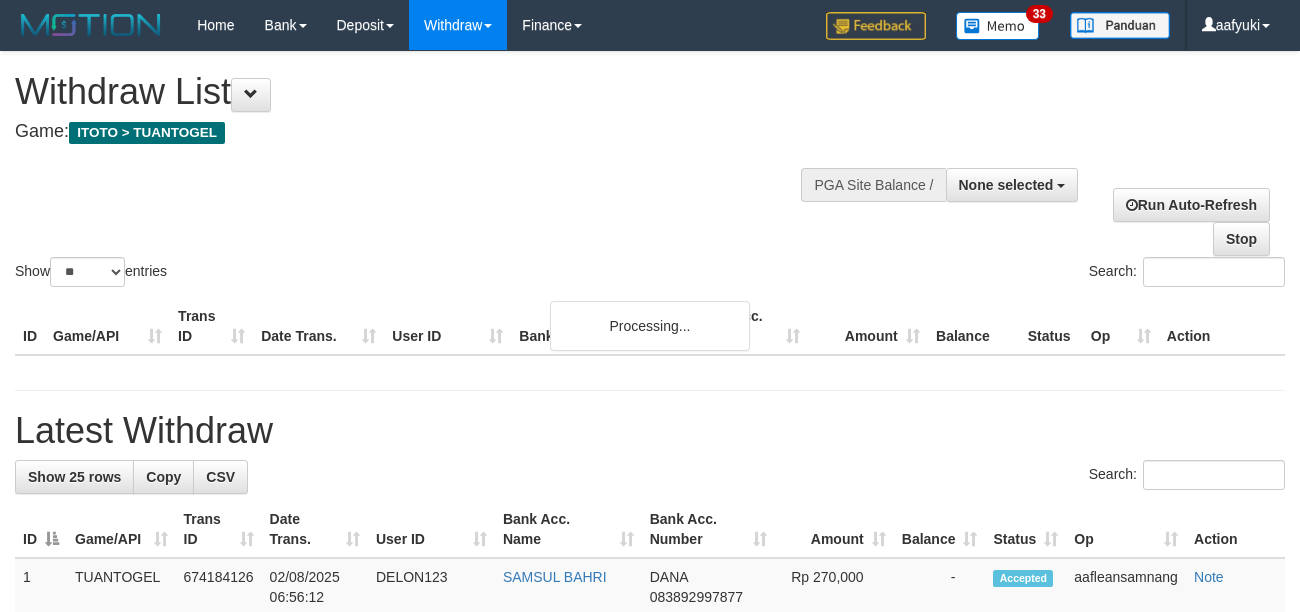 select 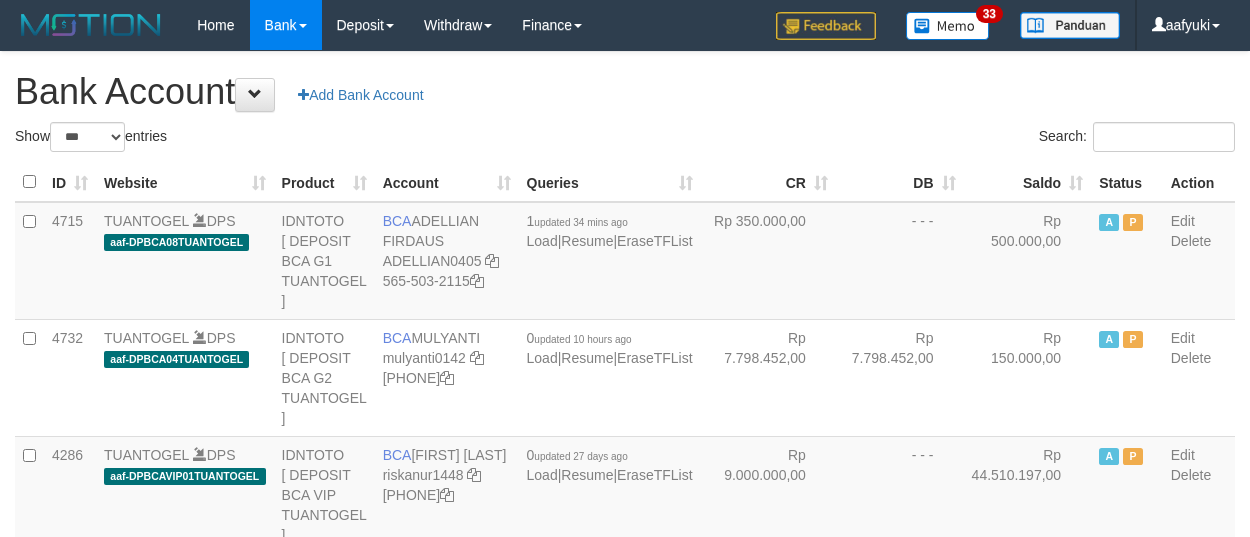 select on "***" 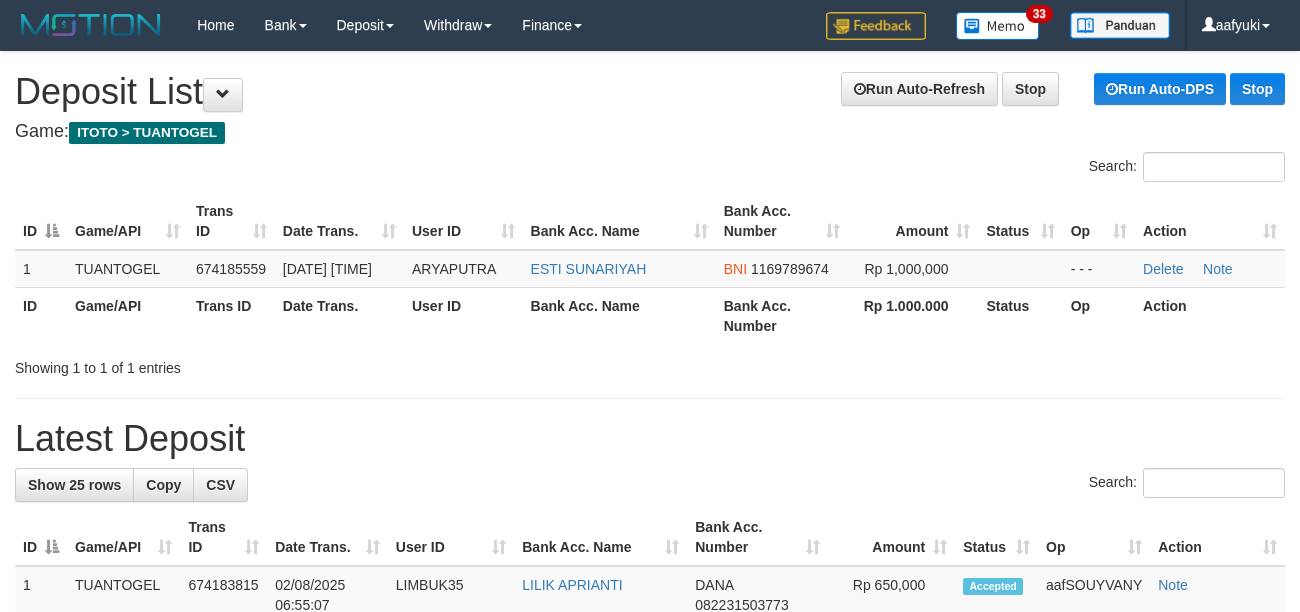 scroll, scrollTop: 0, scrollLeft: 0, axis: both 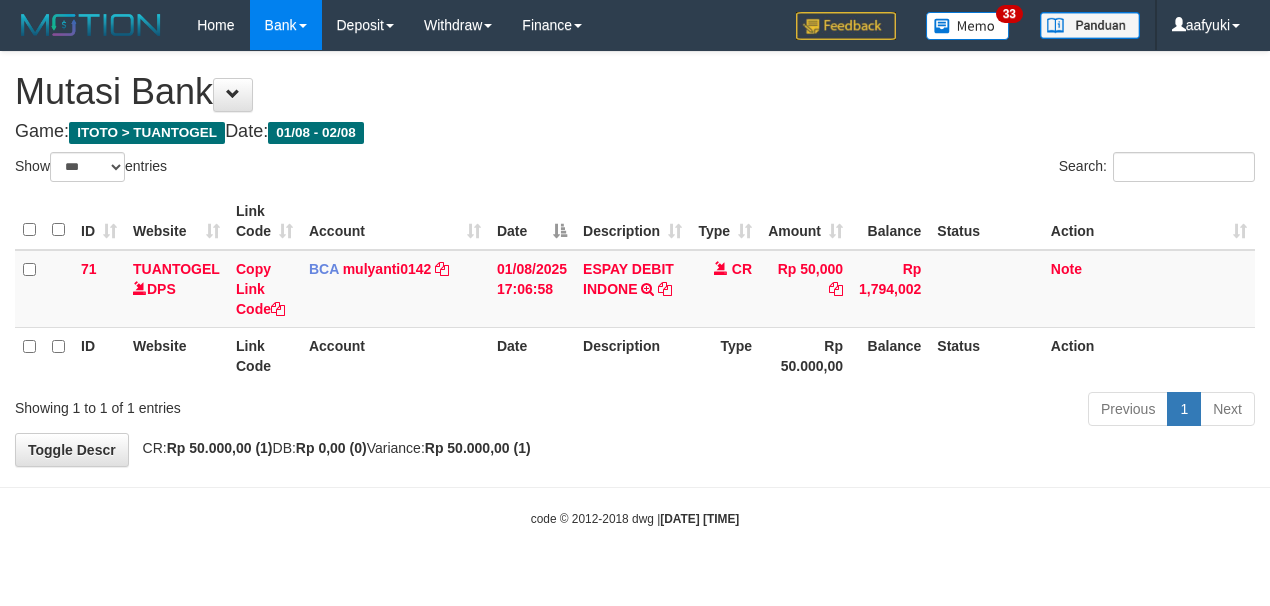 select on "***" 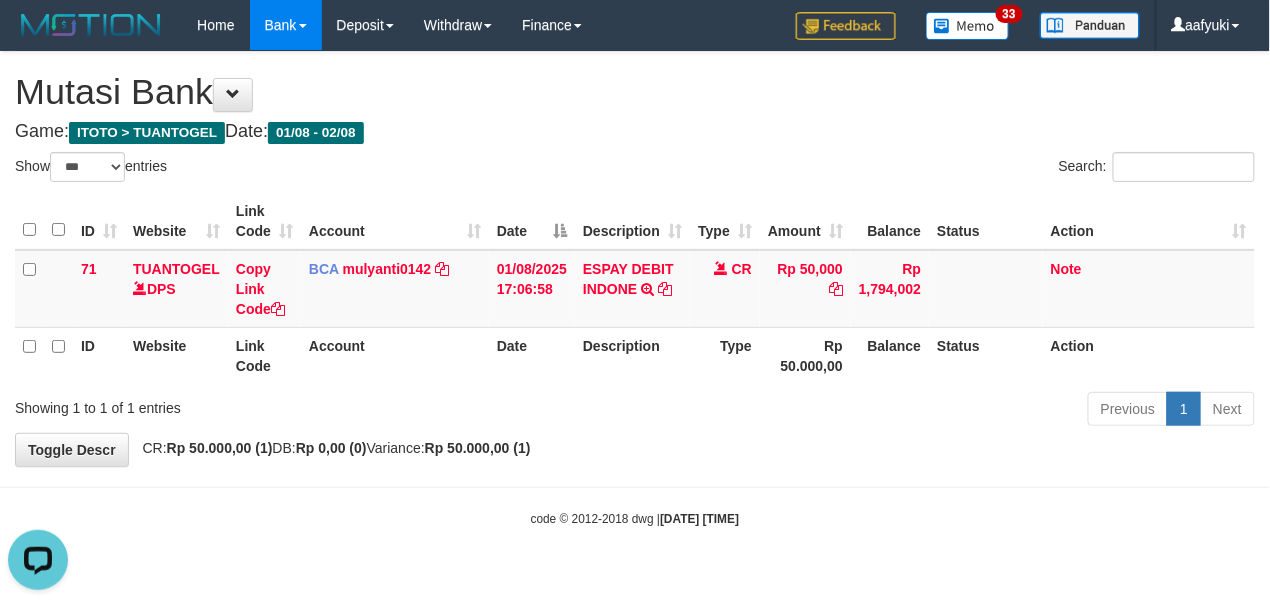 scroll, scrollTop: 0, scrollLeft: 0, axis: both 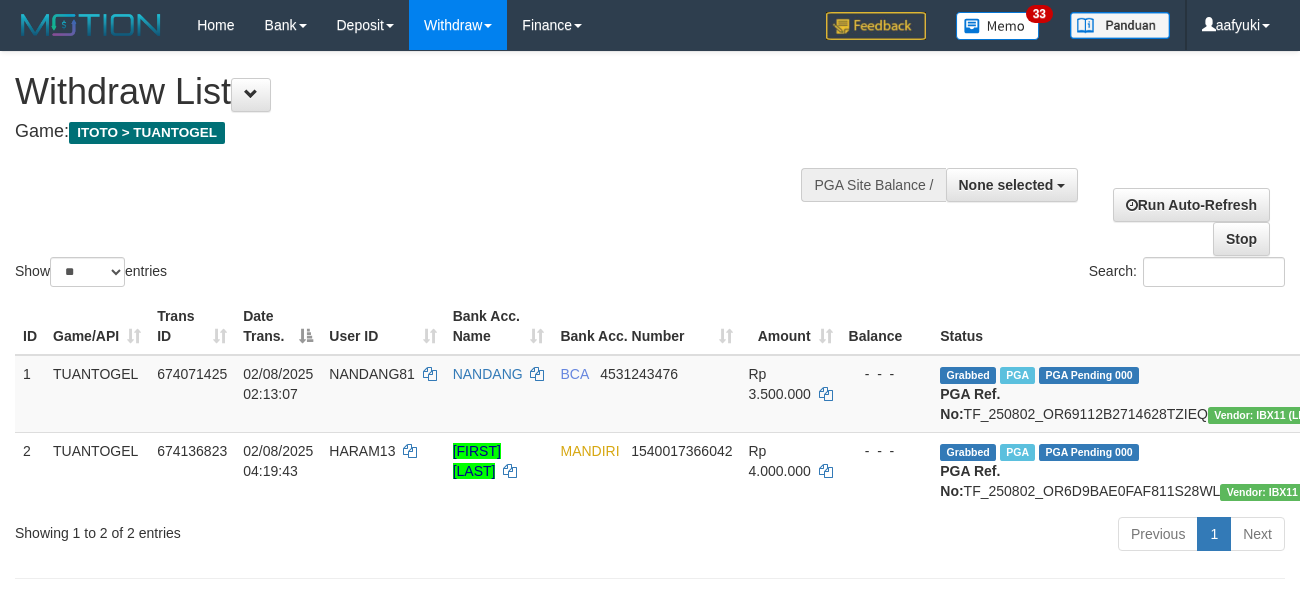 select 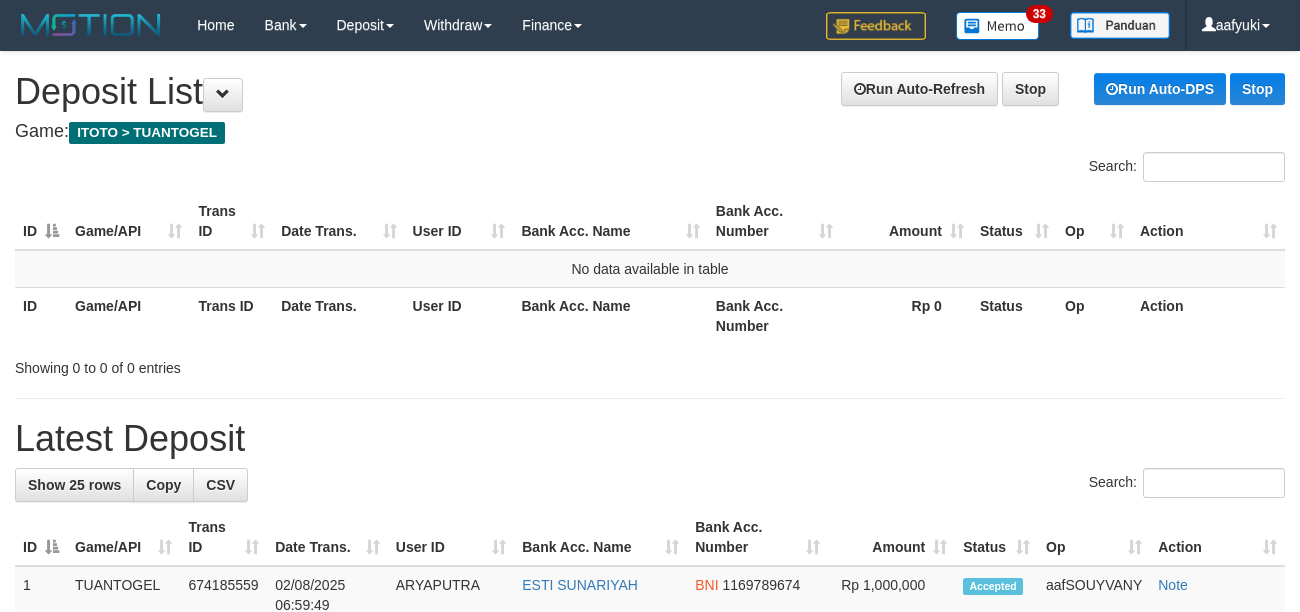 scroll, scrollTop: 0, scrollLeft: 0, axis: both 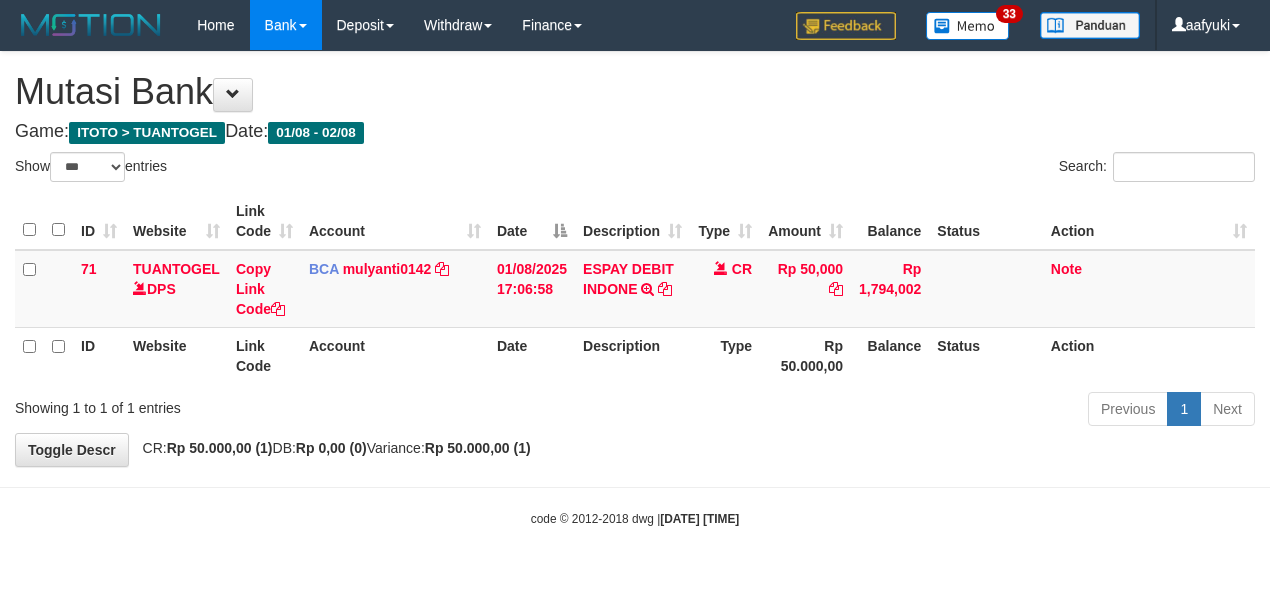 select on "***" 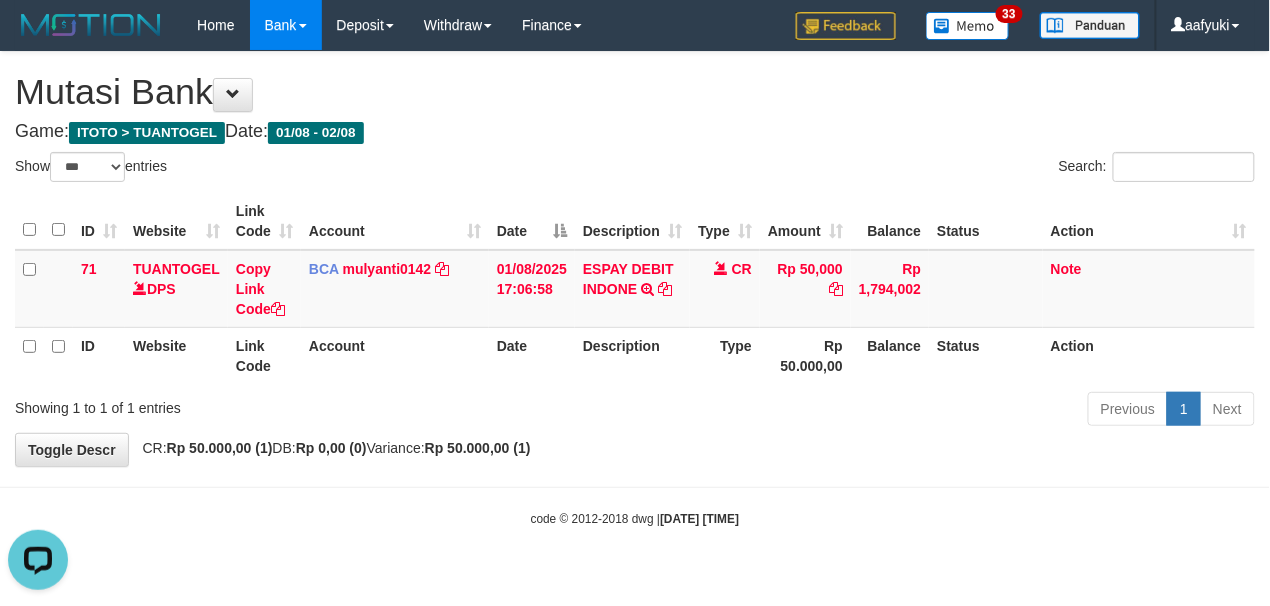 scroll, scrollTop: 0, scrollLeft: 0, axis: both 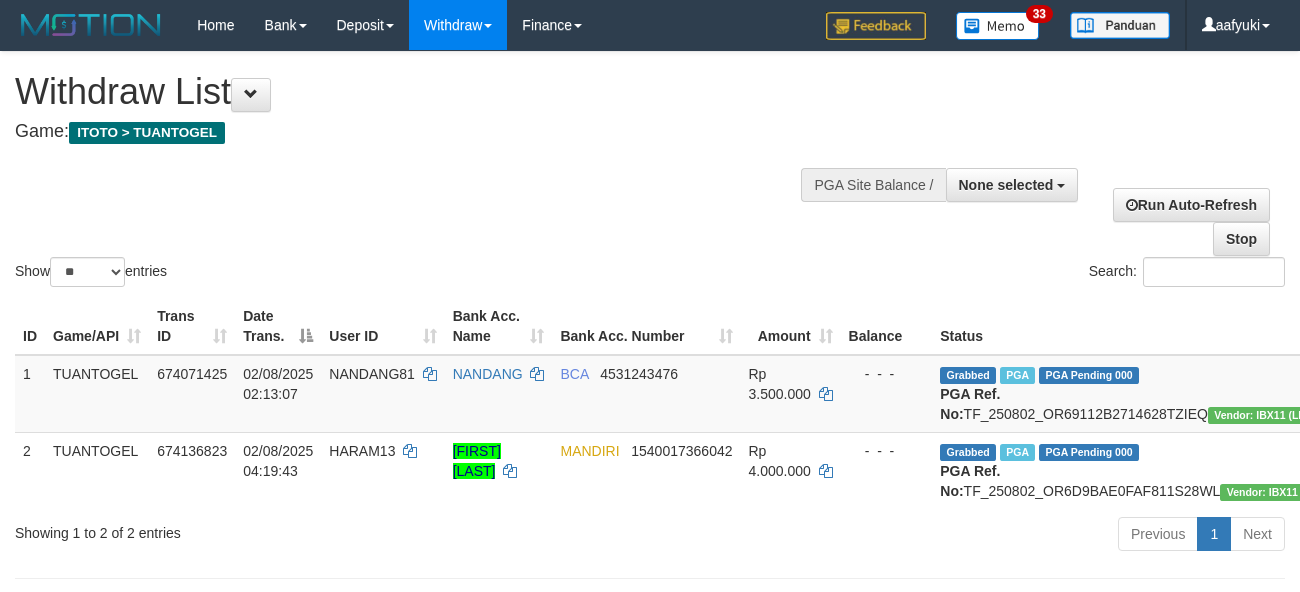 select 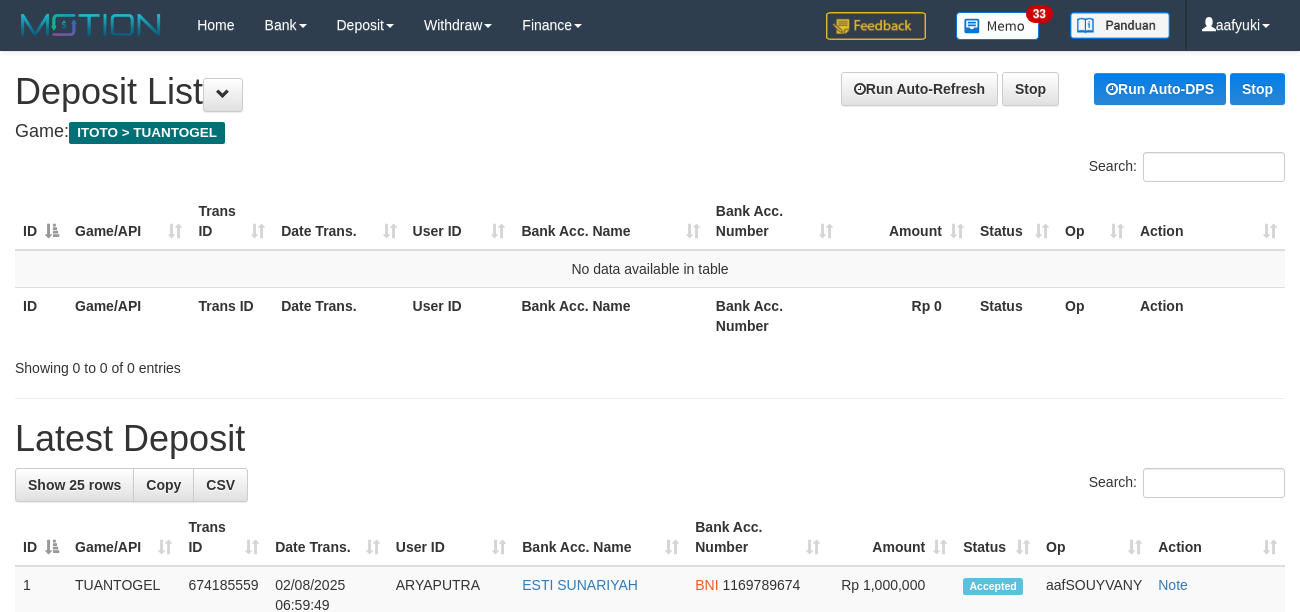 scroll, scrollTop: 0, scrollLeft: 0, axis: both 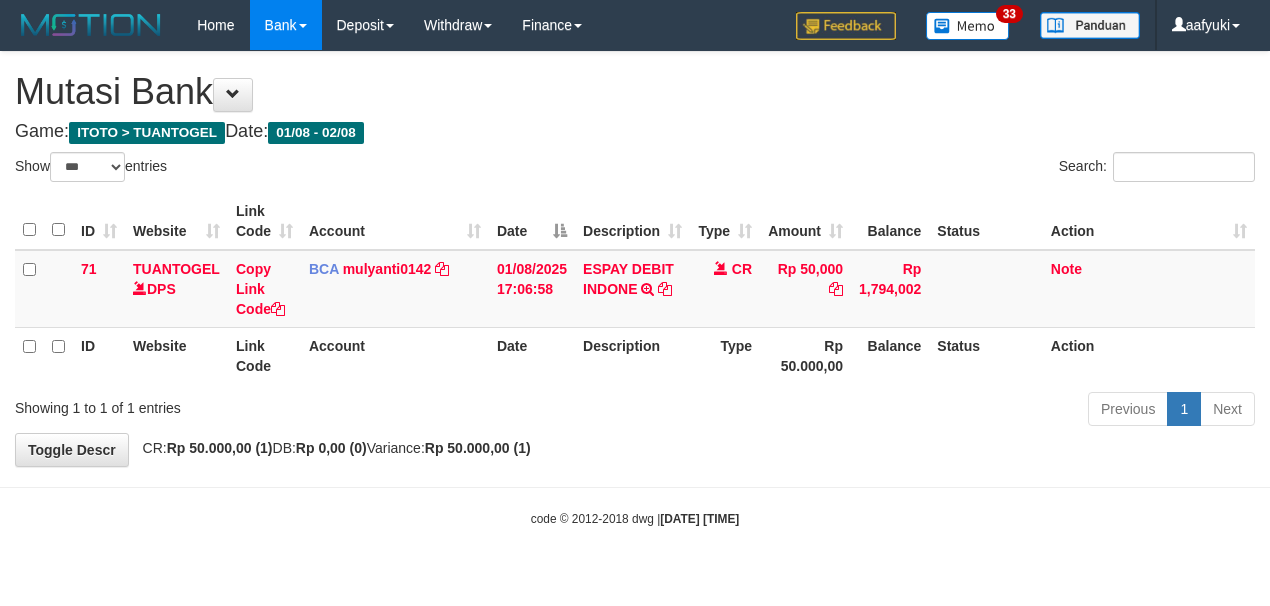 select on "***" 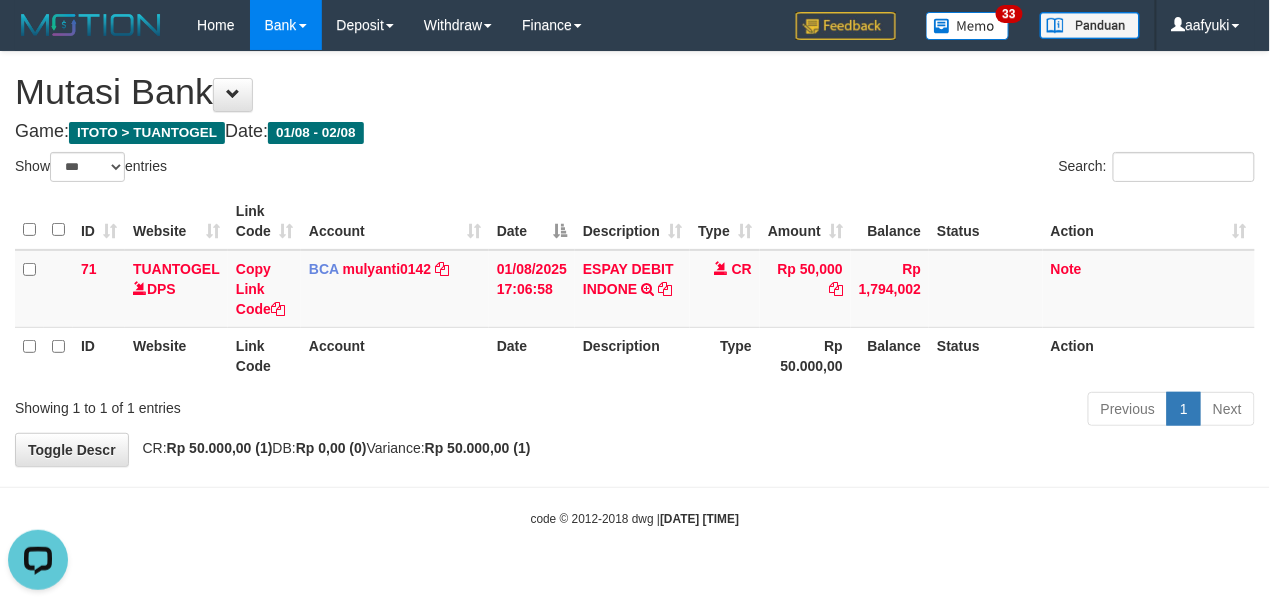 scroll, scrollTop: 0, scrollLeft: 0, axis: both 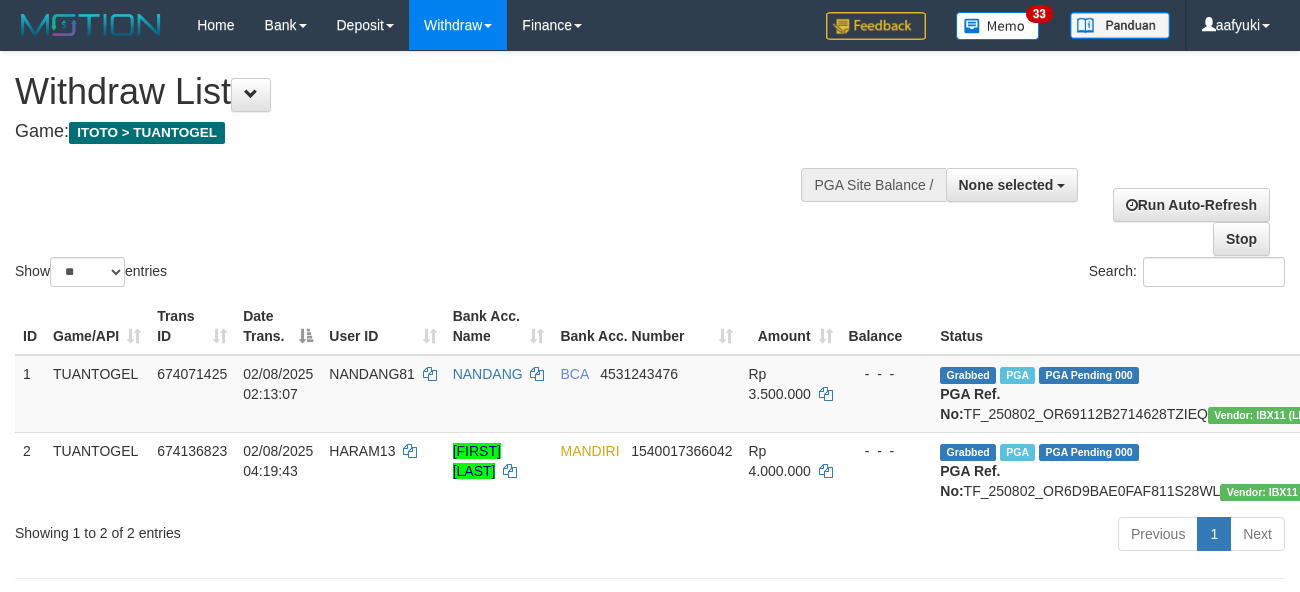 select 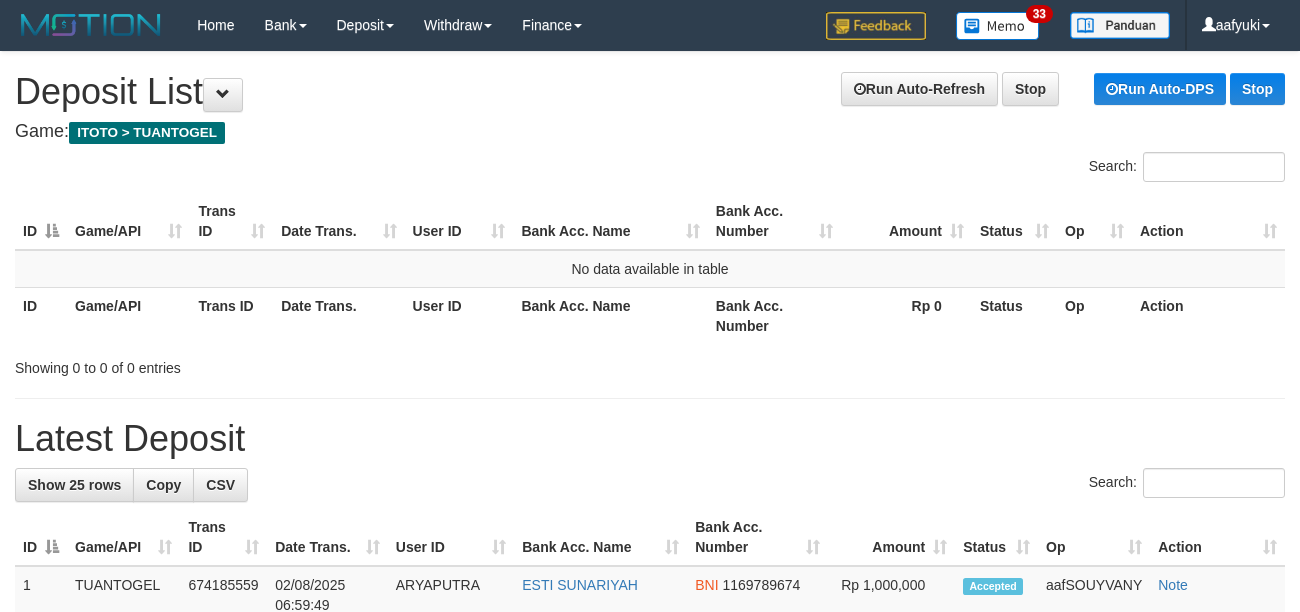 scroll, scrollTop: 0, scrollLeft: 0, axis: both 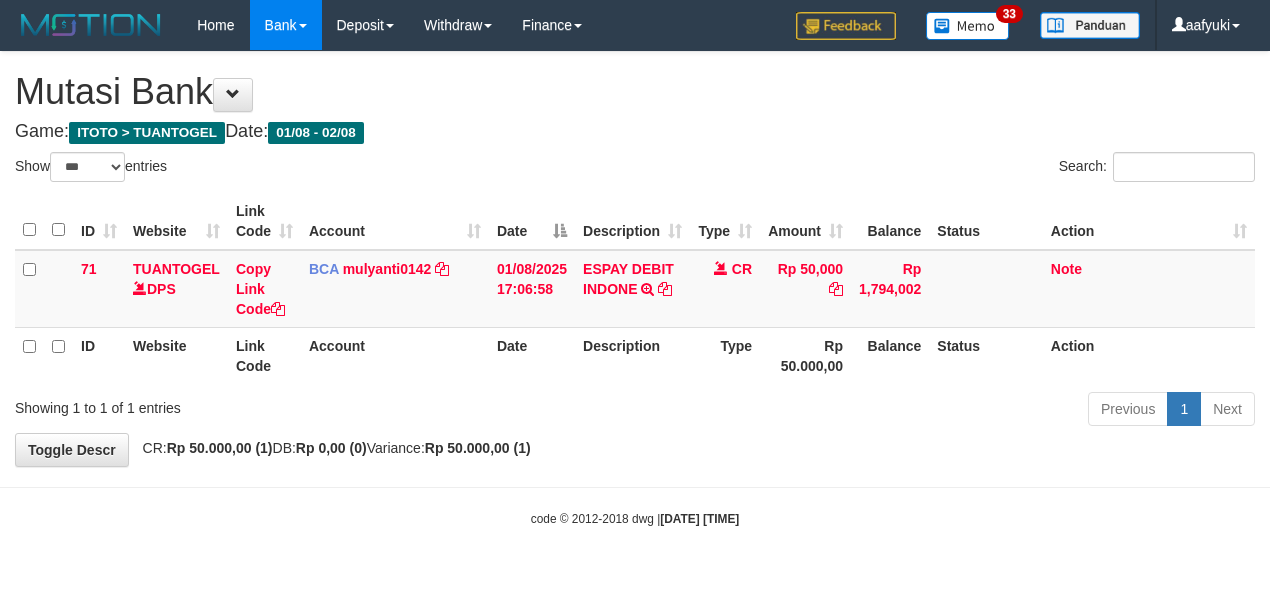 select on "***" 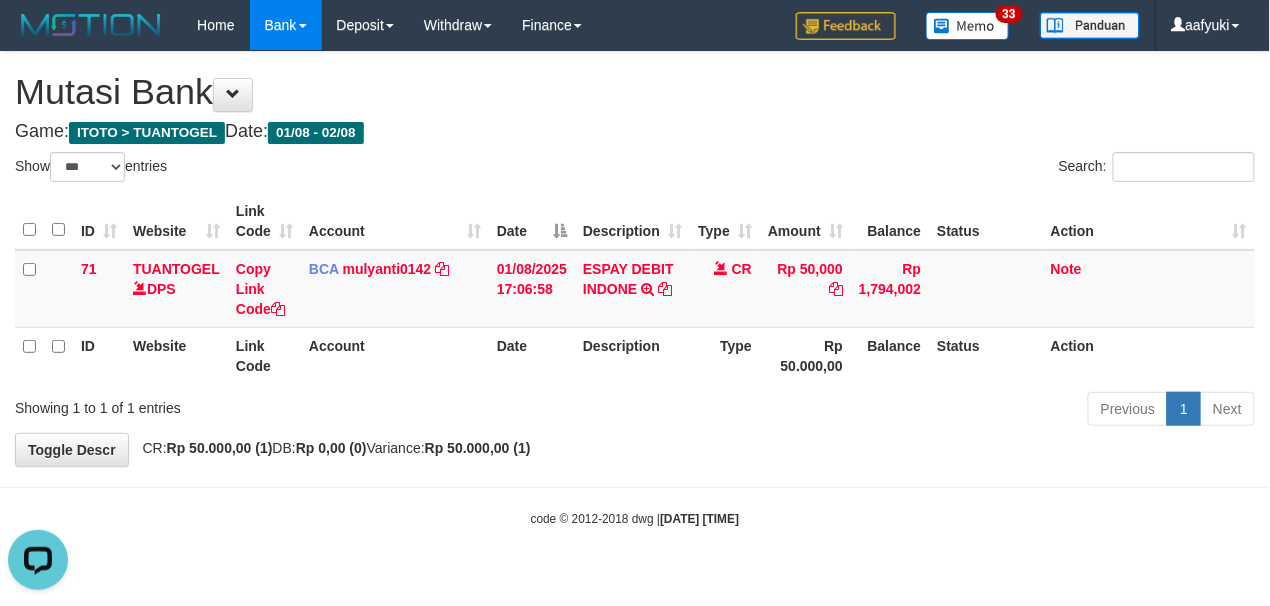 scroll, scrollTop: 0, scrollLeft: 0, axis: both 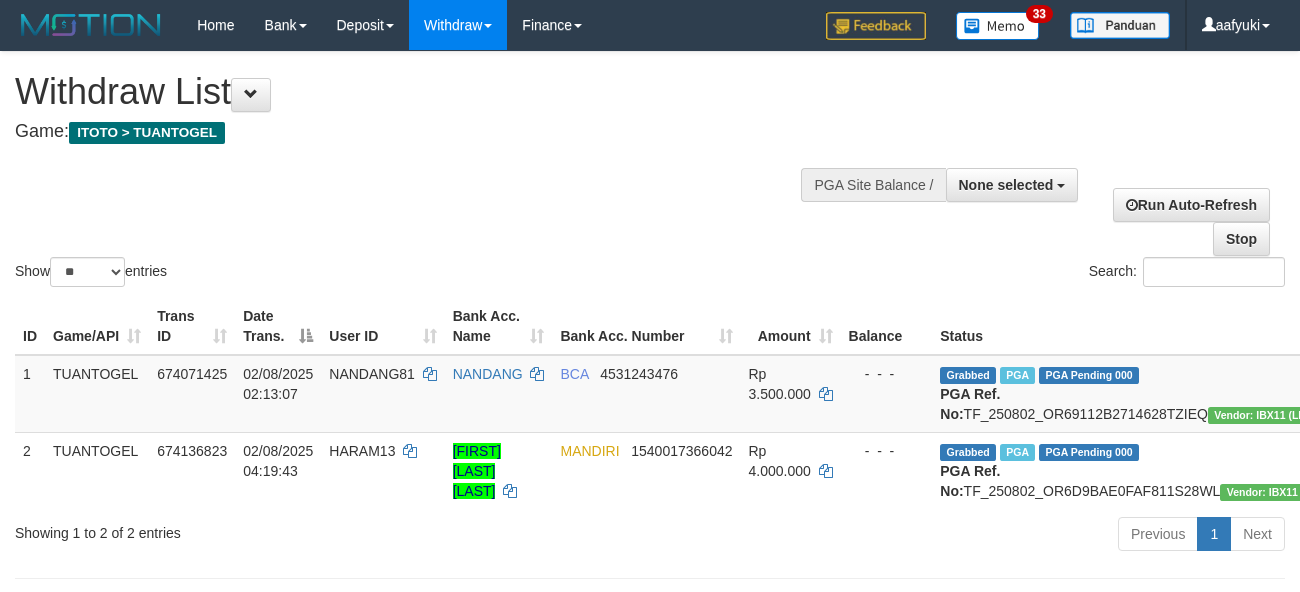 select 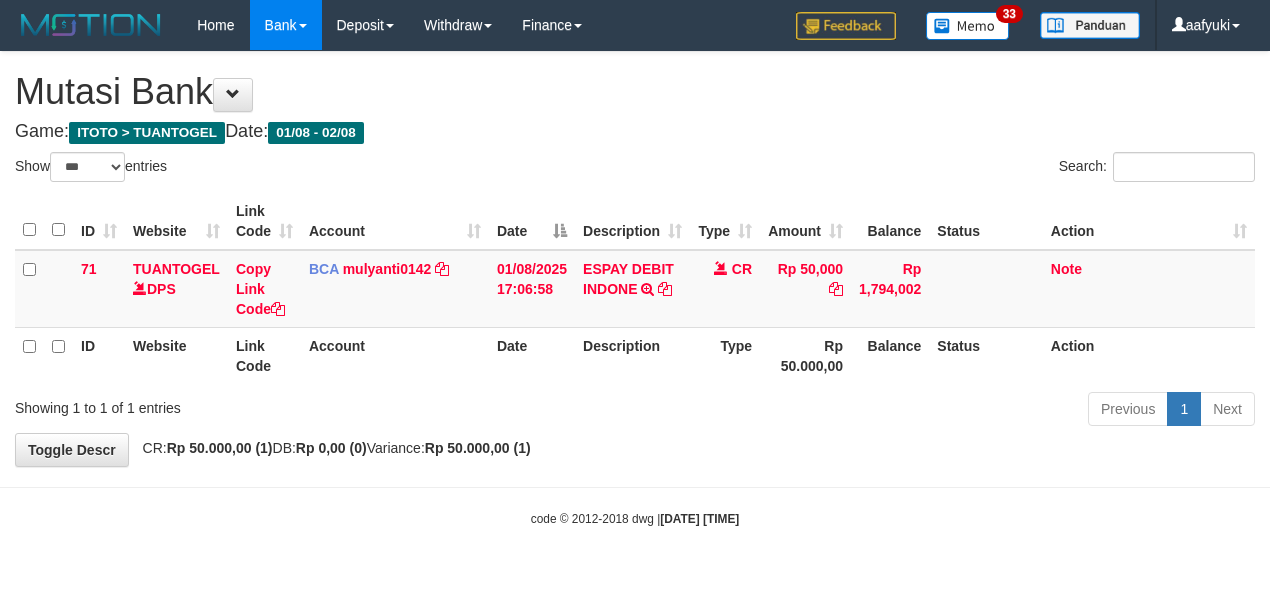 select on "***" 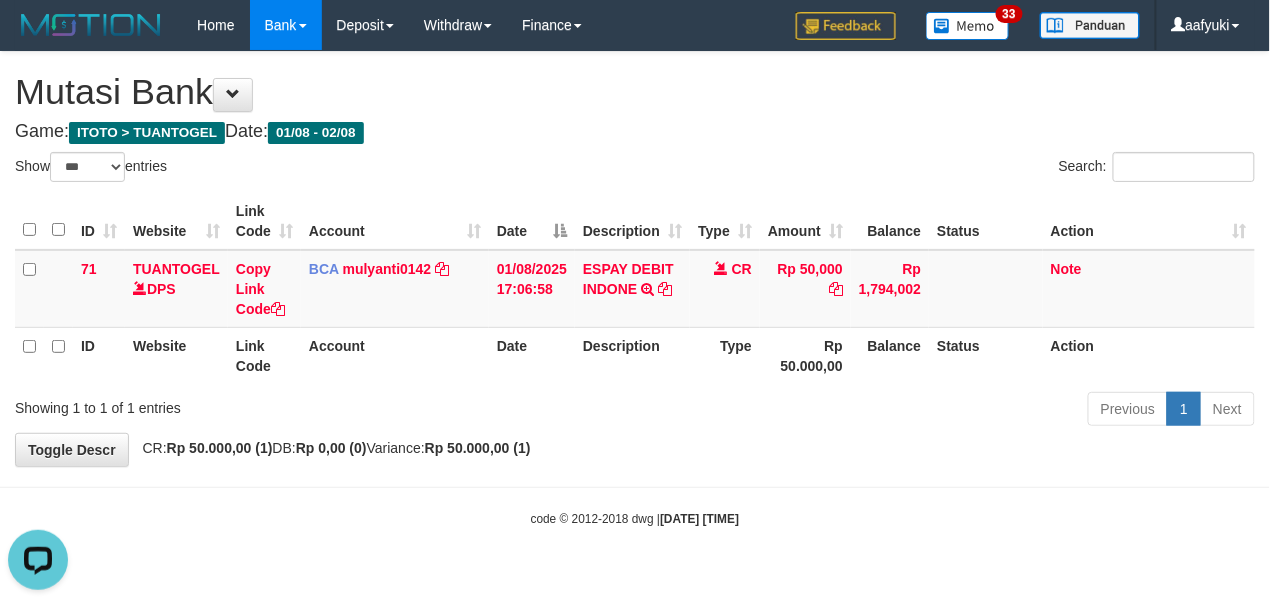 scroll, scrollTop: 0, scrollLeft: 0, axis: both 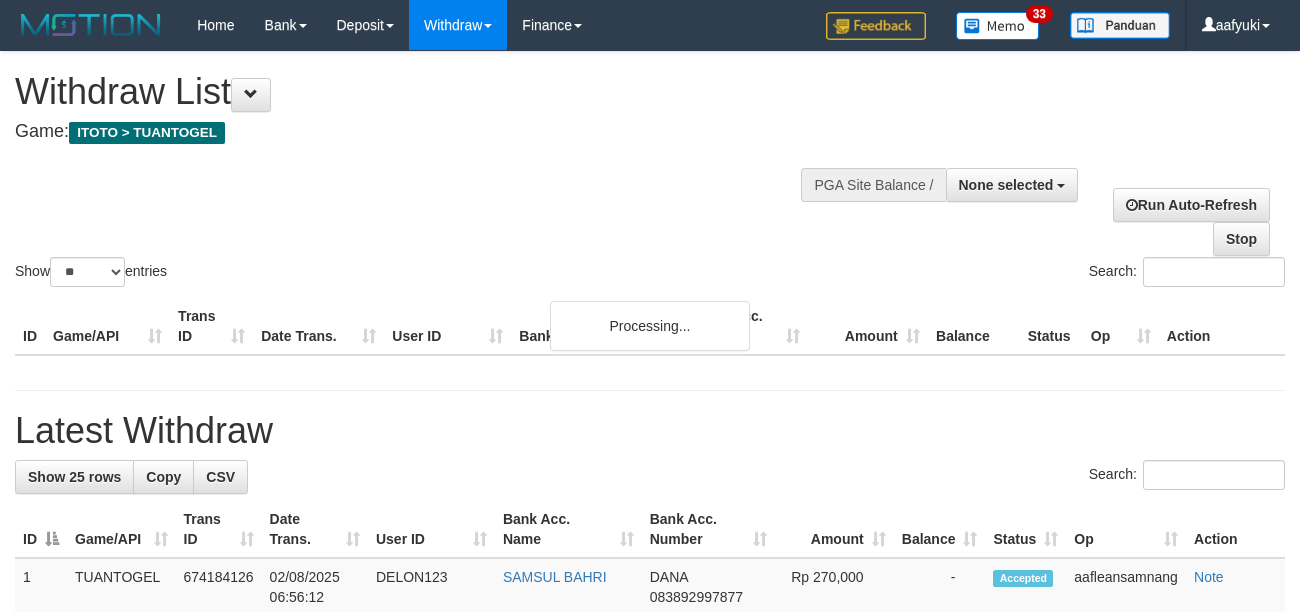 select 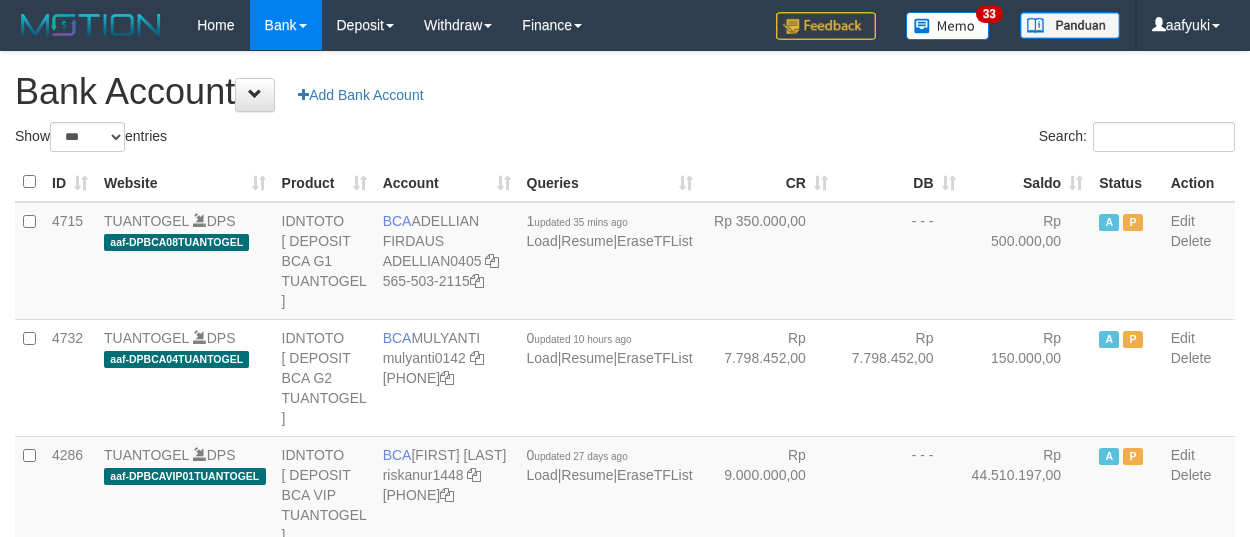 select on "***" 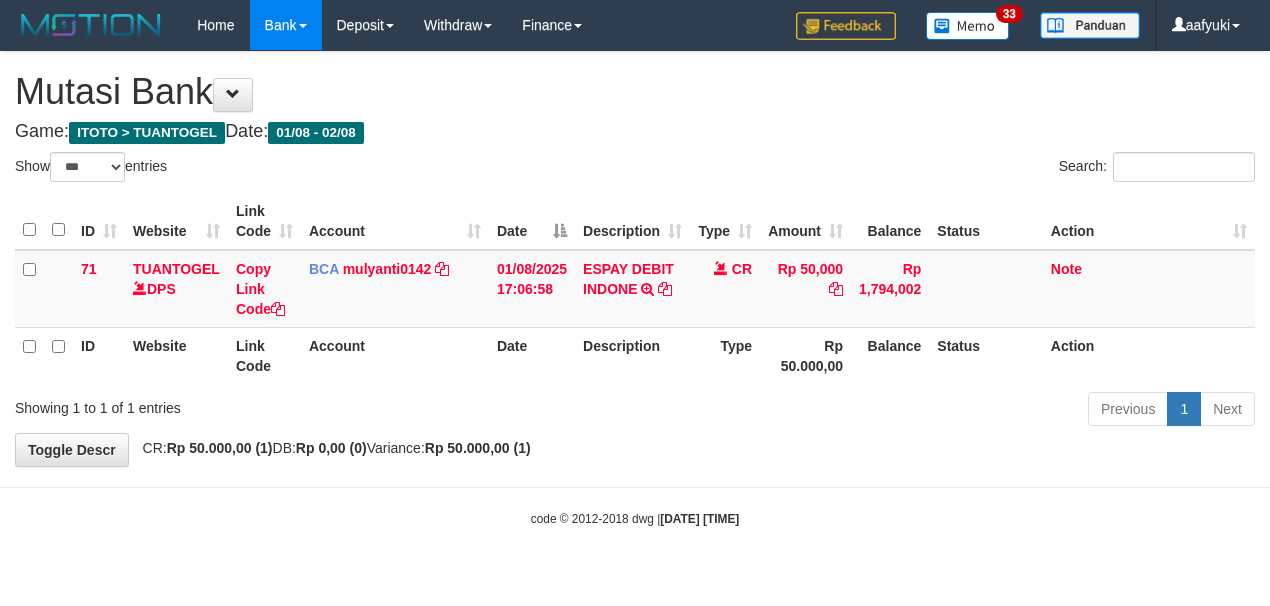 select on "***" 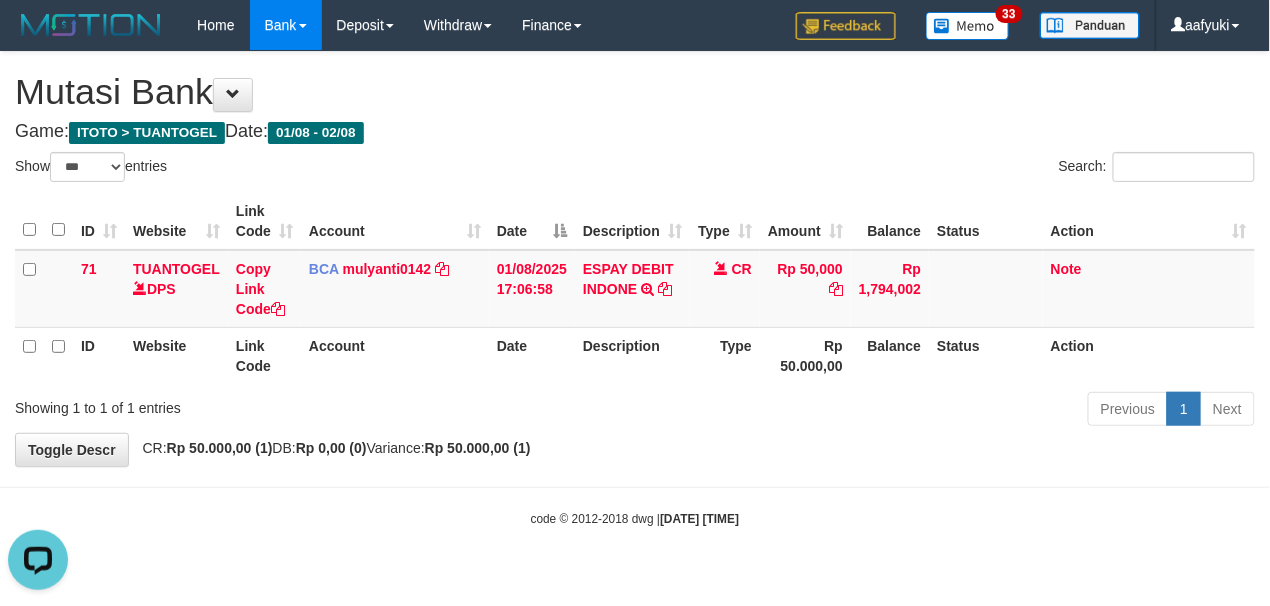 scroll, scrollTop: 0, scrollLeft: 0, axis: both 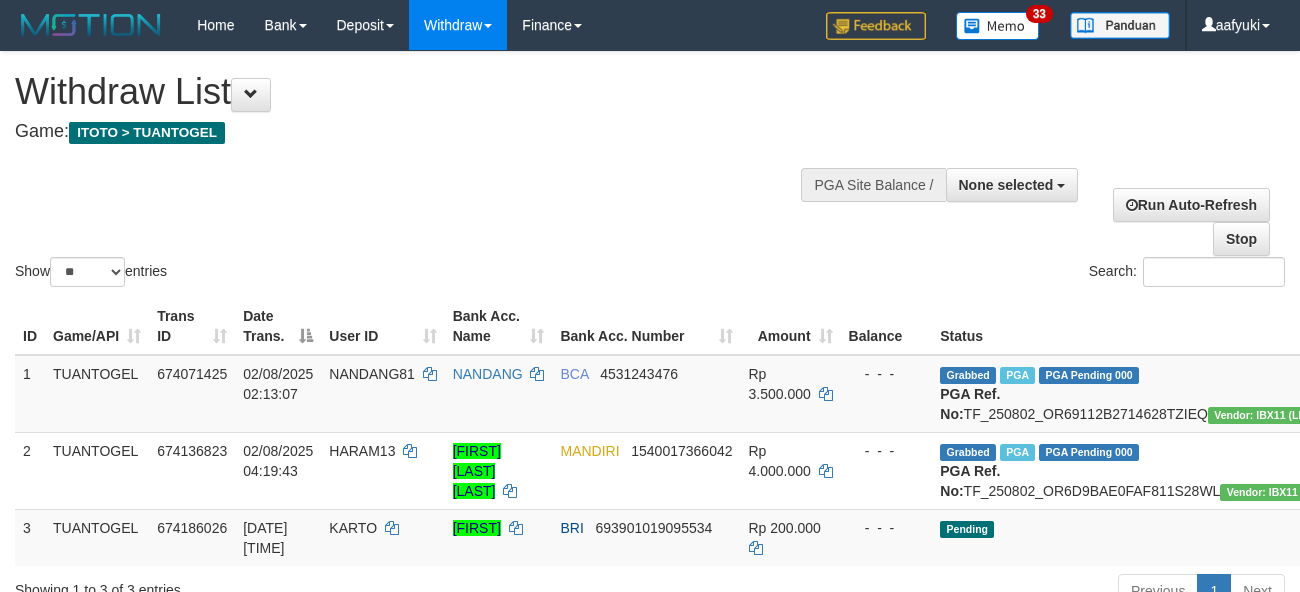 select 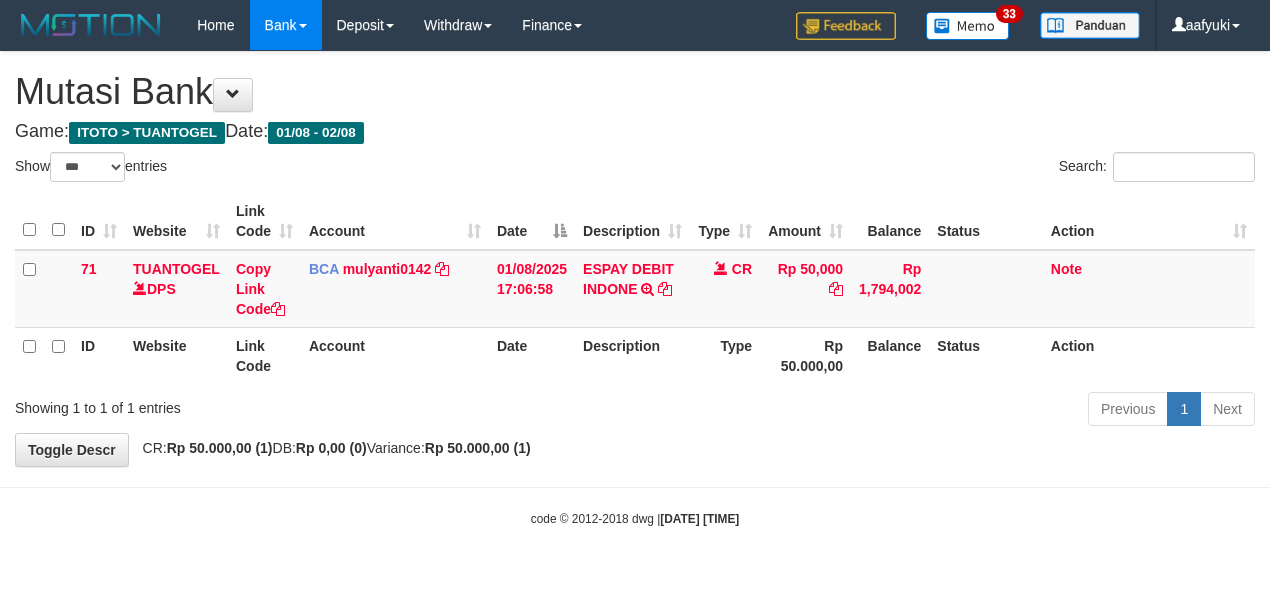 select on "***" 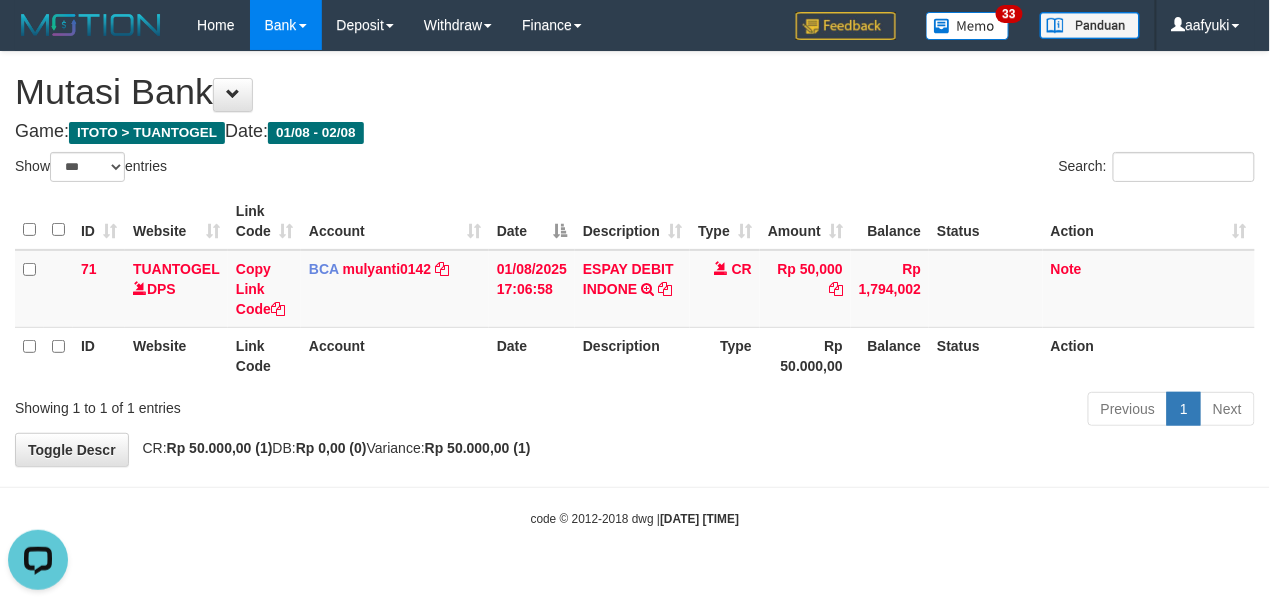 scroll, scrollTop: 0, scrollLeft: 0, axis: both 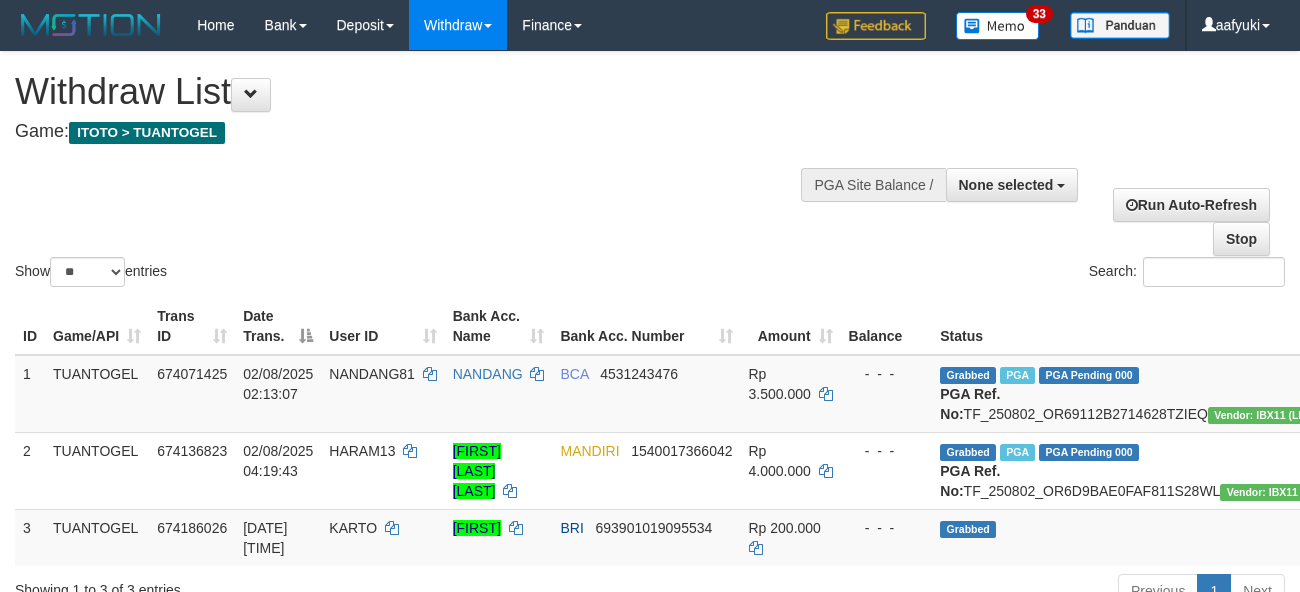 select 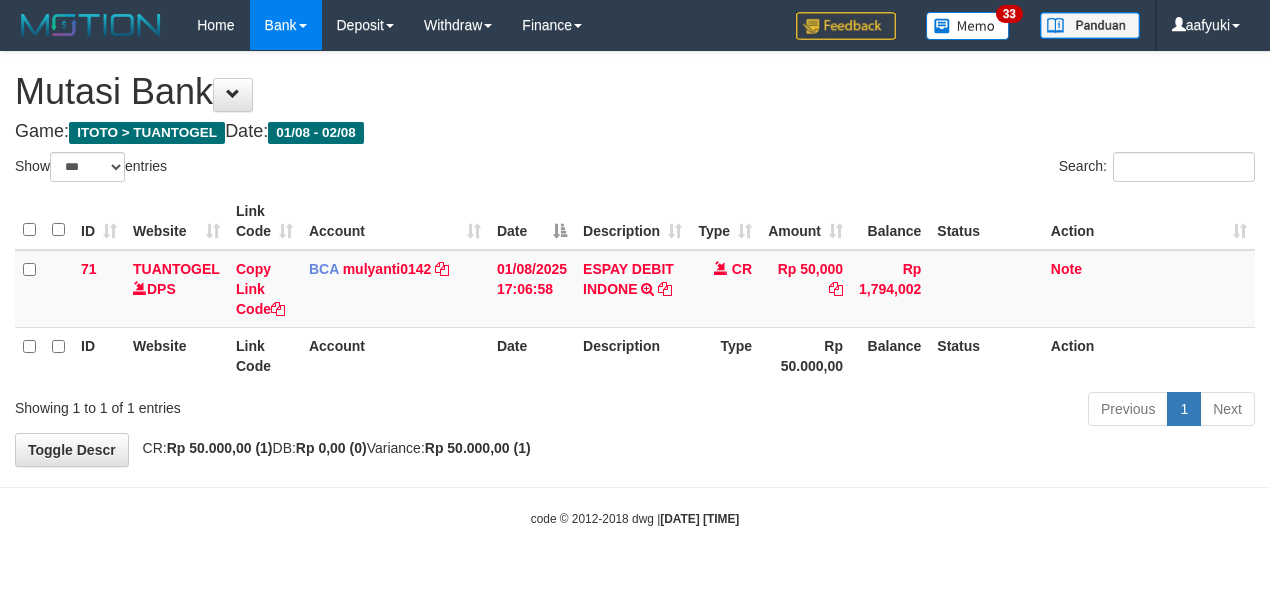 select on "***" 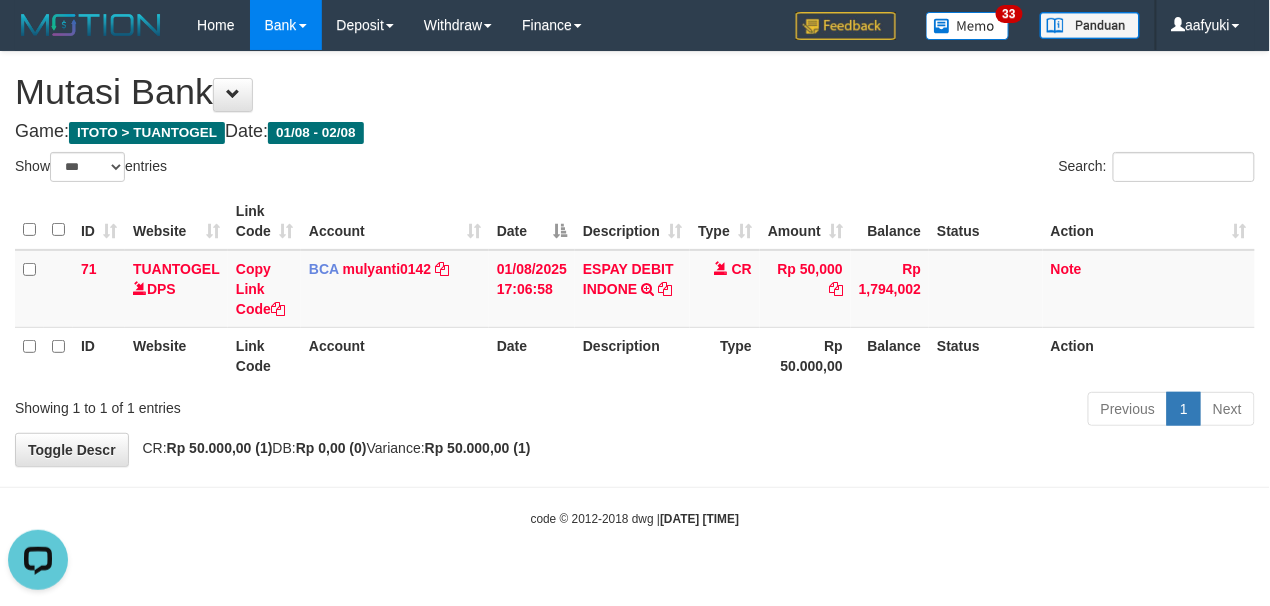 scroll, scrollTop: 0, scrollLeft: 0, axis: both 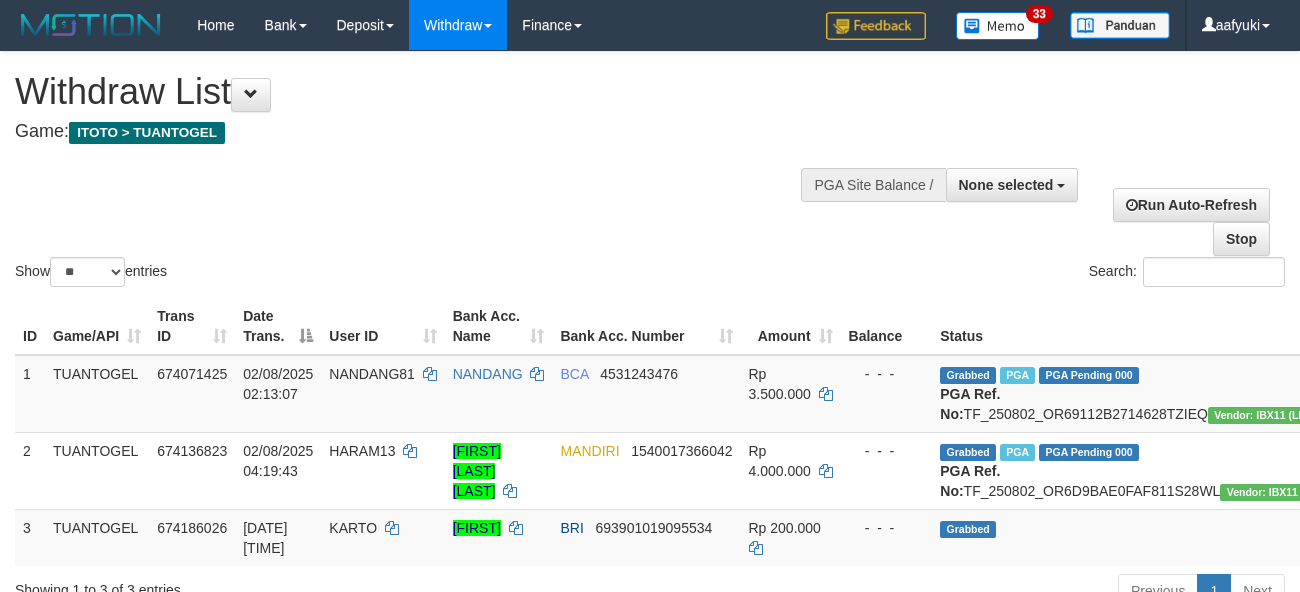 select 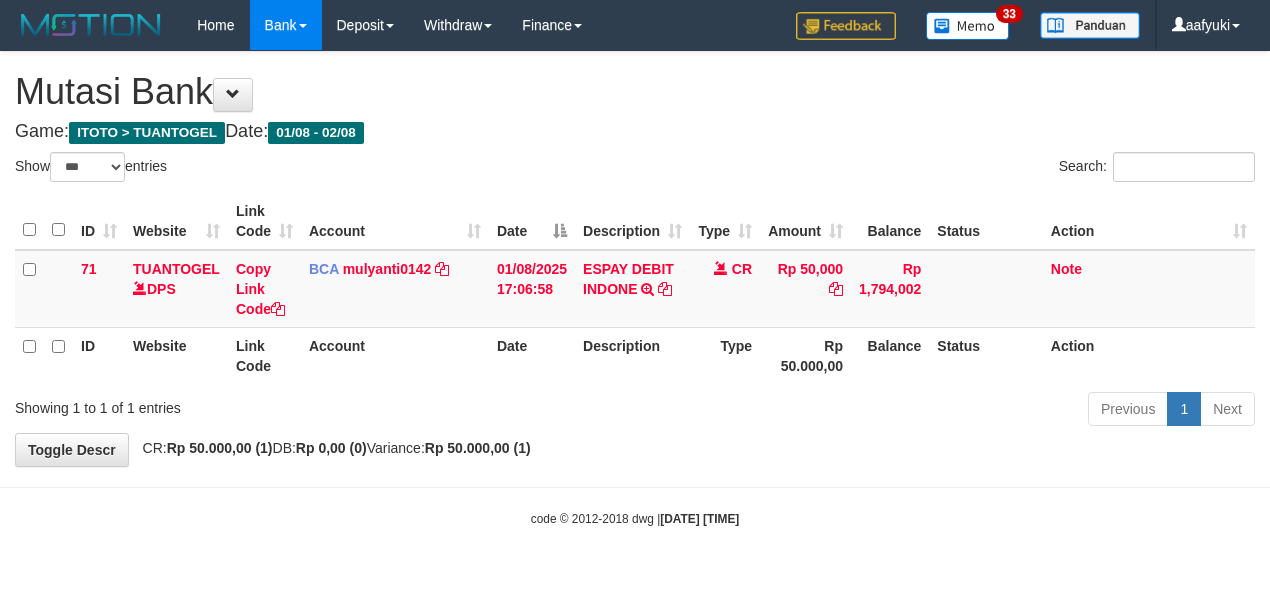 select on "***" 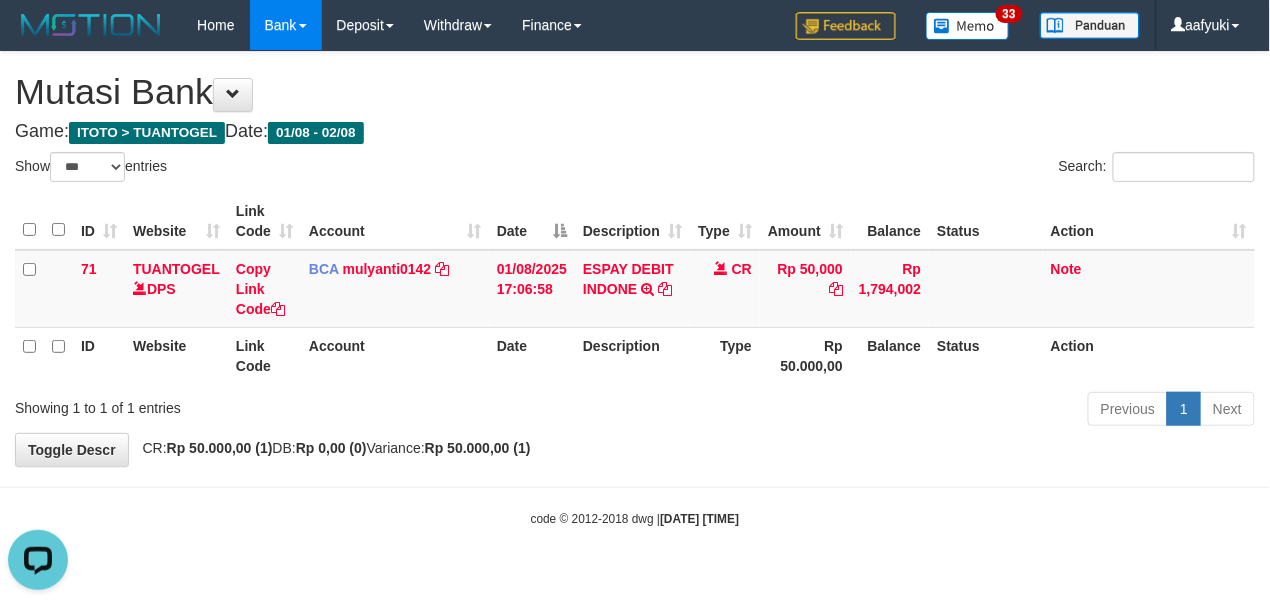 scroll, scrollTop: 0, scrollLeft: 0, axis: both 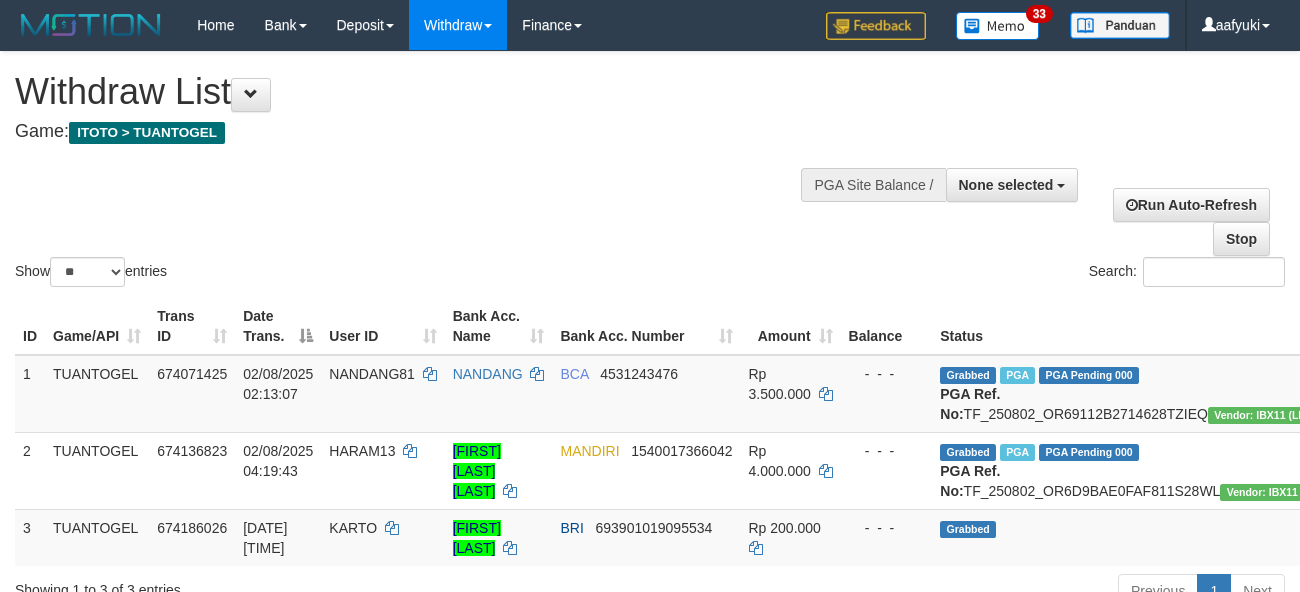select 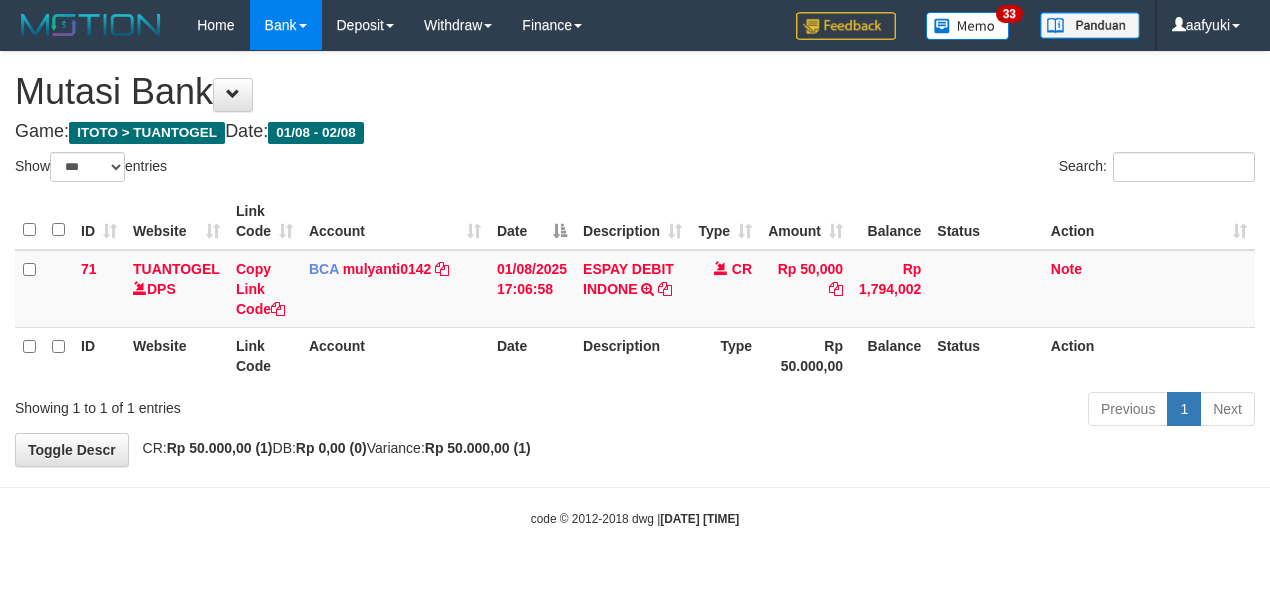 select on "***" 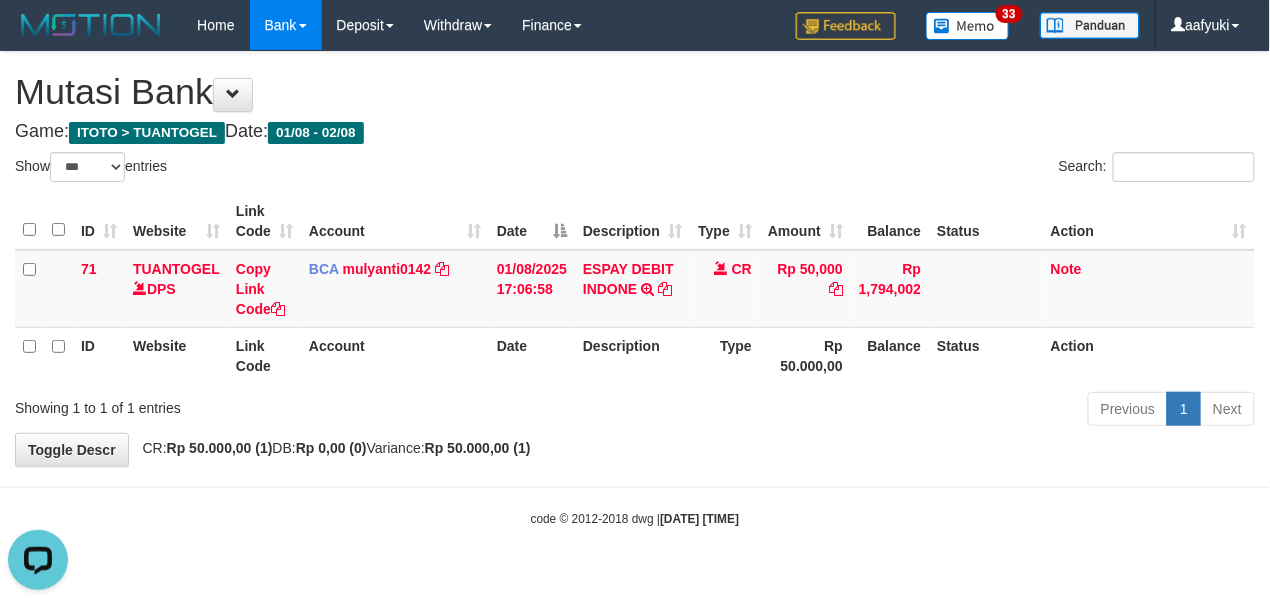 scroll, scrollTop: 0, scrollLeft: 0, axis: both 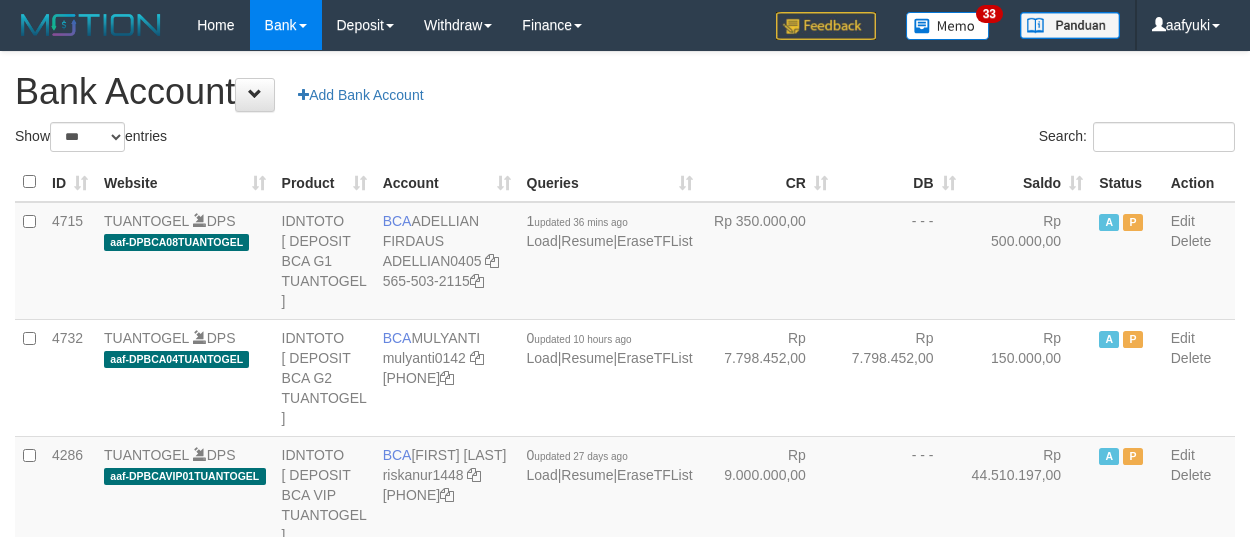 select on "***" 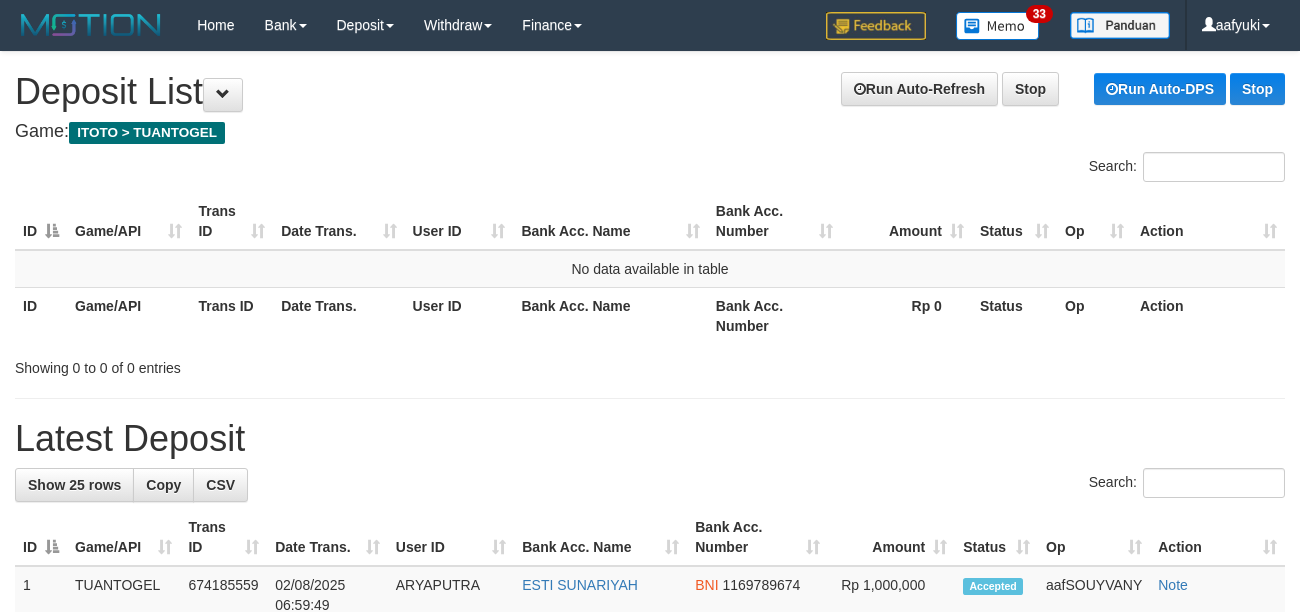 scroll, scrollTop: 0, scrollLeft: 0, axis: both 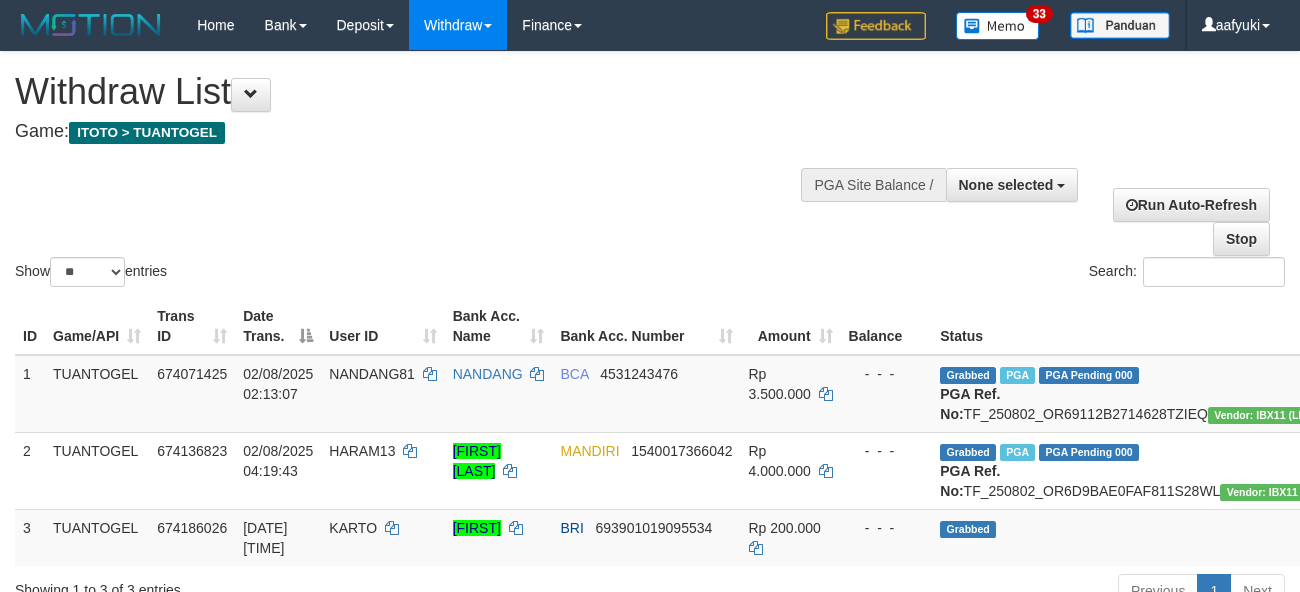 select 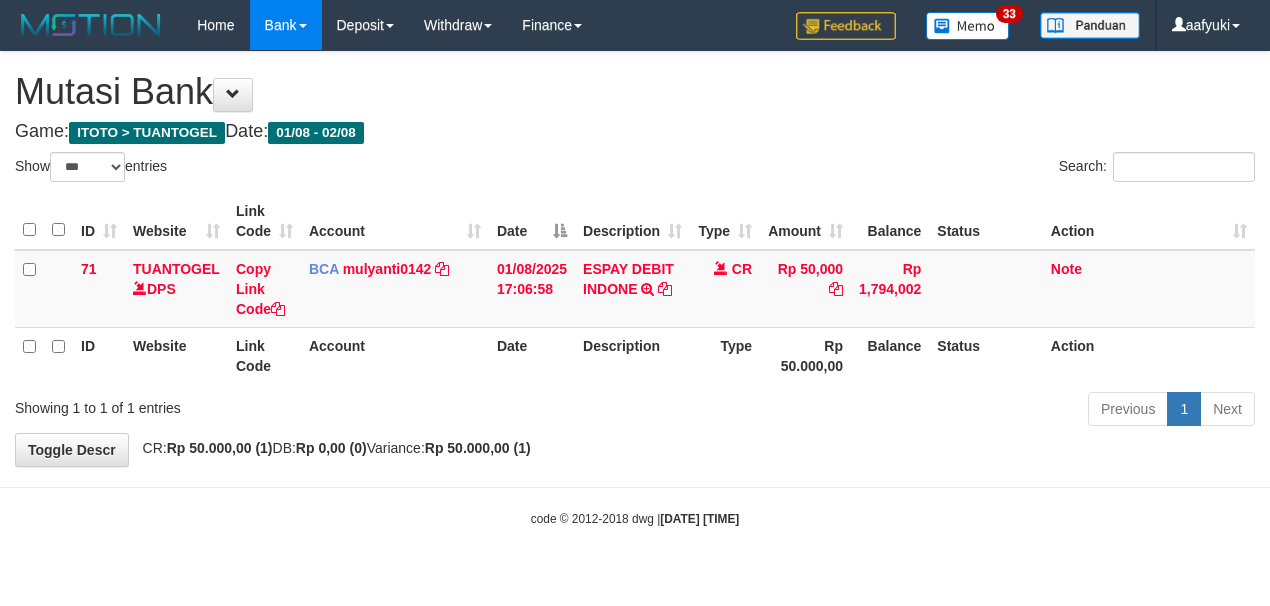select on "***" 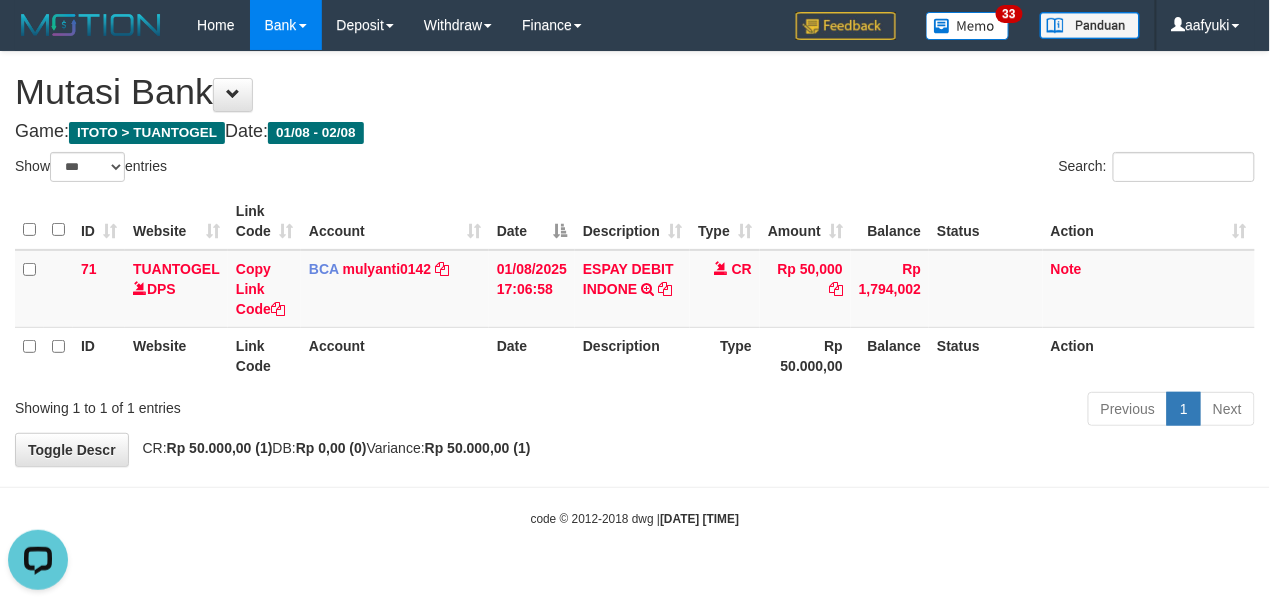 scroll, scrollTop: 0, scrollLeft: 0, axis: both 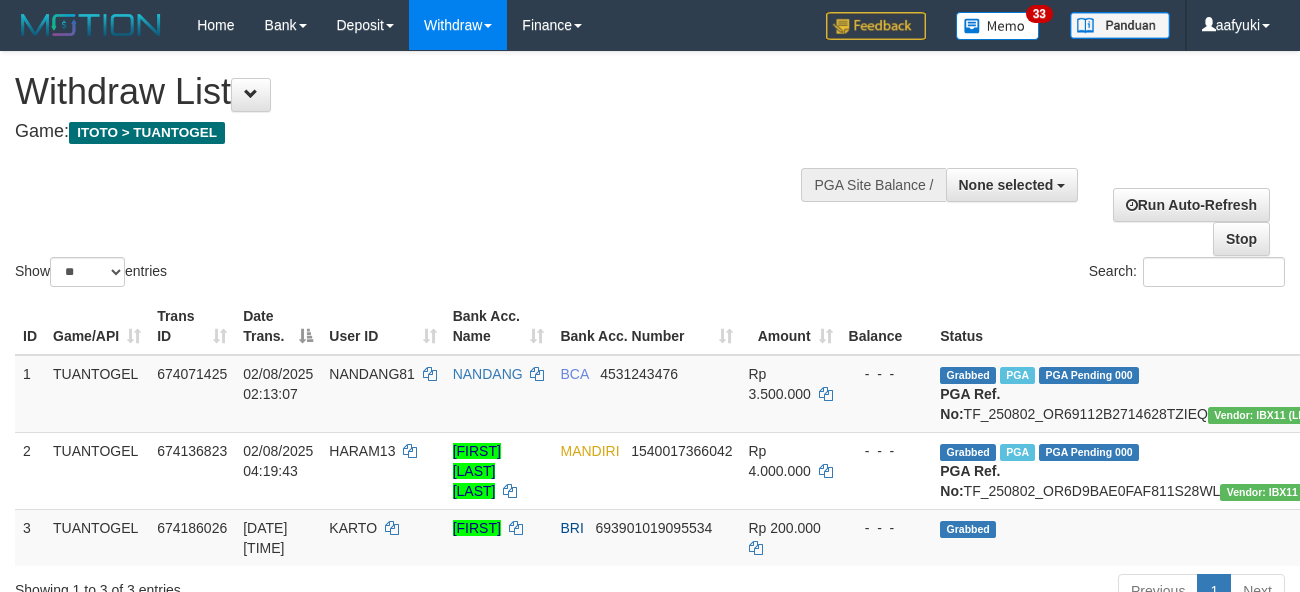 select 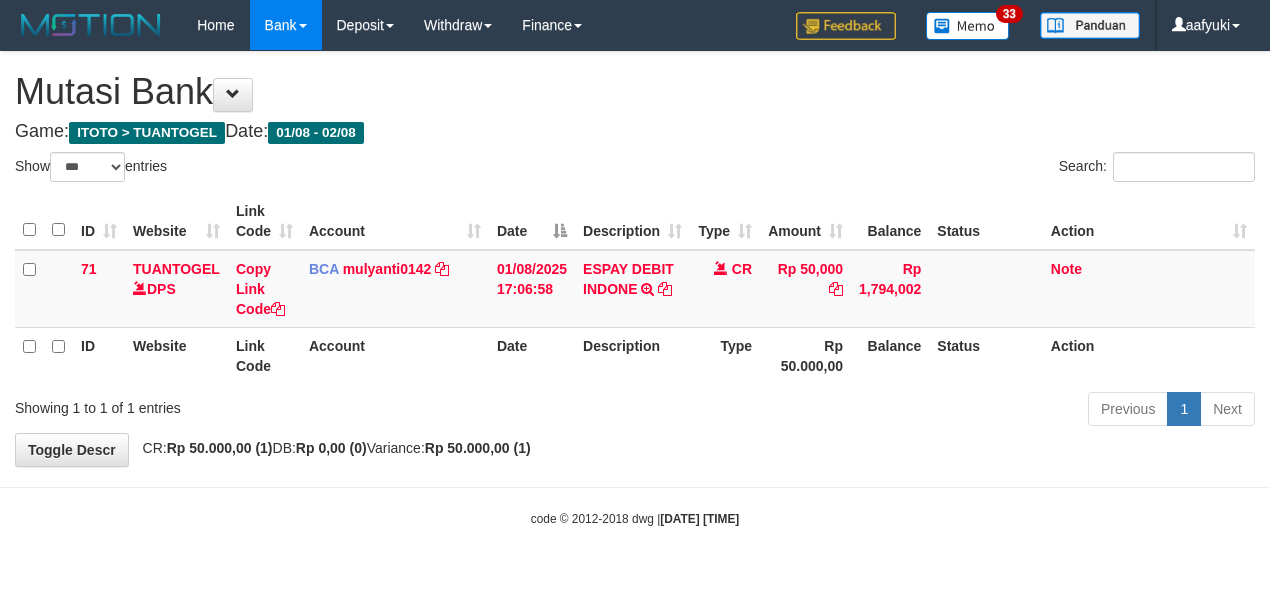 select on "***" 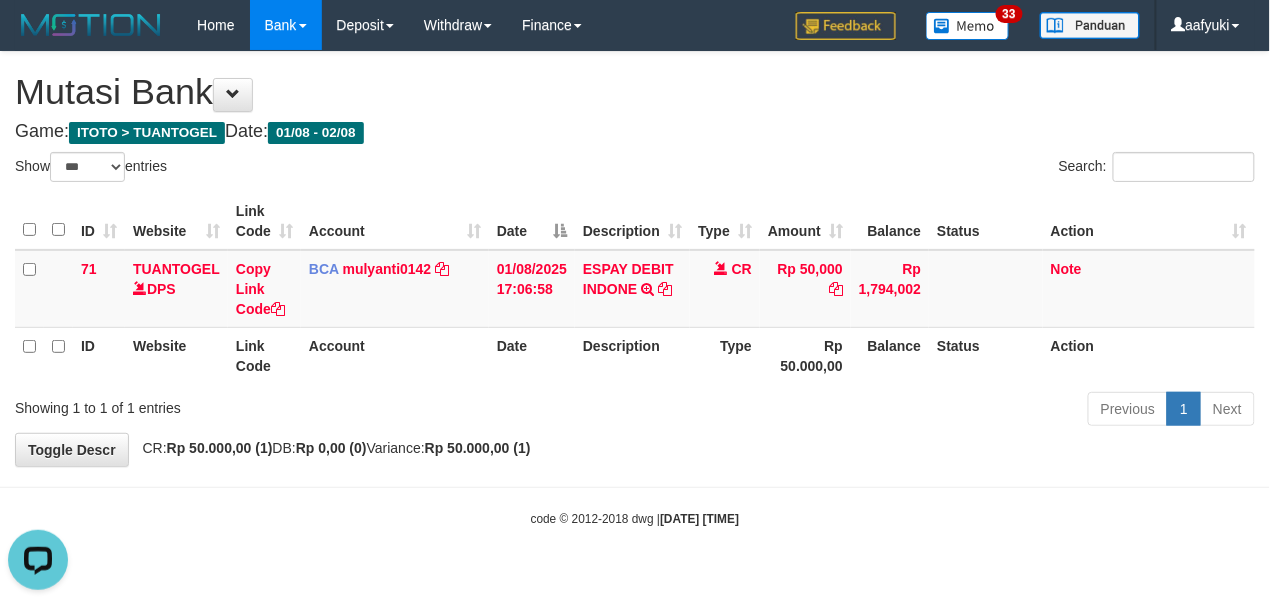 scroll, scrollTop: 0, scrollLeft: 0, axis: both 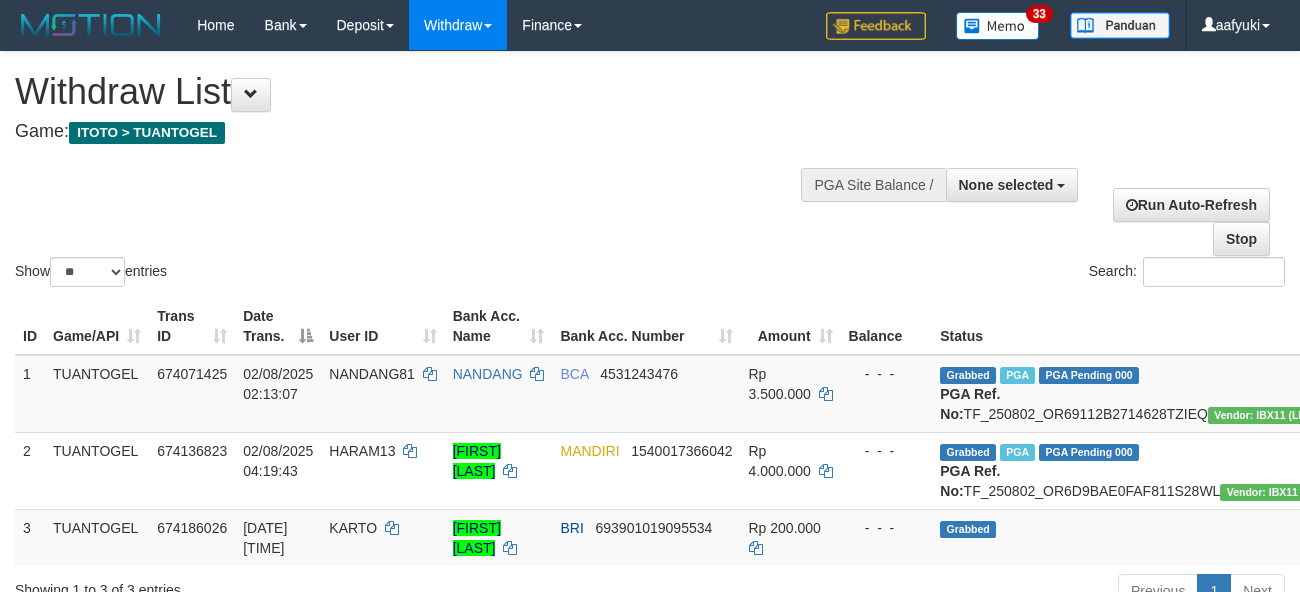 select 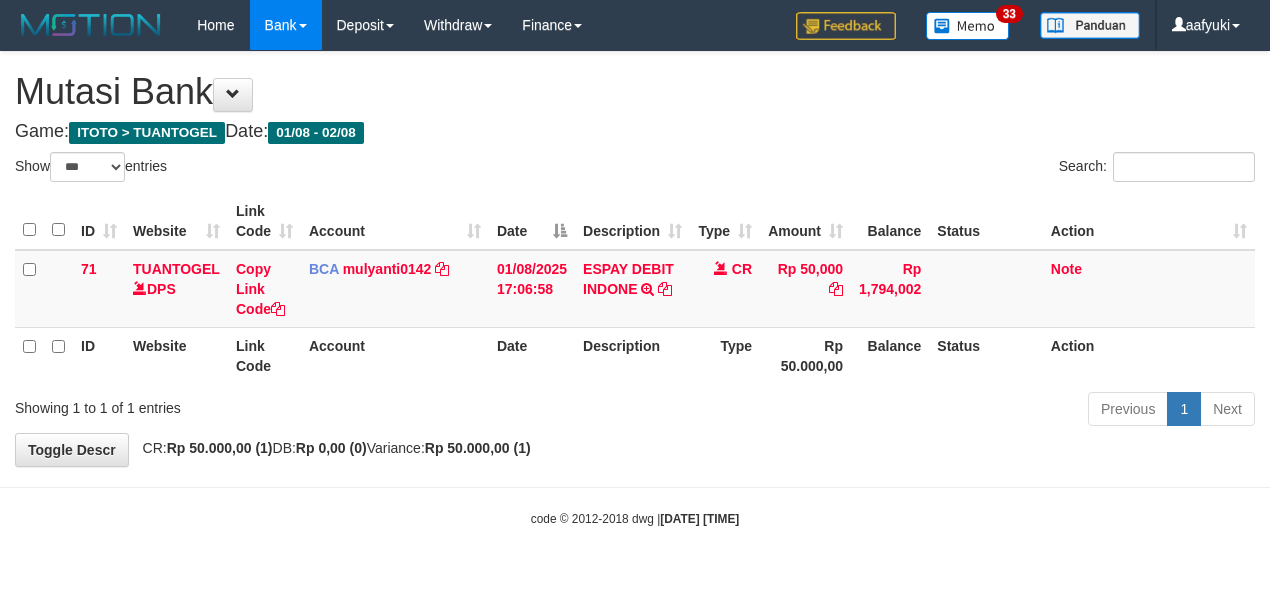 select on "***" 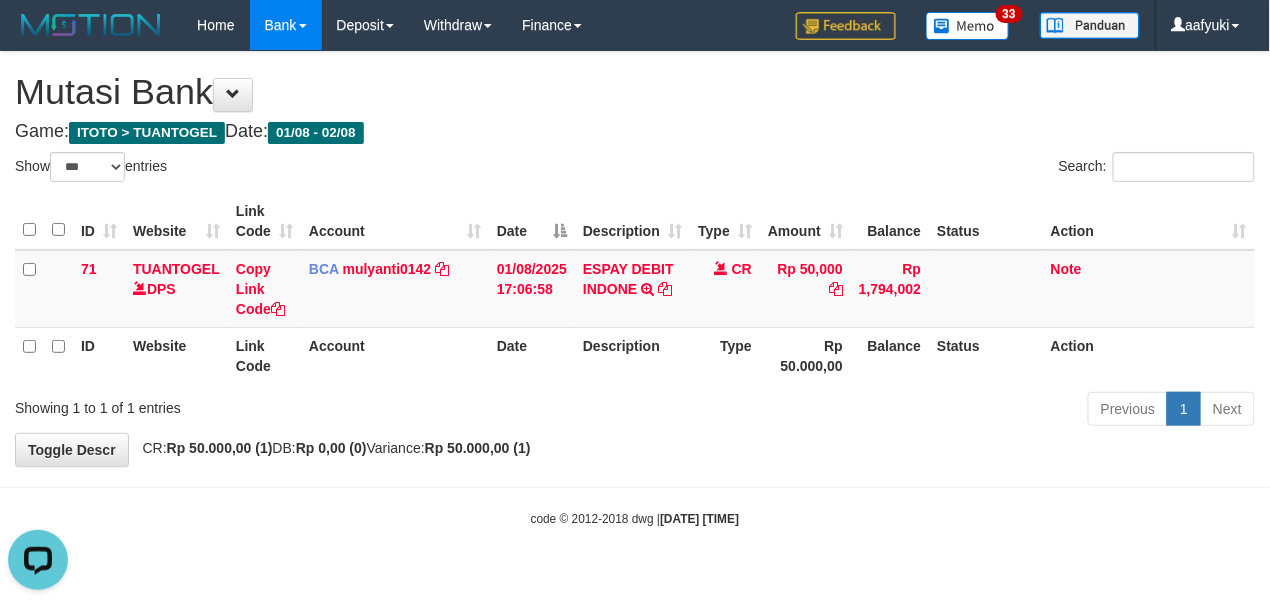 scroll, scrollTop: 0, scrollLeft: 0, axis: both 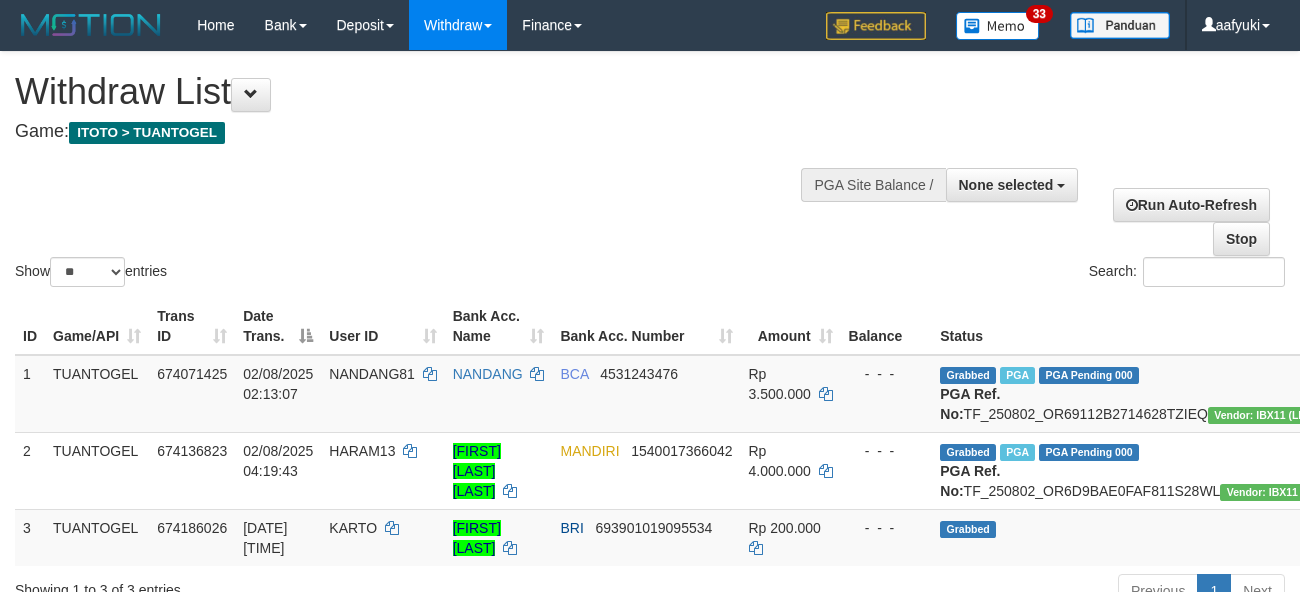 select 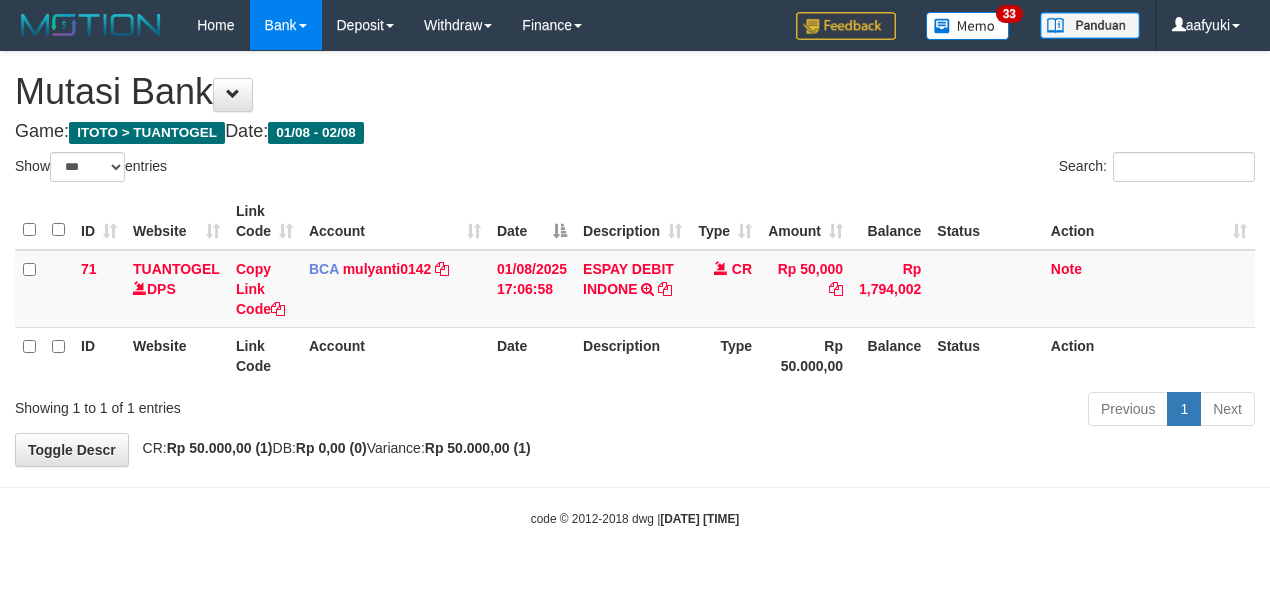 select on "***" 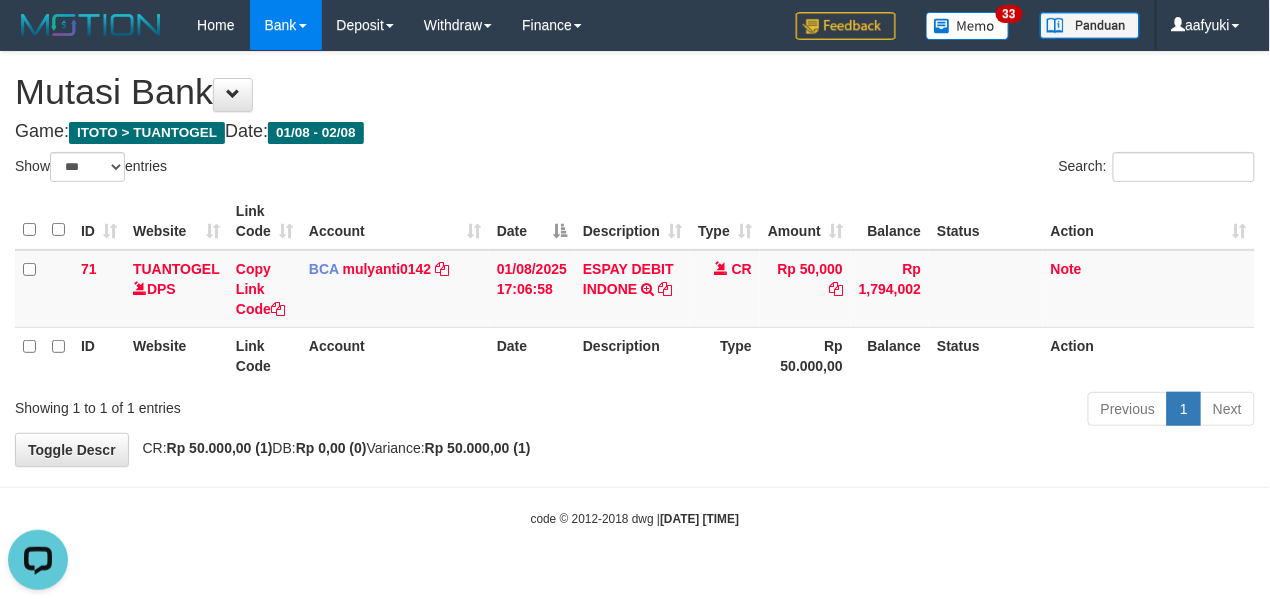 scroll, scrollTop: 0, scrollLeft: 0, axis: both 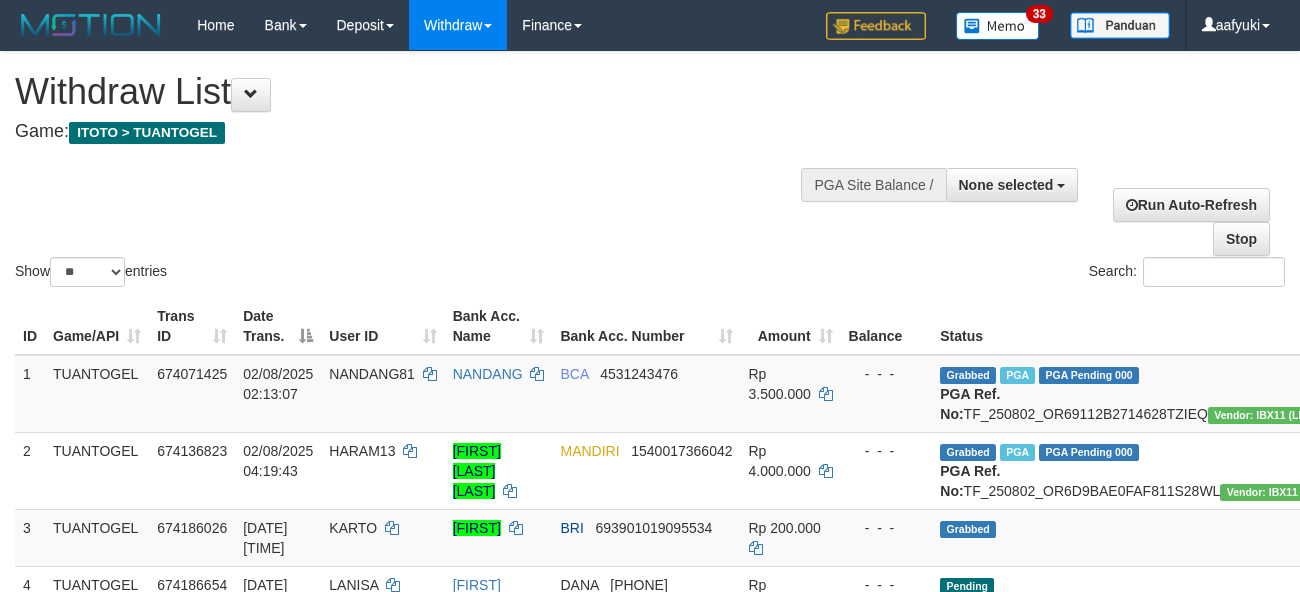 select 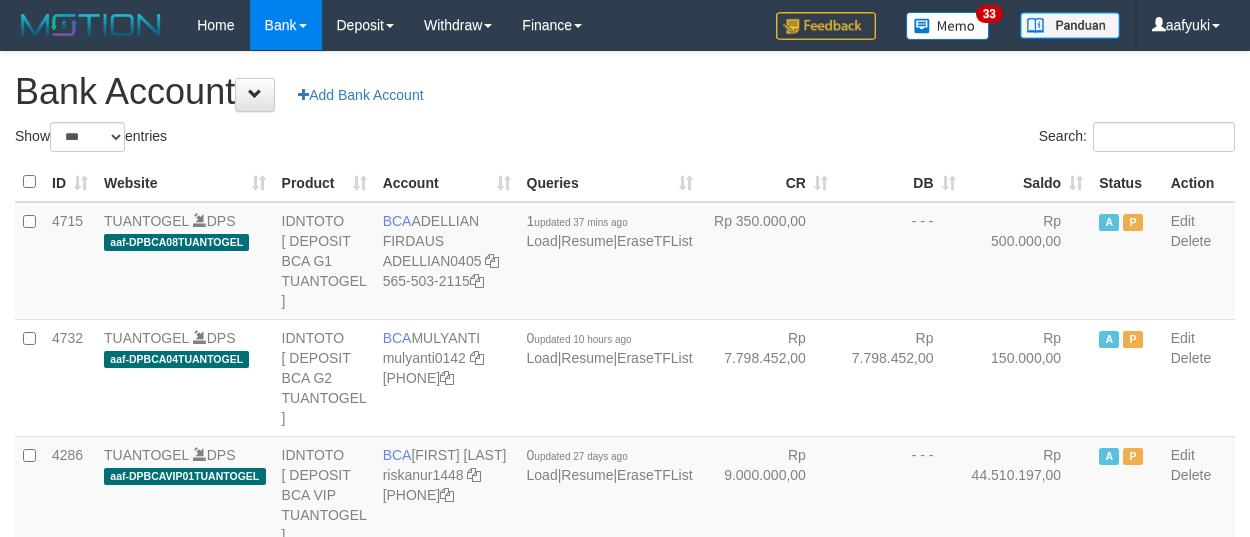 select on "***" 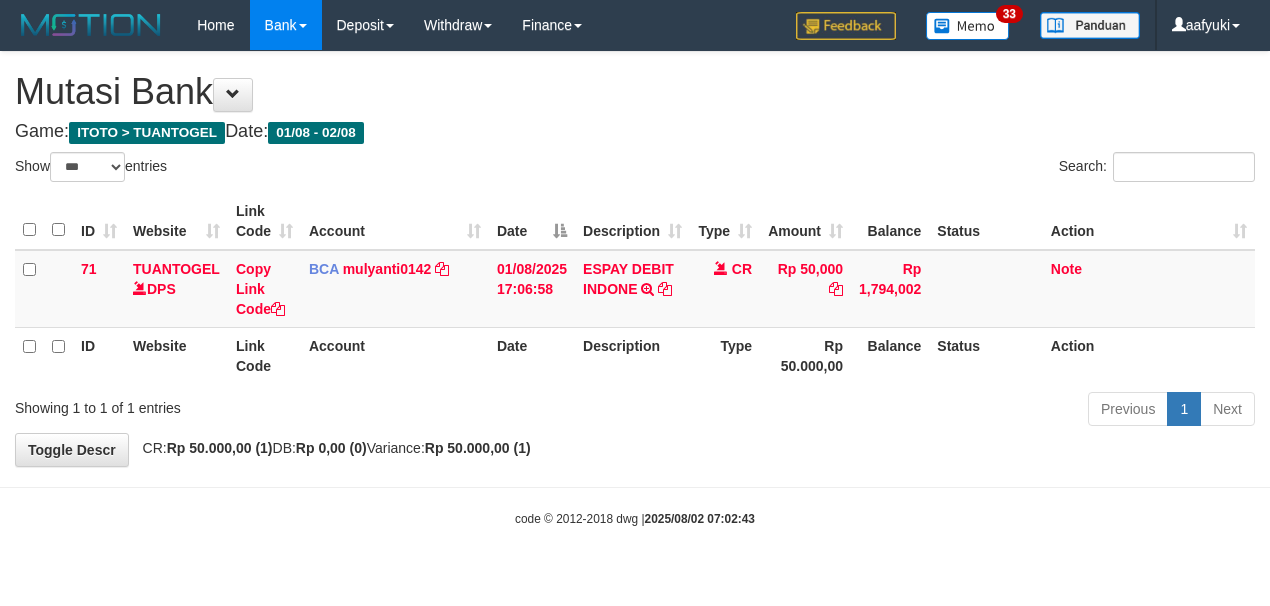 select on "***" 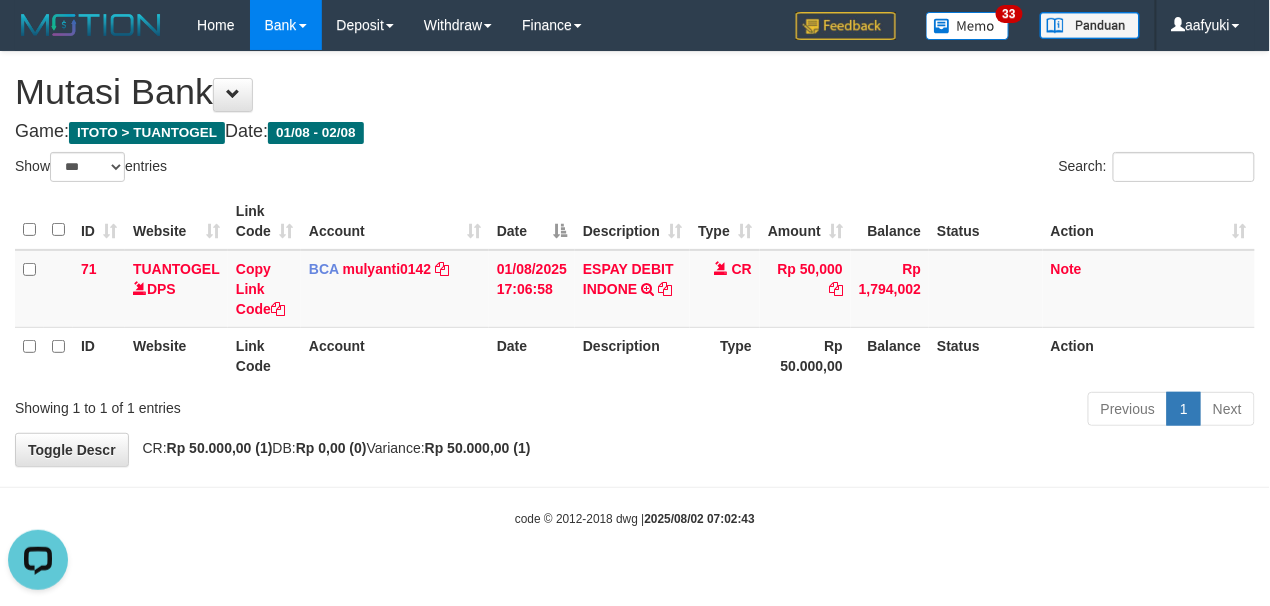 scroll, scrollTop: 0, scrollLeft: 0, axis: both 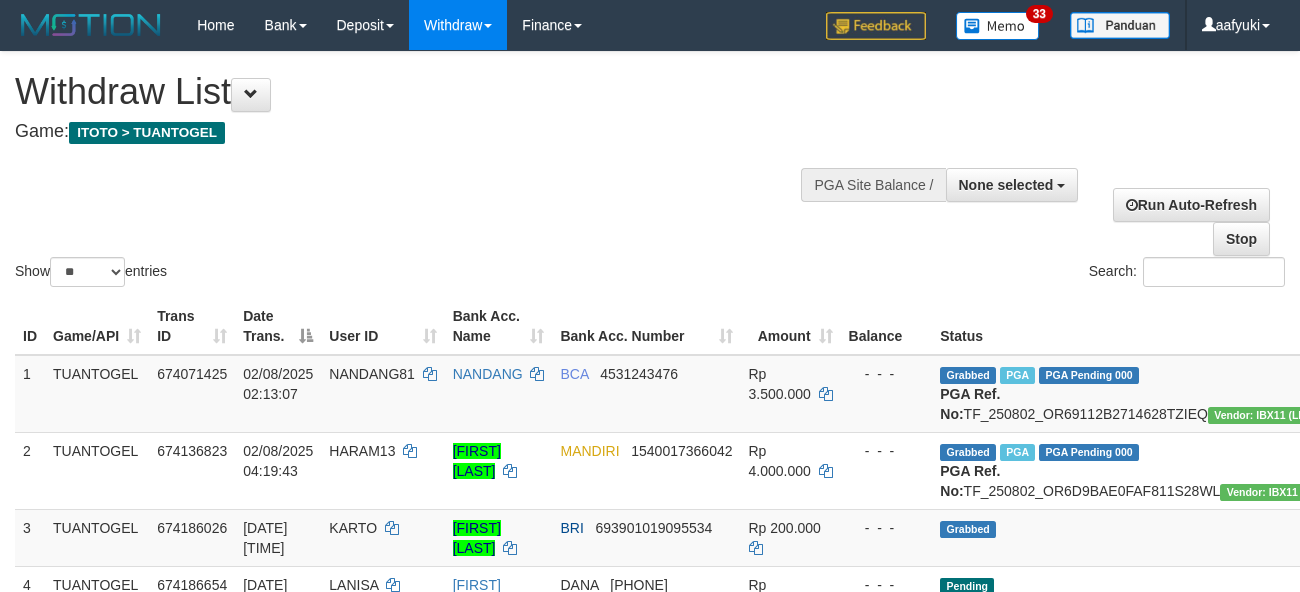 select 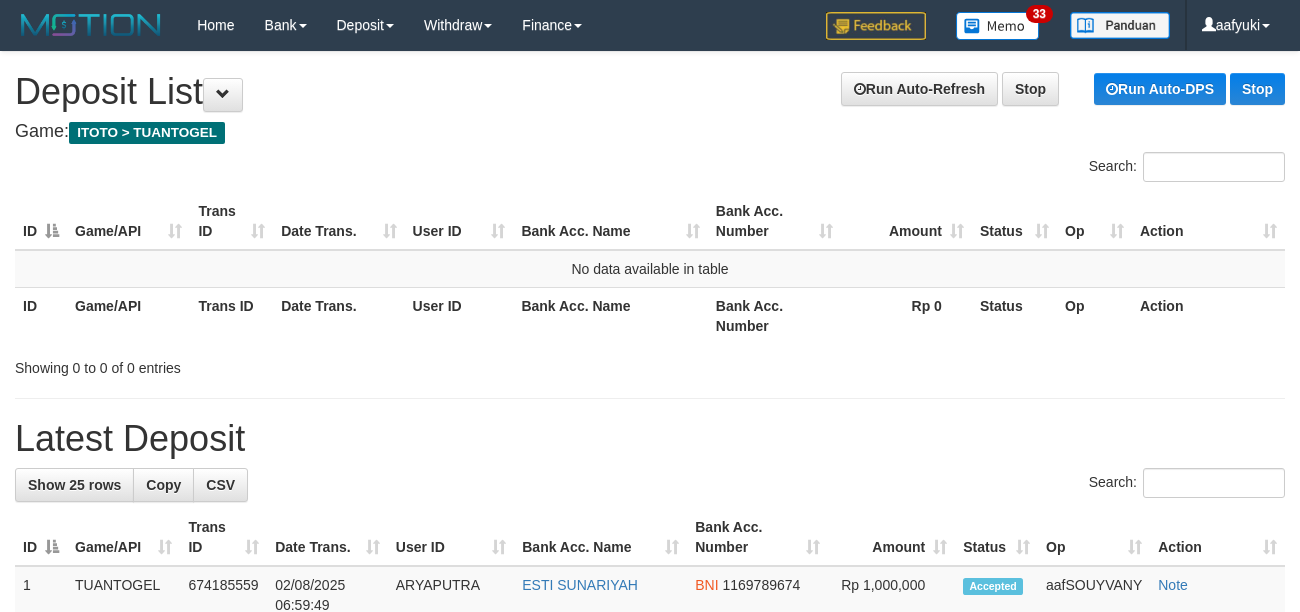 scroll, scrollTop: 0, scrollLeft: 0, axis: both 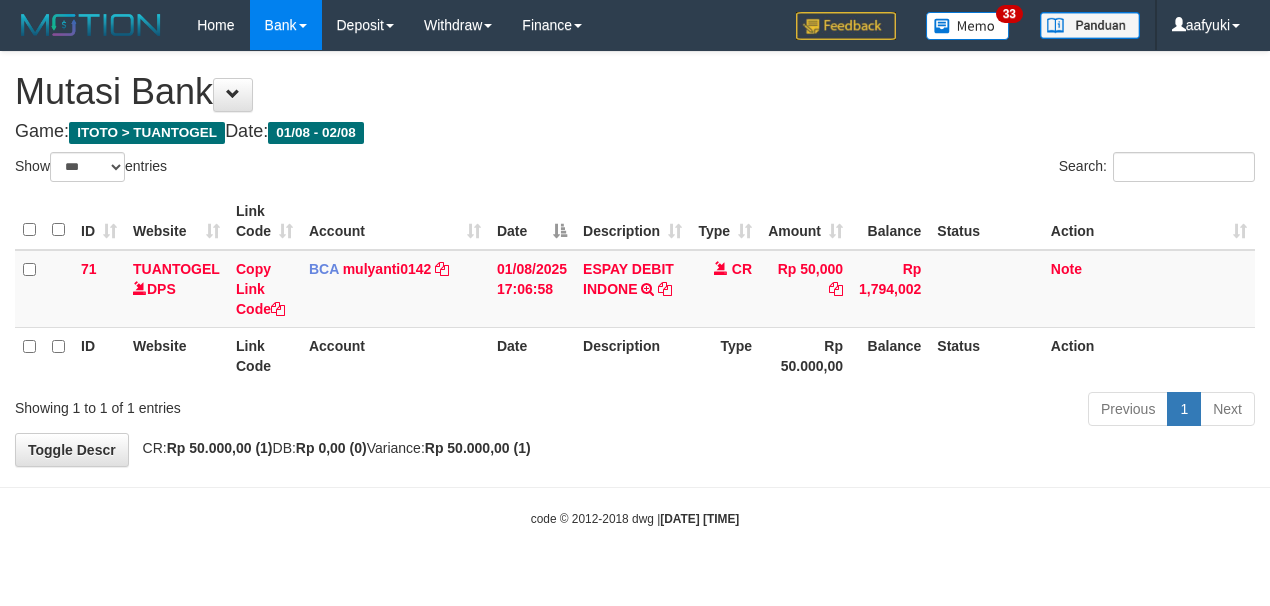 select on "***" 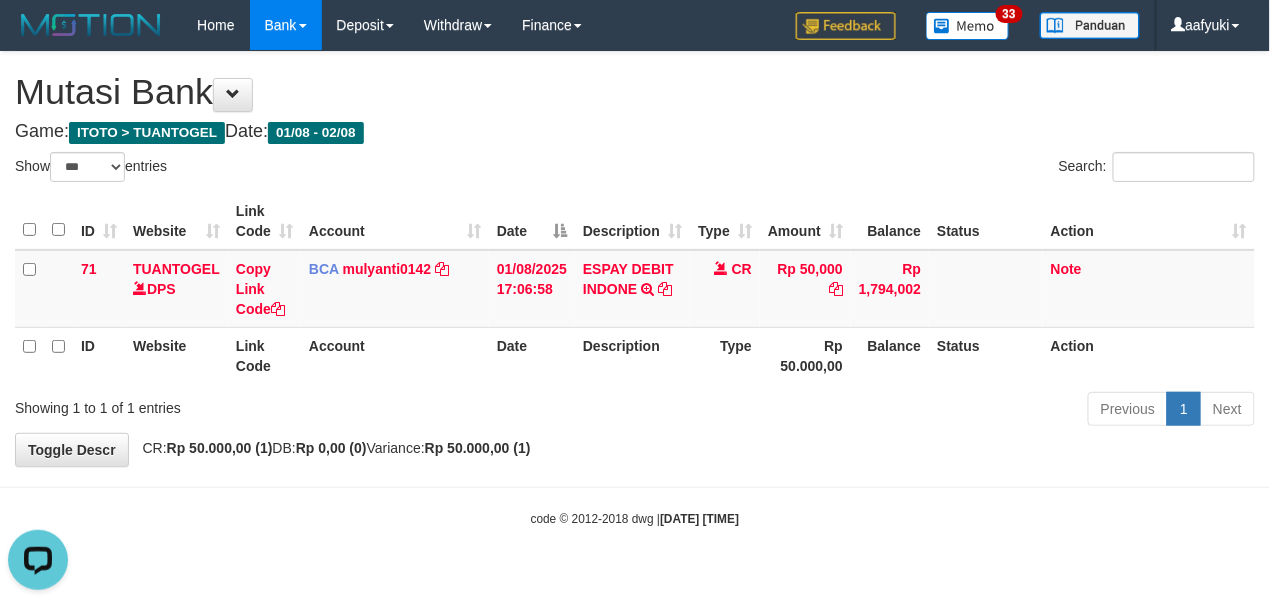 scroll, scrollTop: 0, scrollLeft: 0, axis: both 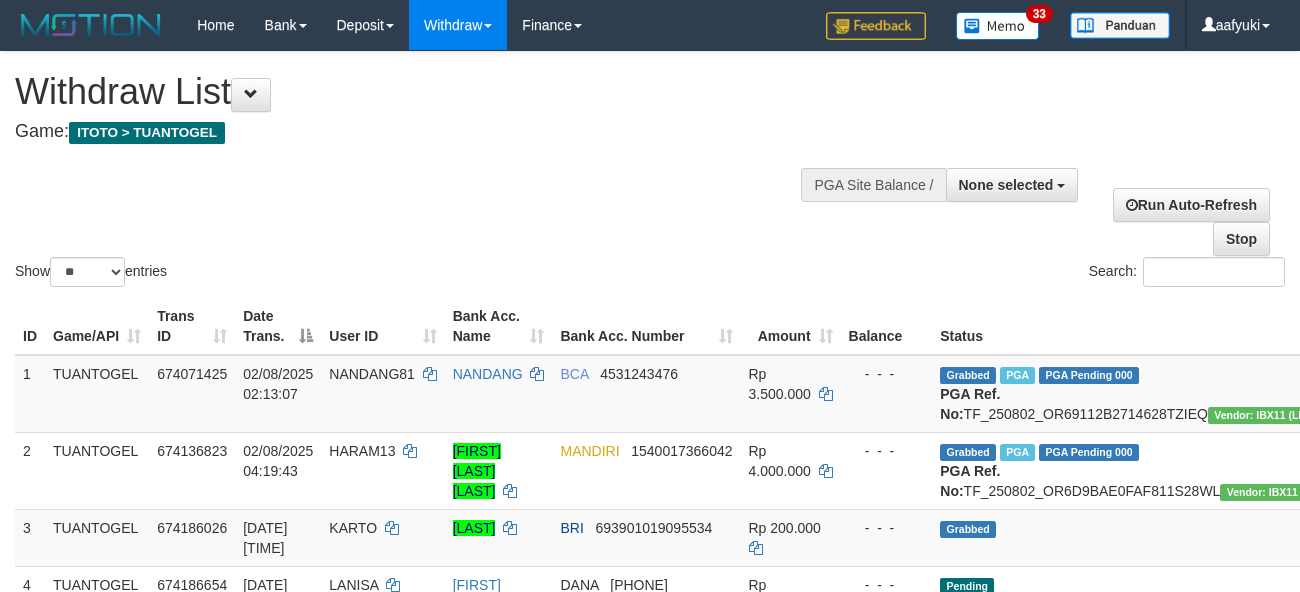 select 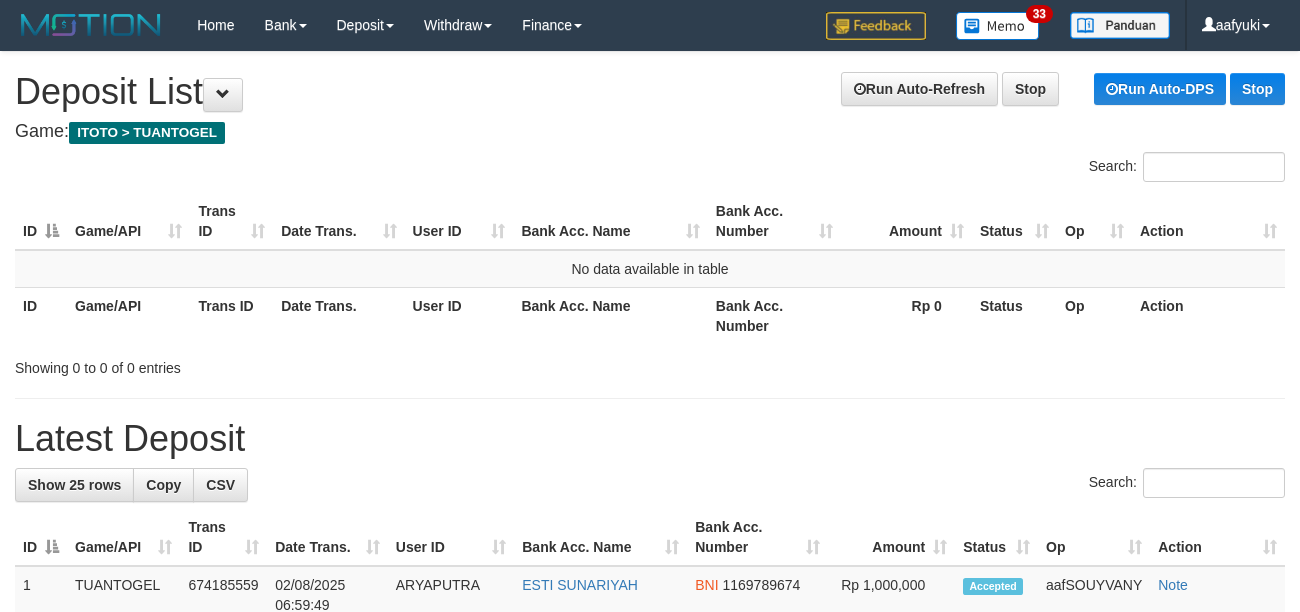 scroll, scrollTop: 0, scrollLeft: 0, axis: both 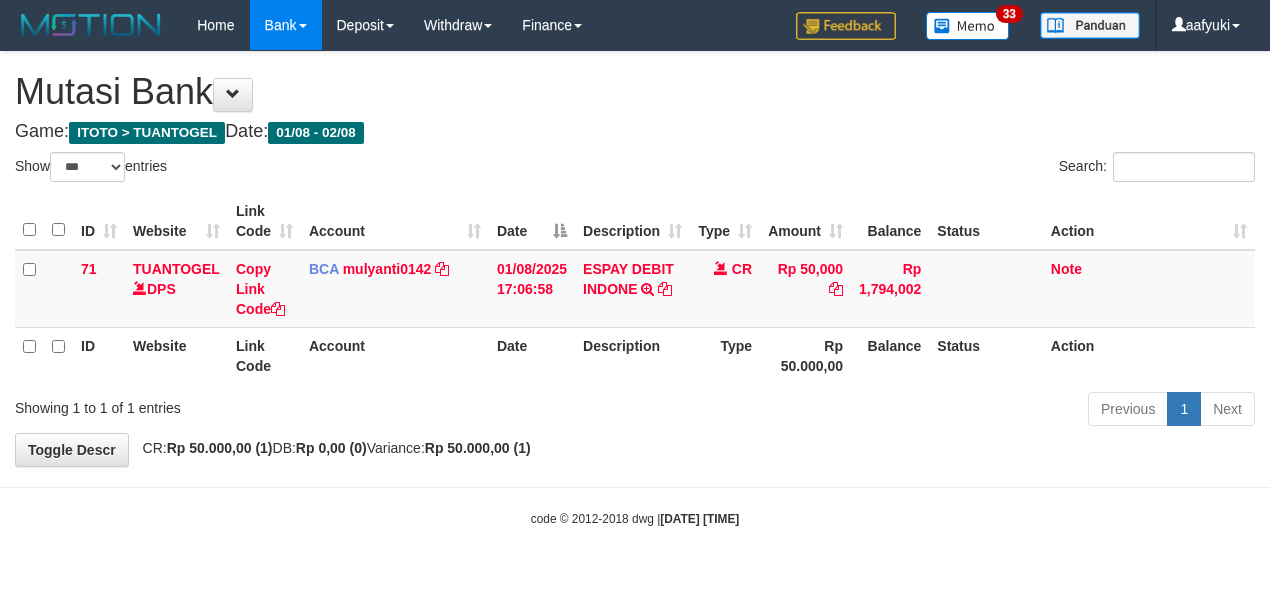select on "***" 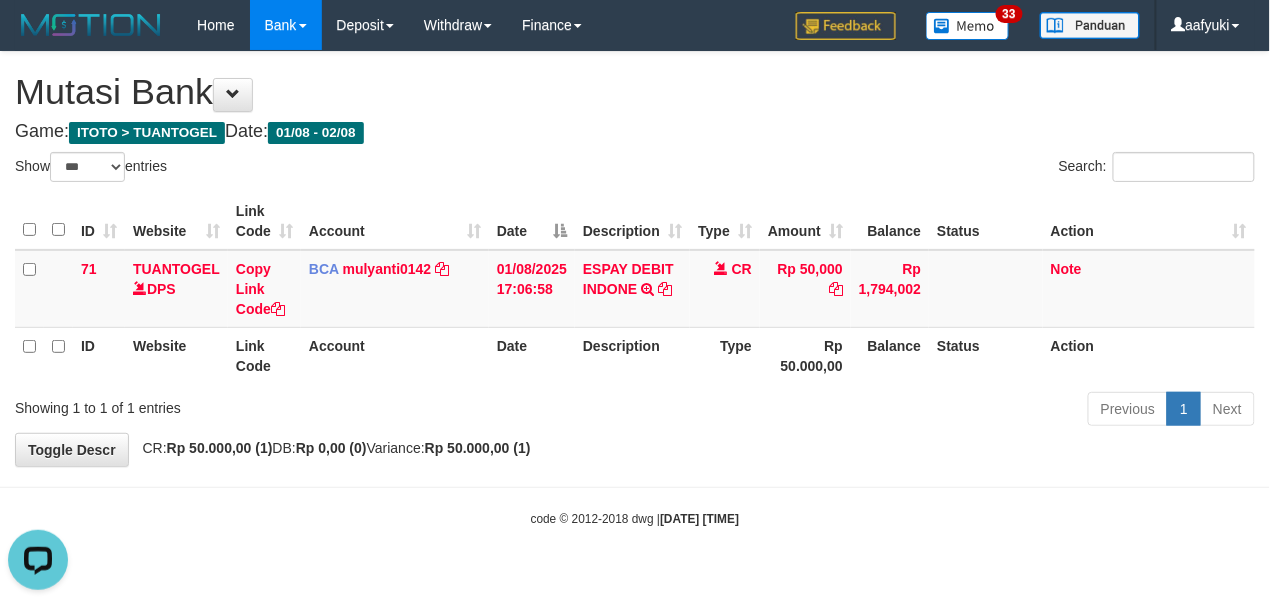 scroll, scrollTop: 0, scrollLeft: 0, axis: both 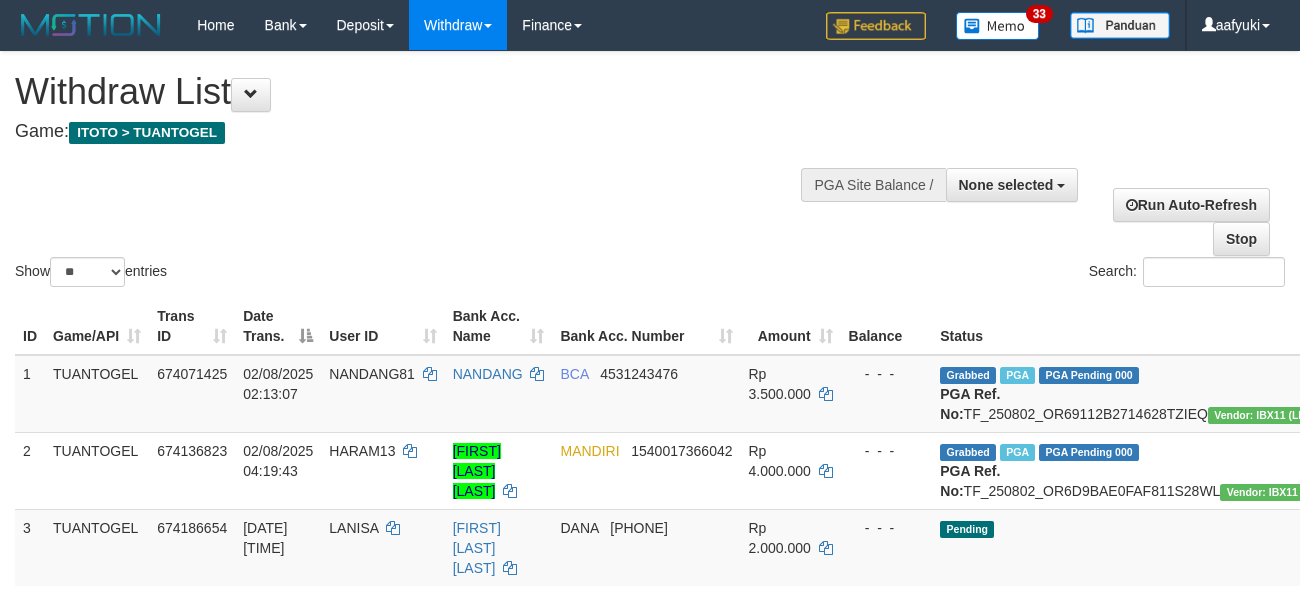 select 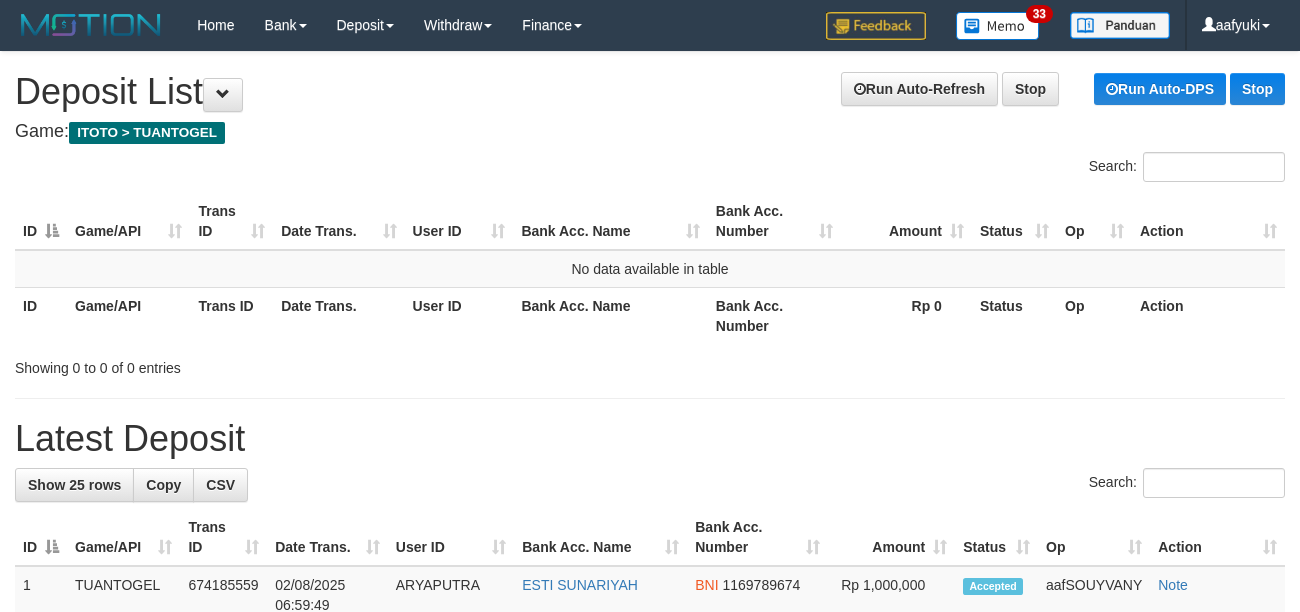 scroll, scrollTop: 0, scrollLeft: 0, axis: both 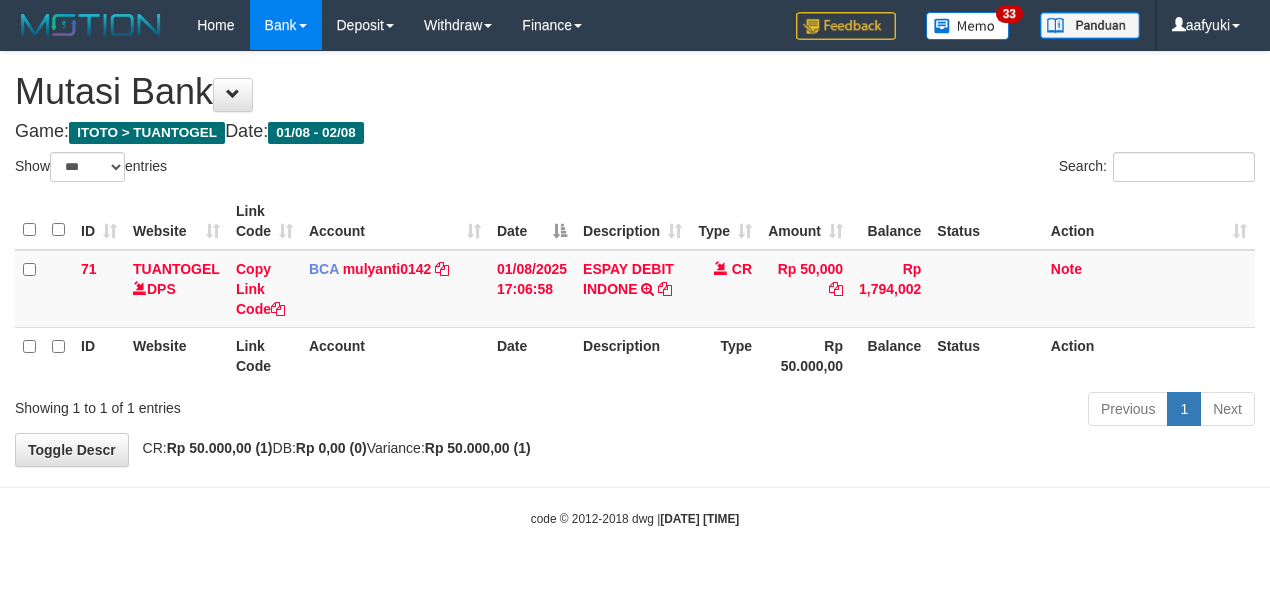select on "***" 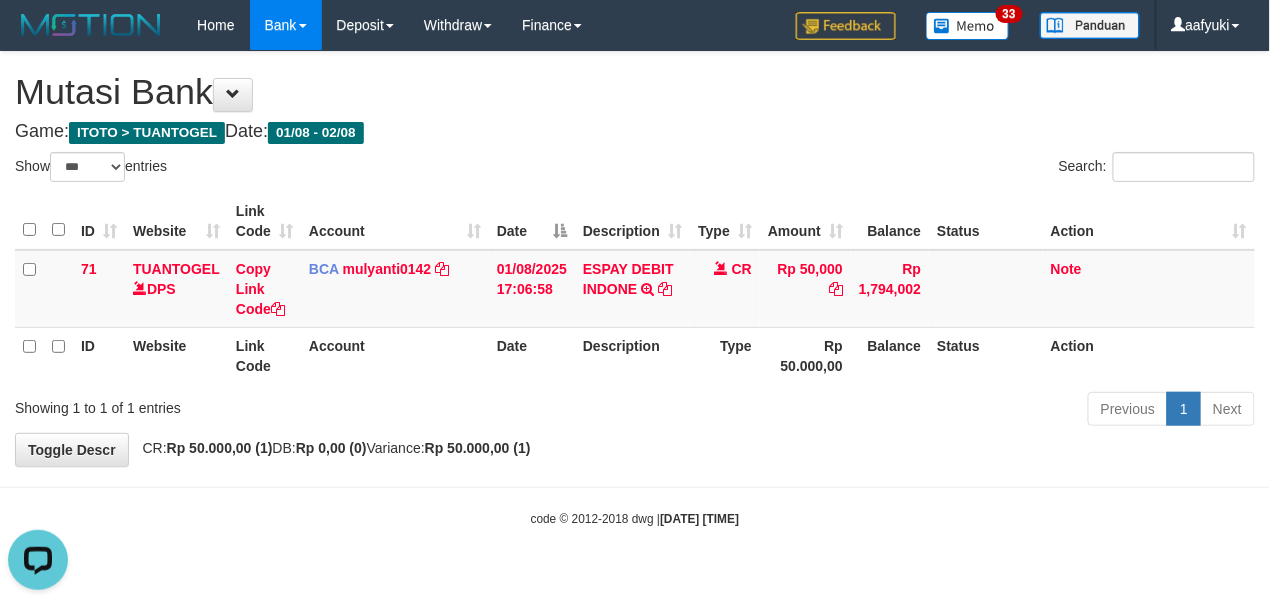 scroll, scrollTop: 0, scrollLeft: 0, axis: both 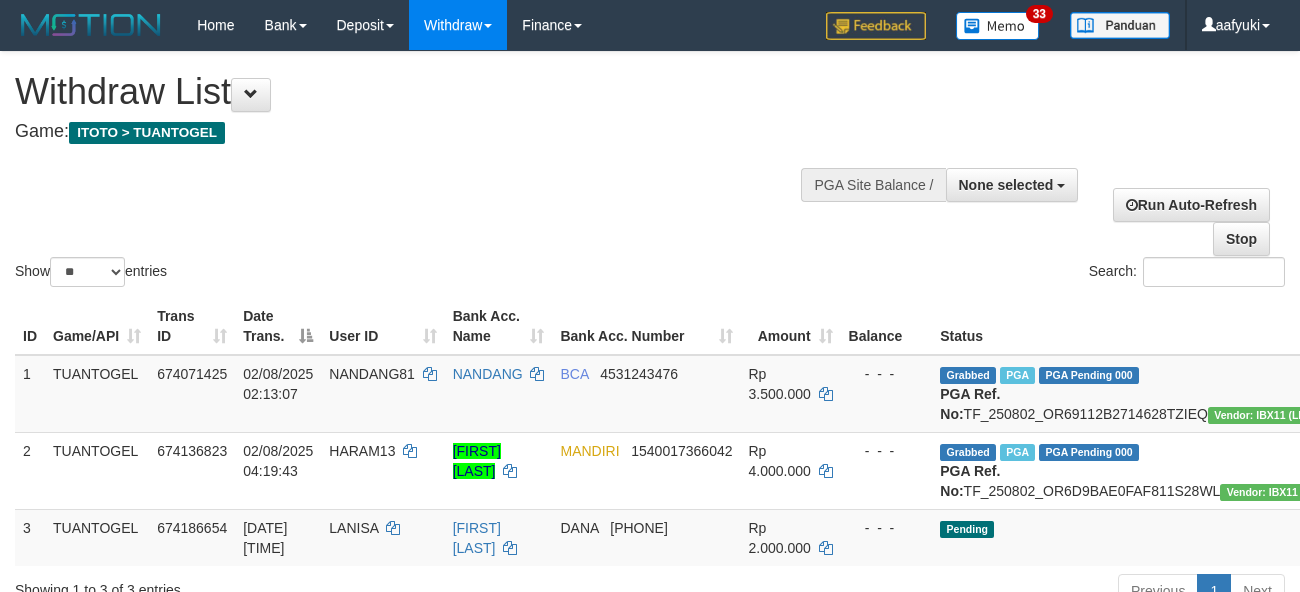 select 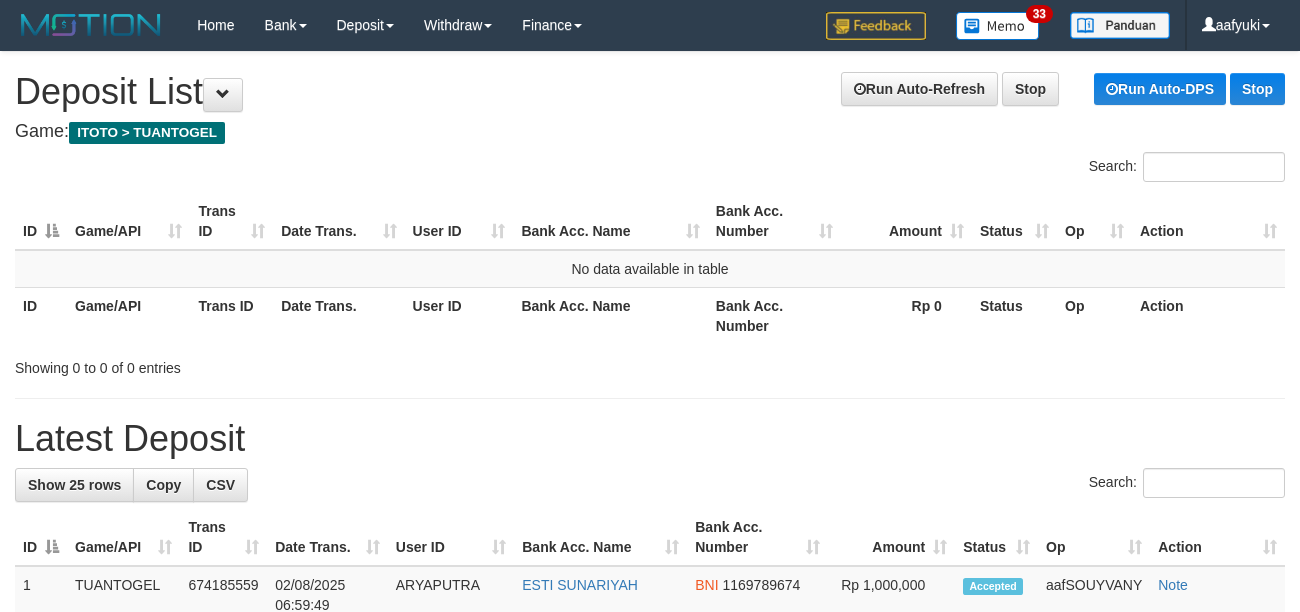 scroll, scrollTop: 0, scrollLeft: 0, axis: both 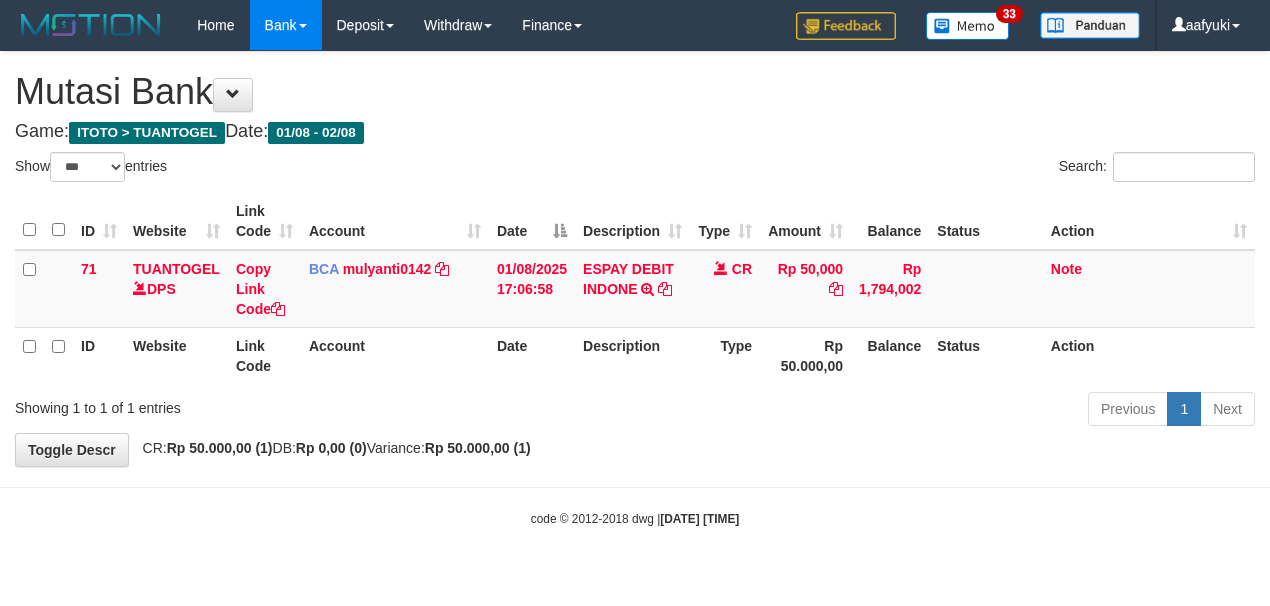 select on "***" 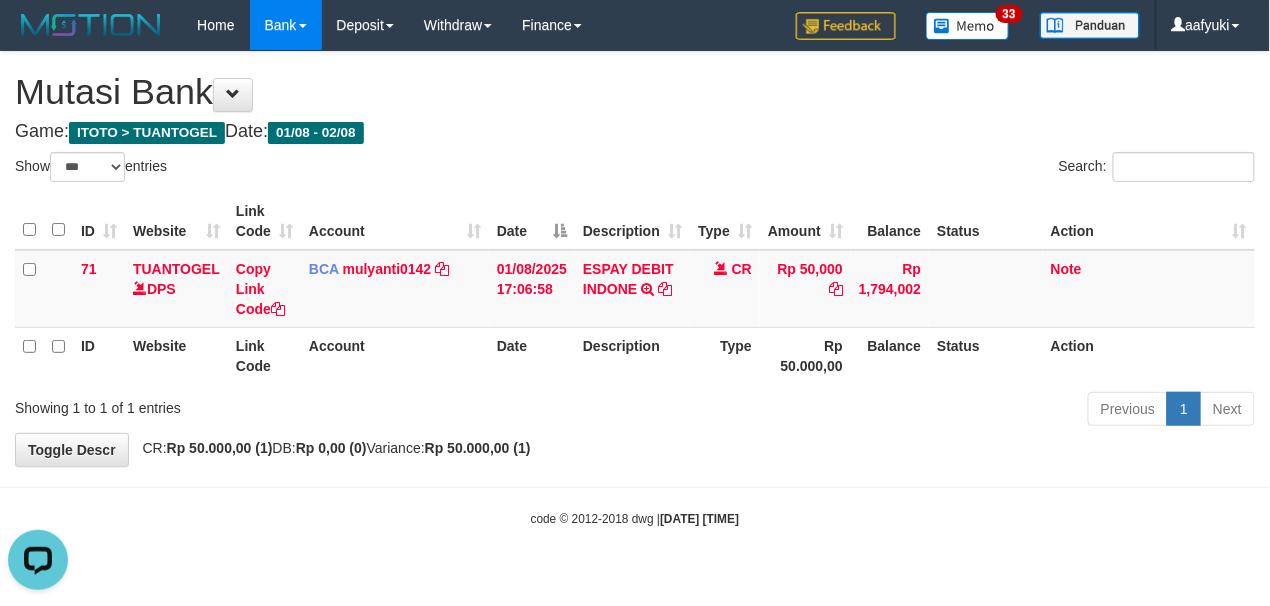 scroll, scrollTop: 0, scrollLeft: 0, axis: both 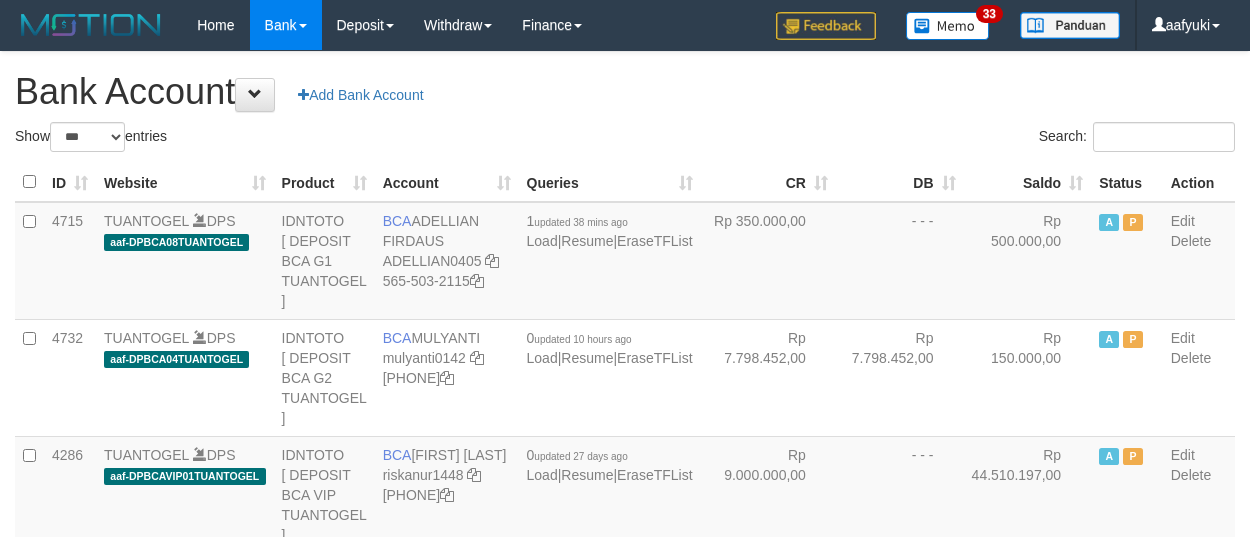 select on "***" 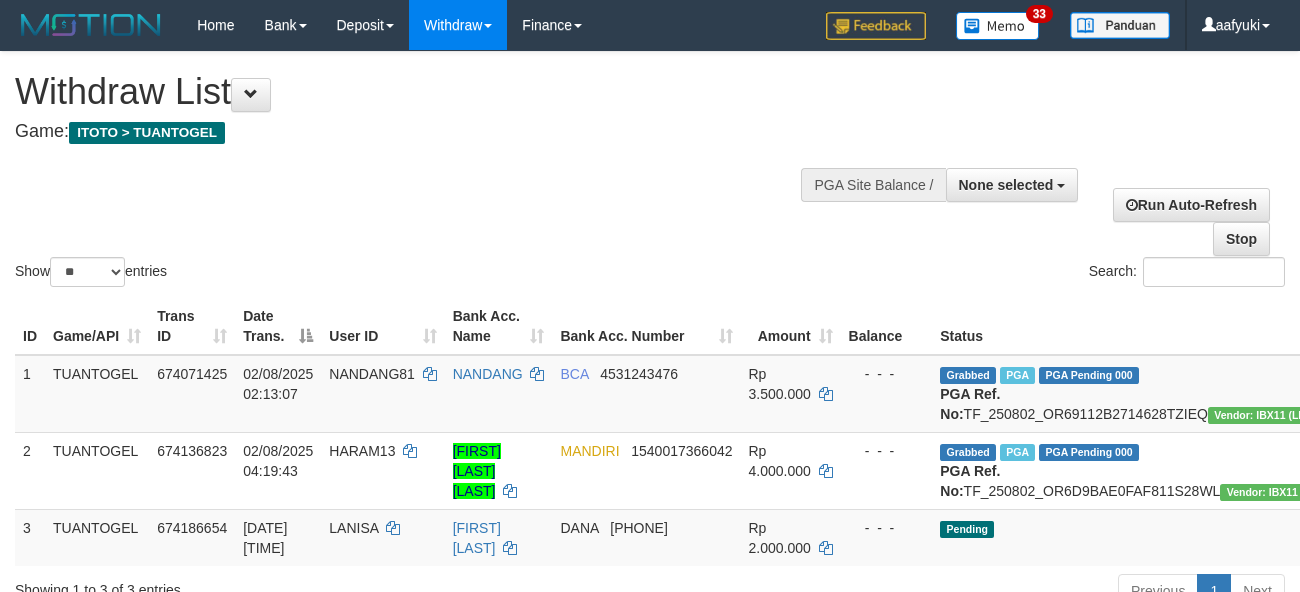 select 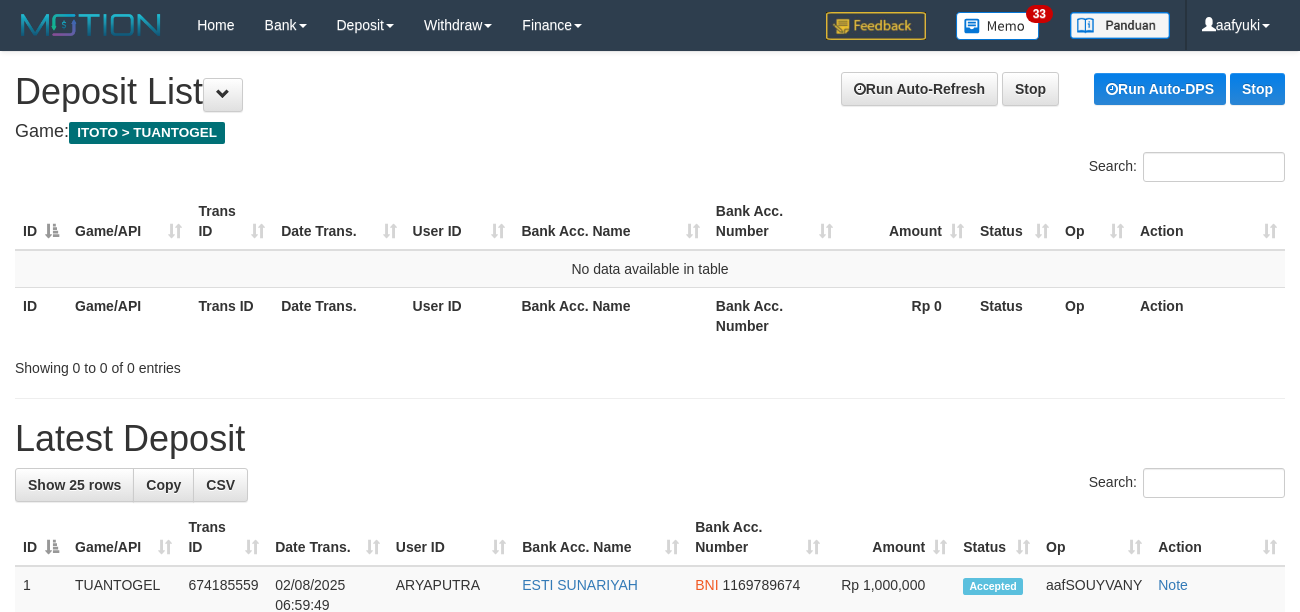 scroll, scrollTop: 0, scrollLeft: 0, axis: both 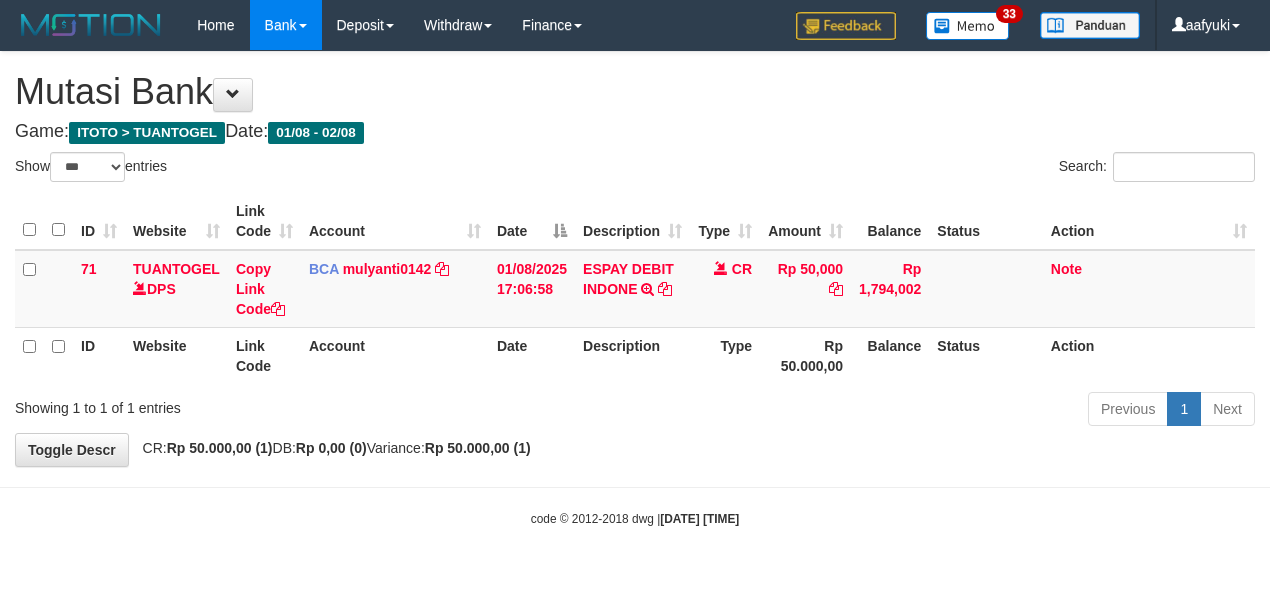 select on "***" 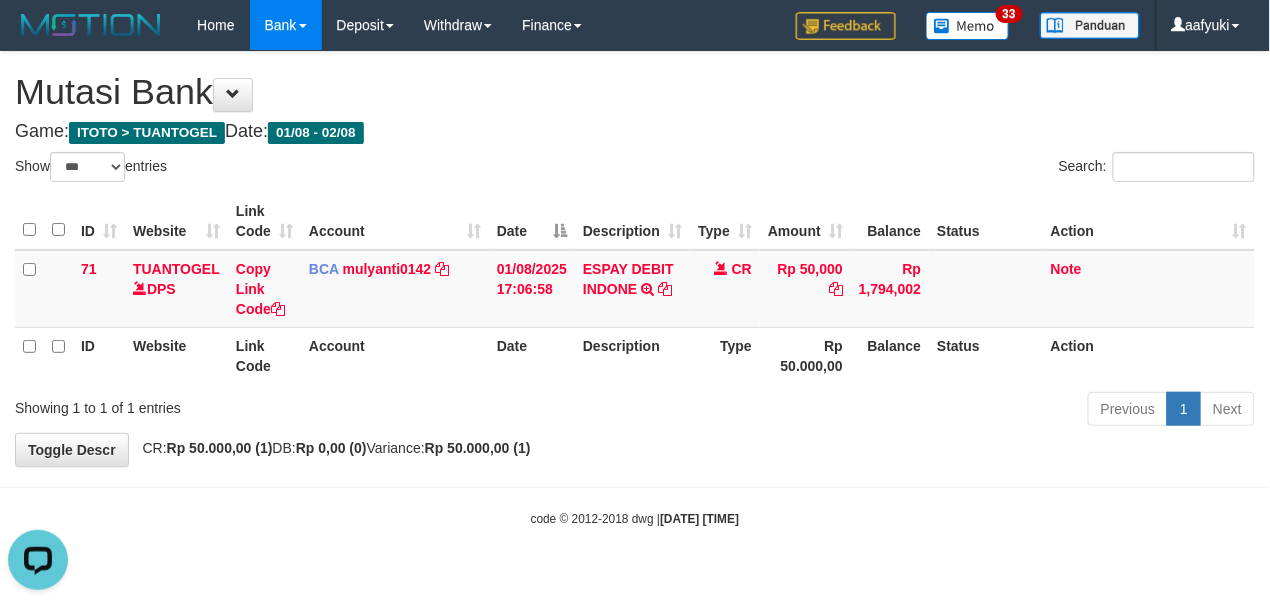 scroll, scrollTop: 0, scrollLeft: 0, axis: both 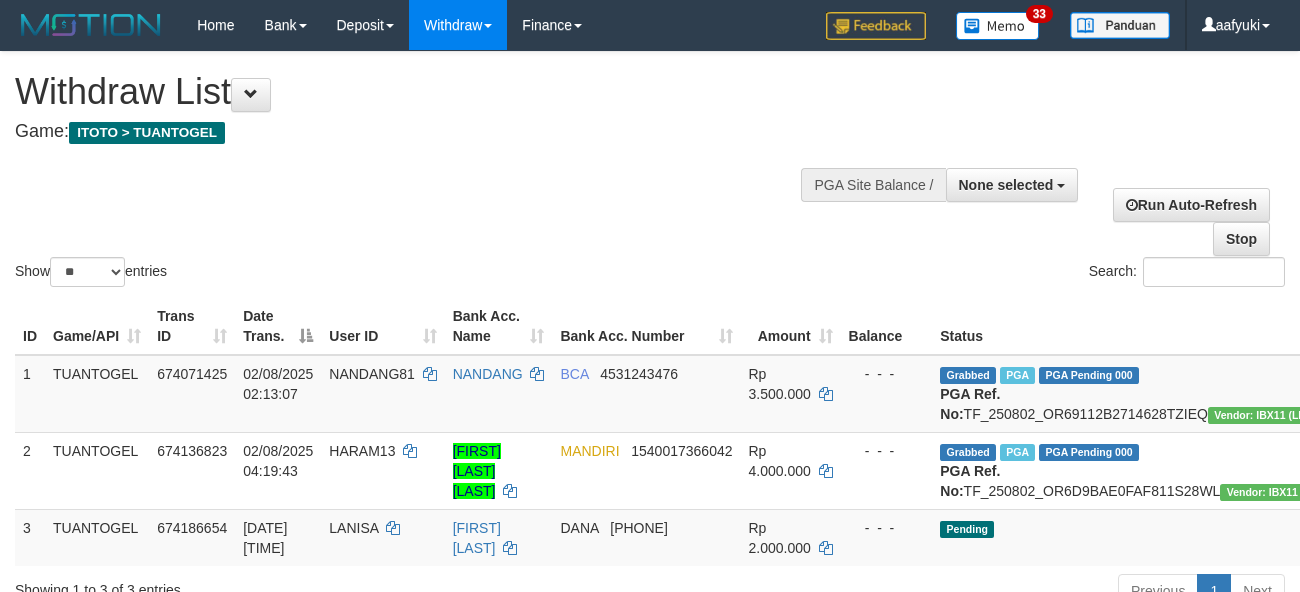 select 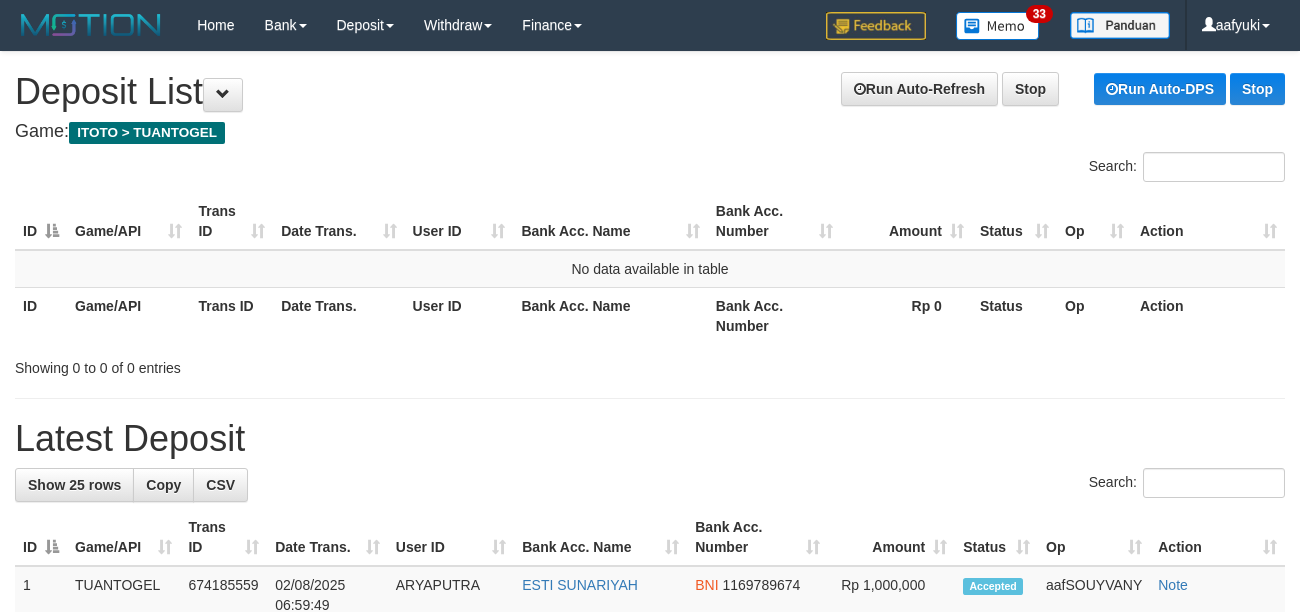 scroll, scrollTop: 0, scrollLeft: 0, axis: both 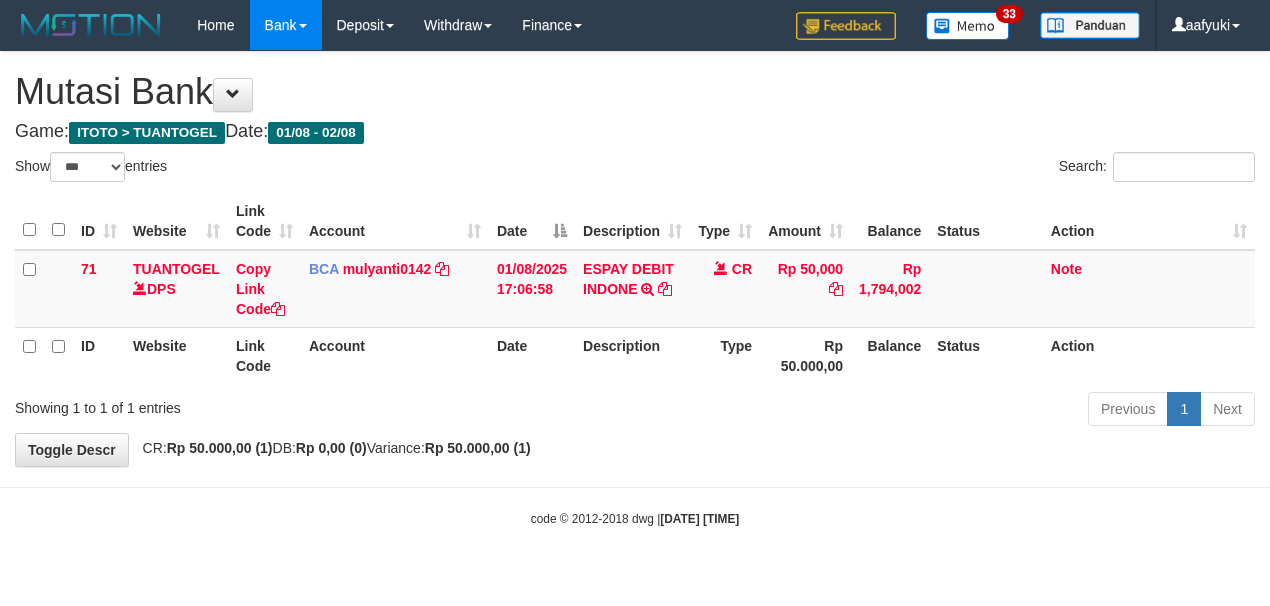 select on "***" 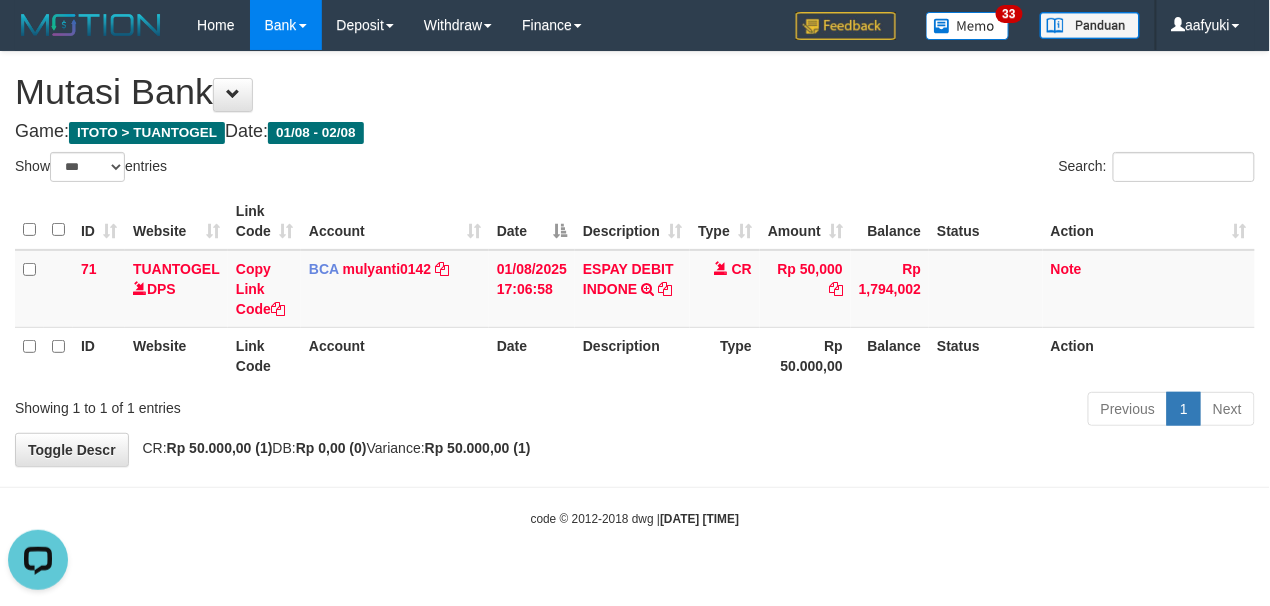 scroll, scrollTop: 0, scrollLeft: 0, axis: both 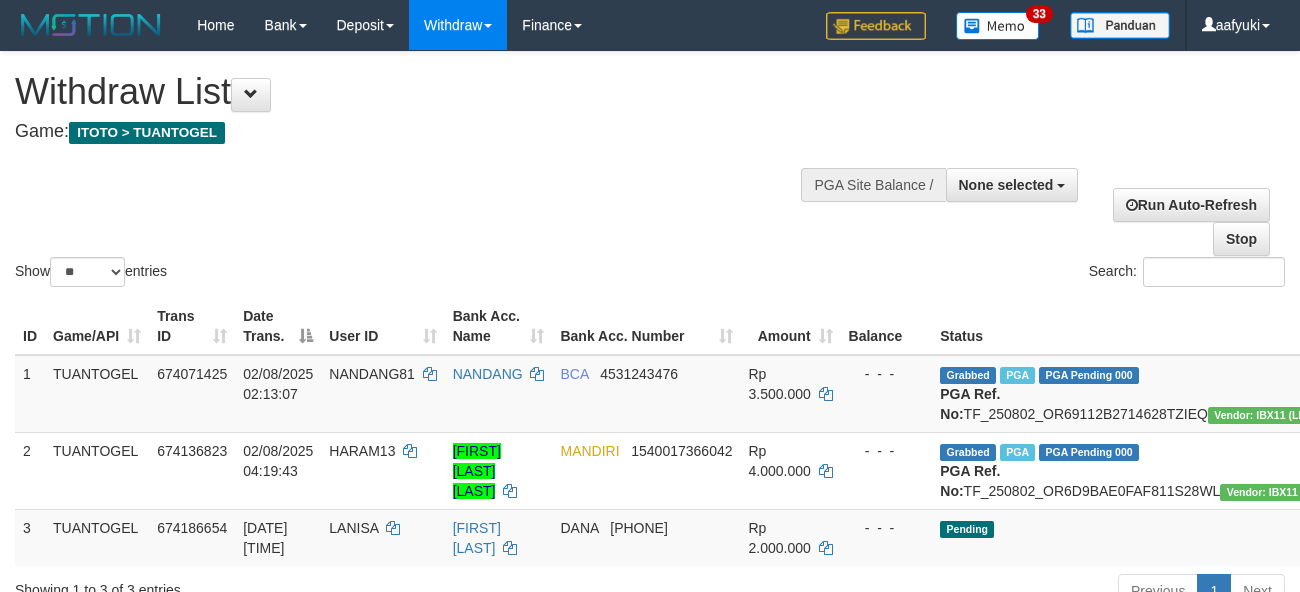 select 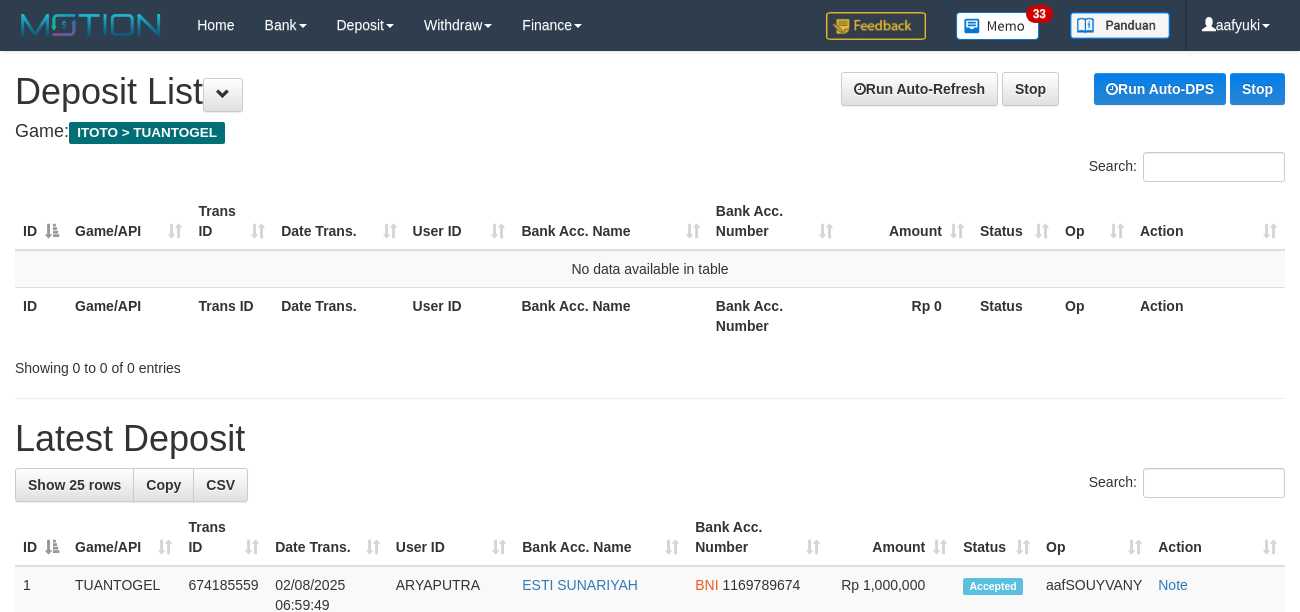 scroll, scrollTop: 0, scrollLeft: 0, axis: both 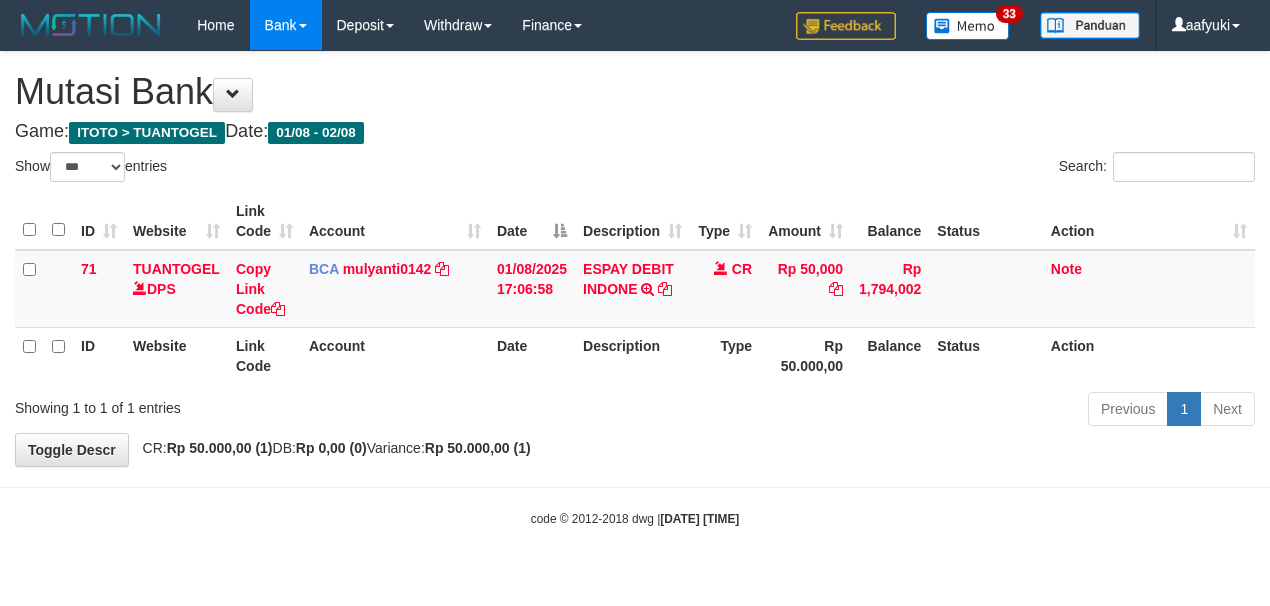 select on "***" 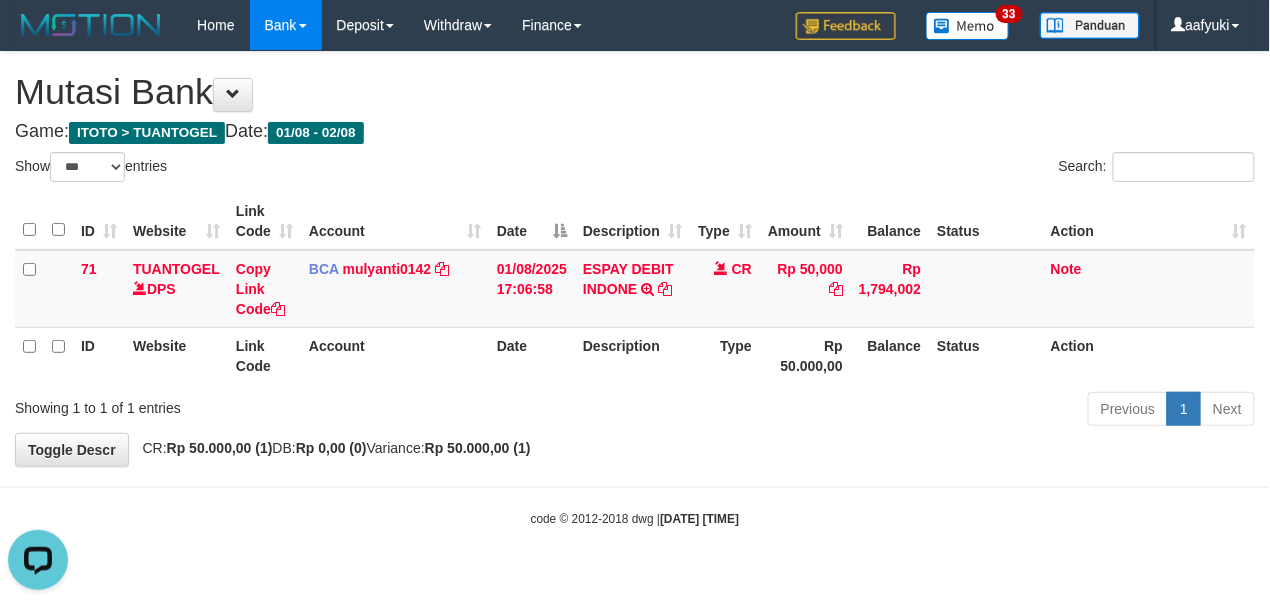 scroll, scrollTop: 0, scrollLeft: 0, axis: both 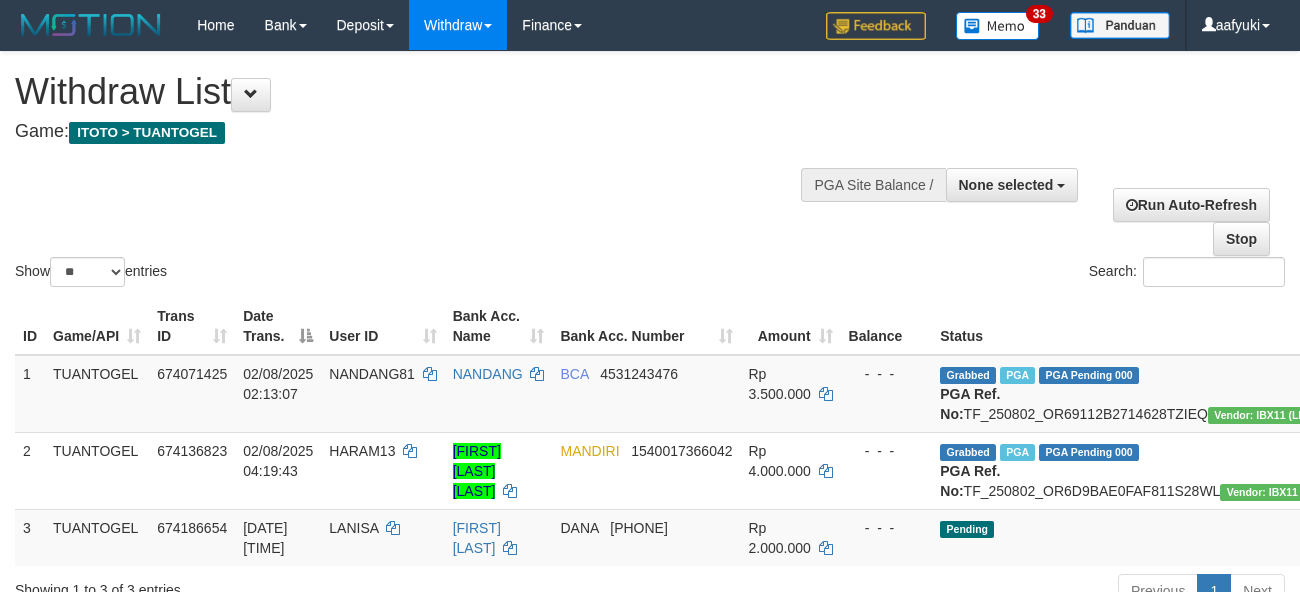 select 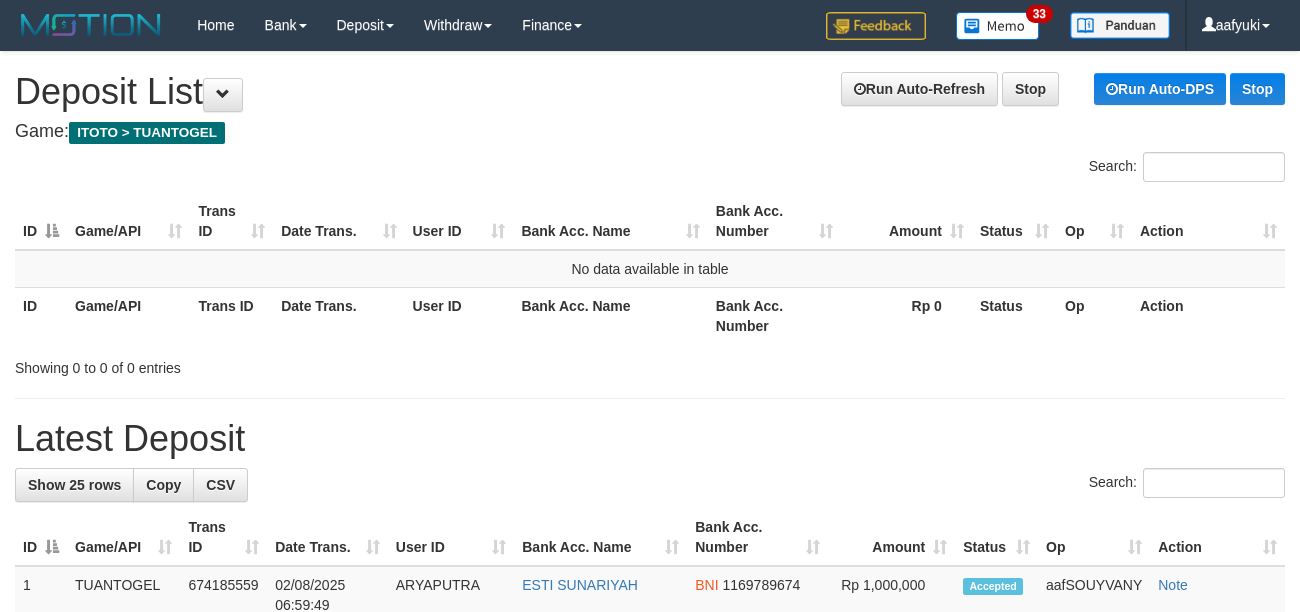 scroll, scrollTop: 0, scrollLeft: 0, axis: both 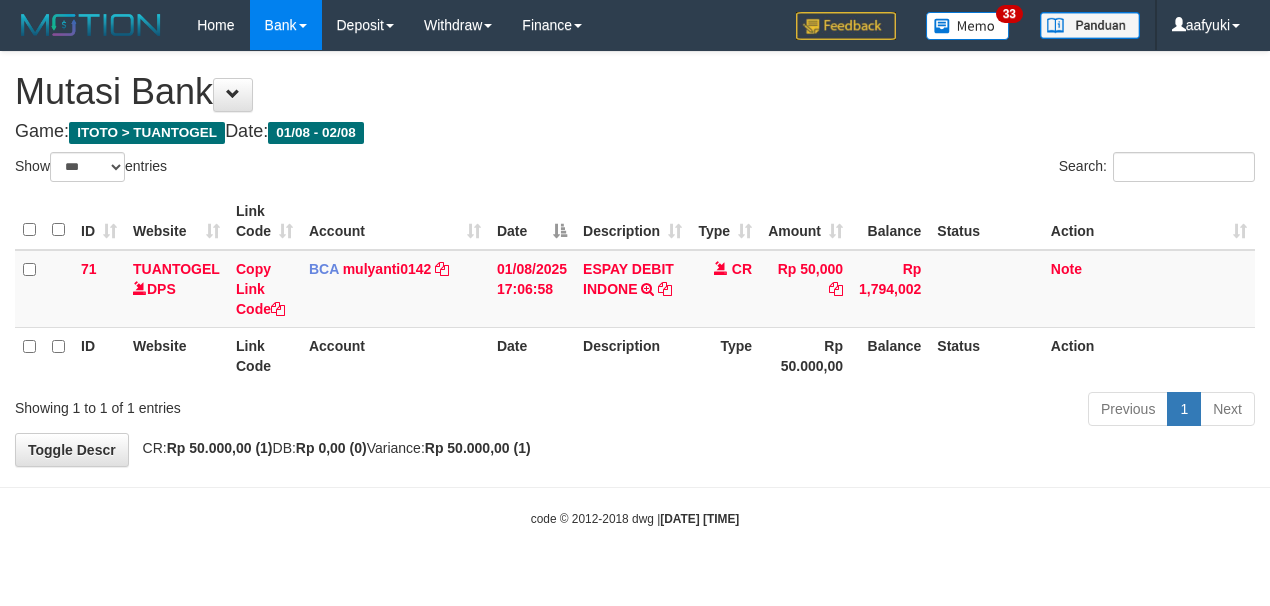 select on "***" 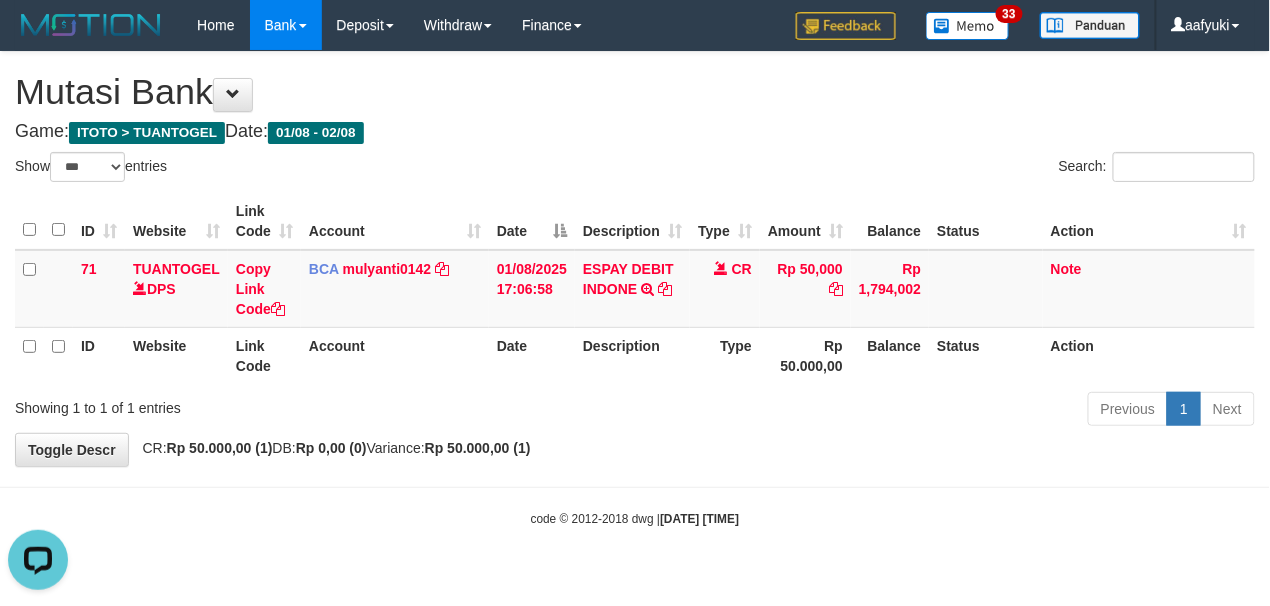 scroll, scrollTop: 0, scrollLeft: 0, axis: both 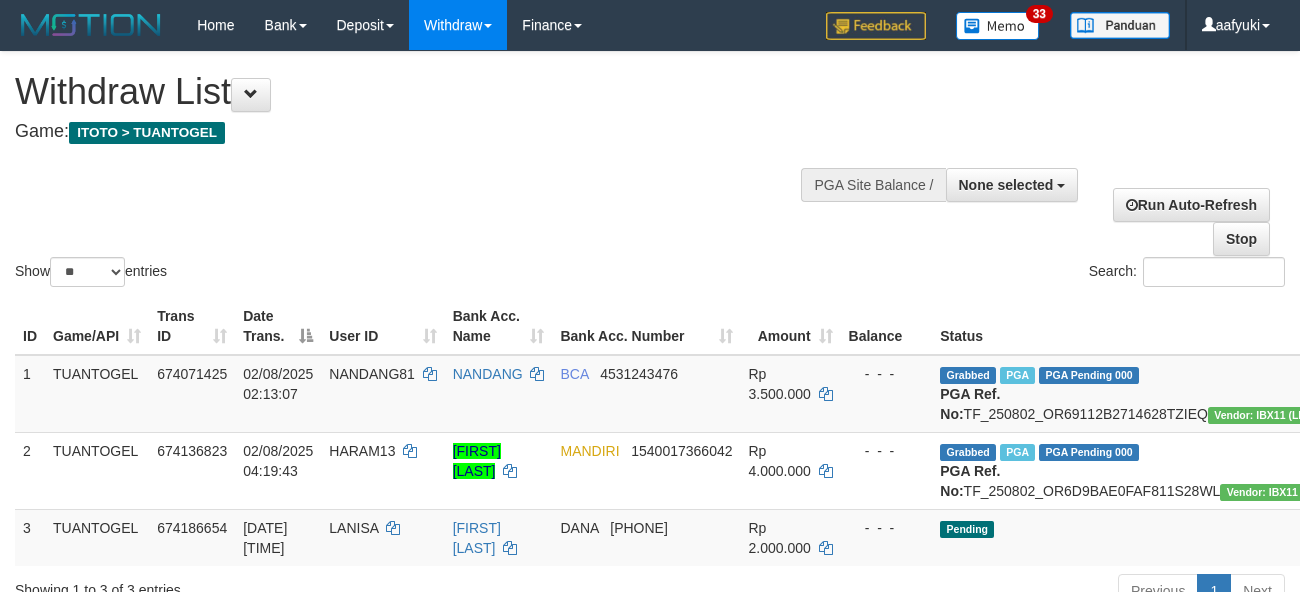 select 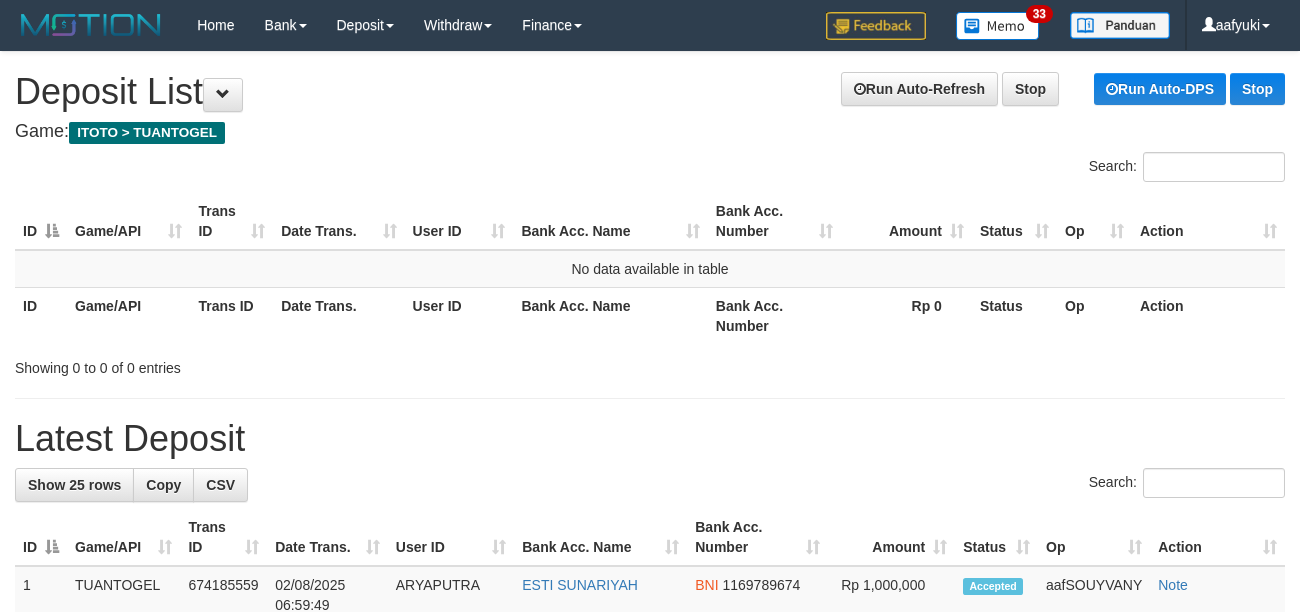 scroll, scrollTop: 0, scrollLeft: 0, axis: both 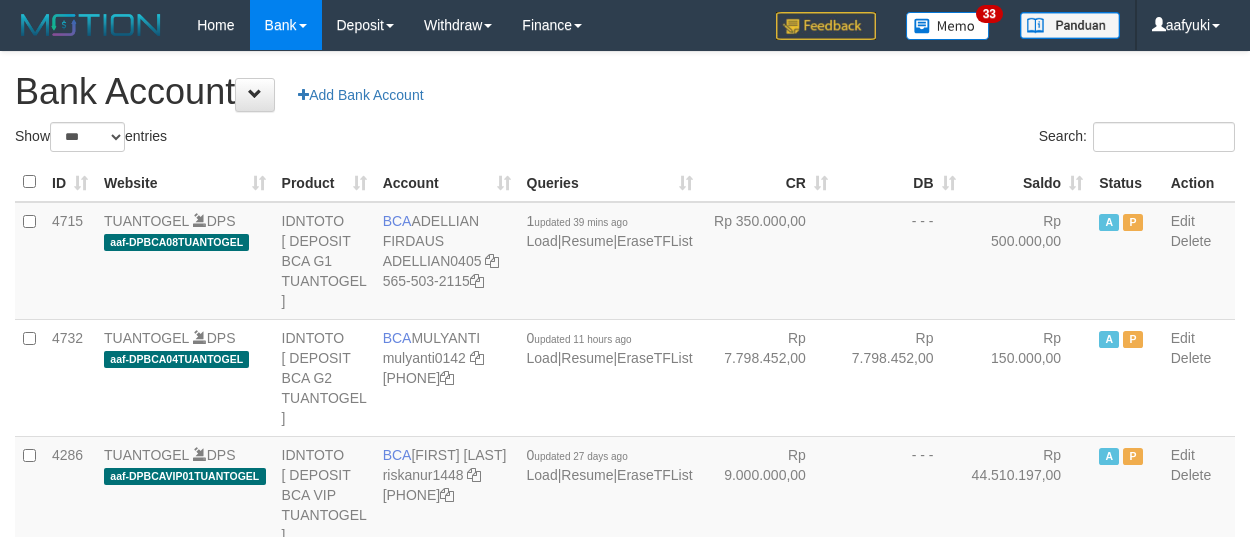 select on "***" 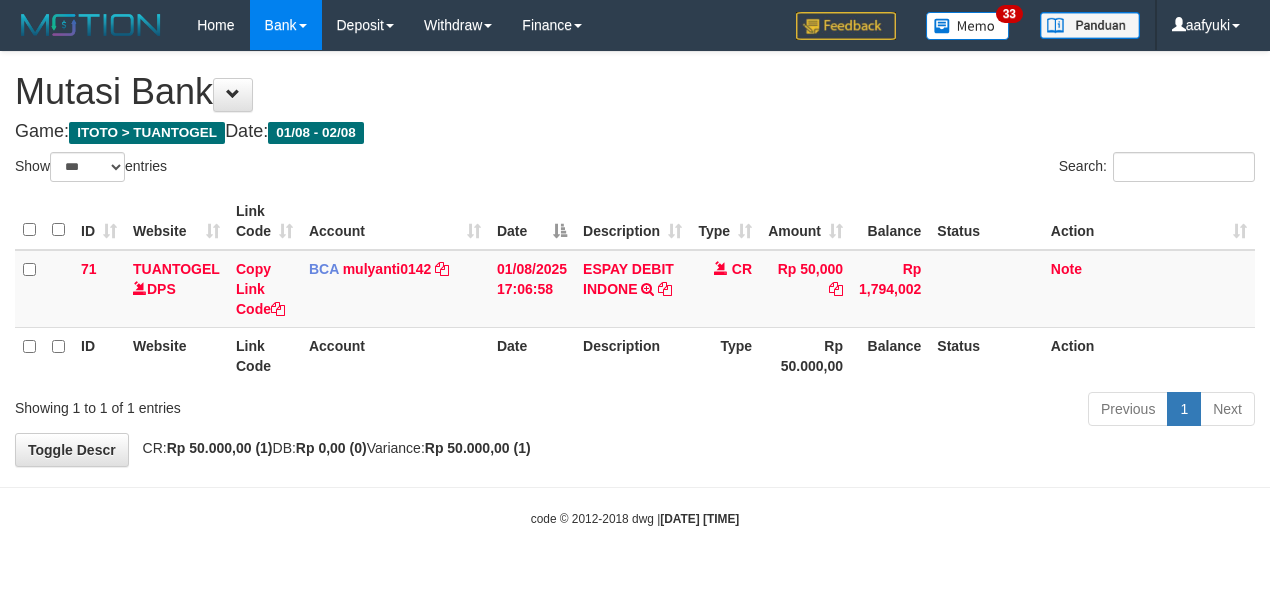 select on "***" 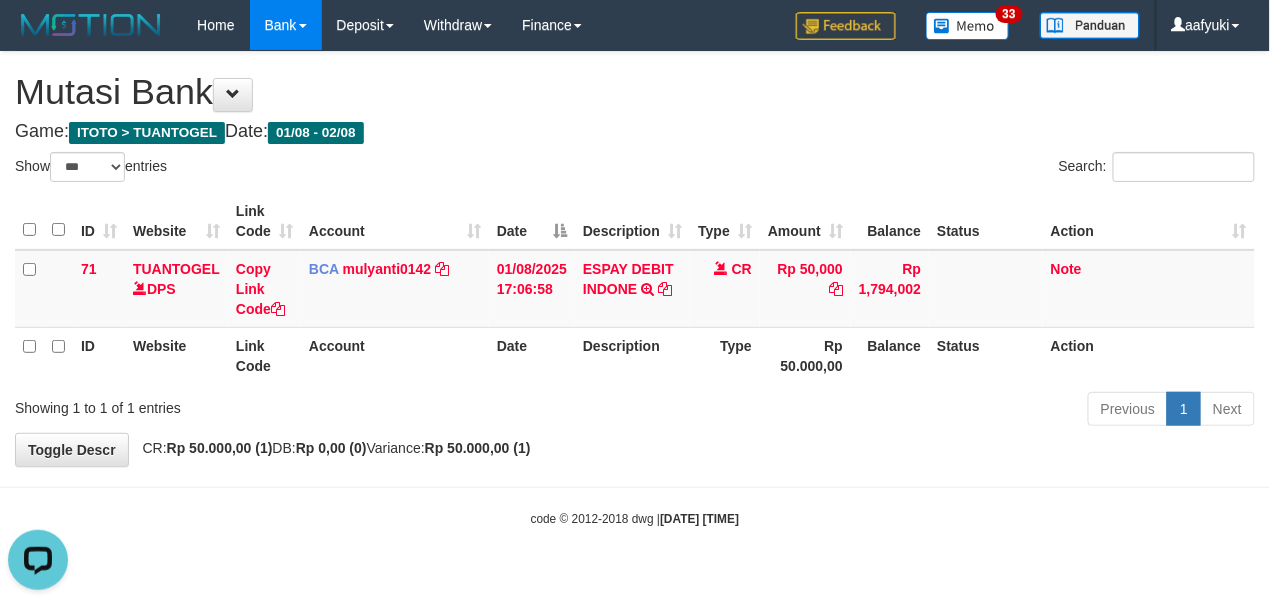 scroll, scrollTop: 0, scrollLeft: 0, axis: both 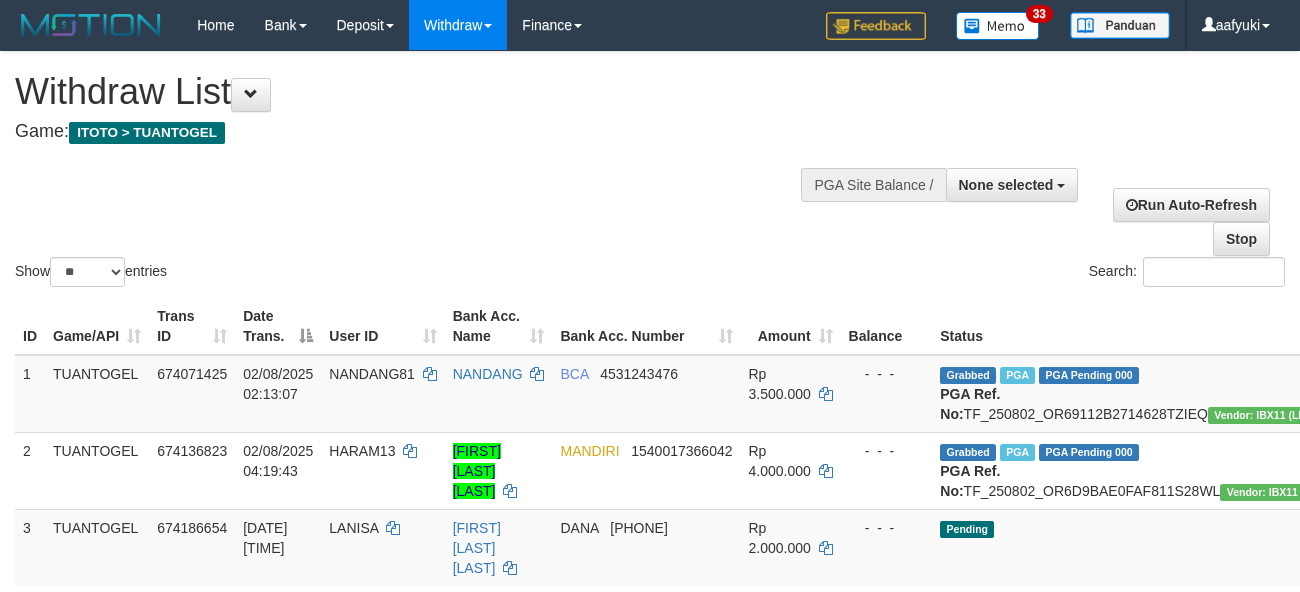 select 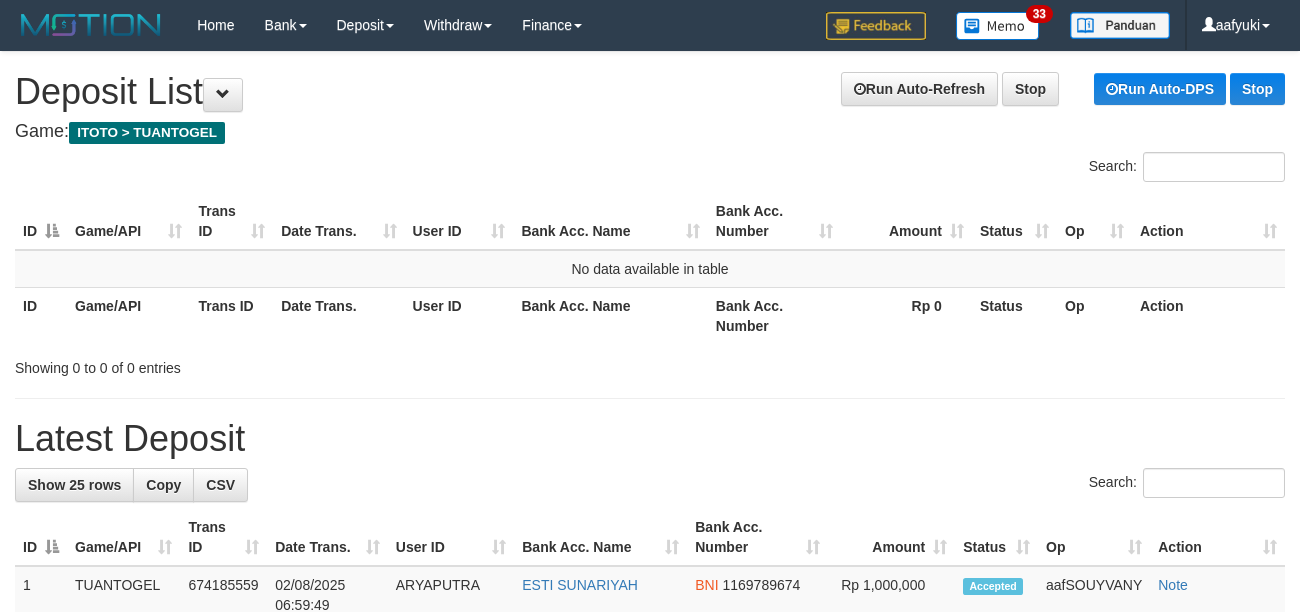 scroll, scrollTop: 0, scrollLeft: 0, axis: both 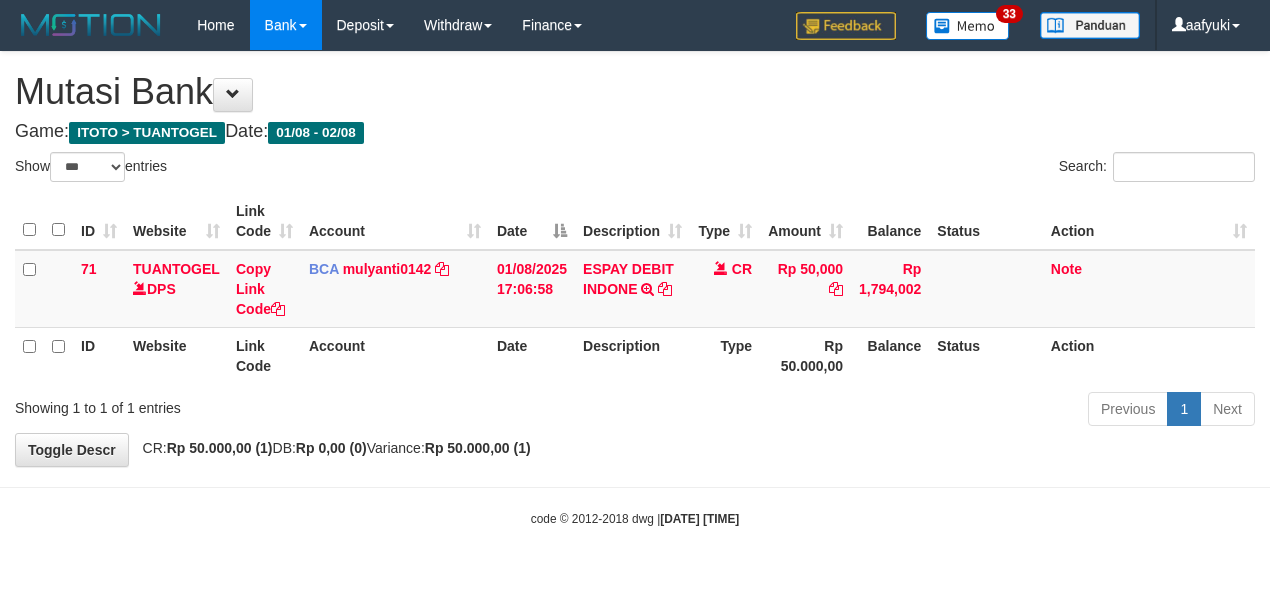 select on "***" 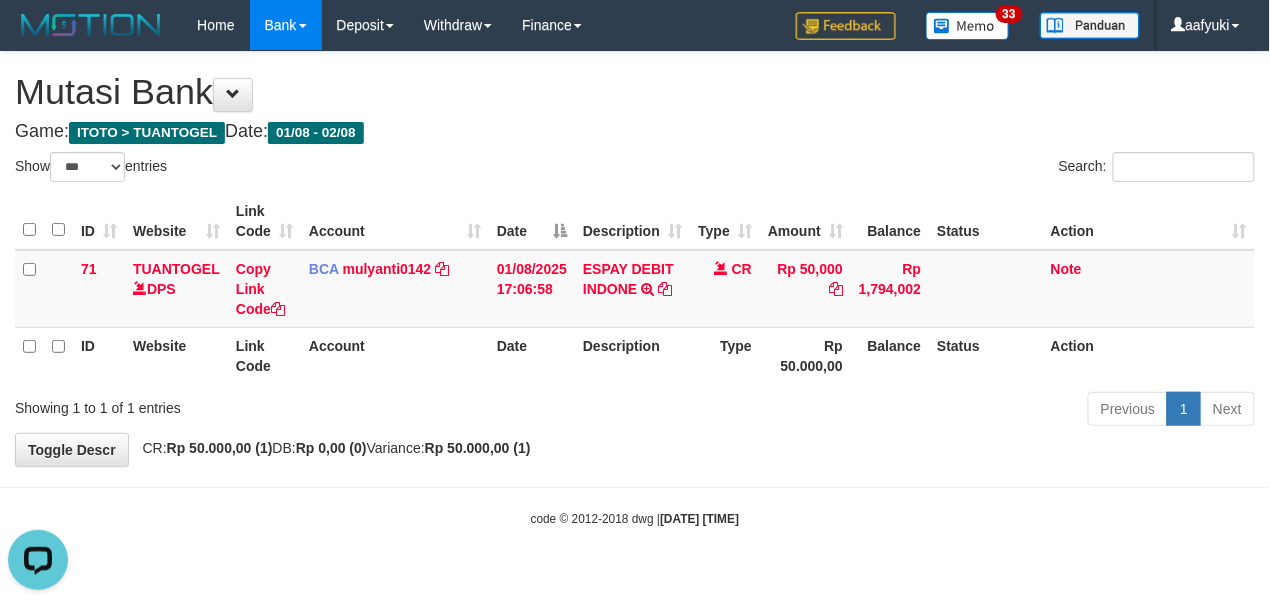 scroll, scrollTop: 0, scrollLeft: 0, axis: both 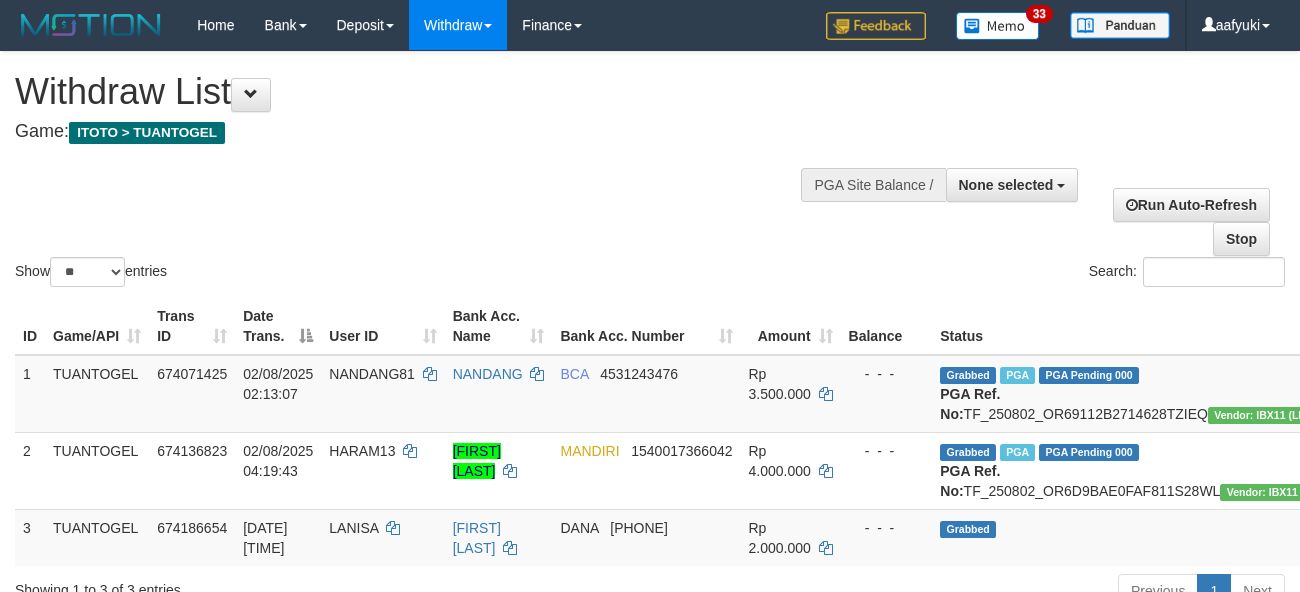 select 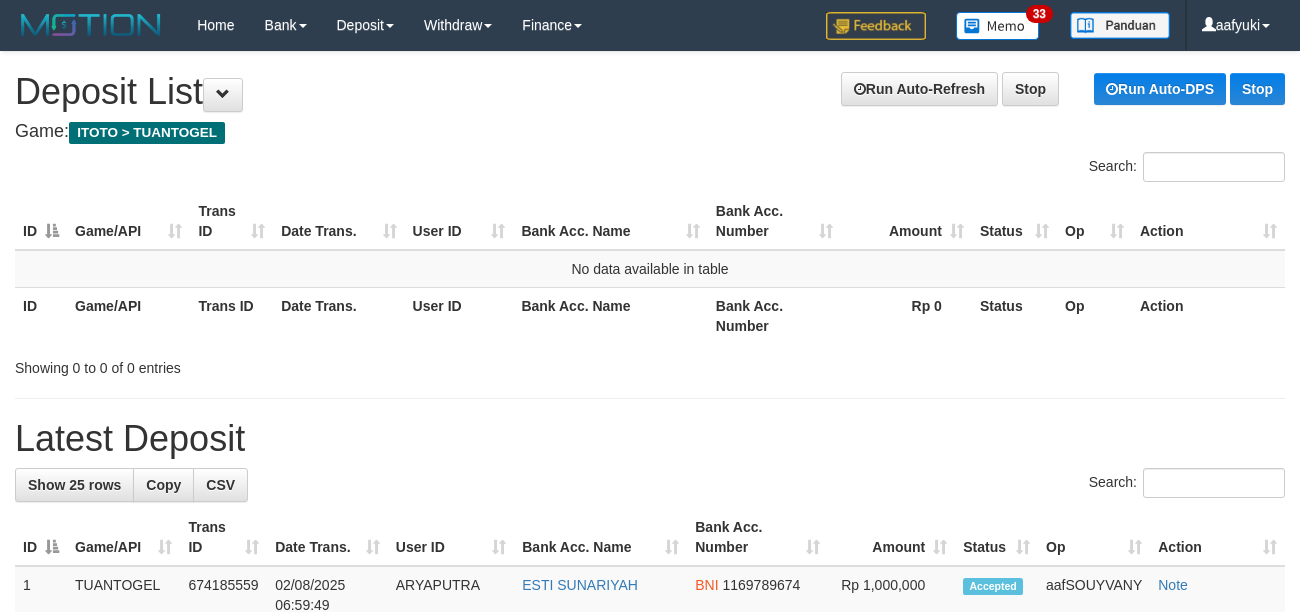 scroll, scrollTop: 0, scrollLeft: 0, axis: both 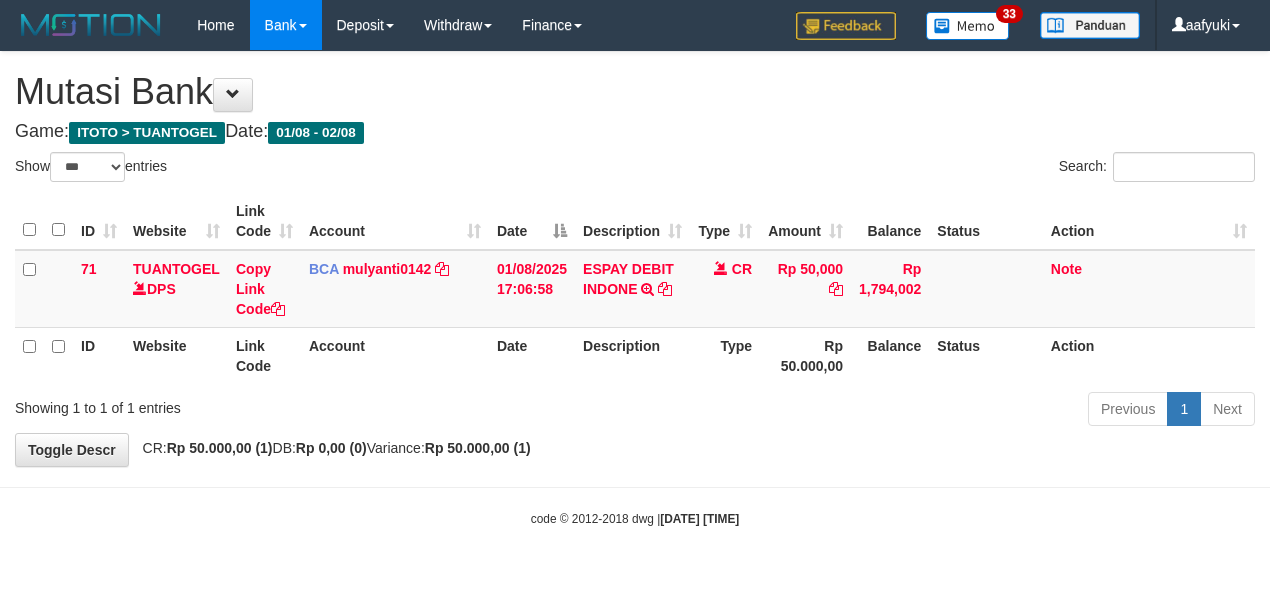 select on "***" 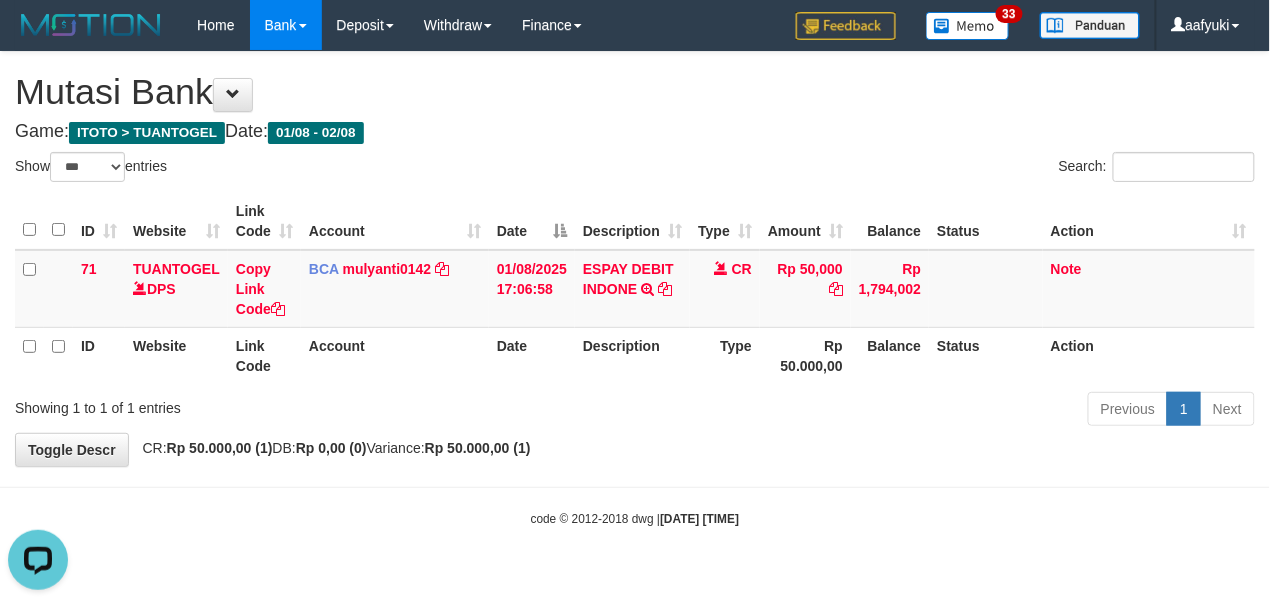 scroll, scrollTop: 0, scrollLeft: 0, axis: both 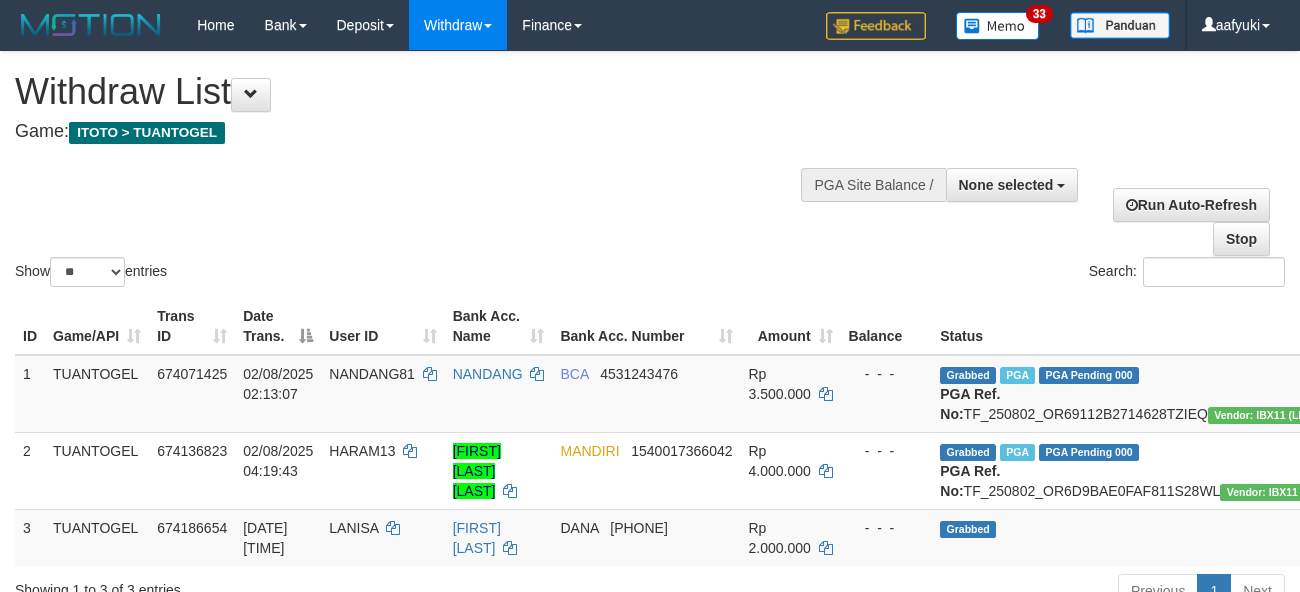 select 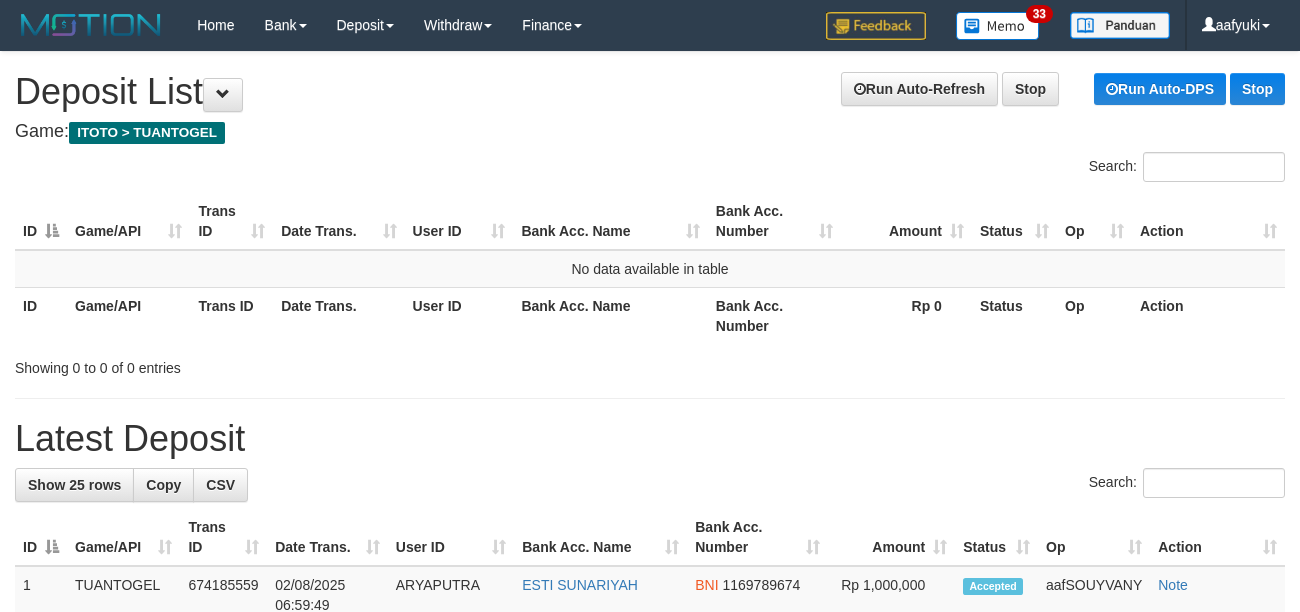 scroll, scrollTop: 0, scrollLeft: 0, axis: both 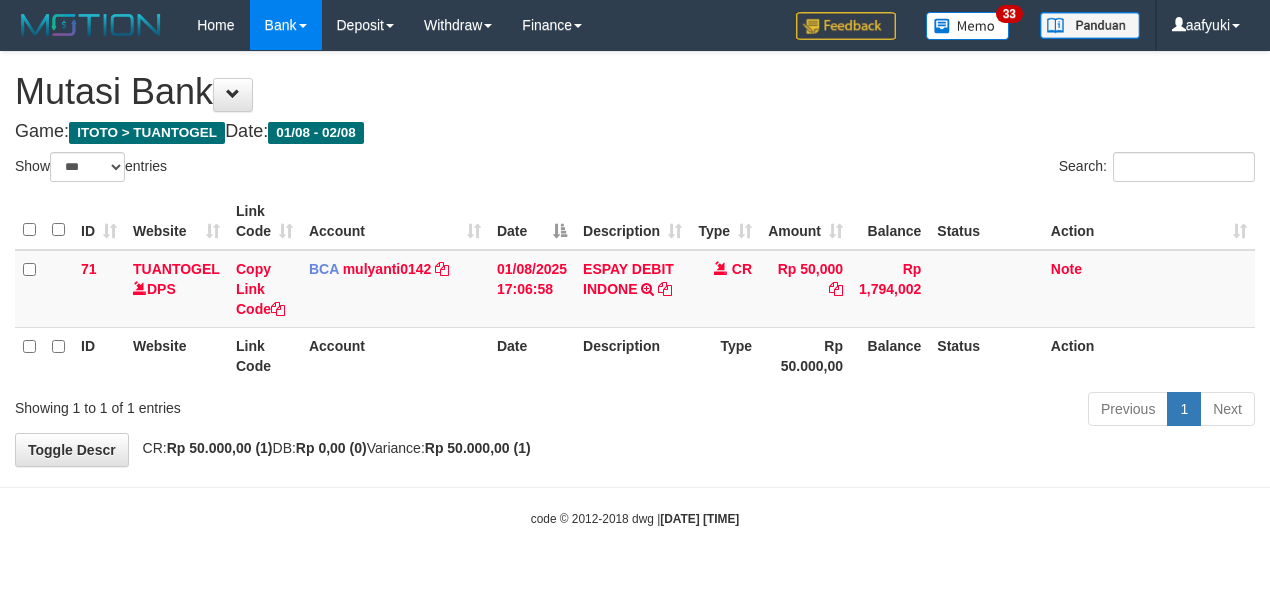 select on "***" 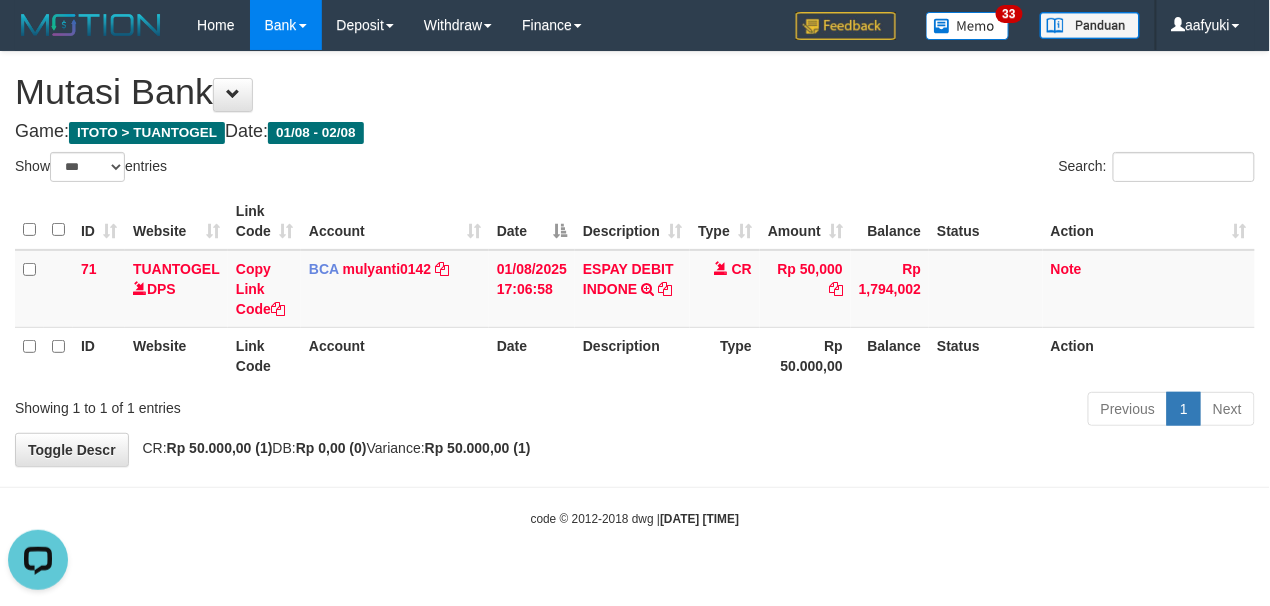 scroll, scrollTop: 0, scrollLeft: 0, axis: both 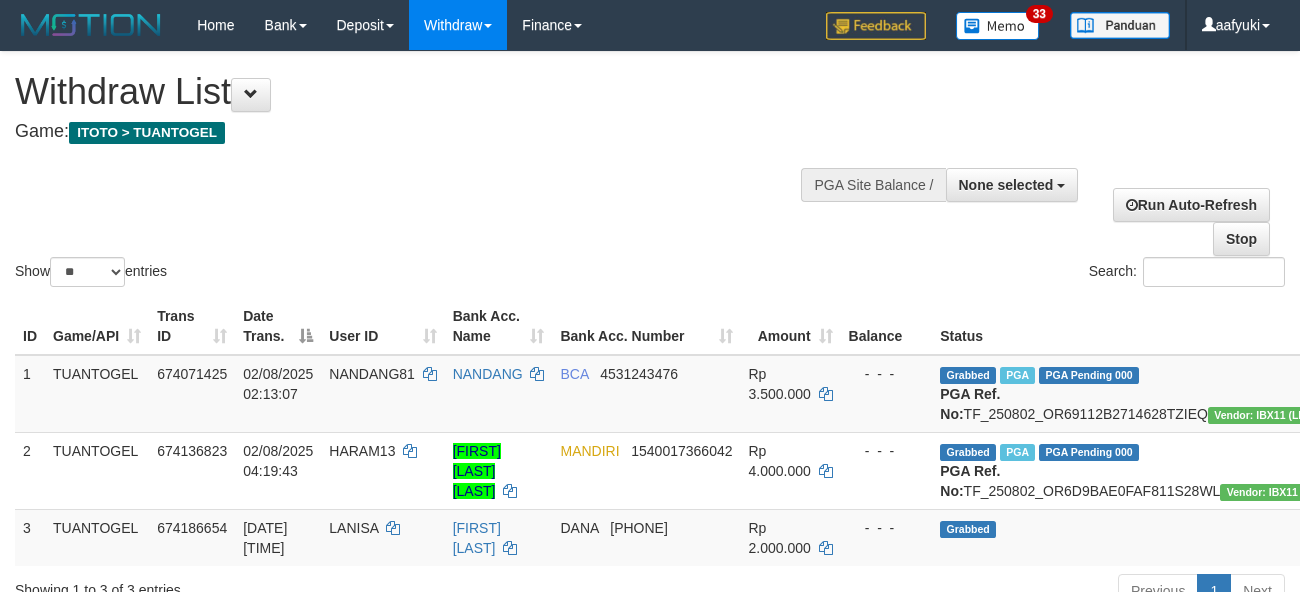 select 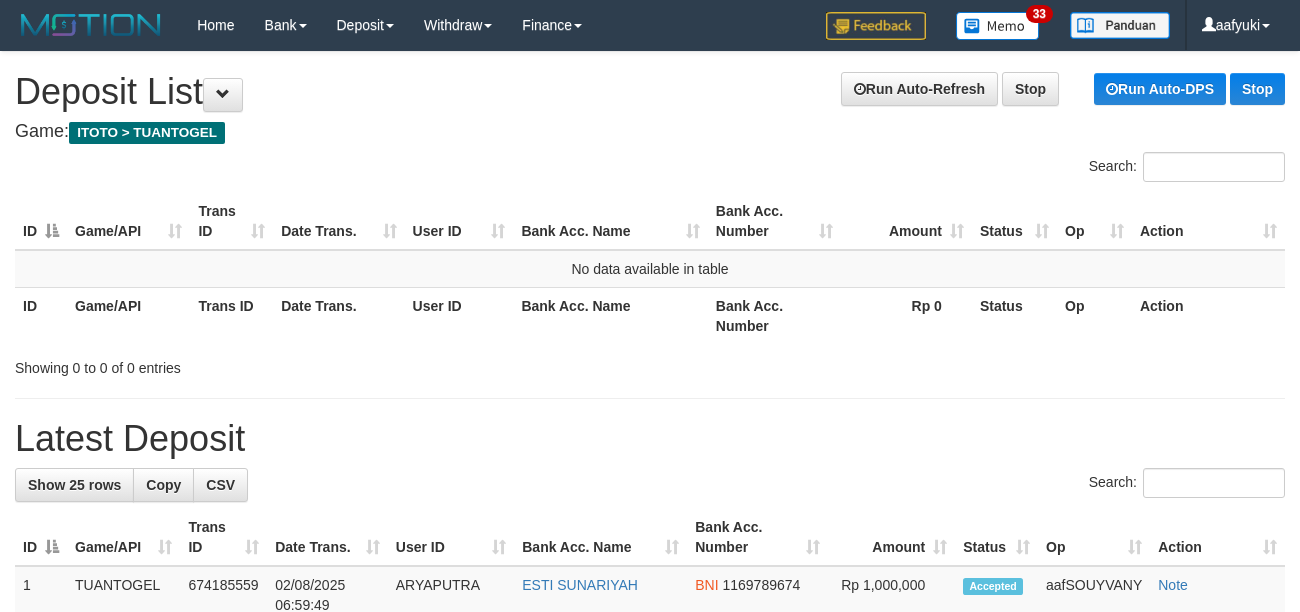 scroll, scrollTop: 0, scrollLeft: 0, axis: both 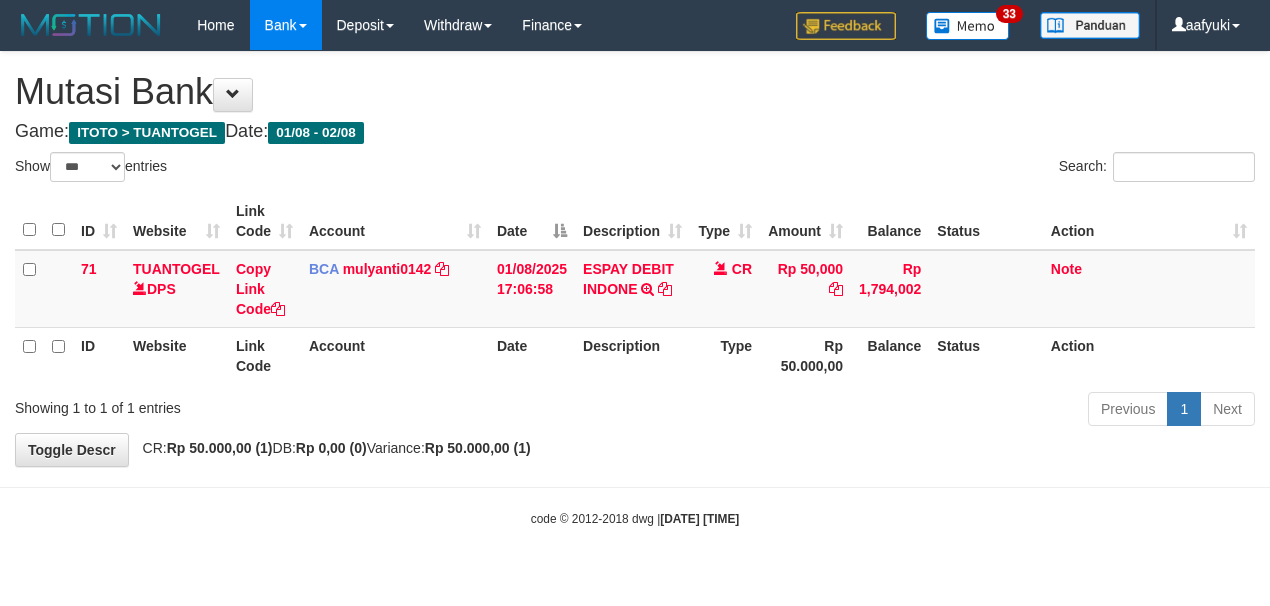 select on "***" 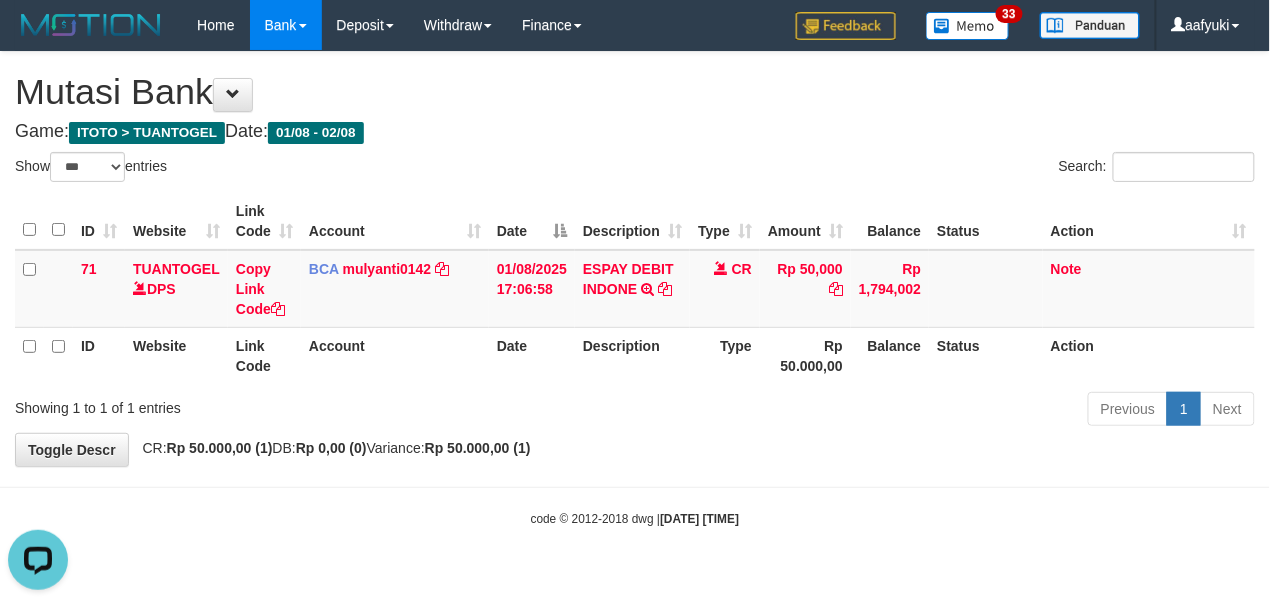 scroll, scrollTop: 0, scrollLeft: 0, axis: both 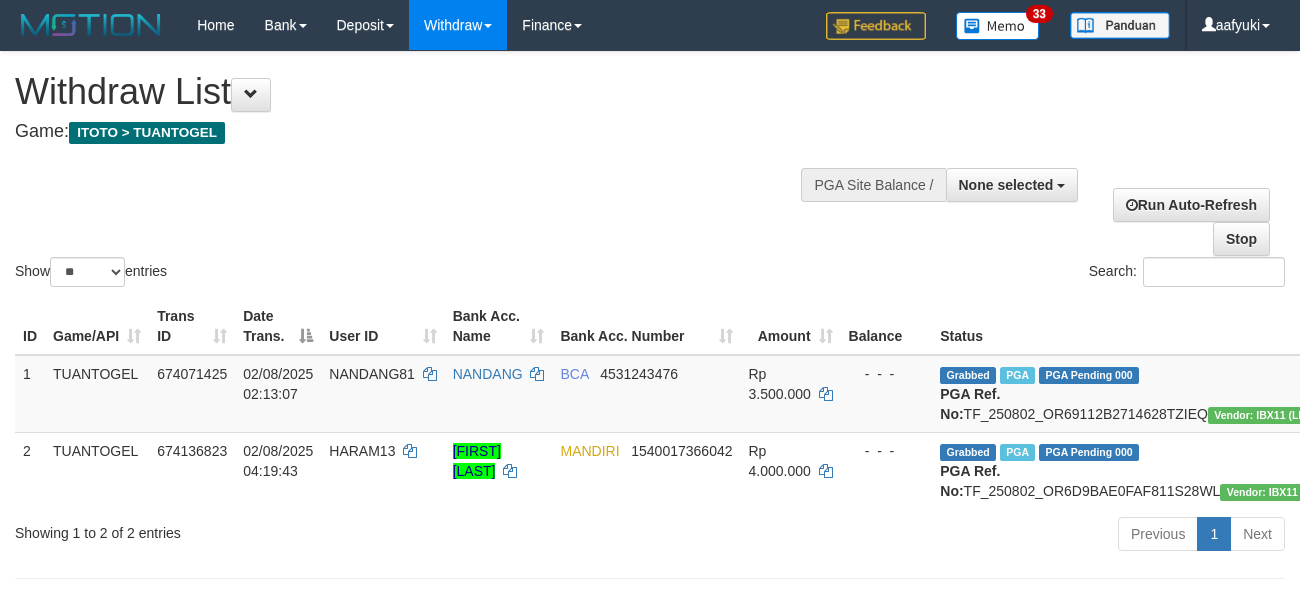 select 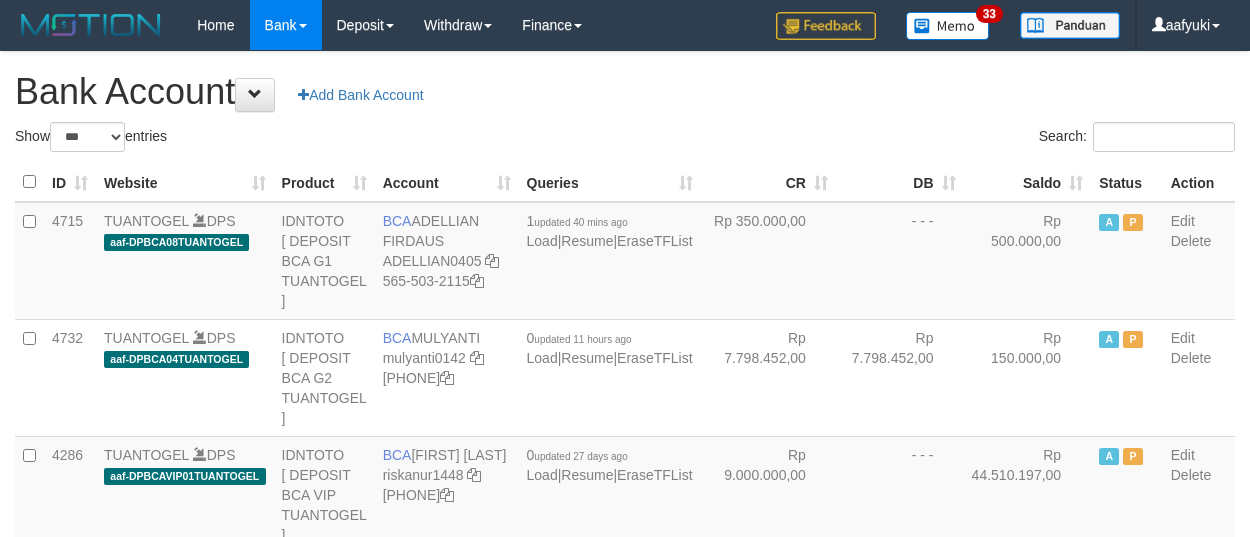select on "***" 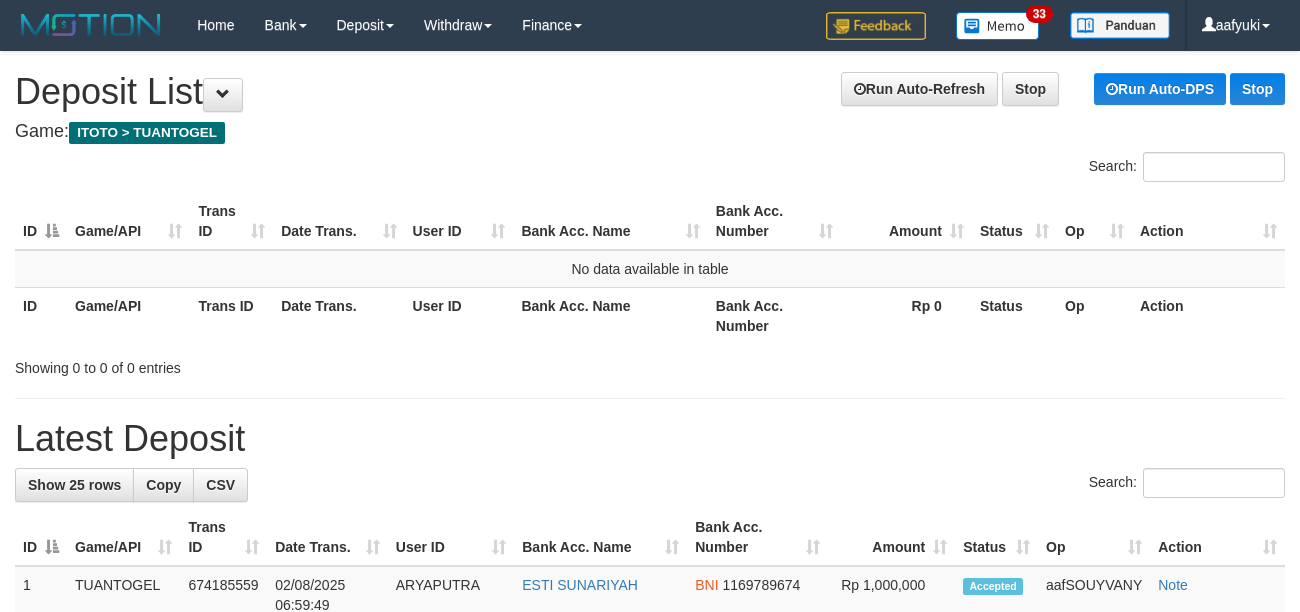 scroll, scrollTop: 0, scrollLeft: 0, axis: both 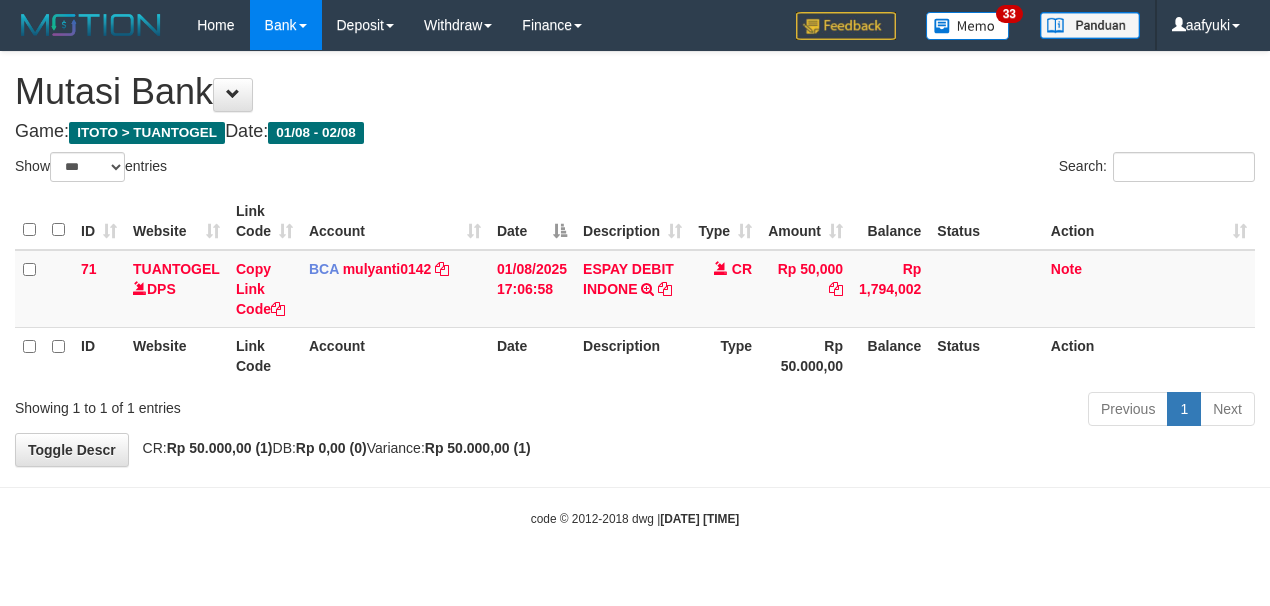select on "***" 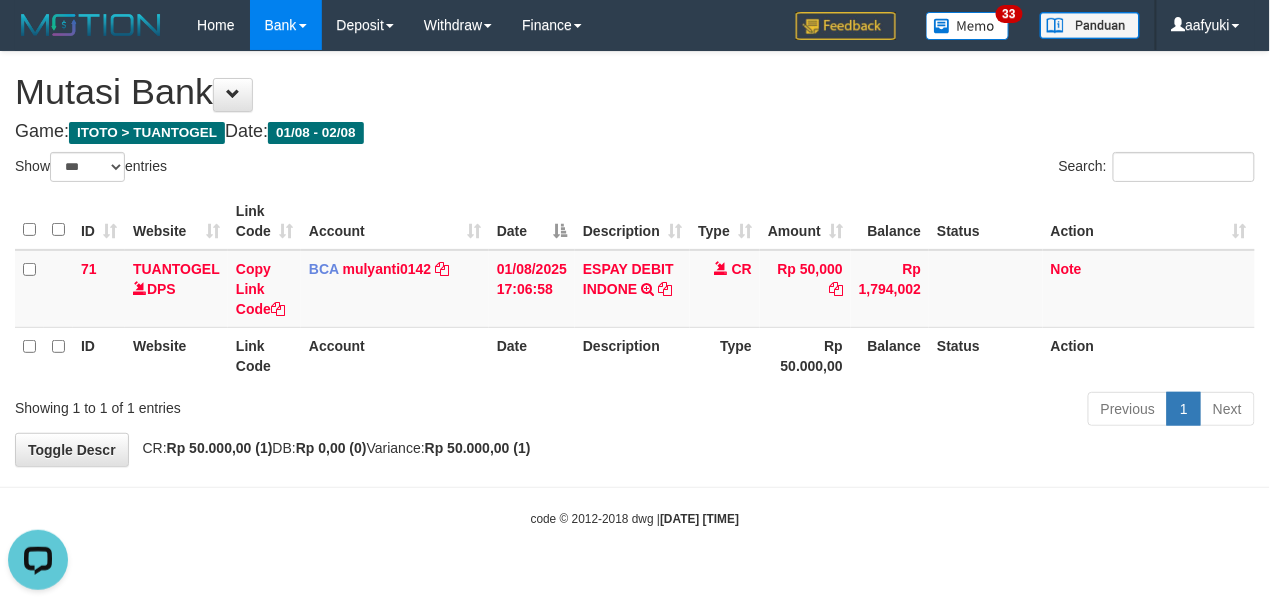 scroll, scrollTop: 0, scrollLeft: 0, axis: both 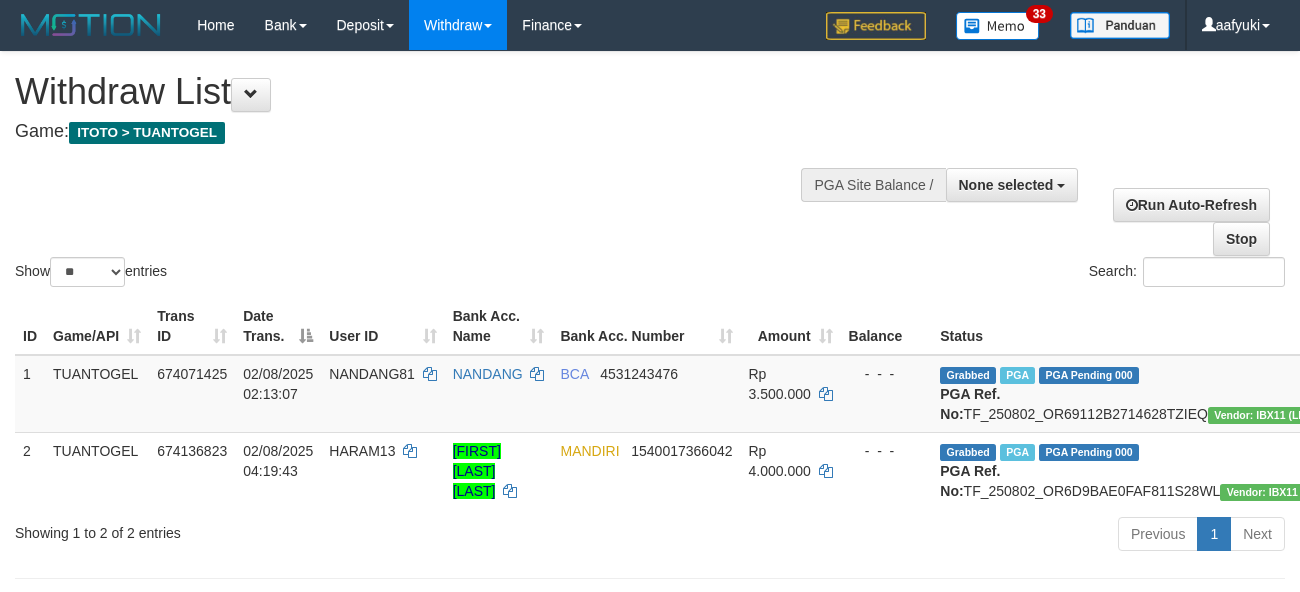 select 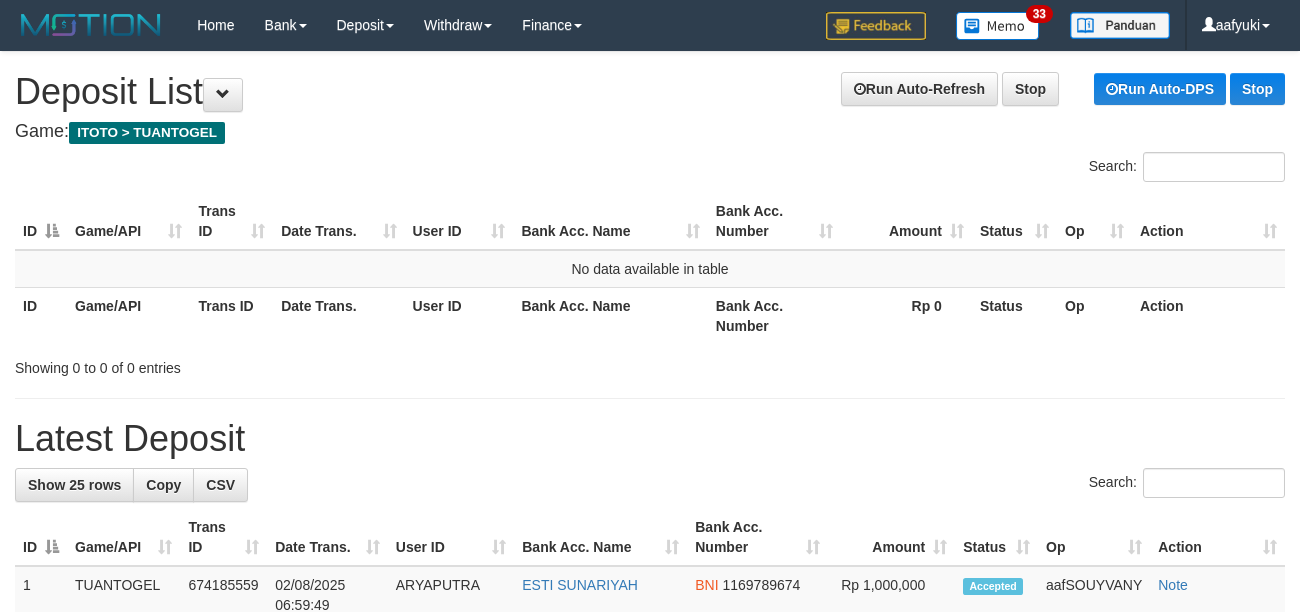 scroll, scrollTop: 0, scrollLeft: 0, axis: both 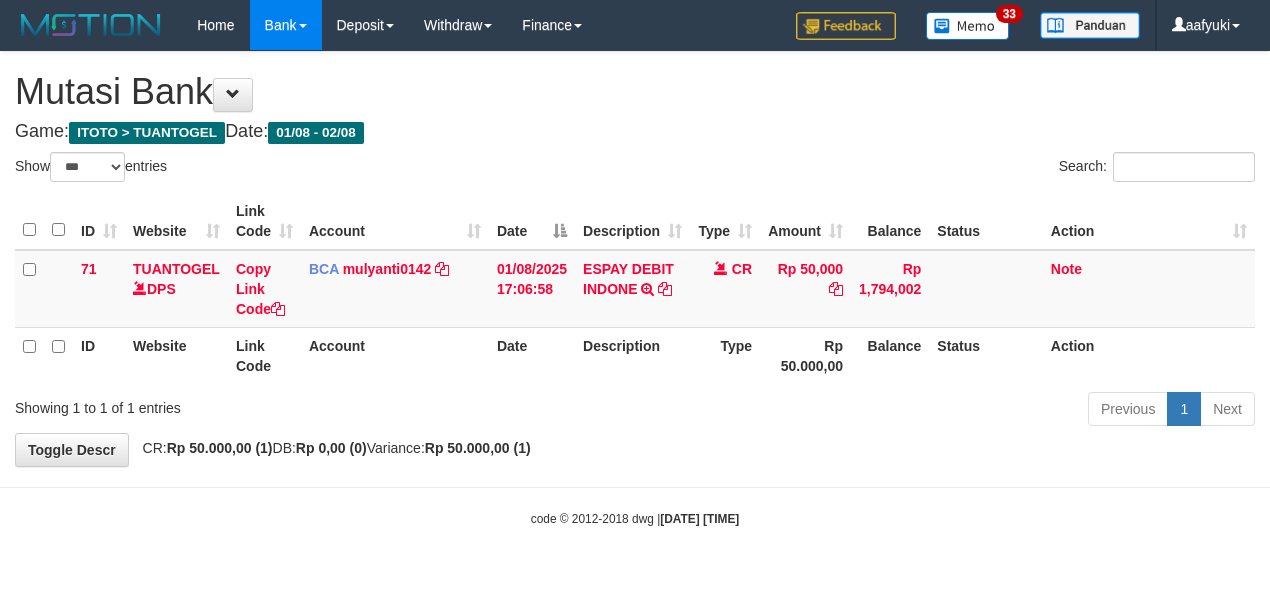 select on "***" 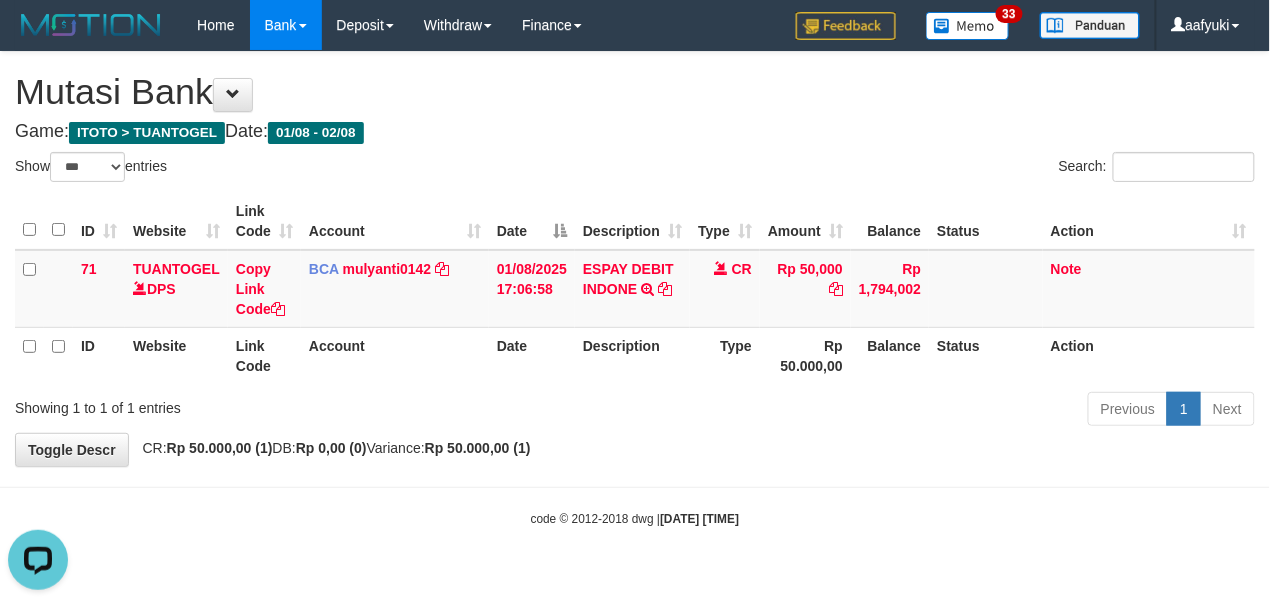 scroll, scrollTop: 0, scrollLeft: 0, axis: both 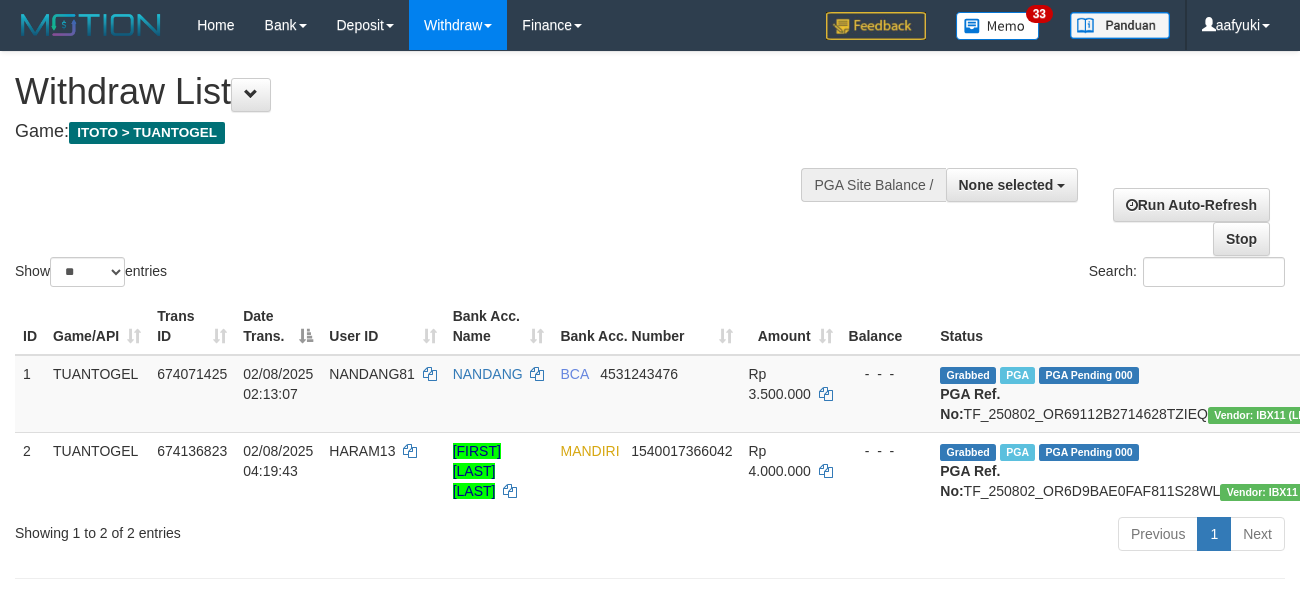 select 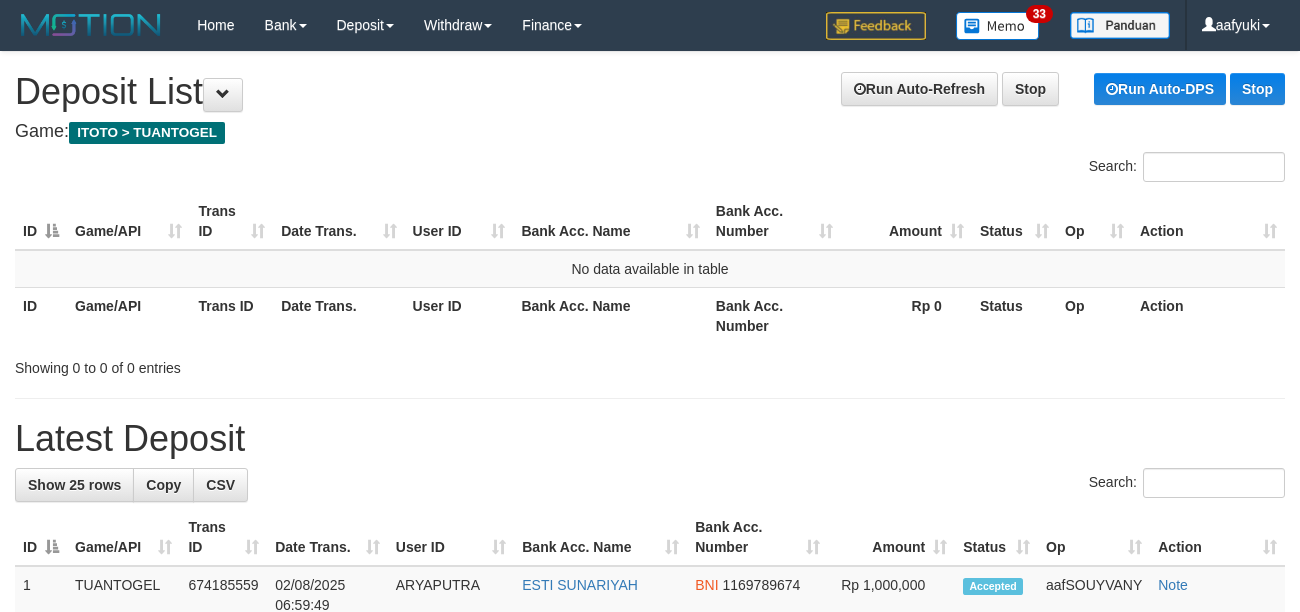 scroll, scrollTop: 0, scrollLeft: 0, axis: both 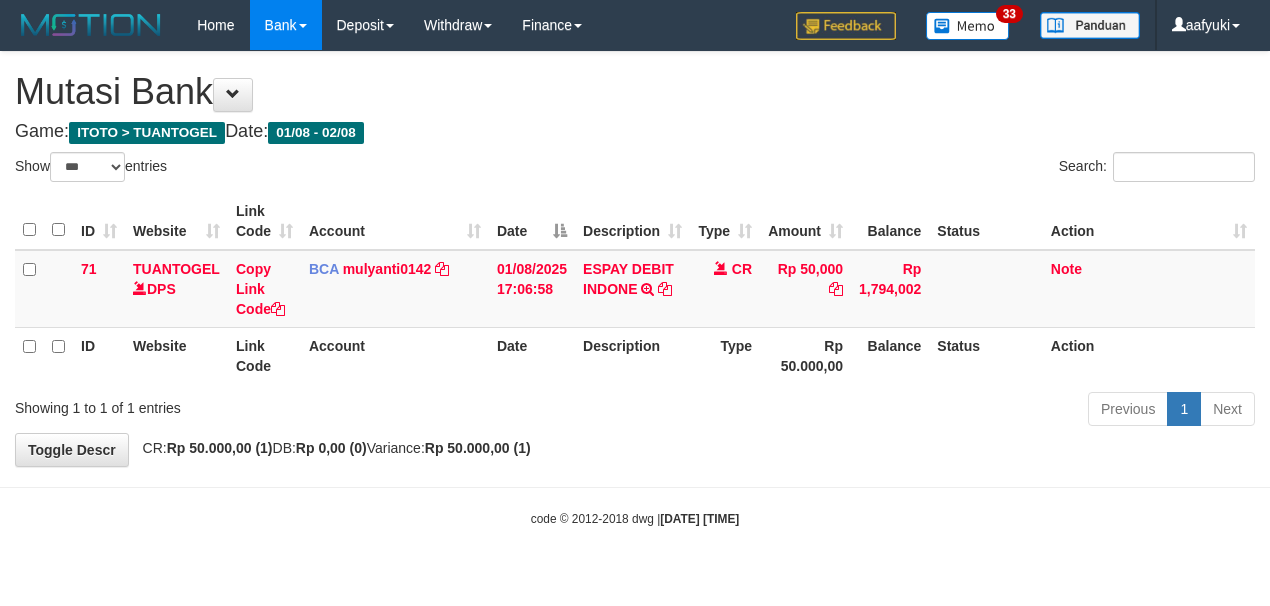 select on "***" 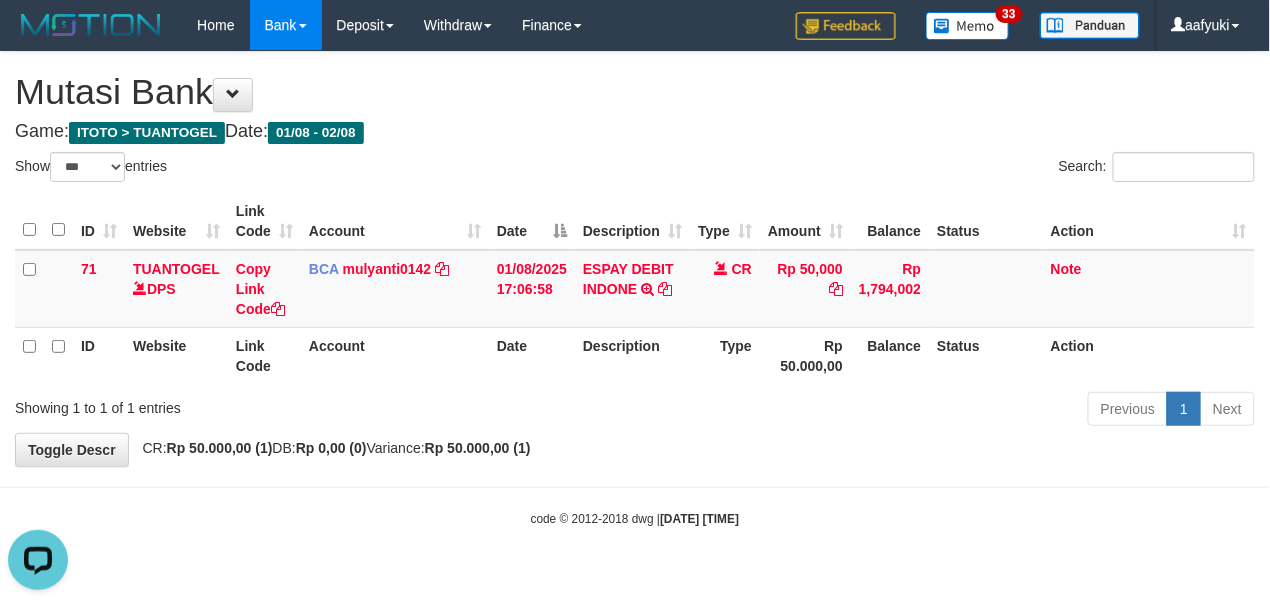 scroll, scrollTop: 0, scrollLeft: 0, axis: both 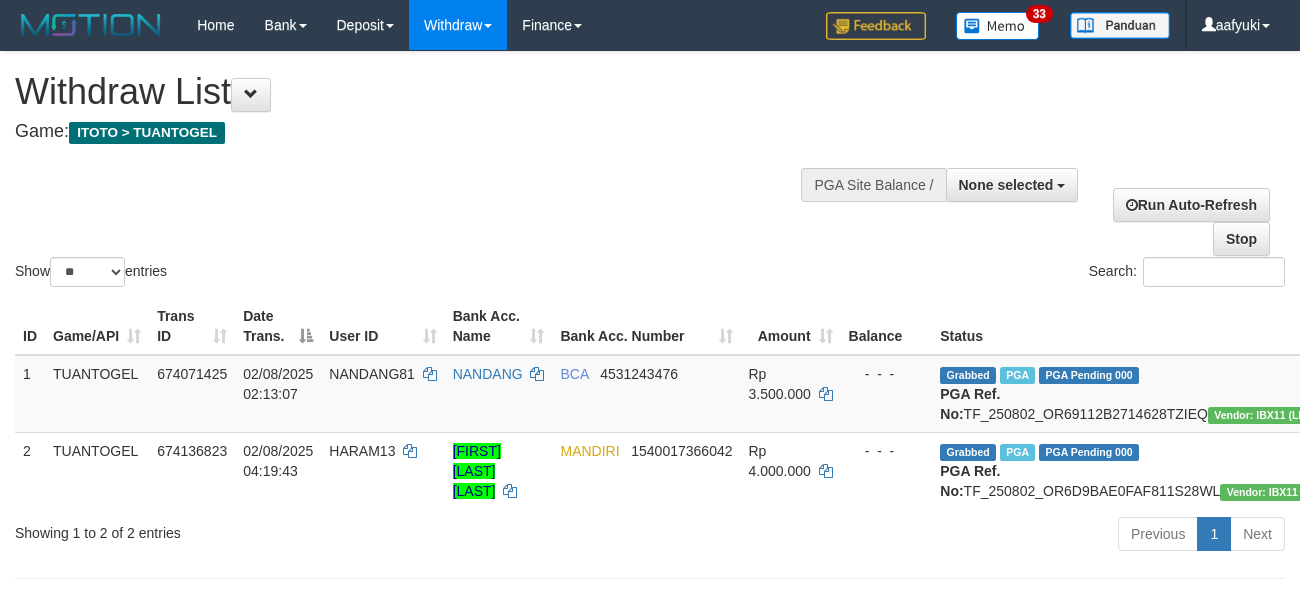 select 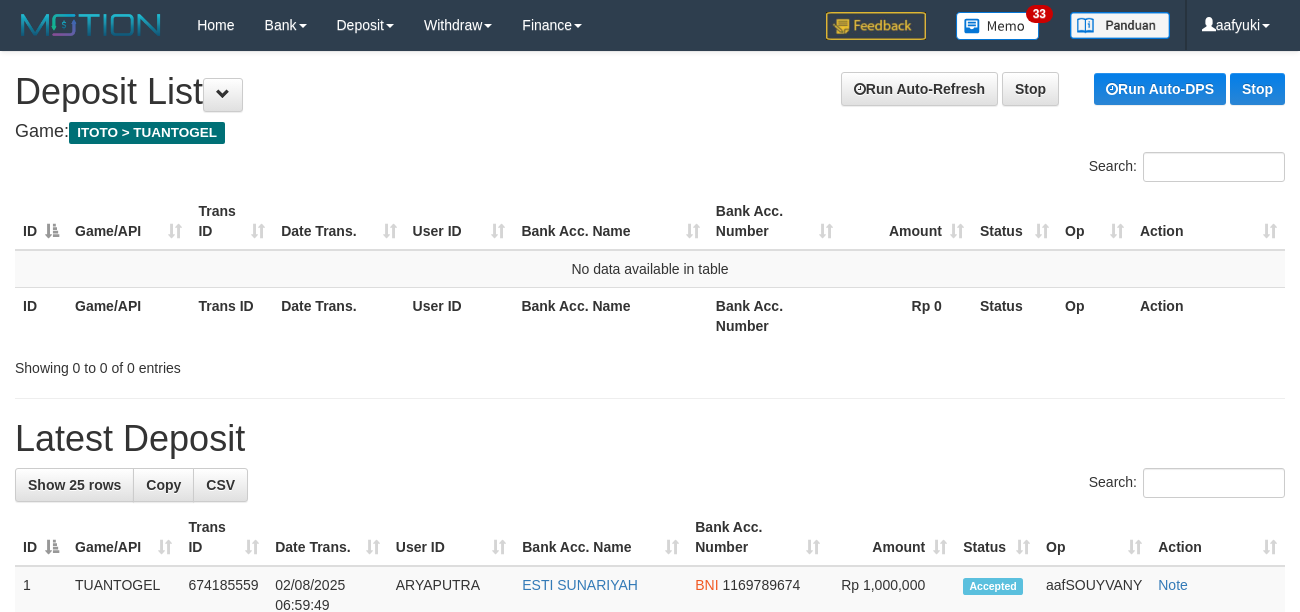 scroll, scrollTop: 0, scrollLeft: 0, axis: both 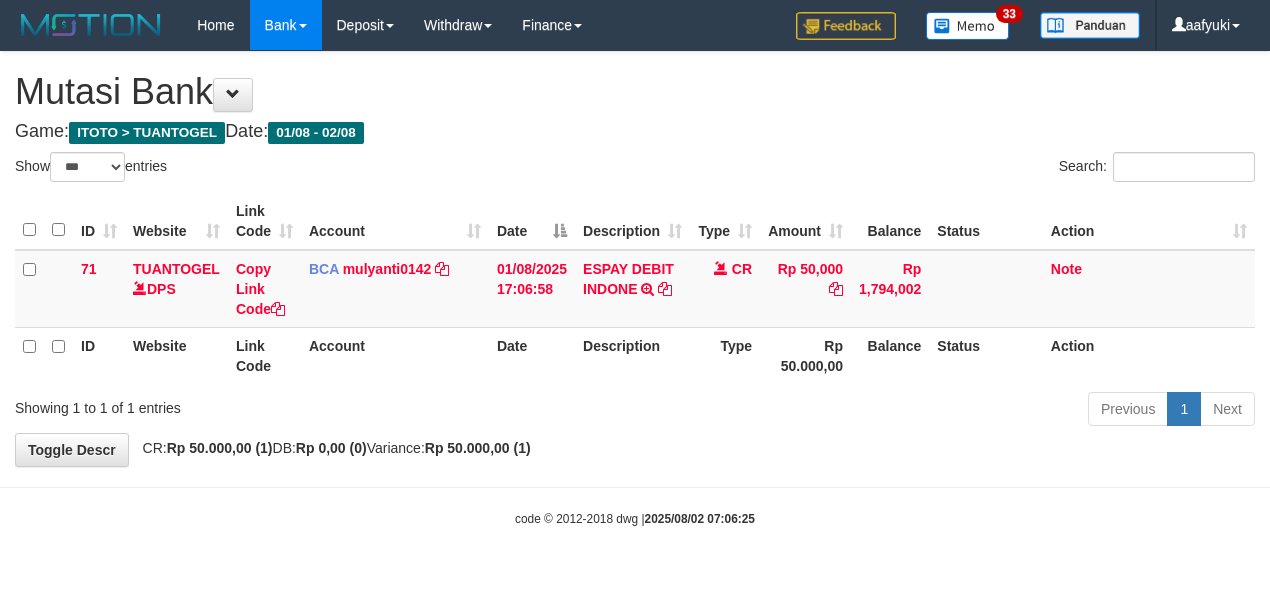 select on "***" 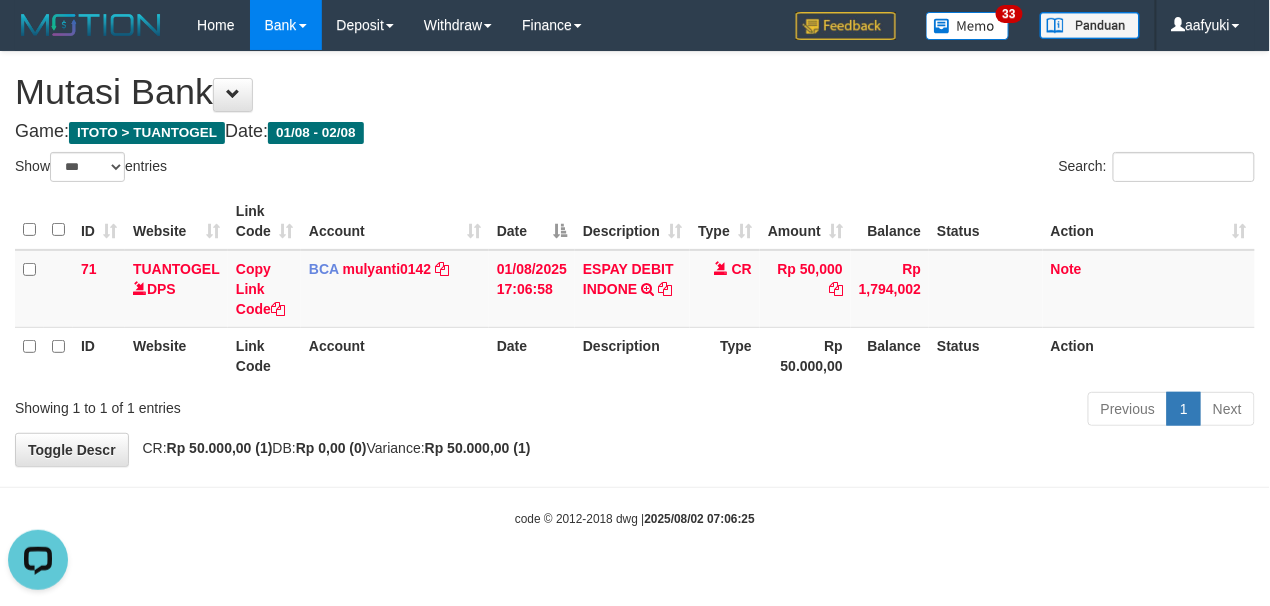 scroll, scrollTop: 0, scrollLeft: 0, axis: both 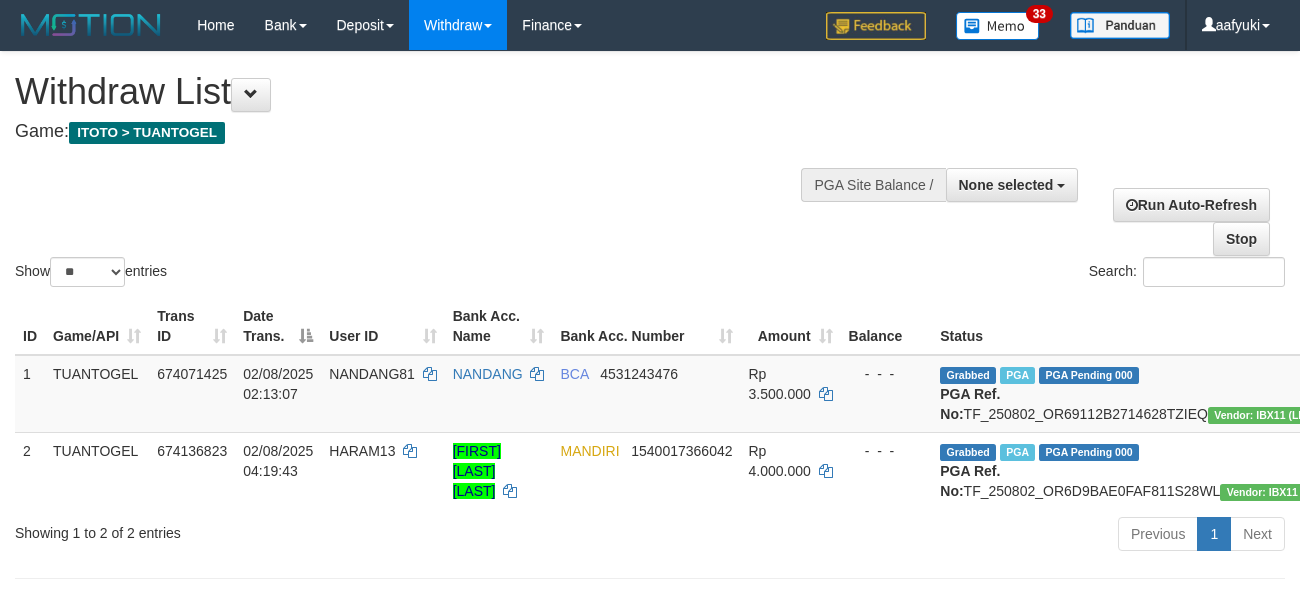 select 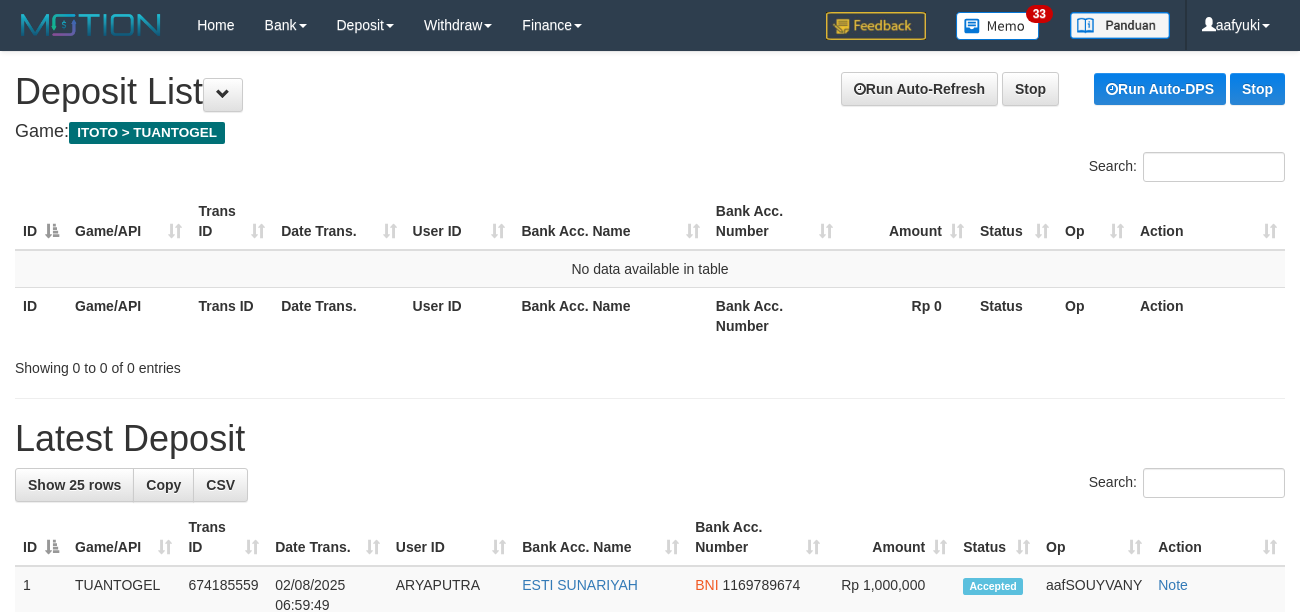 scroll, scrollTop: 0, scrollLeft: 0, axis: both 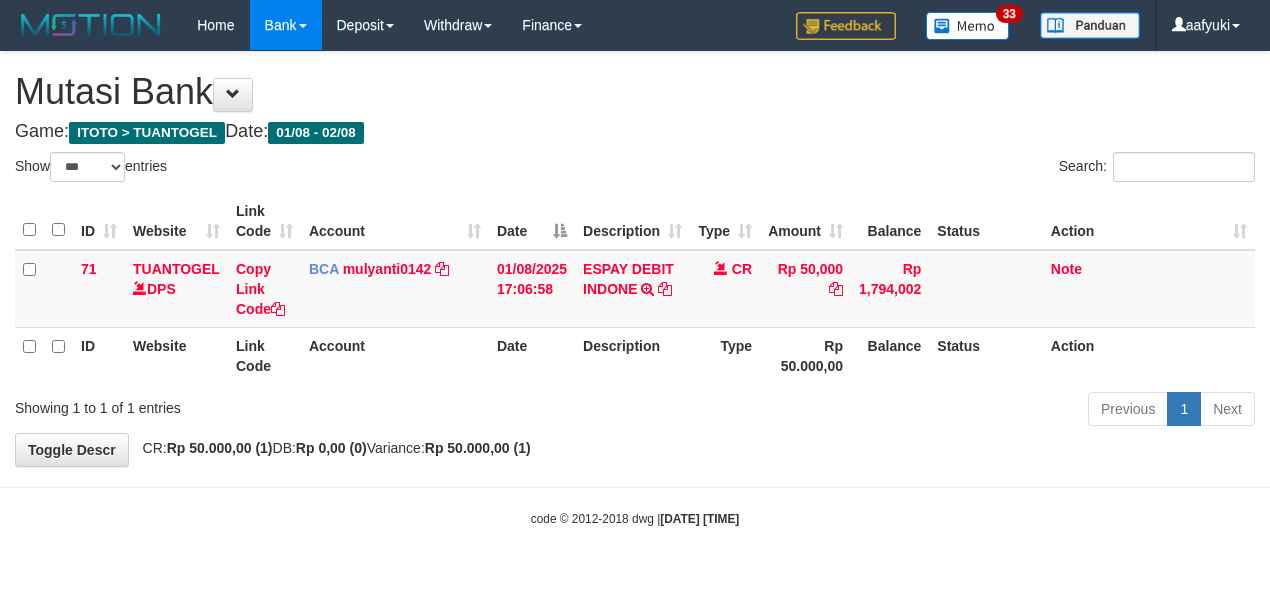 select on "***" 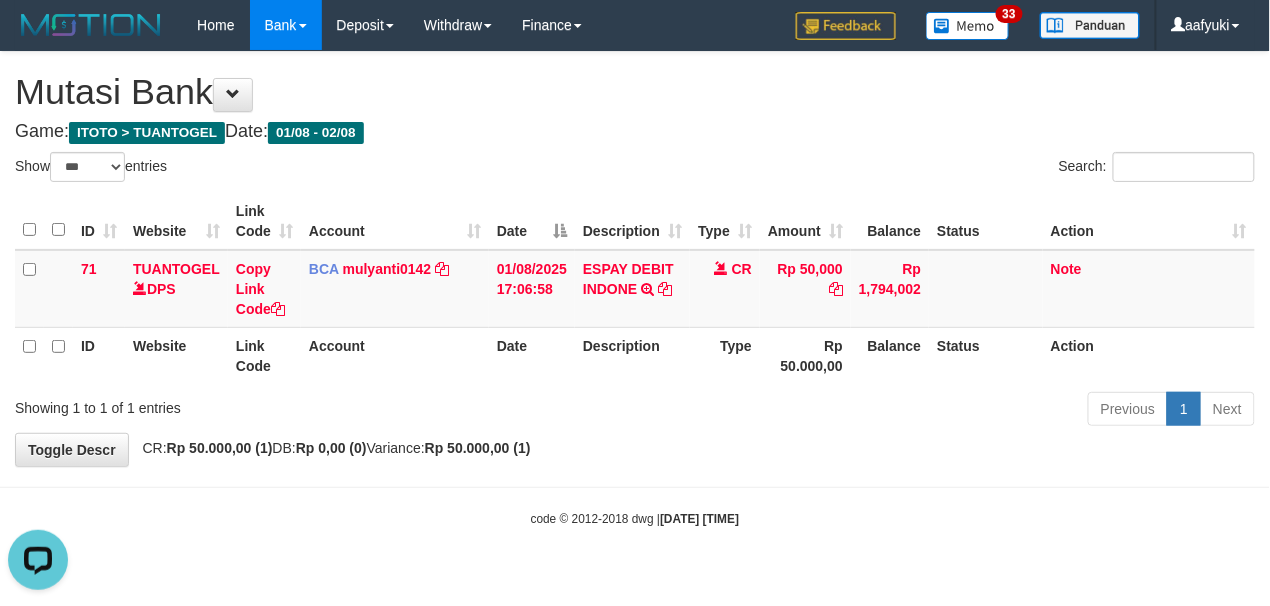 scroll, scrollTop: 0, scrollLeft: 0, axis: both 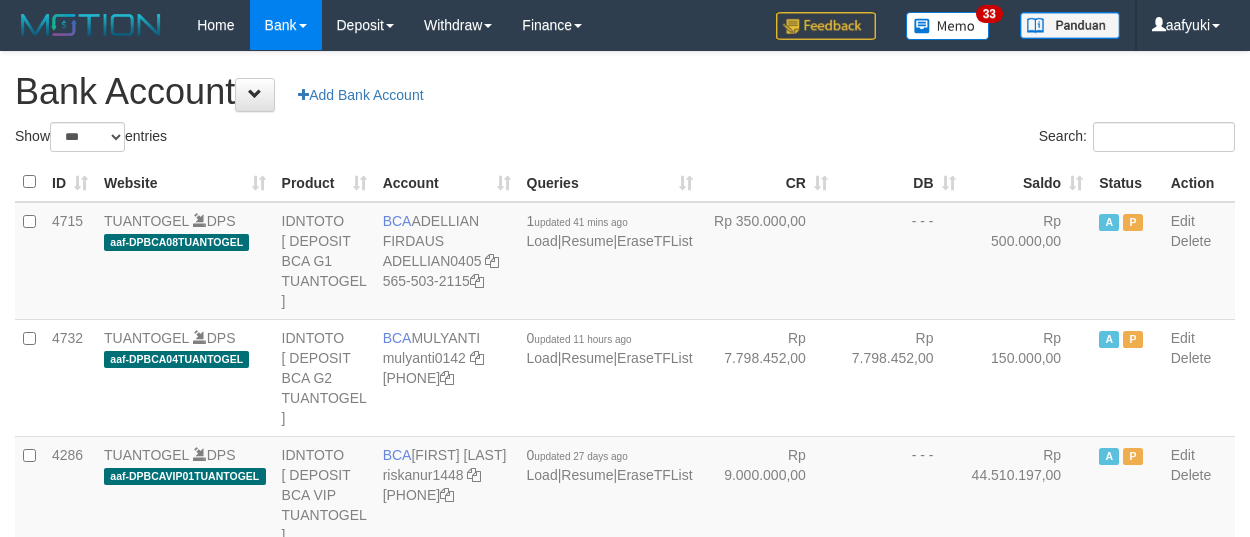 select on "***" 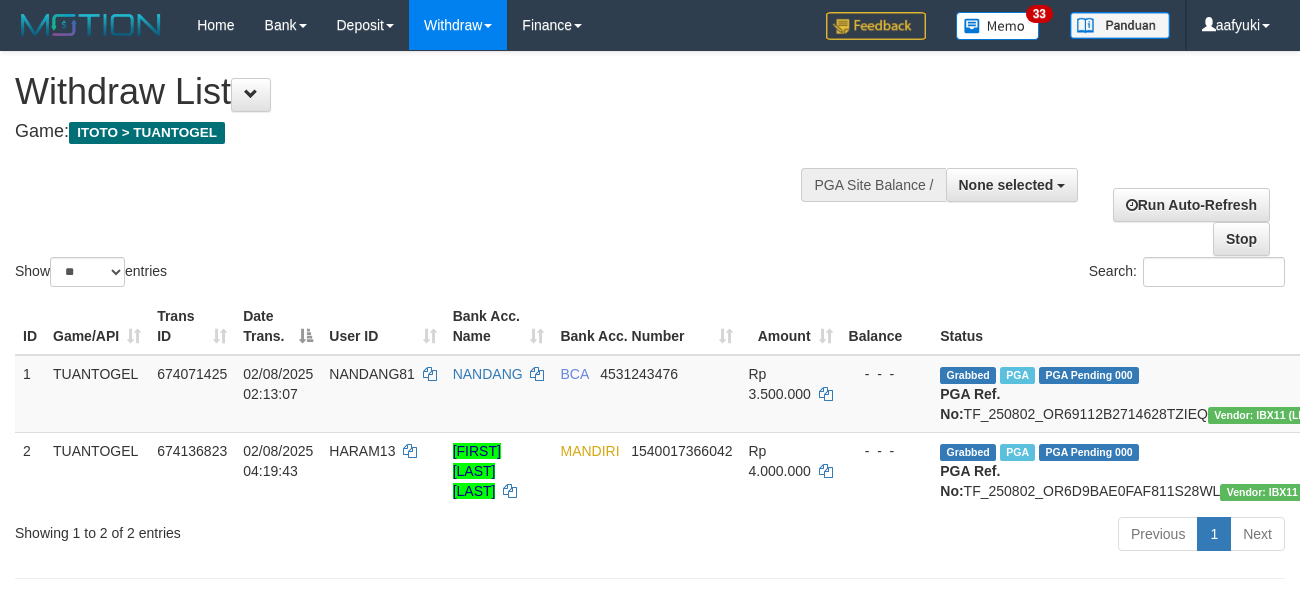 select 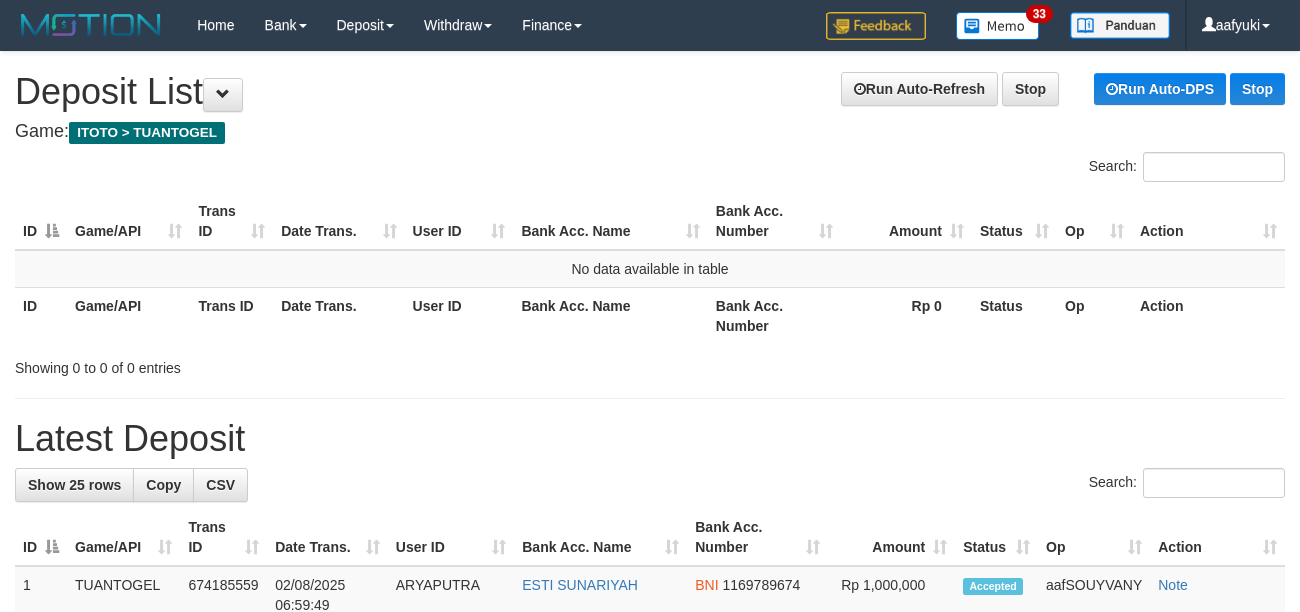 scroll, scrollTop: 0, scrollLeft: 0, axis: both 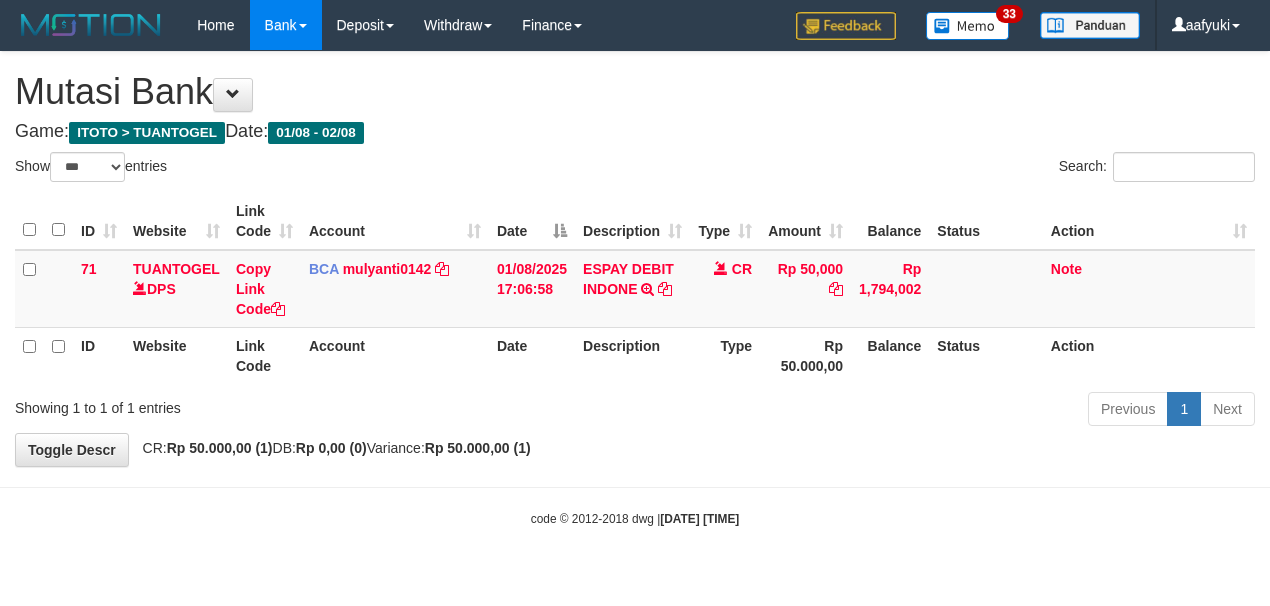 select on "***" 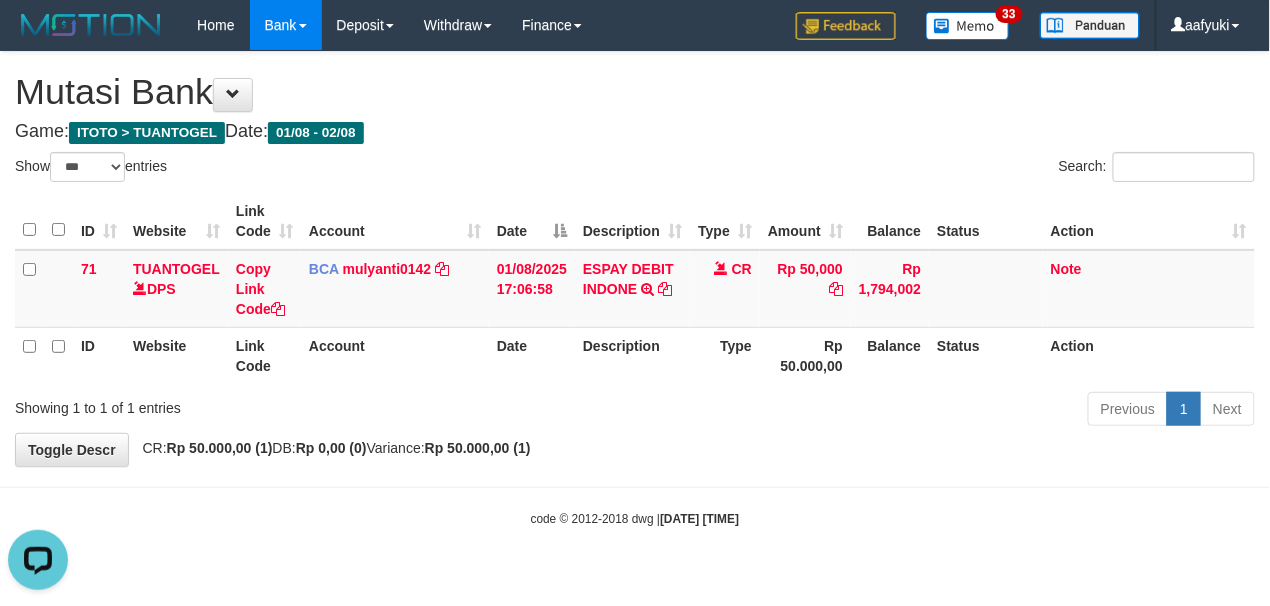 scroll, scrollTop: 0, scrollLeft: 0, axis: both 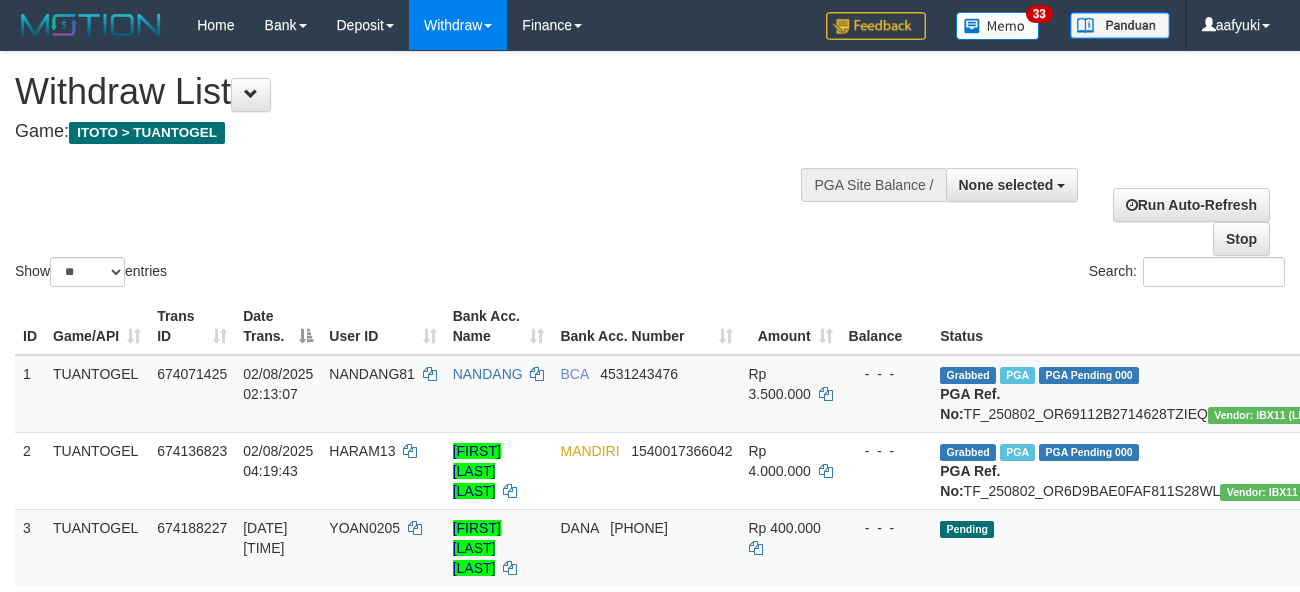 select 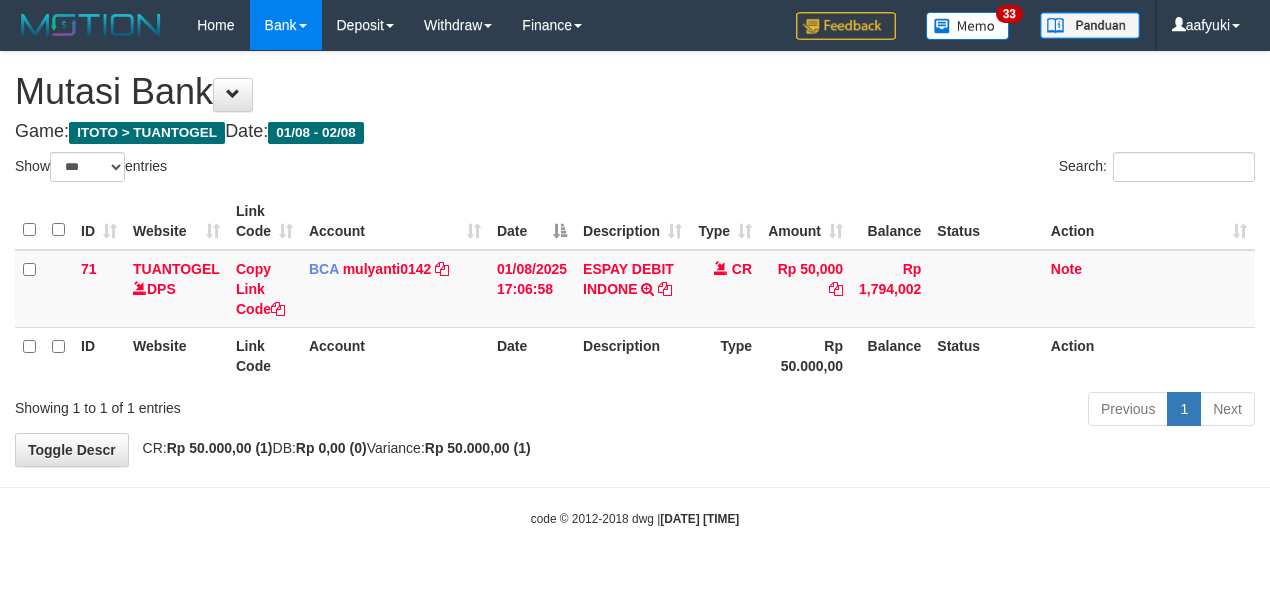 select on "***" 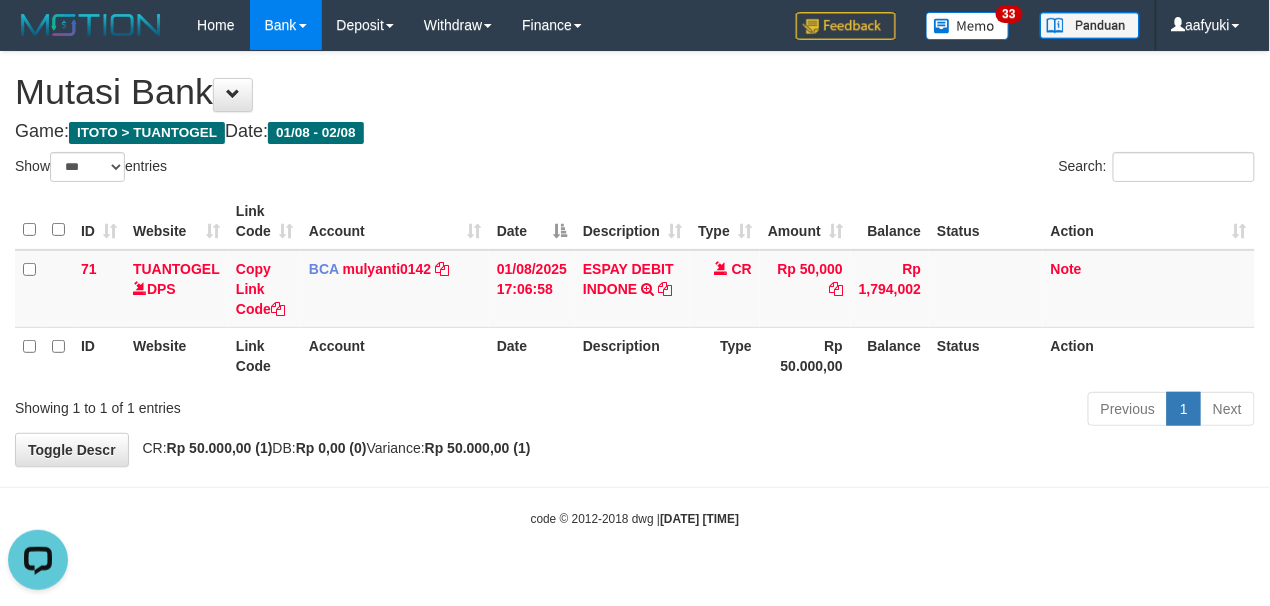 scroll, scrollTop: 0, scrollLeft: 0, axis: both 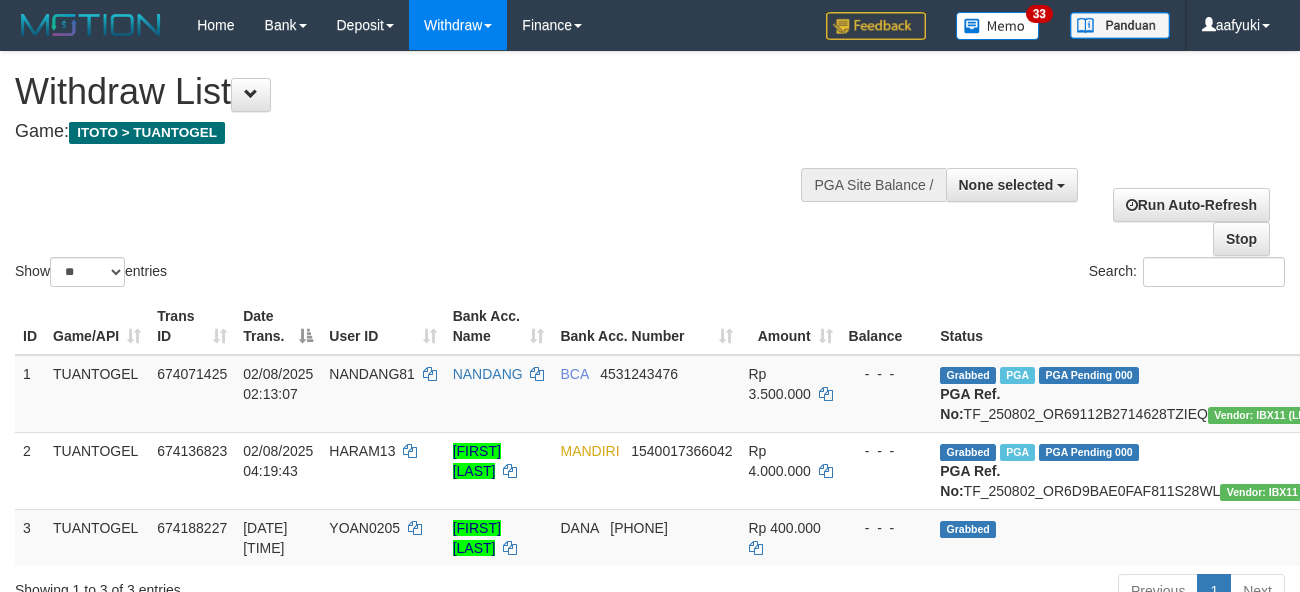 select 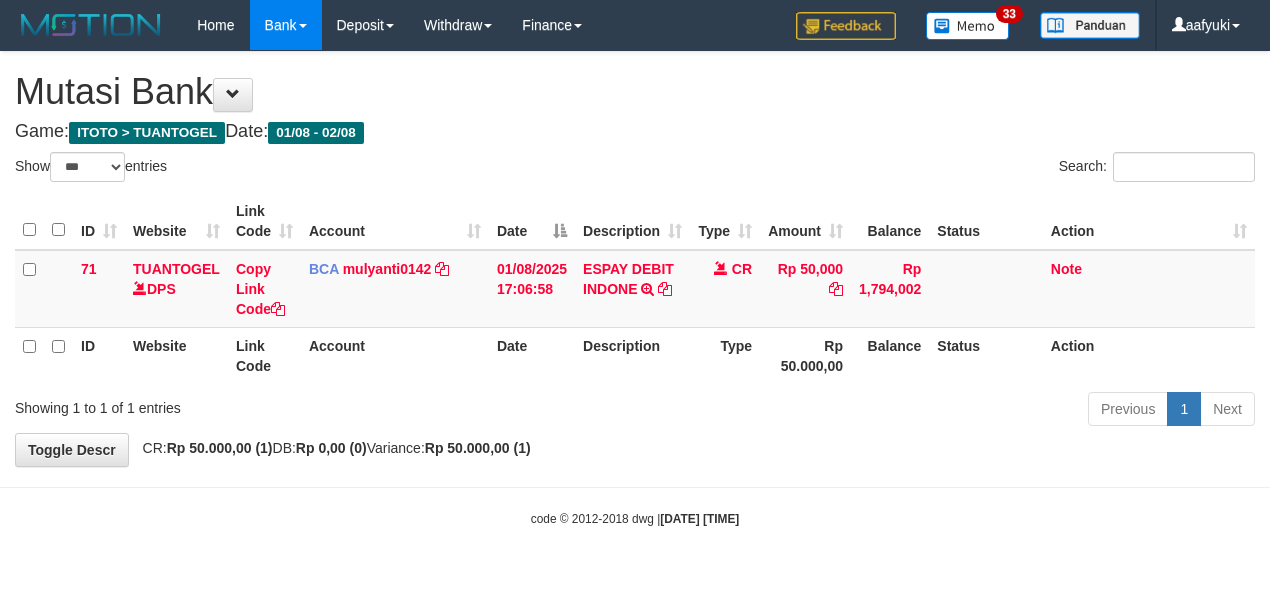 select on "***" 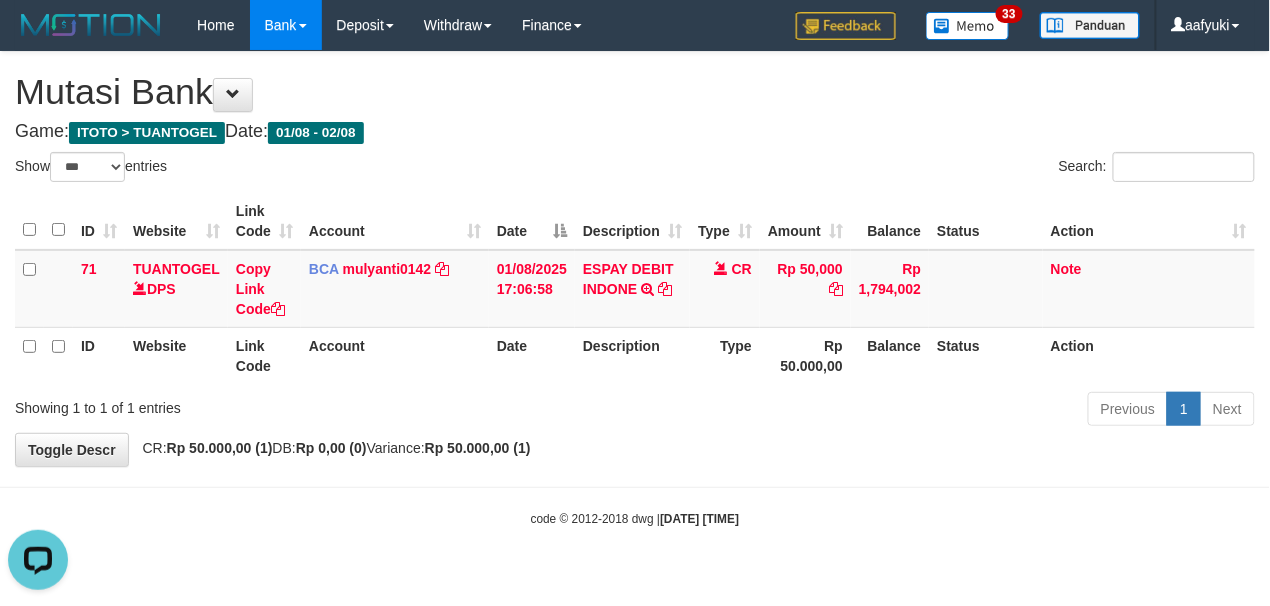 scroll, scrollTop: 0, scrollLeft: 0, axis: both 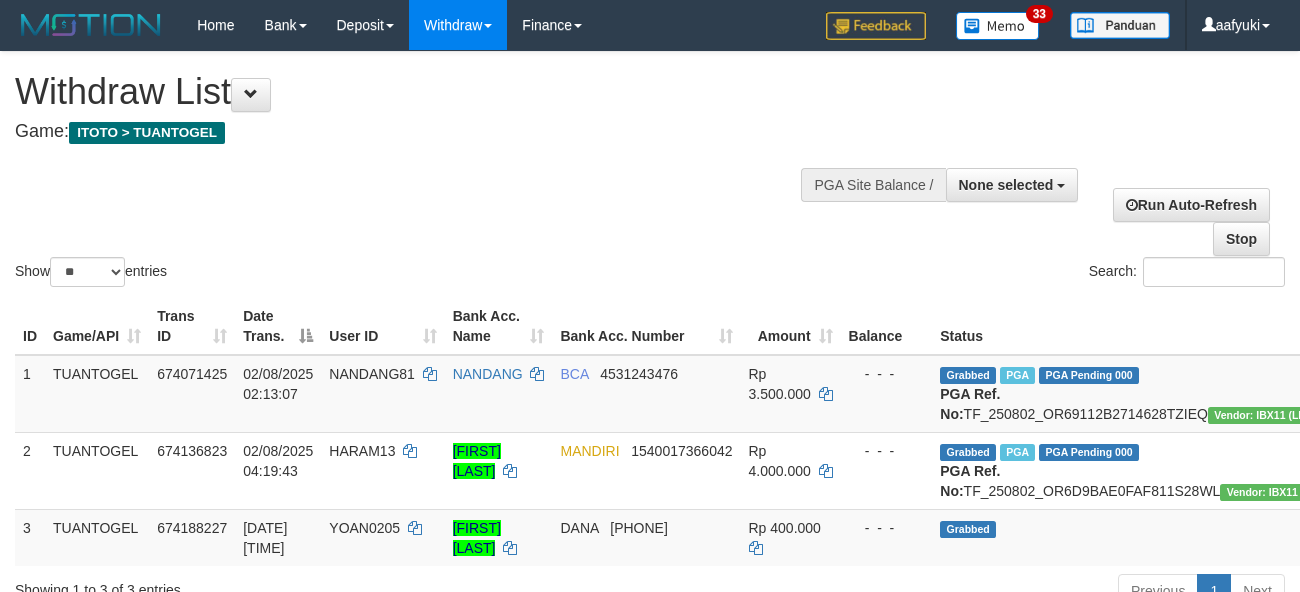 select 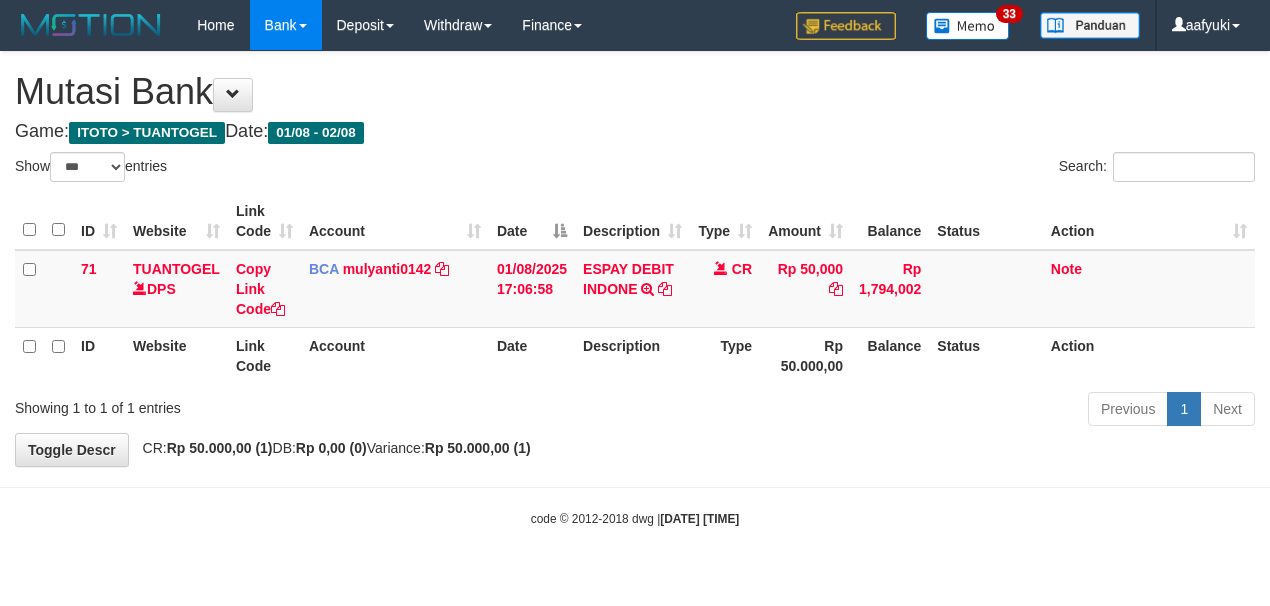 select on "***" 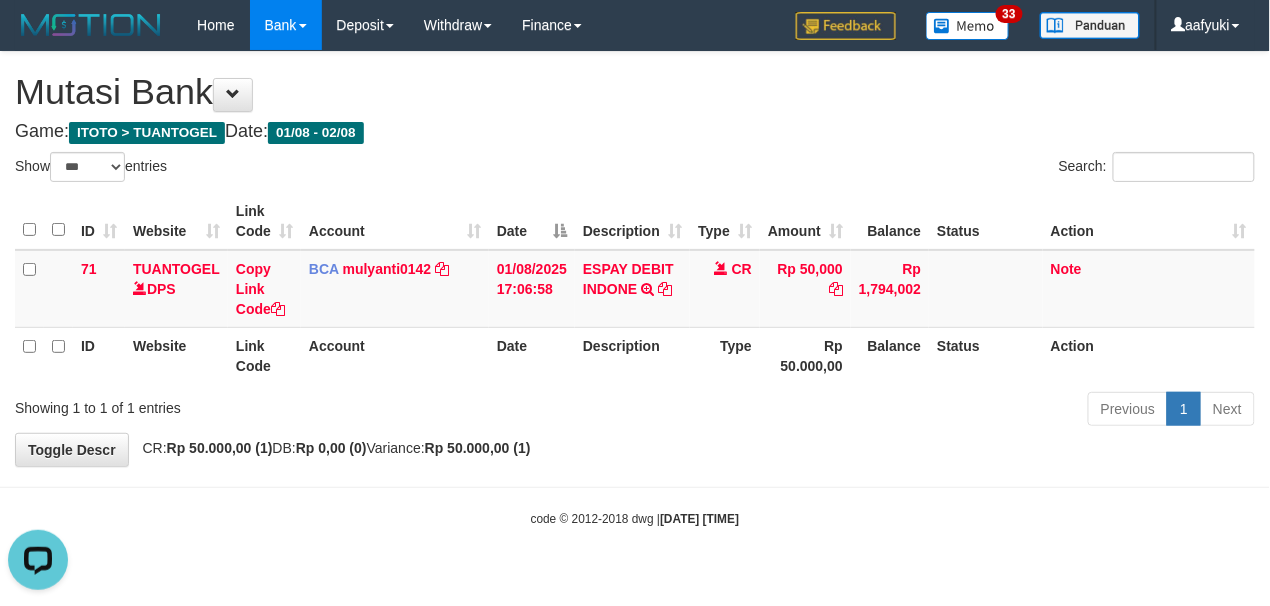 scroll, scrollTop: 0, scrollLeft: 0, axis: both 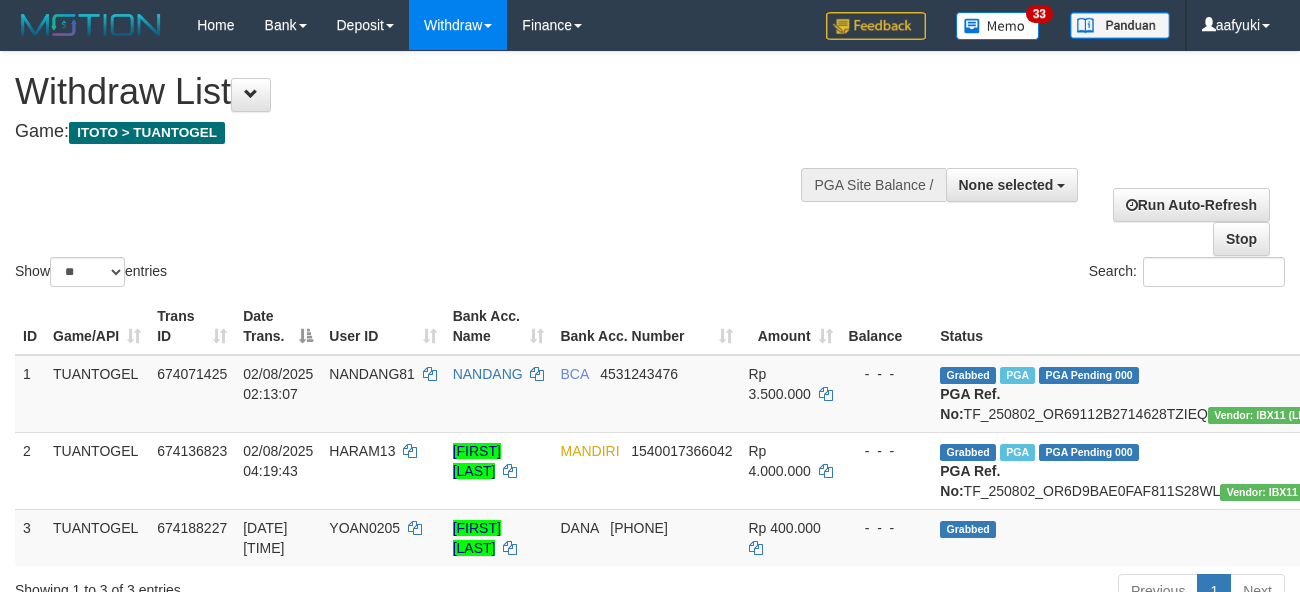 select 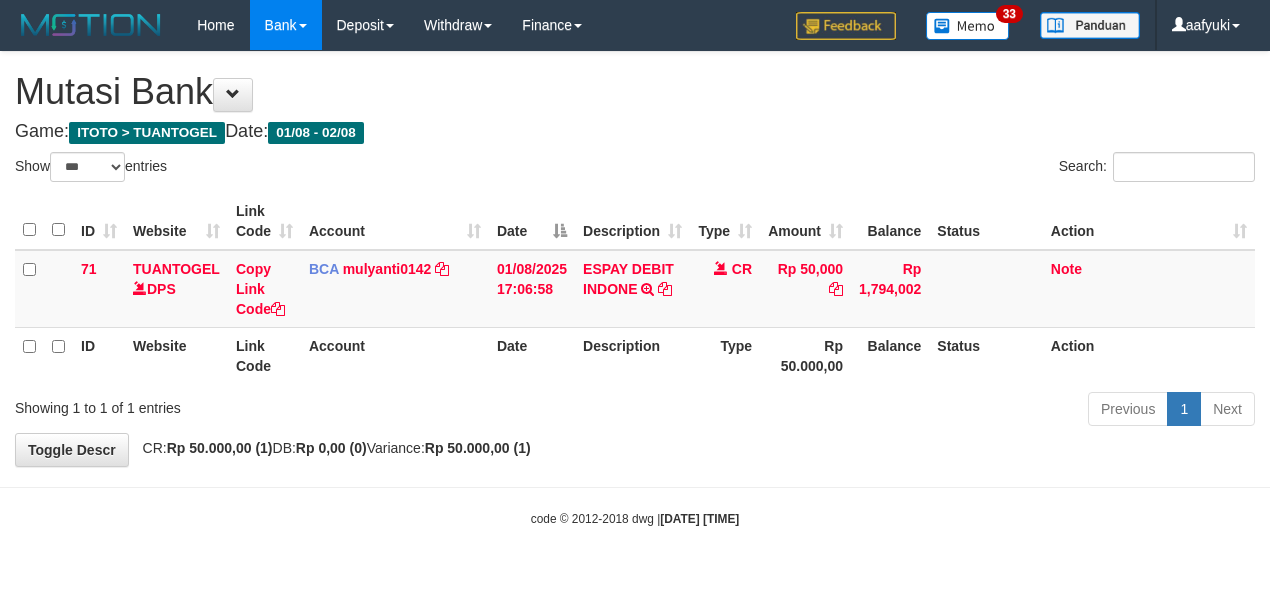 select on "***" 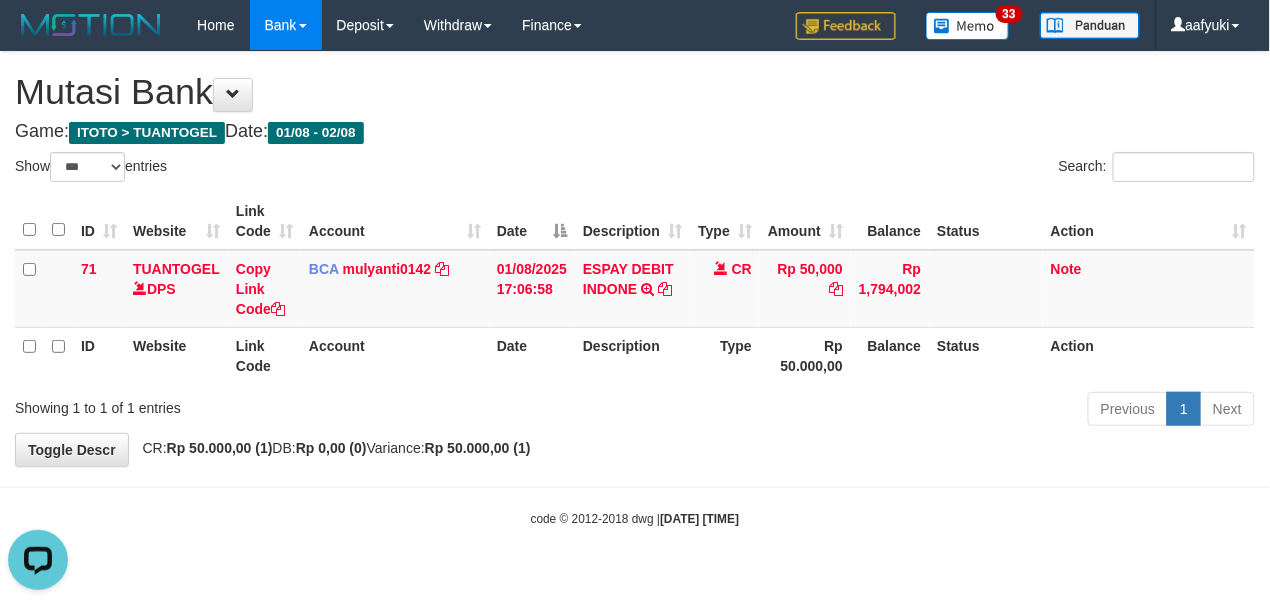 scroll, scrollTop: 0, scrollLeft: 0, axis: both 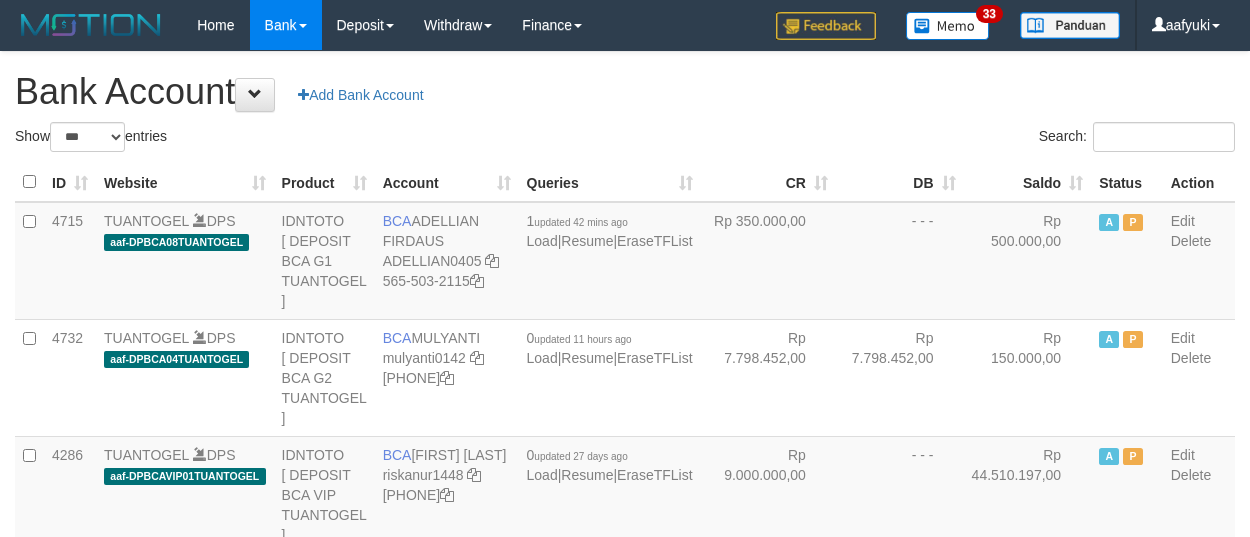 select on "***" 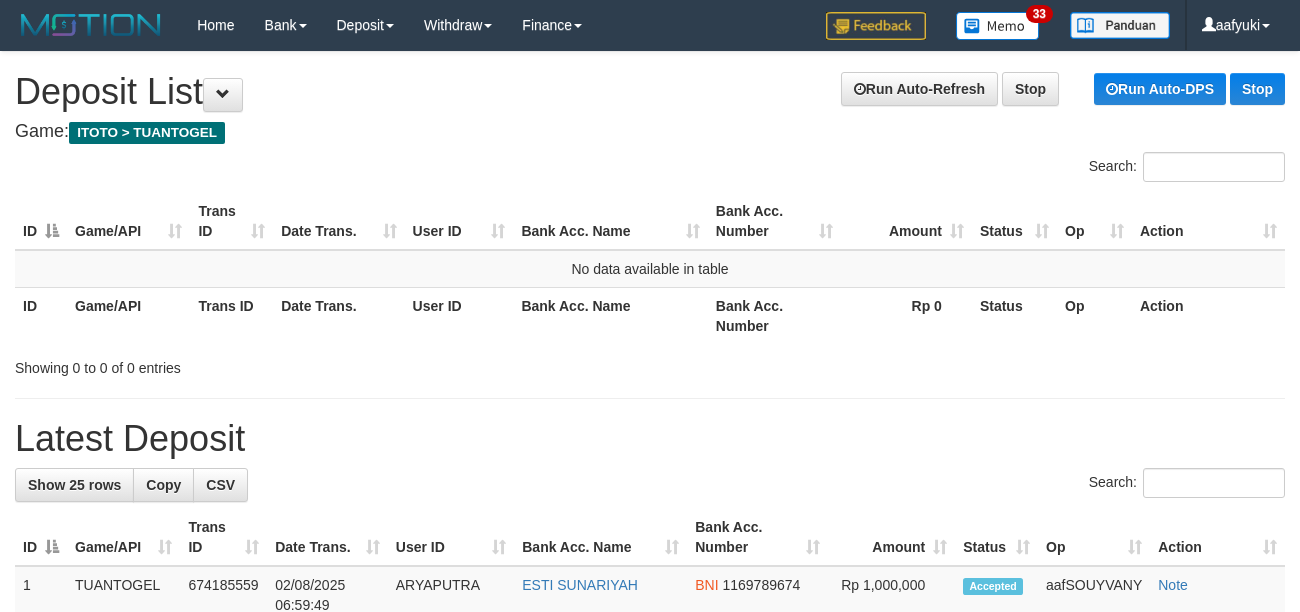 scroll, scrollTop: 0, scrollLeft: 0, axis: both 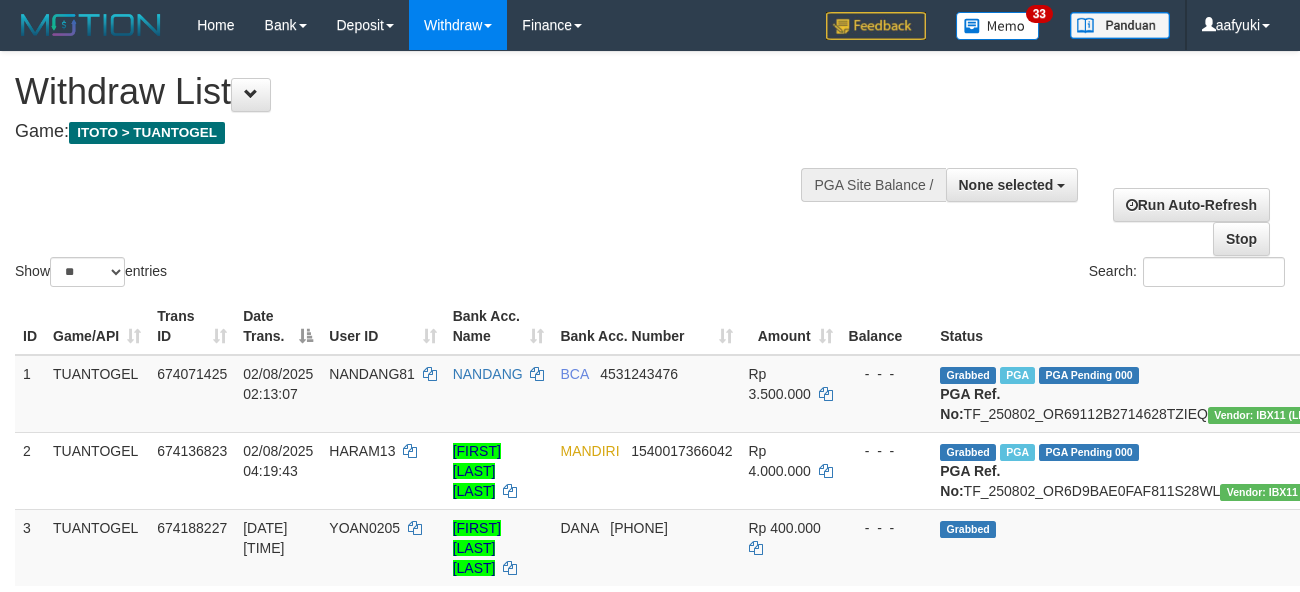 select 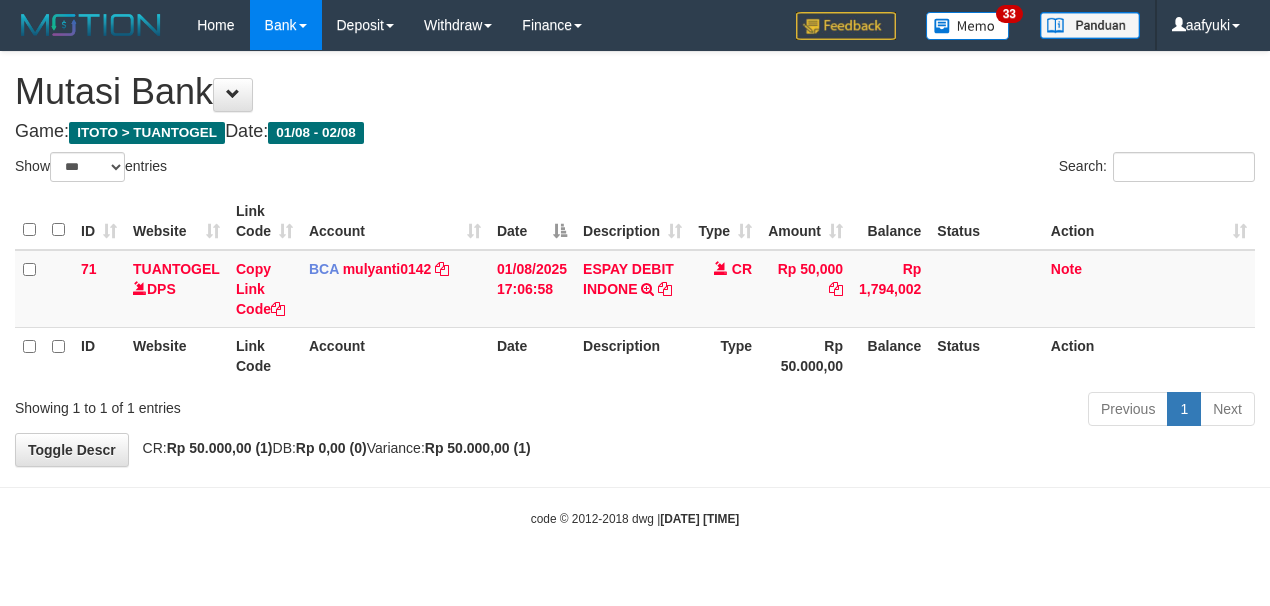 select on "***" 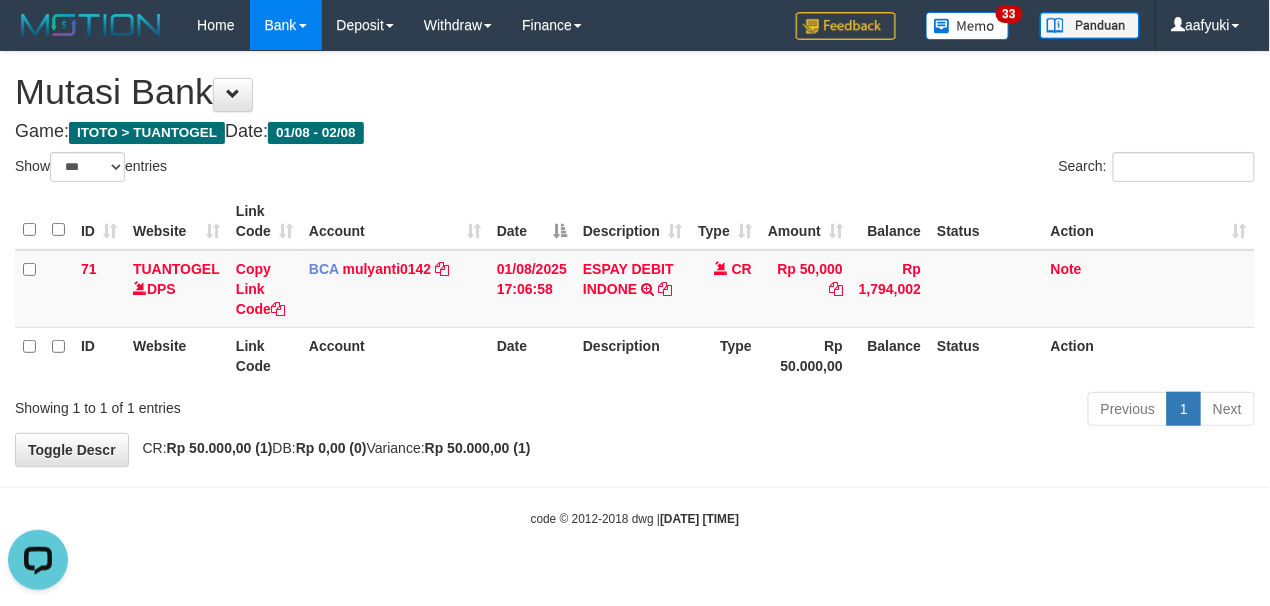 scroll, scrollTop: 0, scrollLeft: 0, axis: both 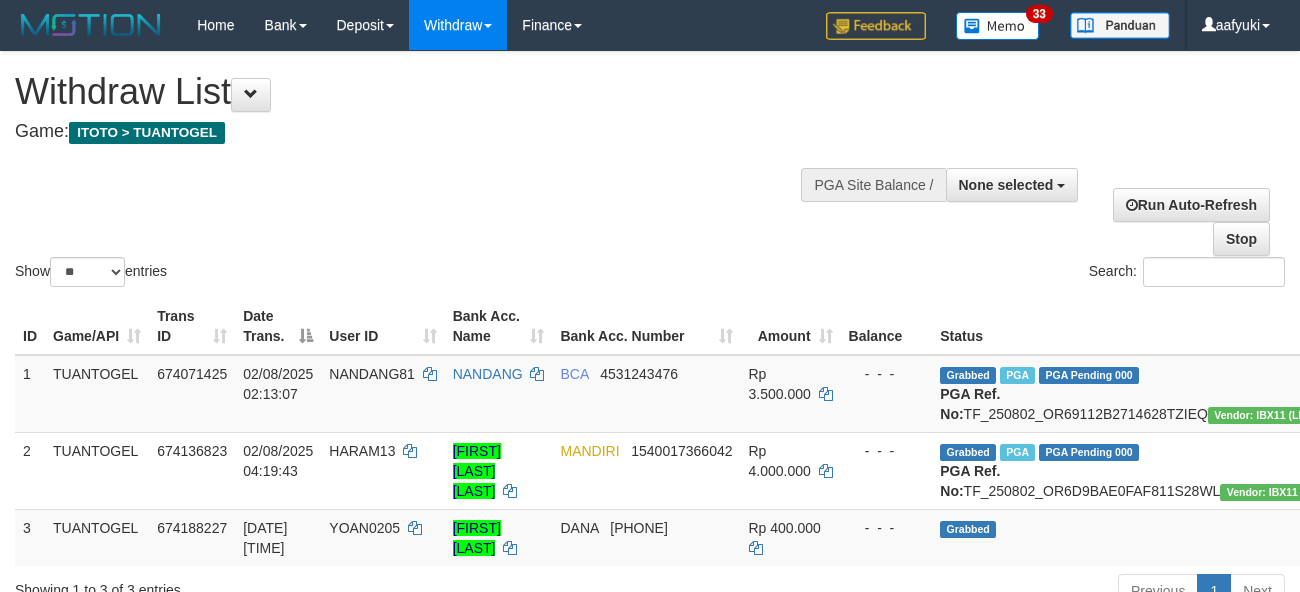 select 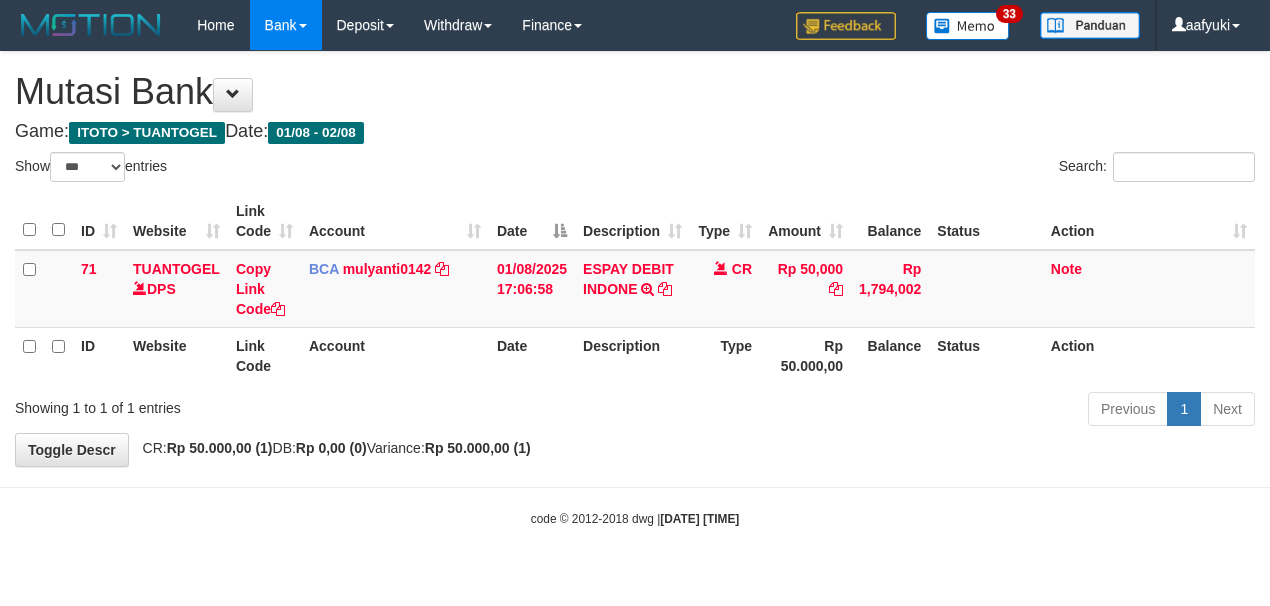 select on "***" 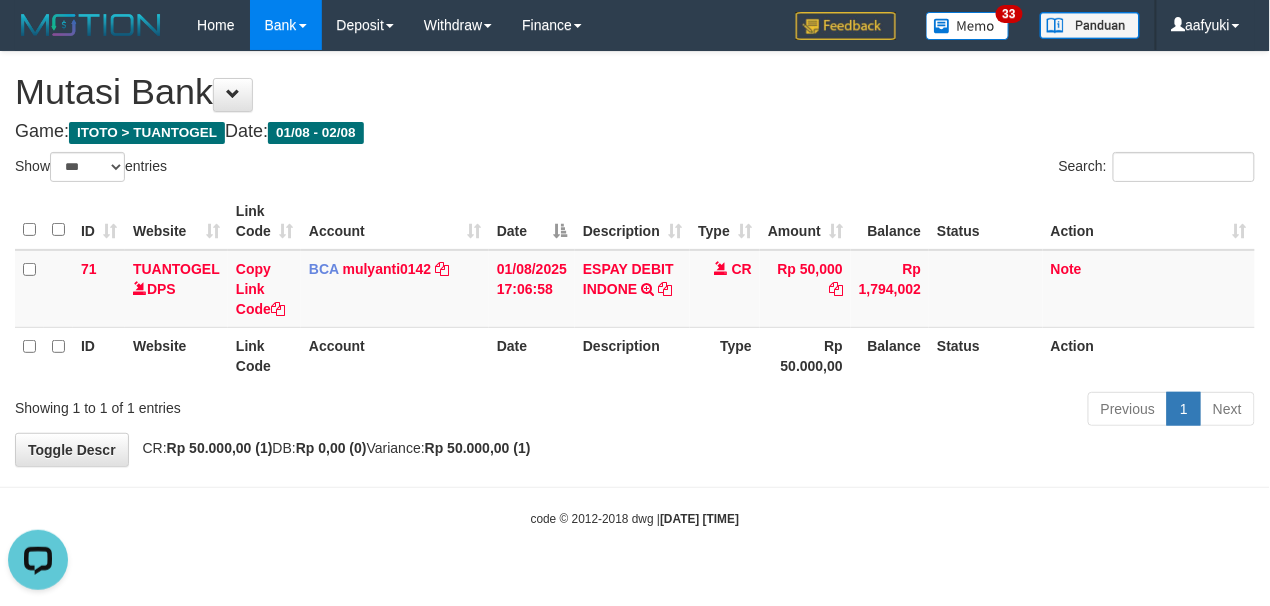 scroll, scrollTop: 0, scrollLeft: 0, axis: both 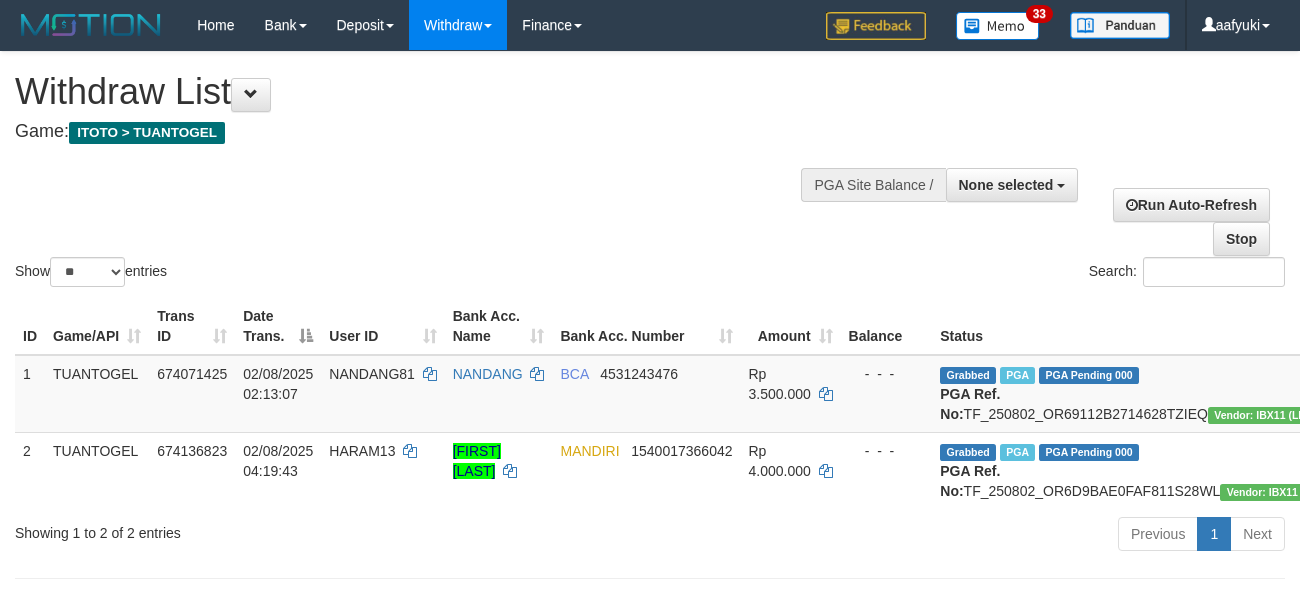 select 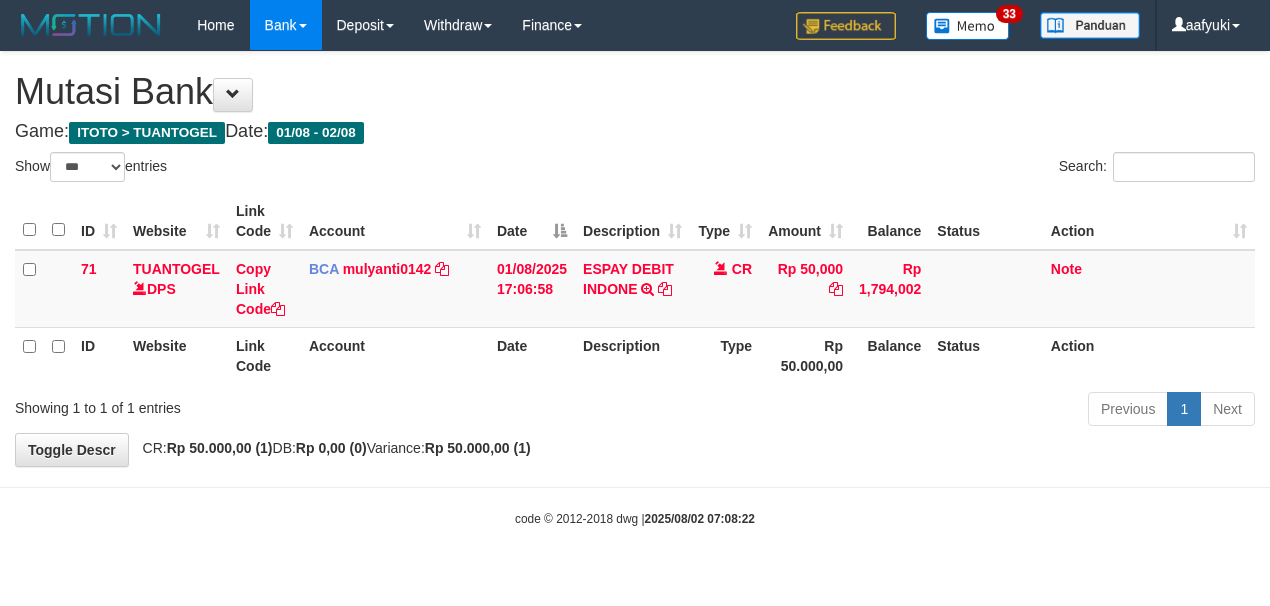 select on "***" 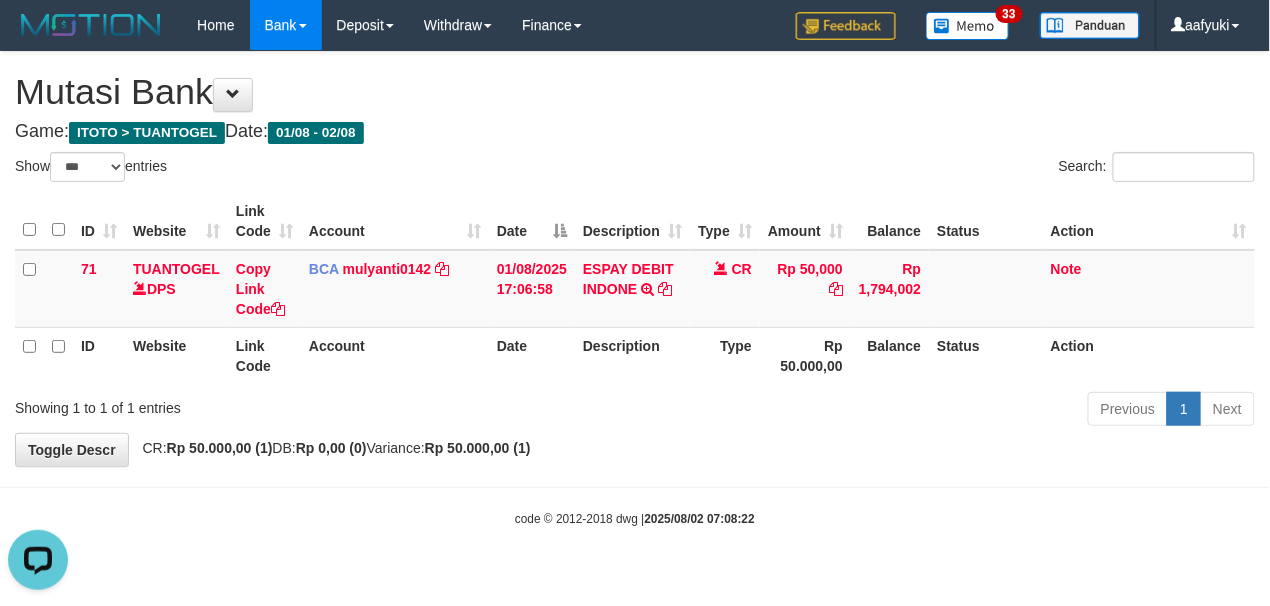 scroll, scrollTop: 0, scrollLeft: 0, axis: both 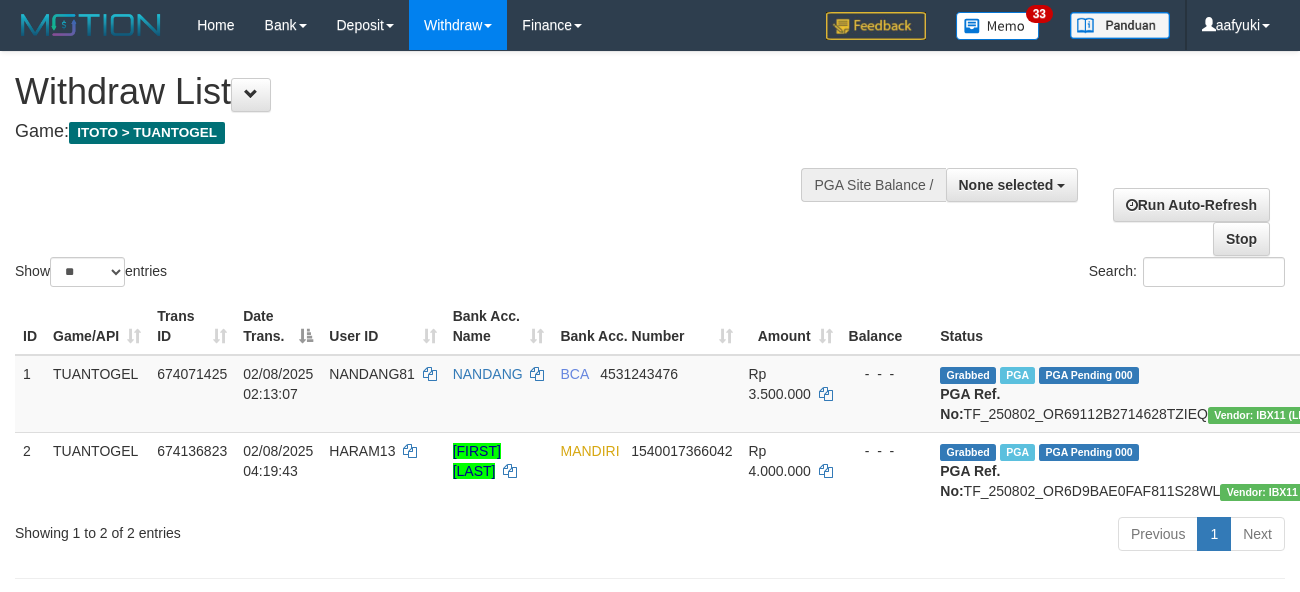 select 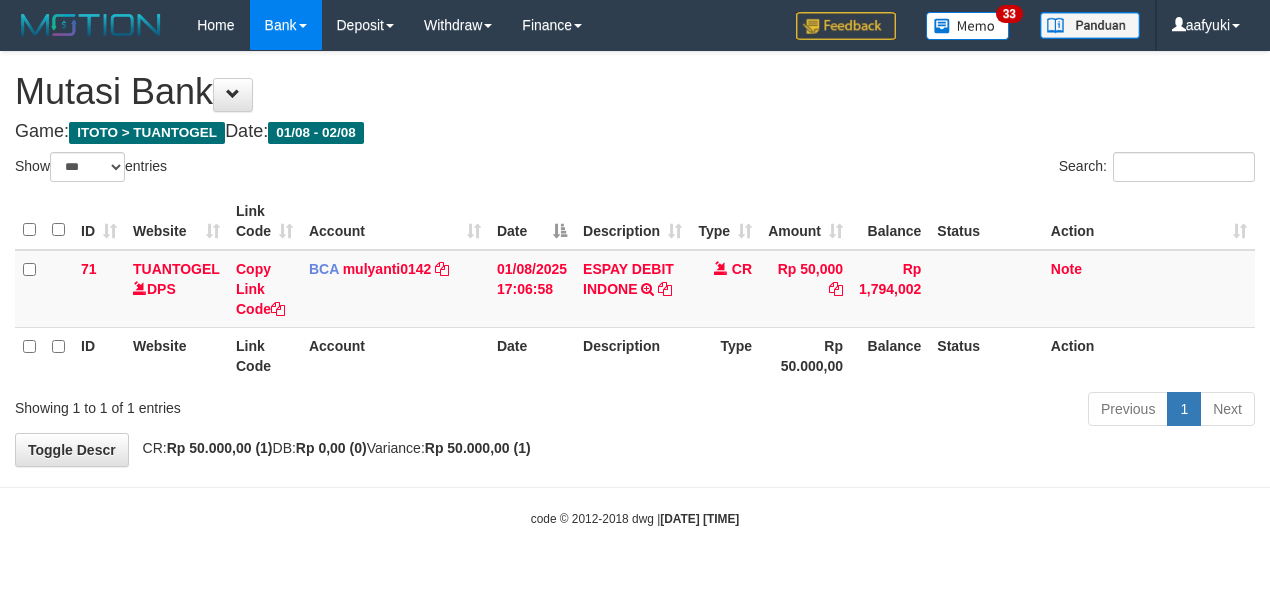 select on "***" 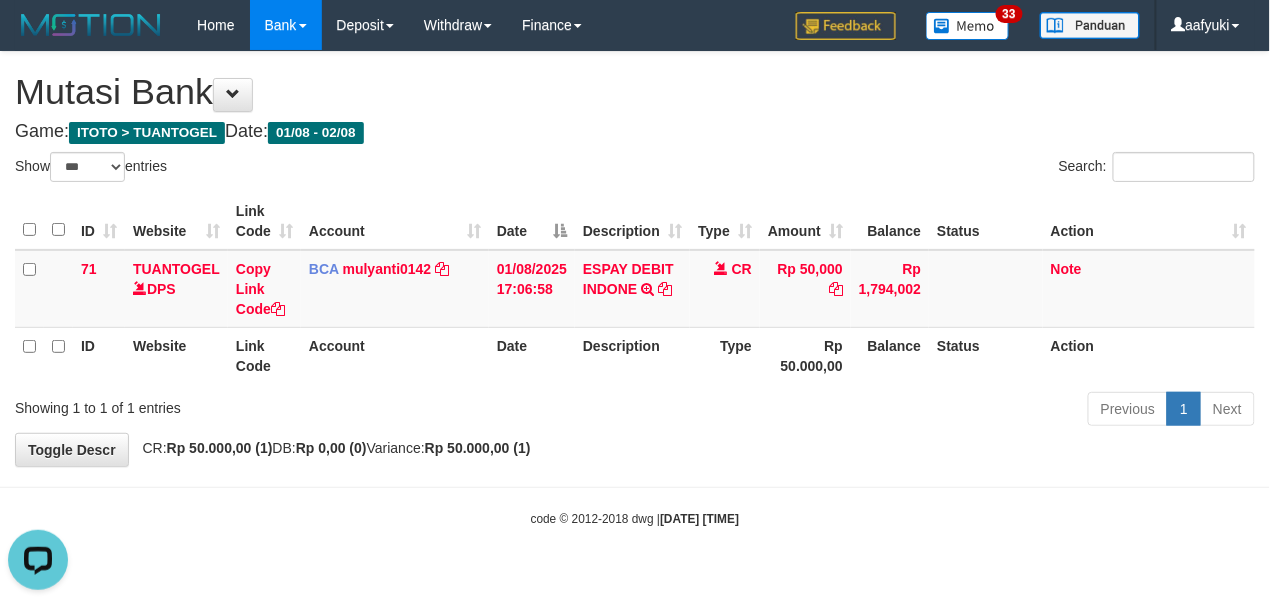 scroll, scrollTop: 0, scrollLeft: 0, axis: both 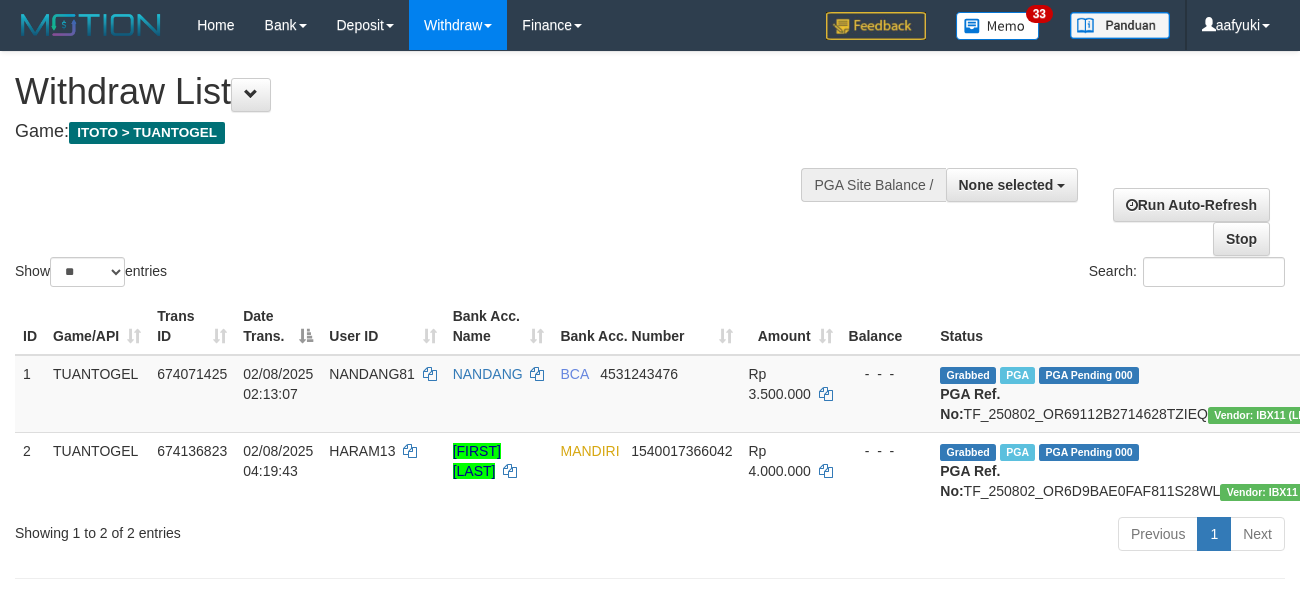 select 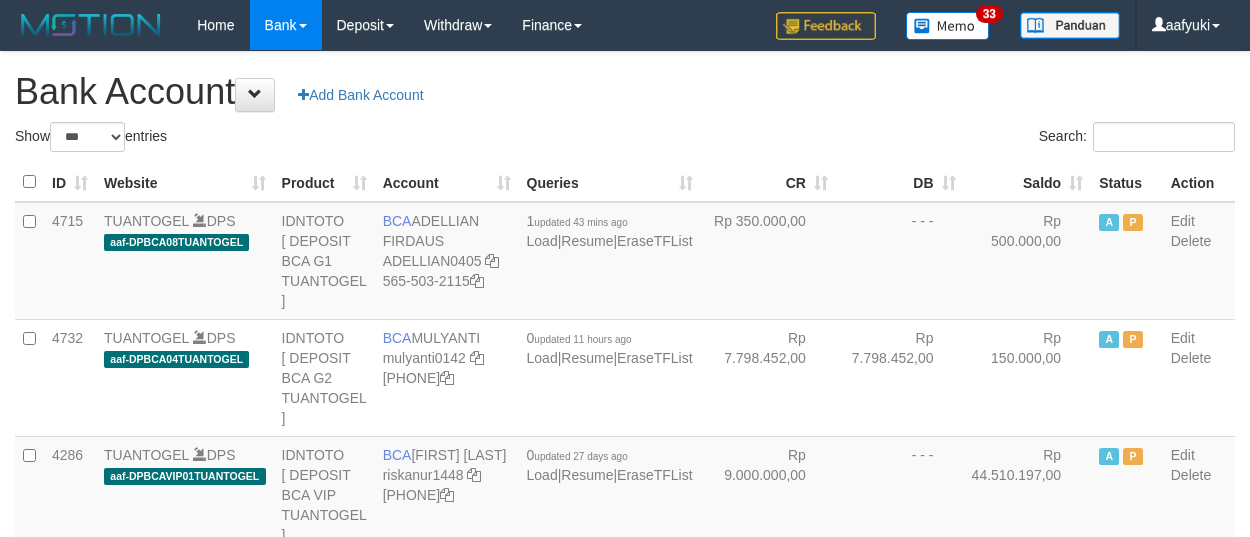 select on "***" 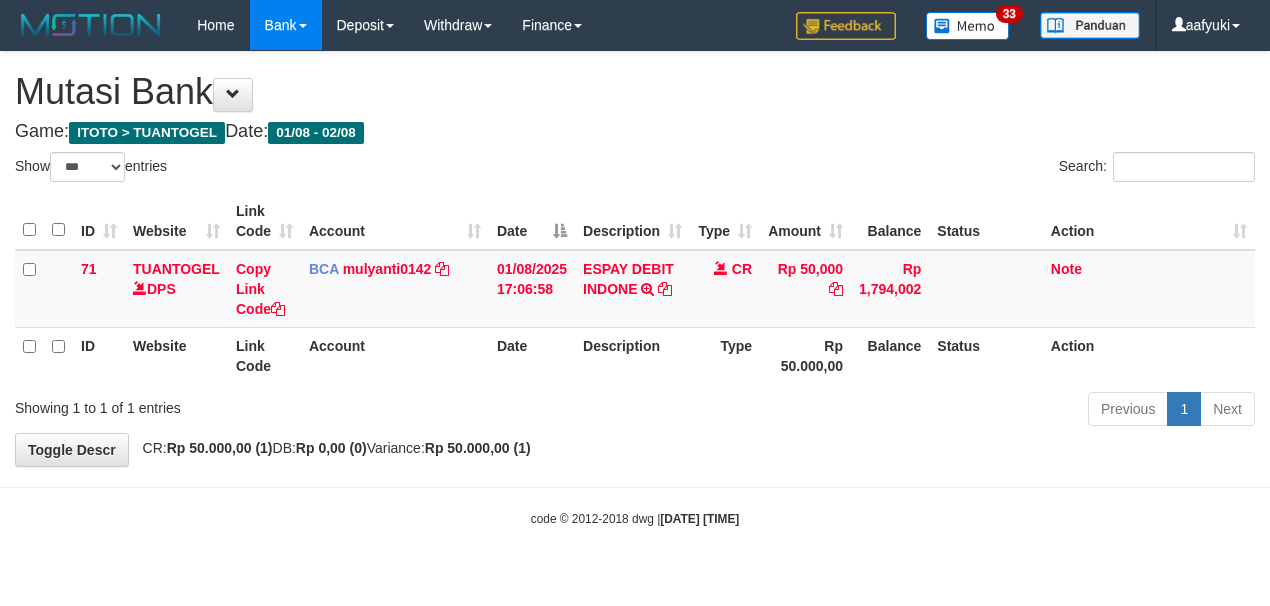 select on "***" 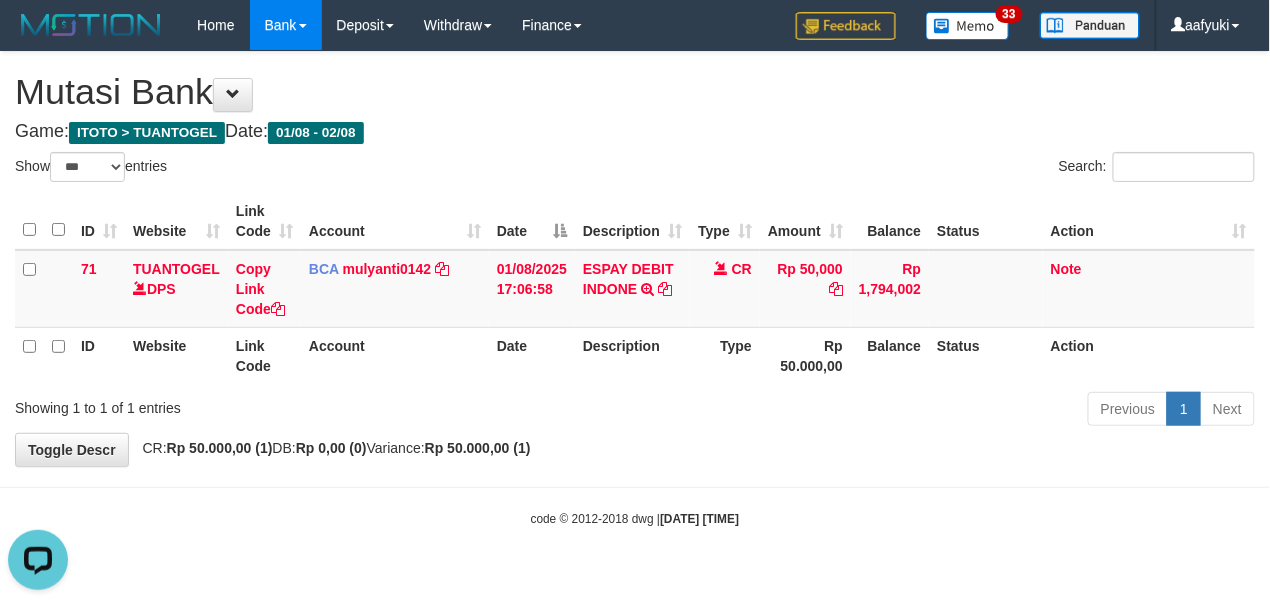 scroll, scrollTop: 0, scrollLeft: 0, axis: both 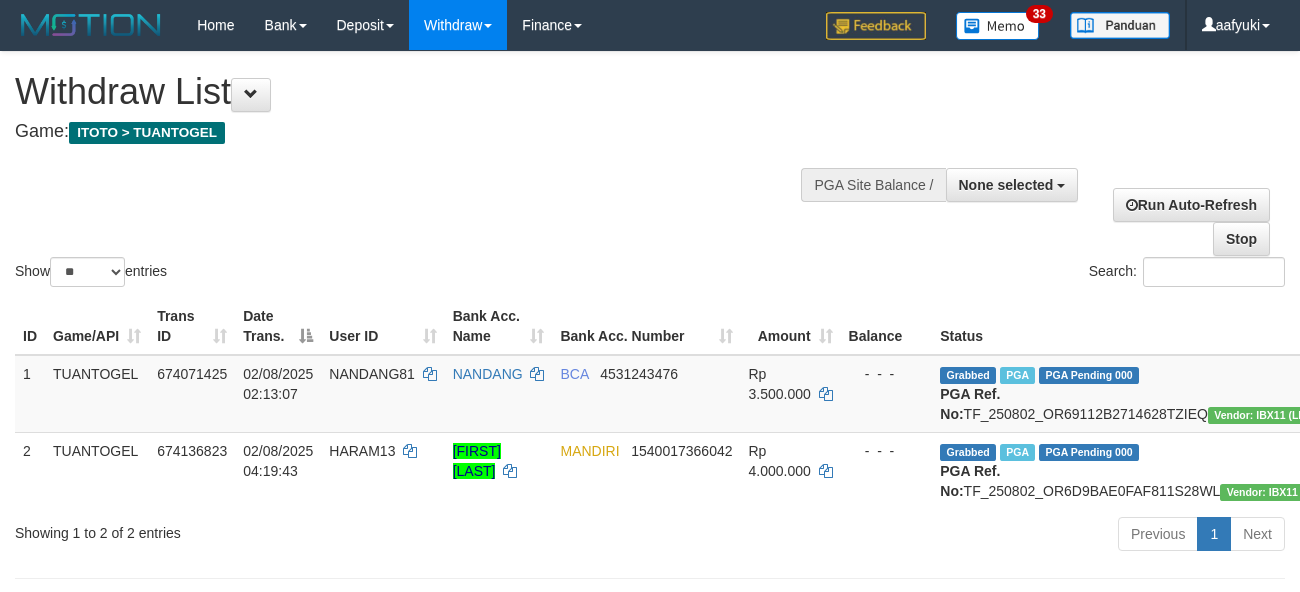 select 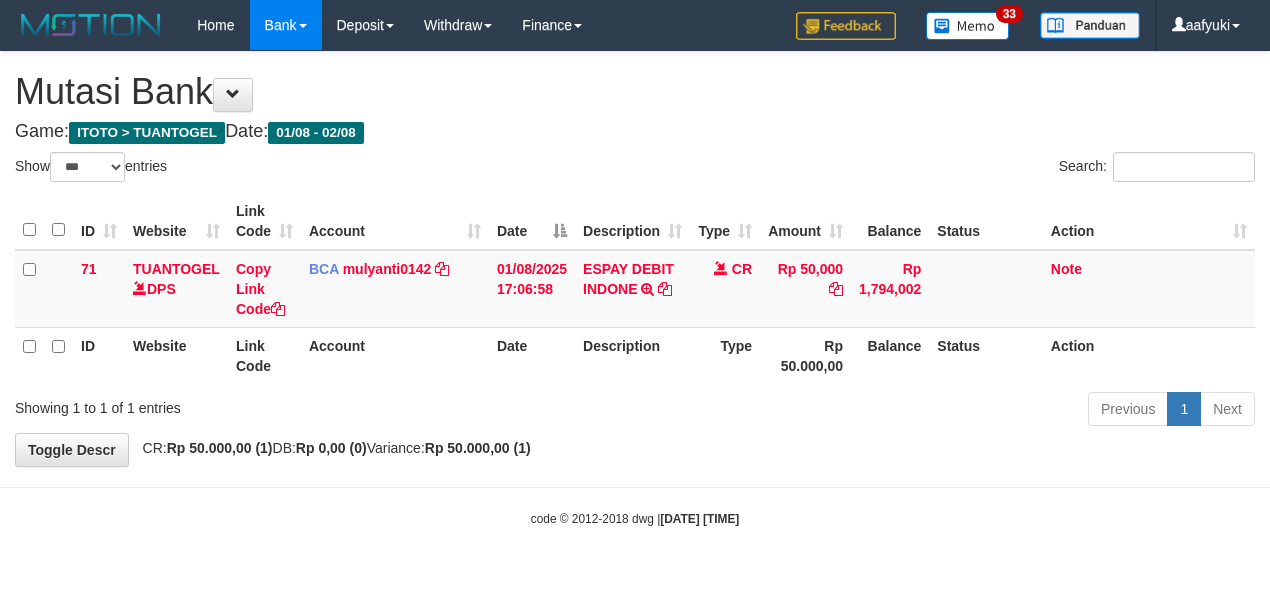 select on "***" 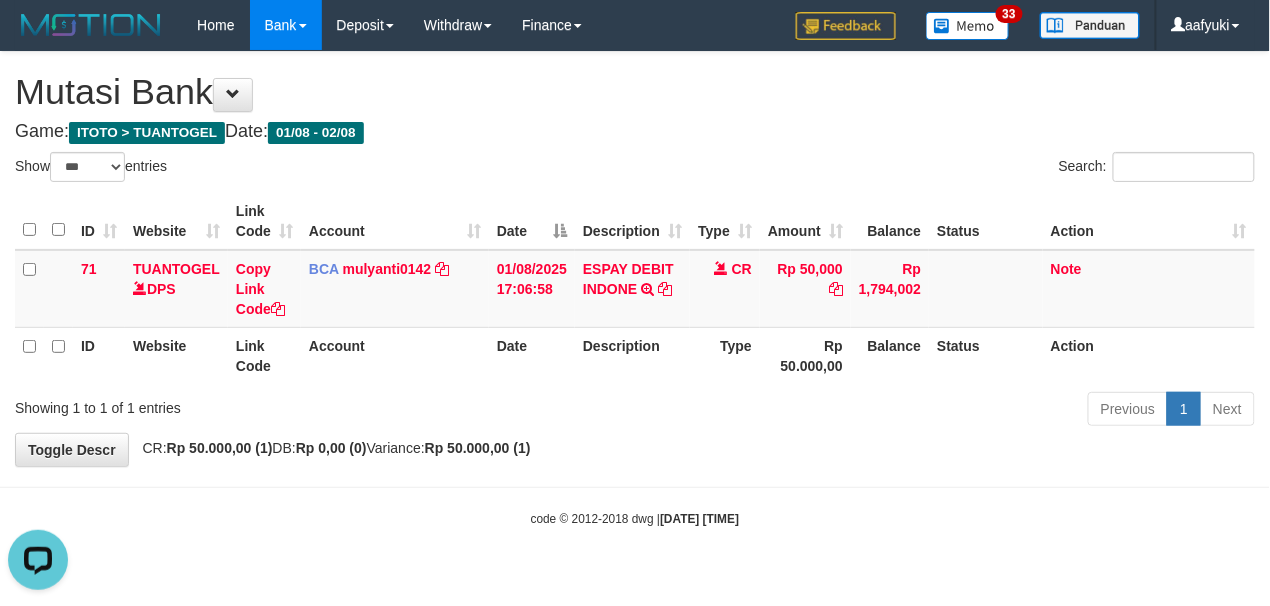 scroll, scrollTop: 0, scrollLeft: 0, axis: both 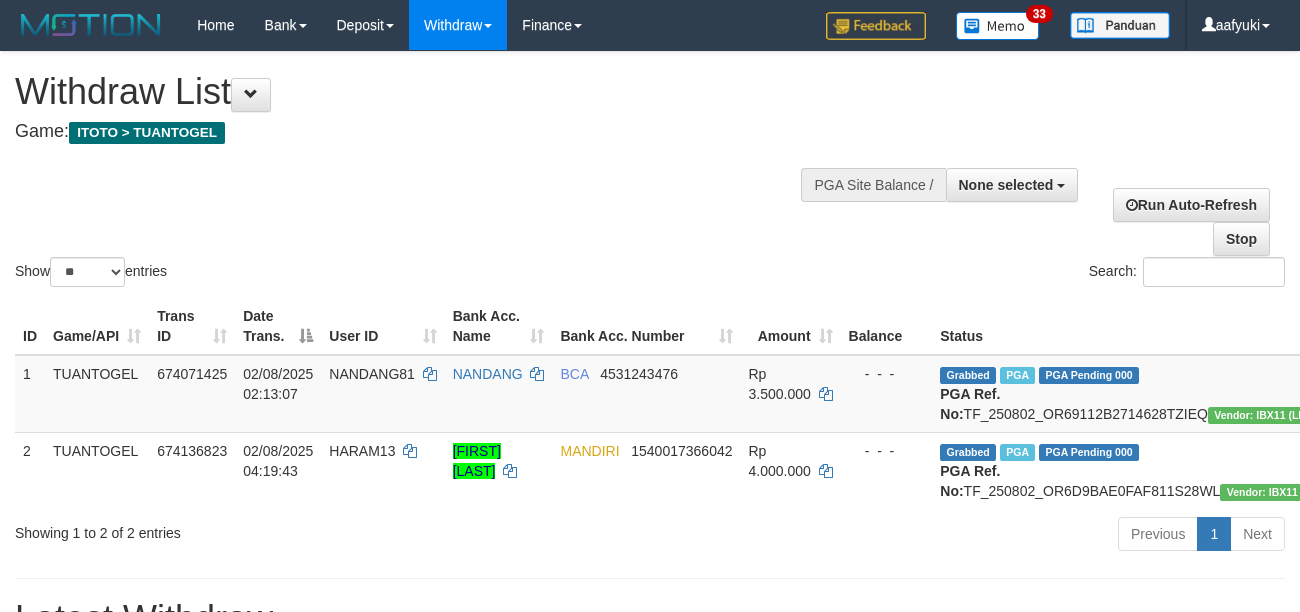 select 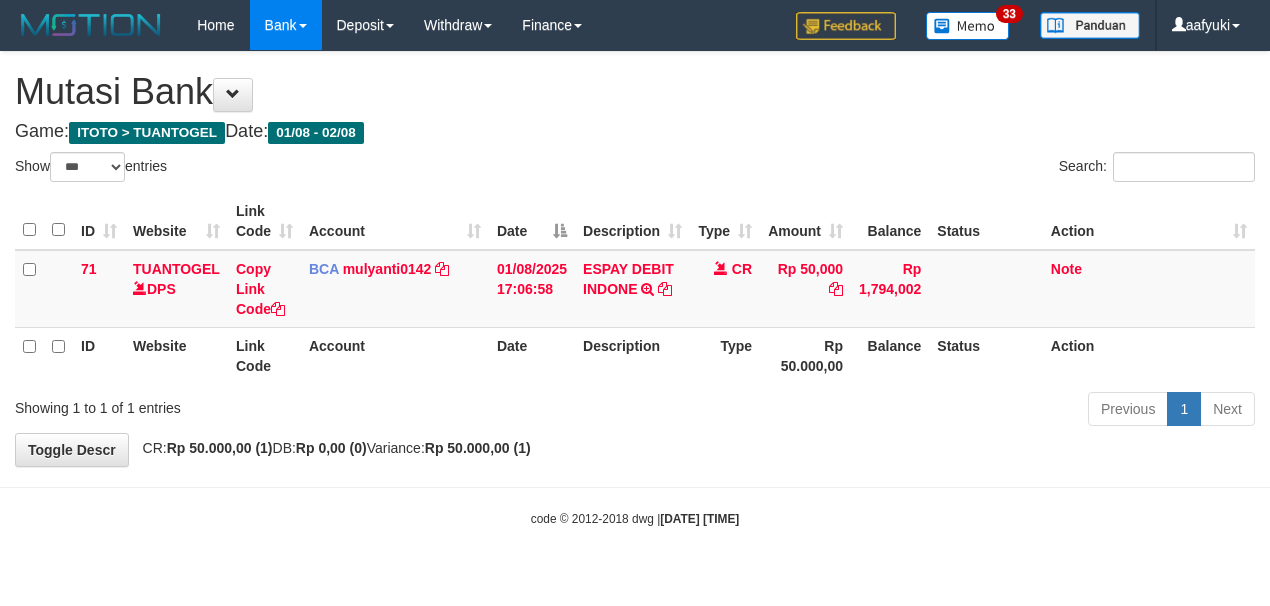 select on "***" 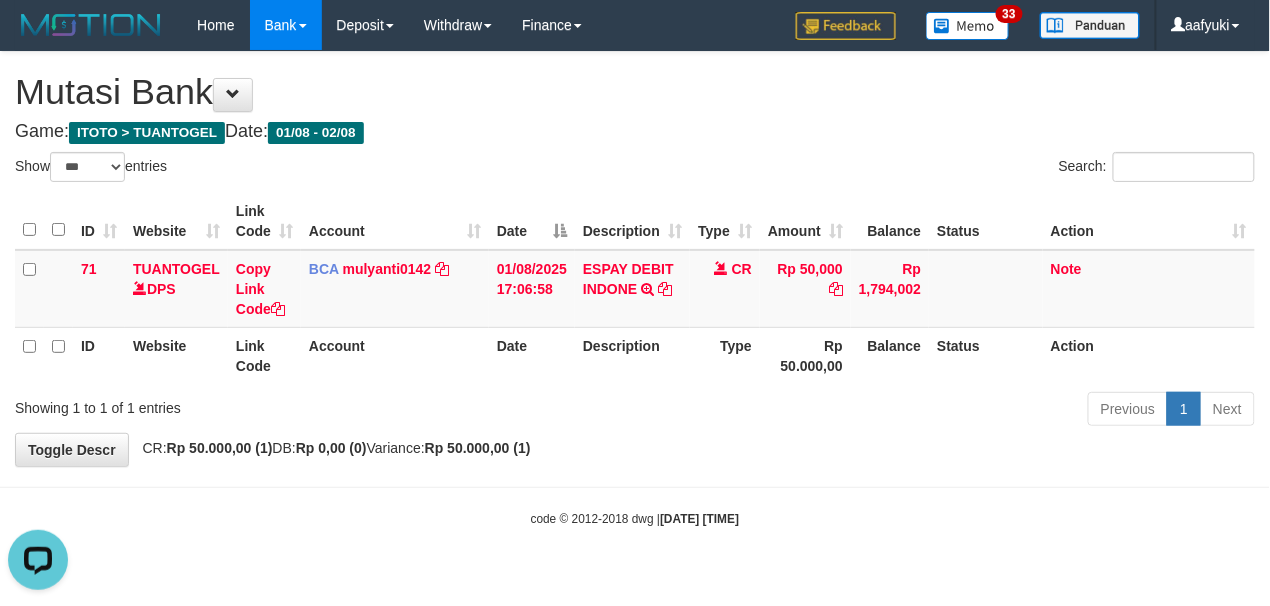 scroll, scrollTop: 0, scrollLeft: 0, axis: both 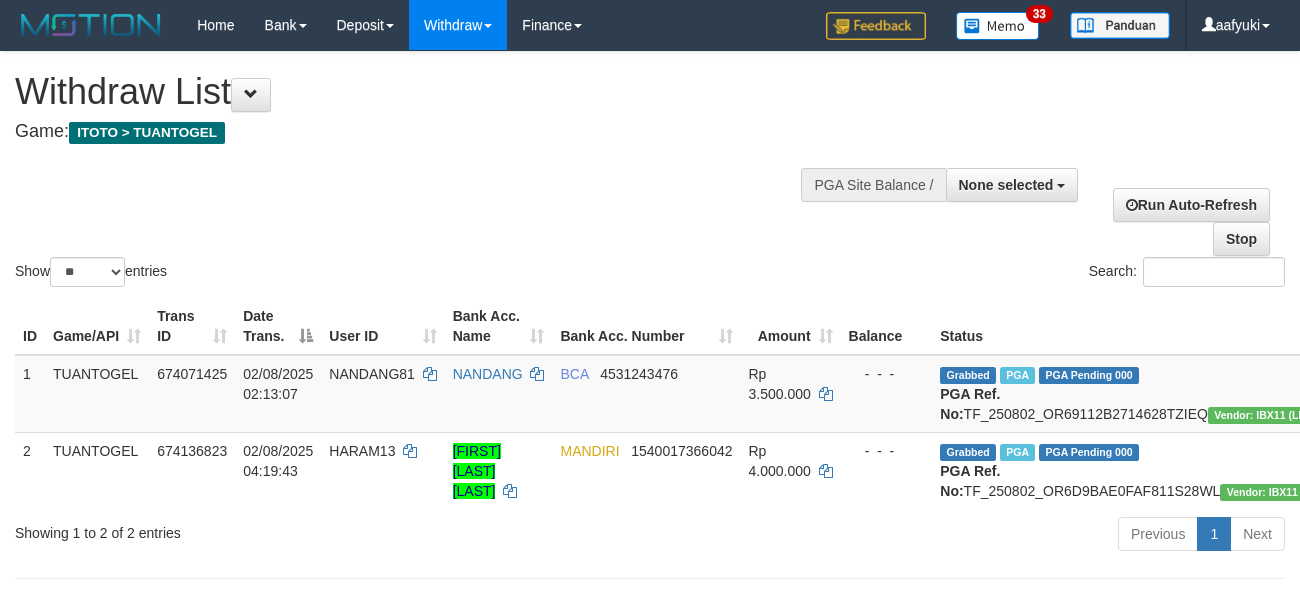 select 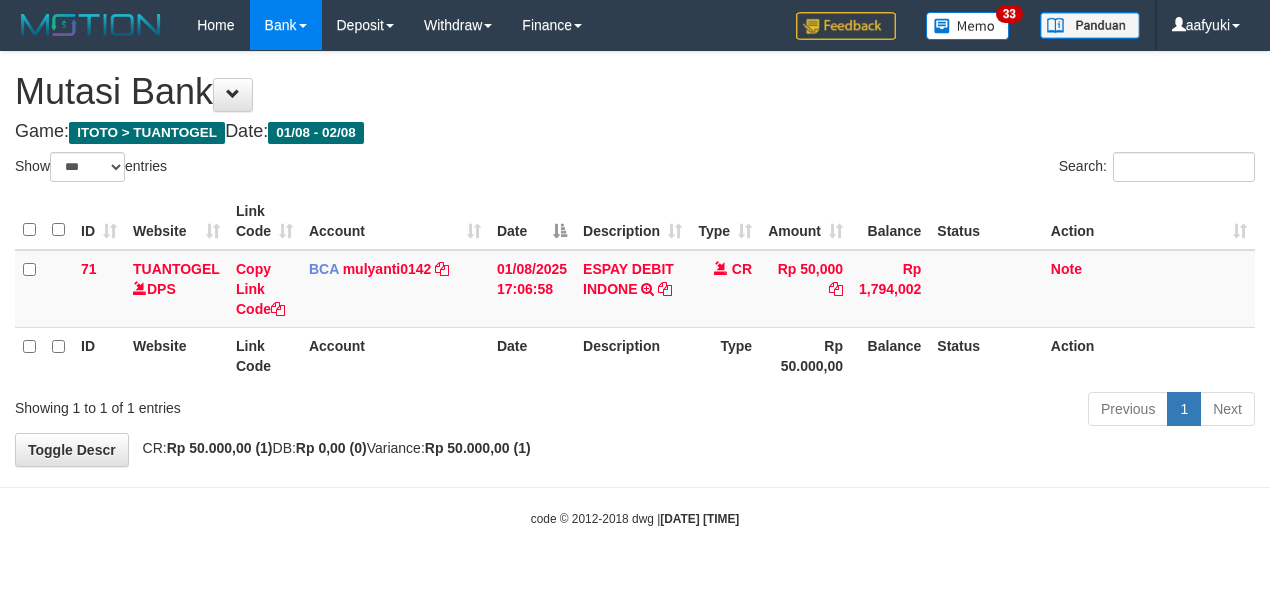 select on "***" 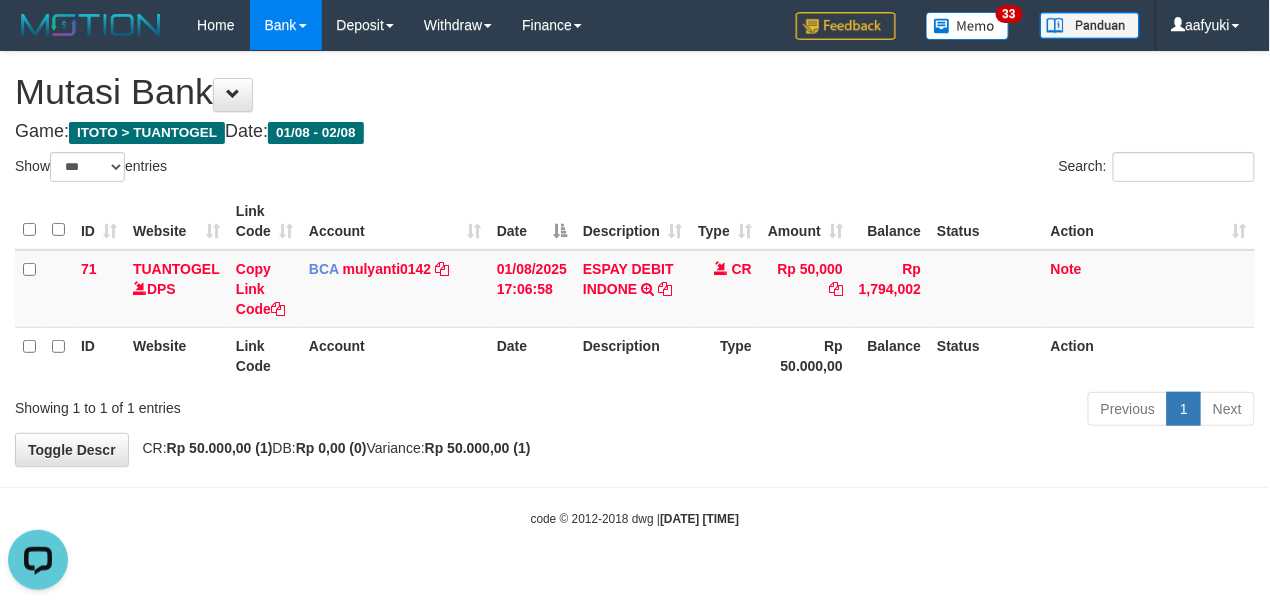 scroll, scrollTop: 0, scrollLeft: 0, axis: both 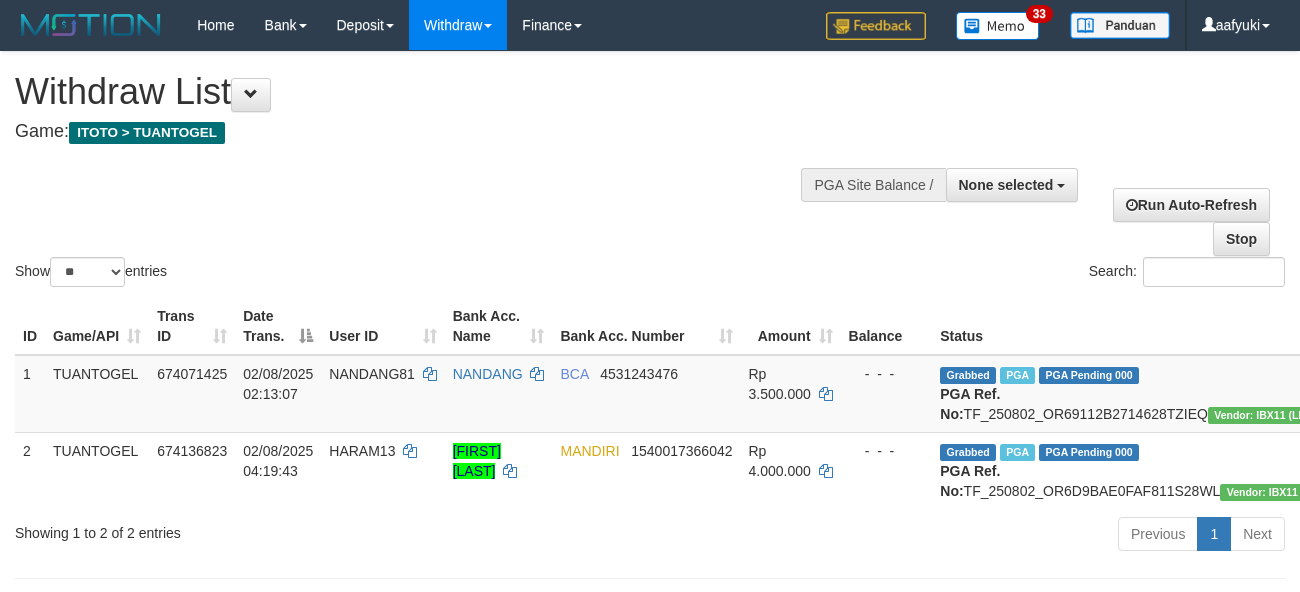 select 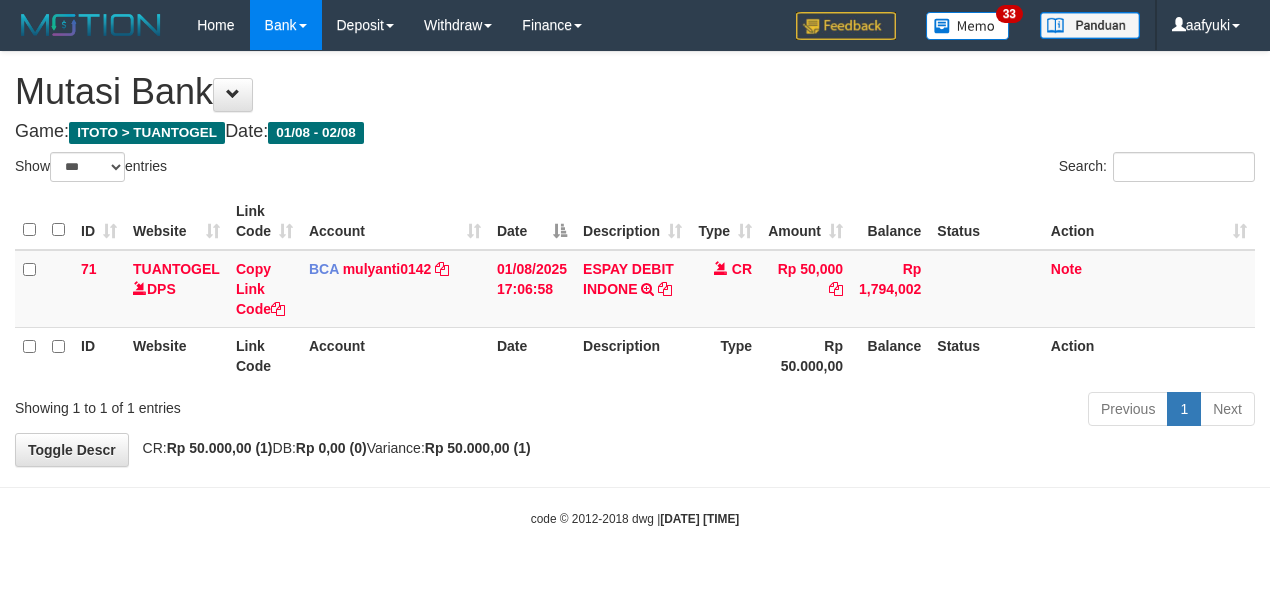 select on "***" 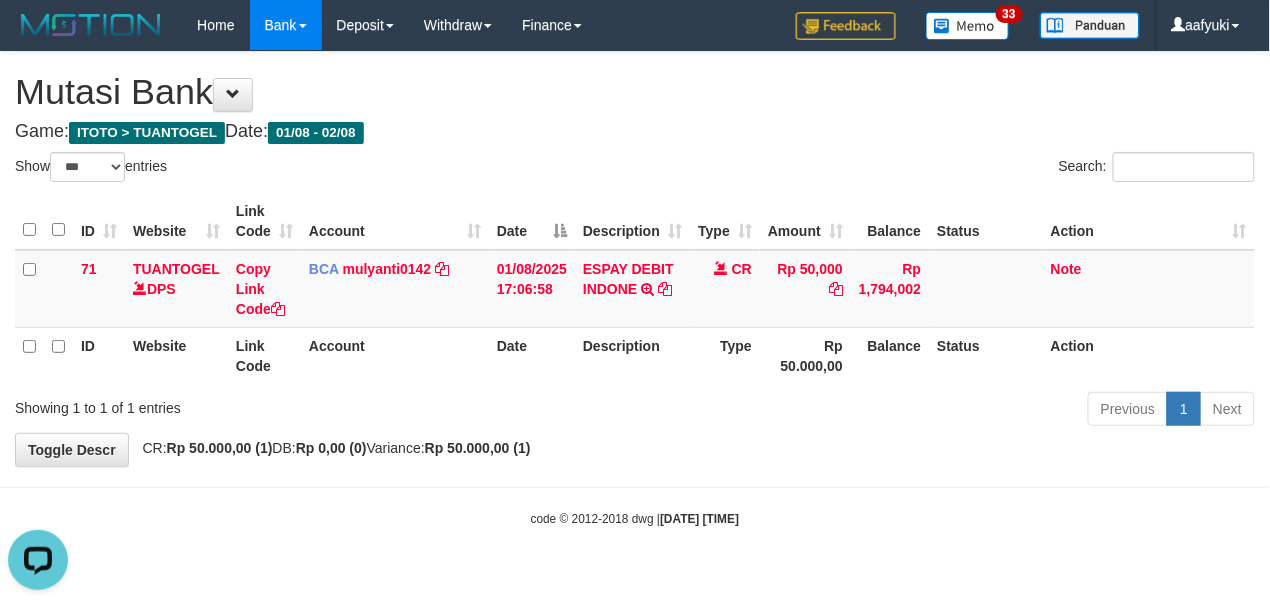 scroll, scrollTop: 0, scrollLeft: 0, axis: both 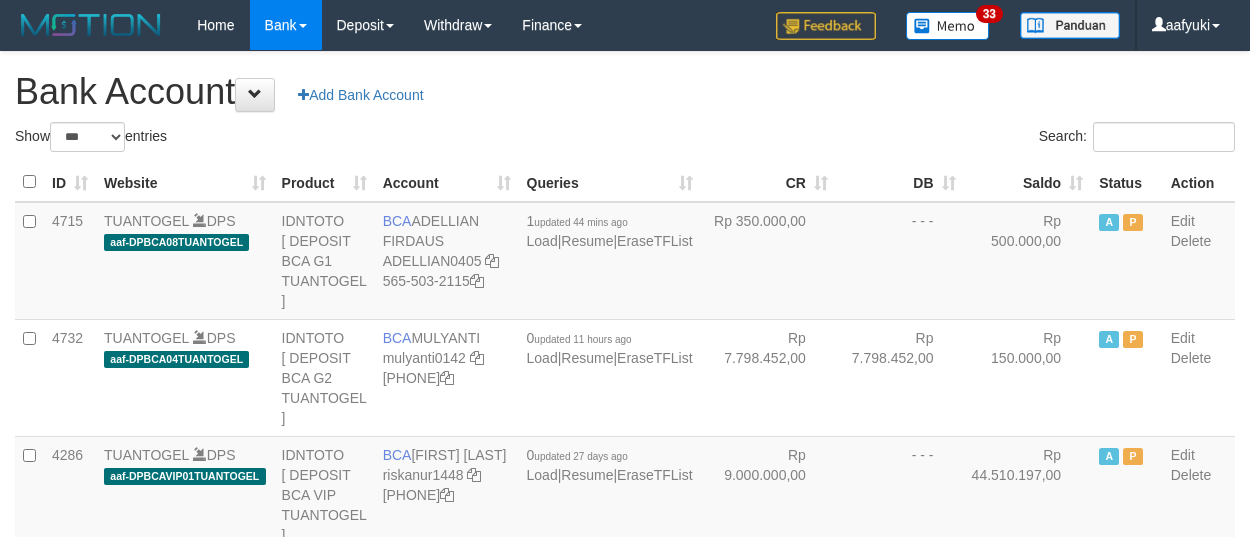 select on "***" 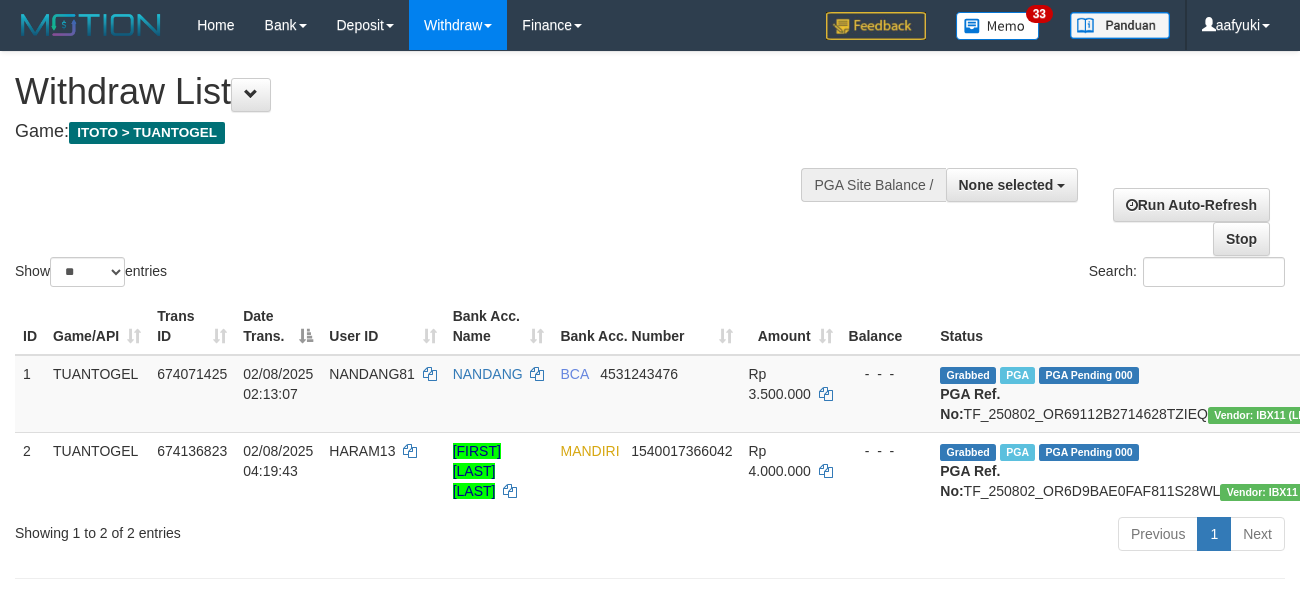 select 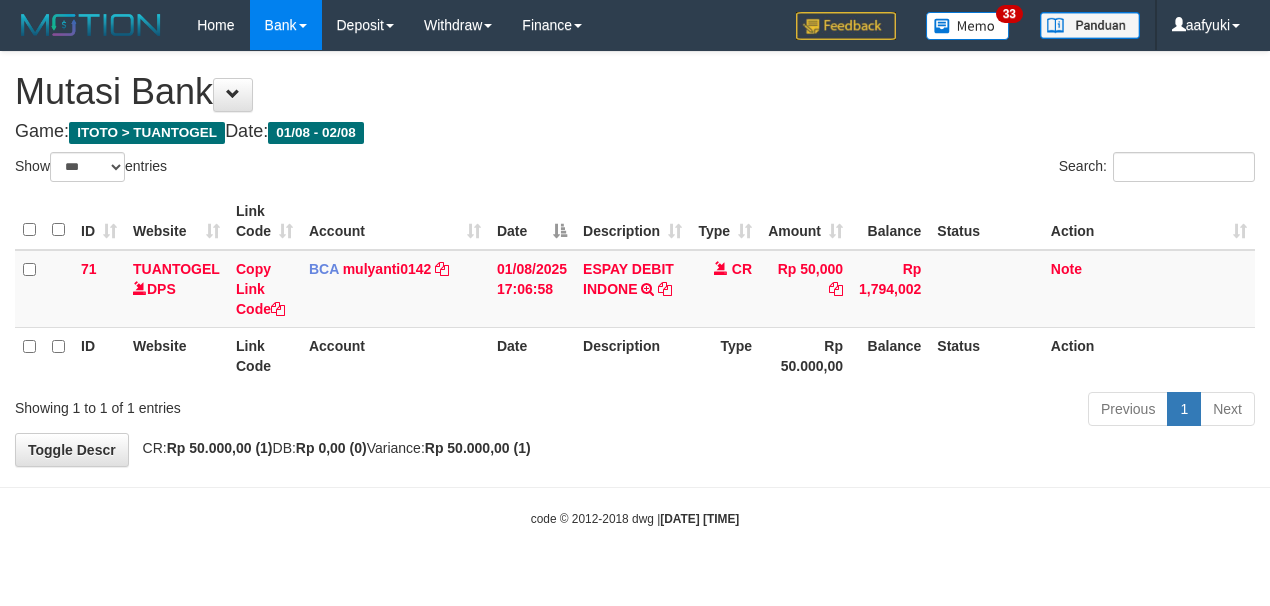 select on "***" 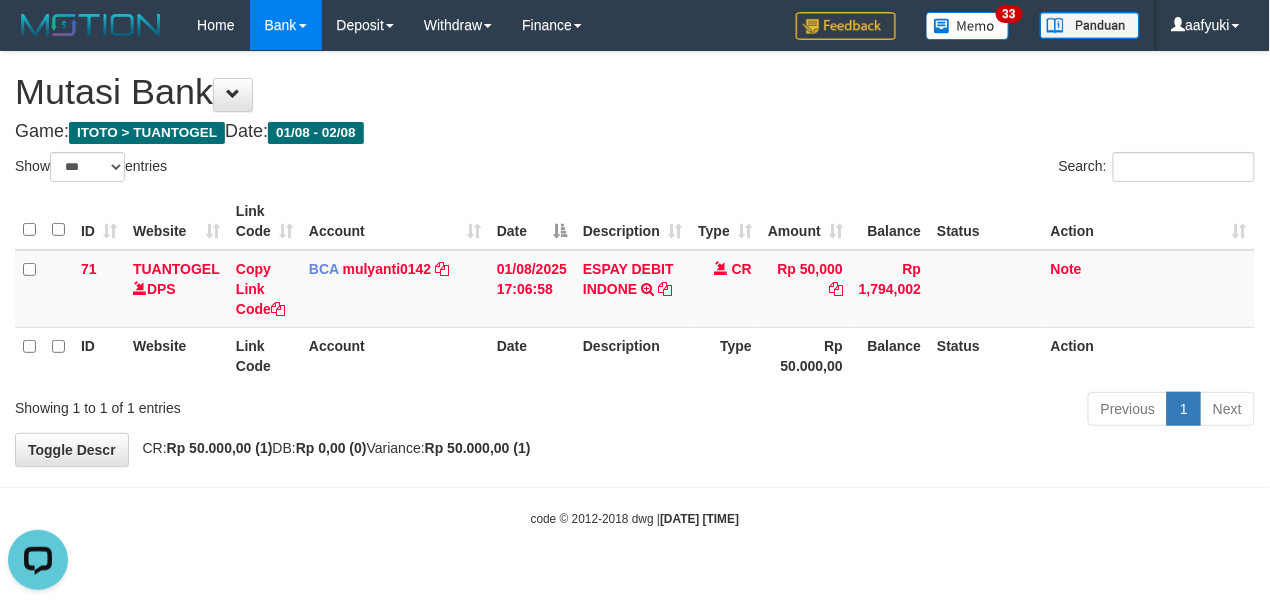 scroll, scrollTop: 0, scrollLeft: 0, axis: both 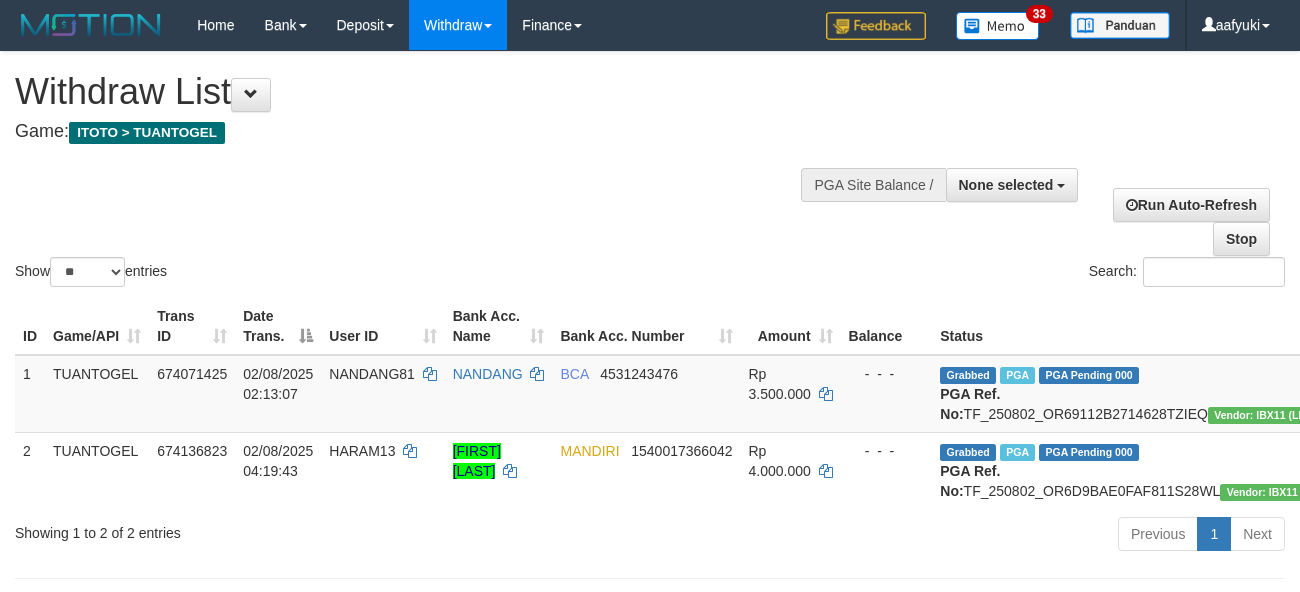 select 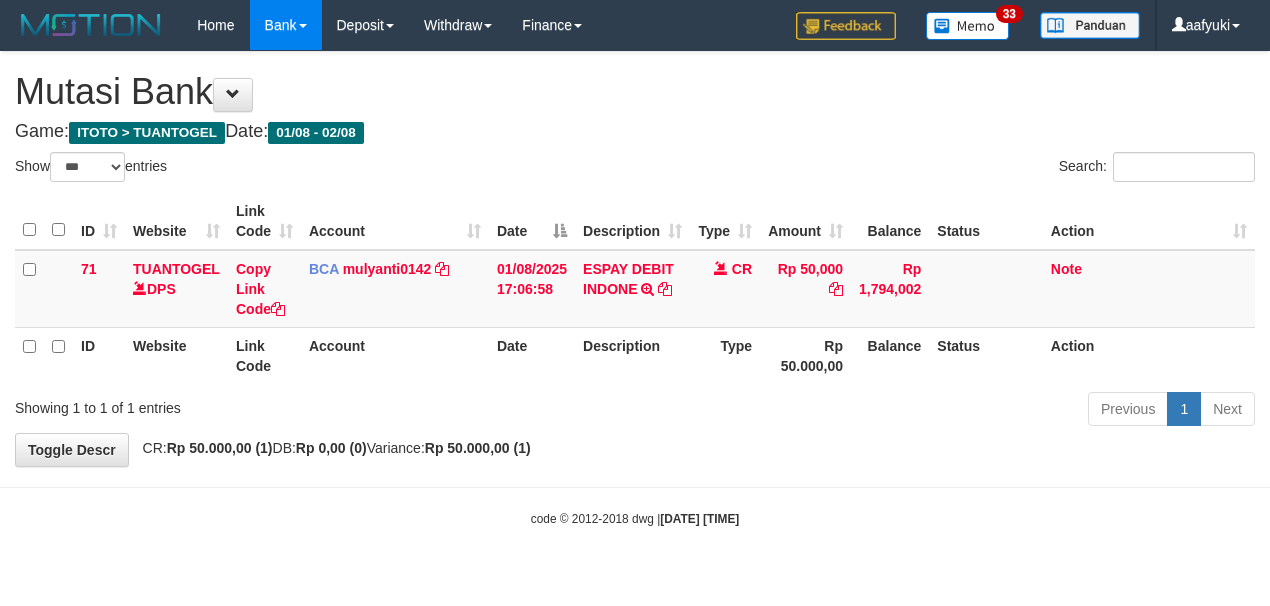 select on "***" 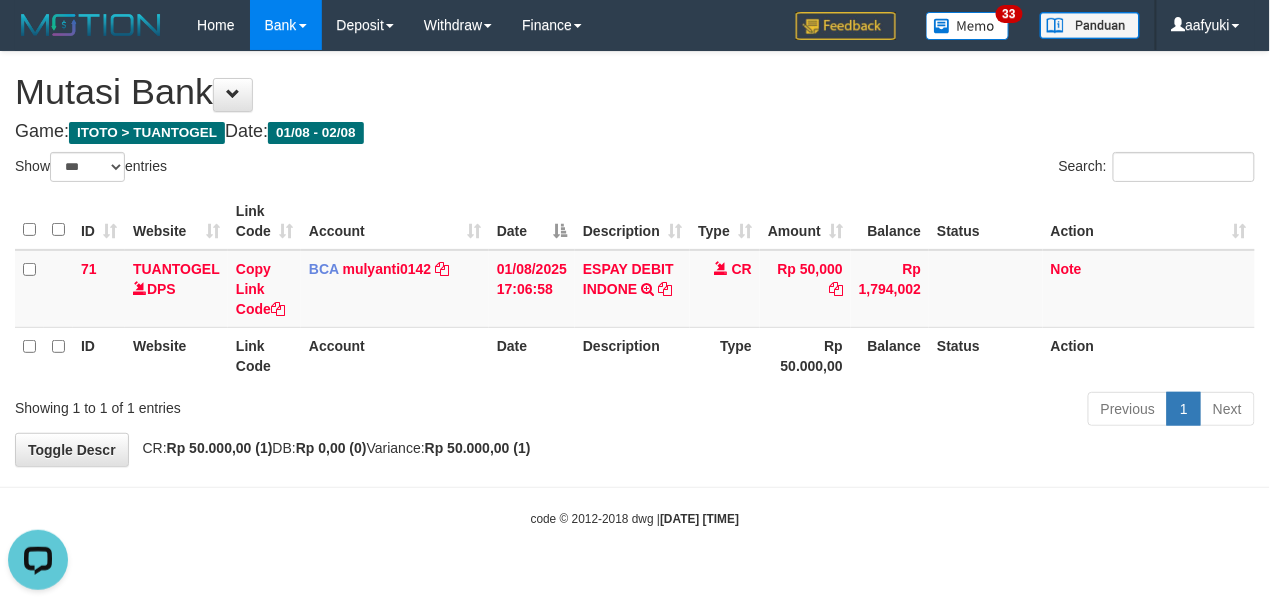 scroll, scrollTop: 0, scrollLeft: 0, axis: both 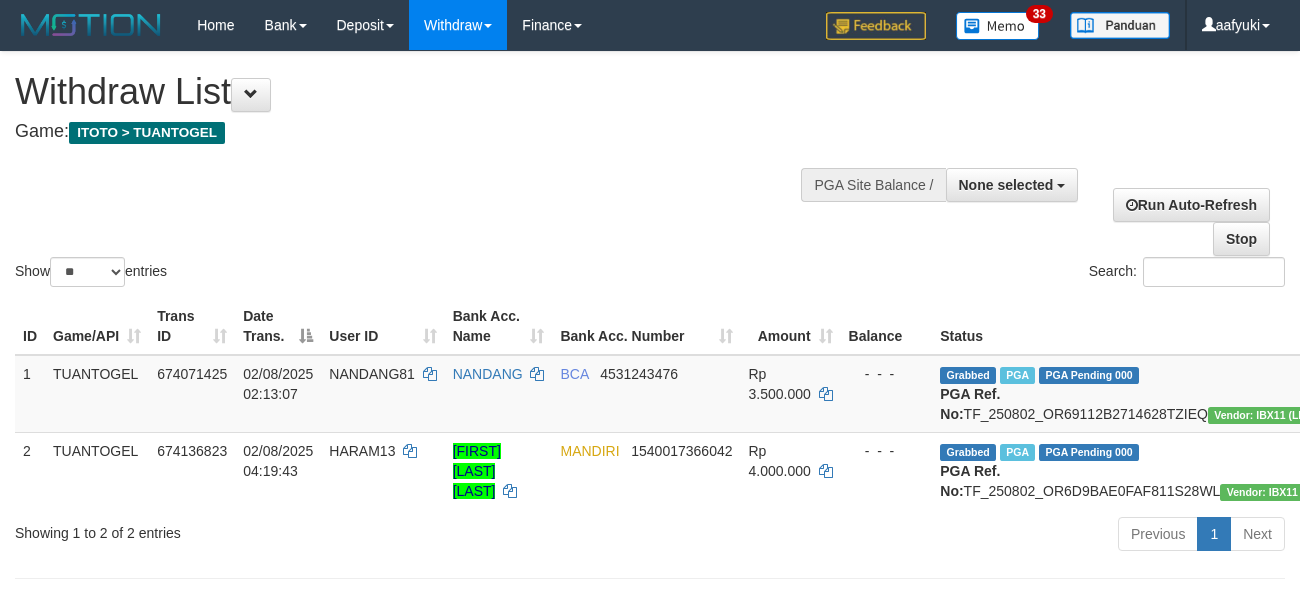 select 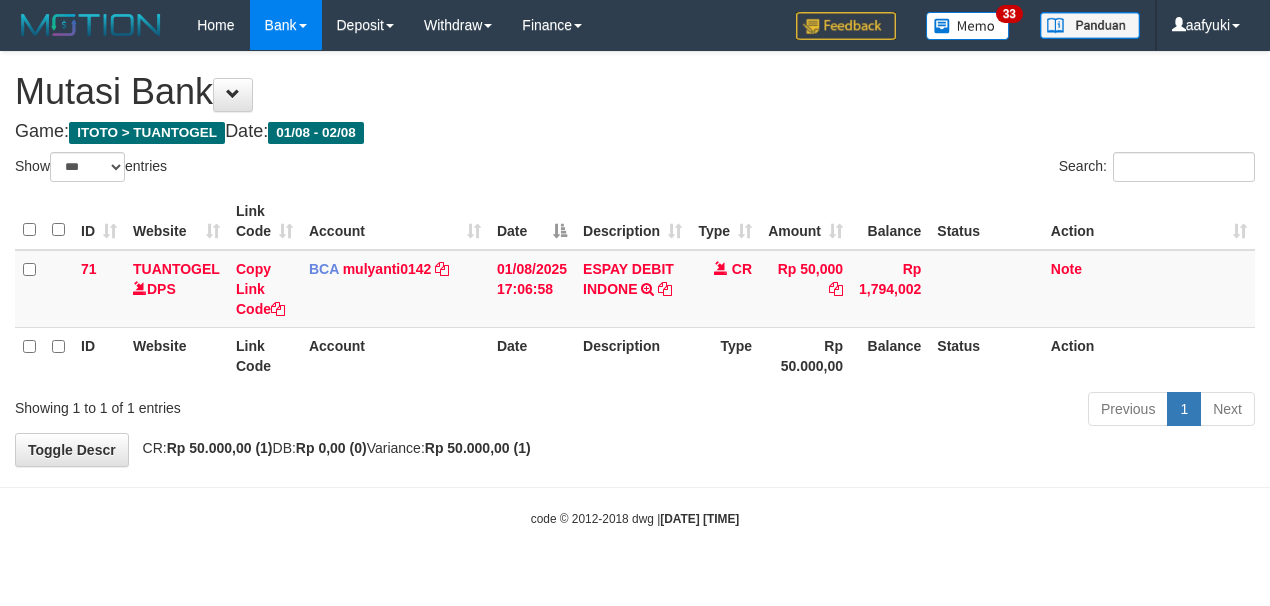 select on "***" 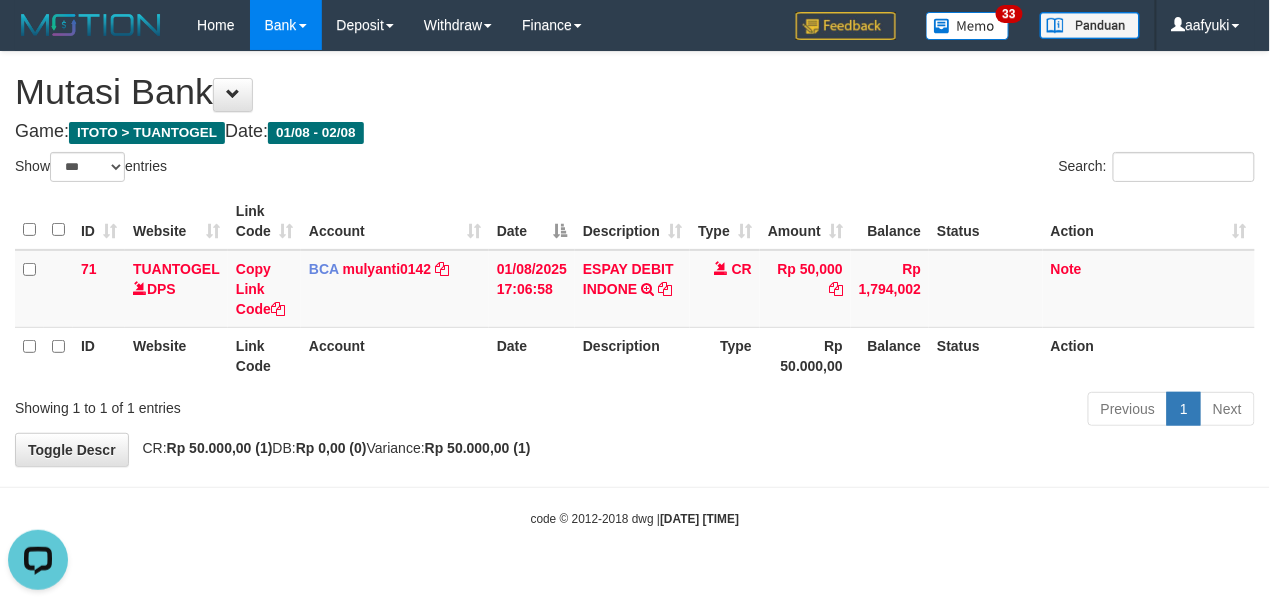 scroll, scrollTop: 0, scrollLeft: 0, axis: both 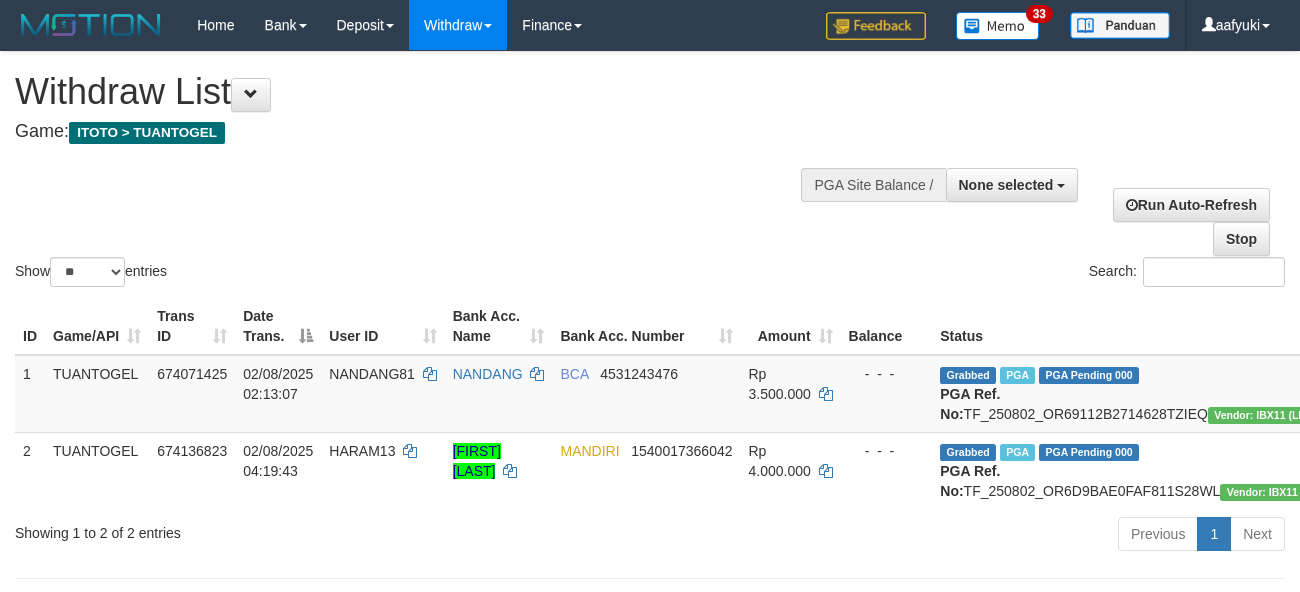 select 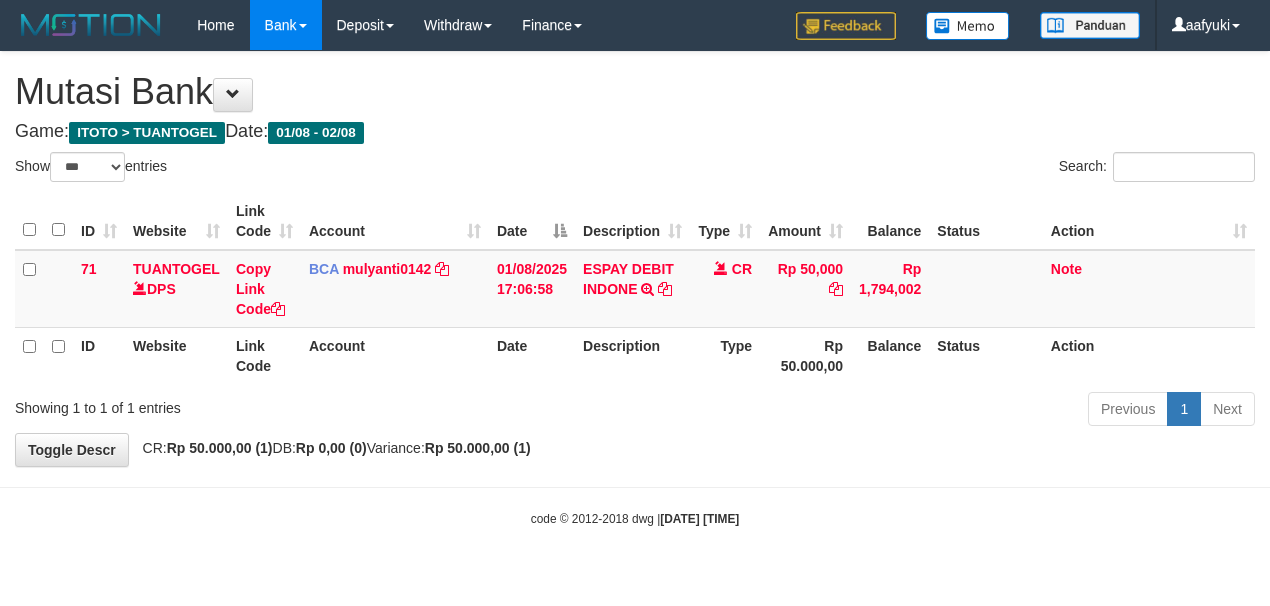 select on "***" 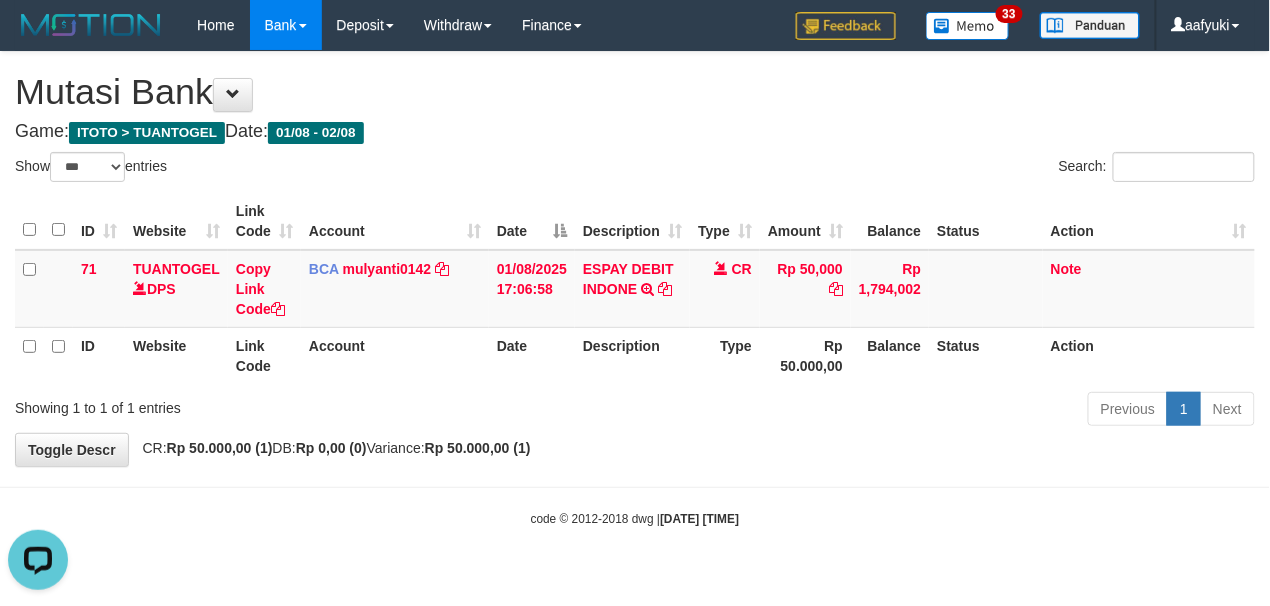 scroll, scrollTop: 0, scrollLeft: 0, axis: both 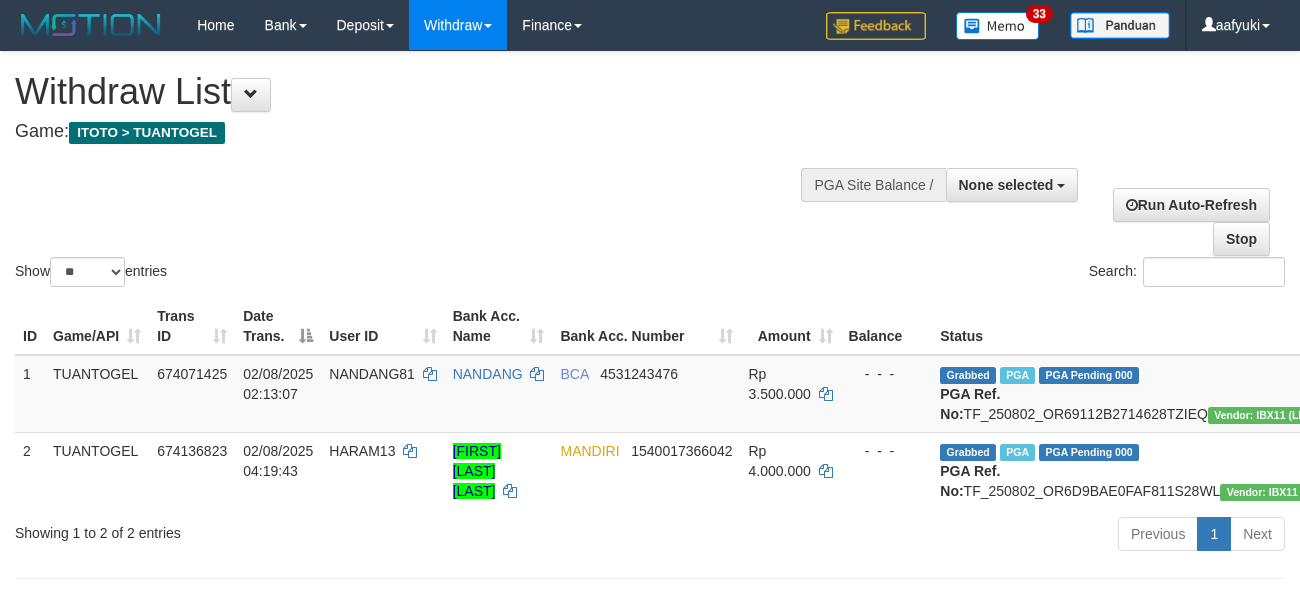 select 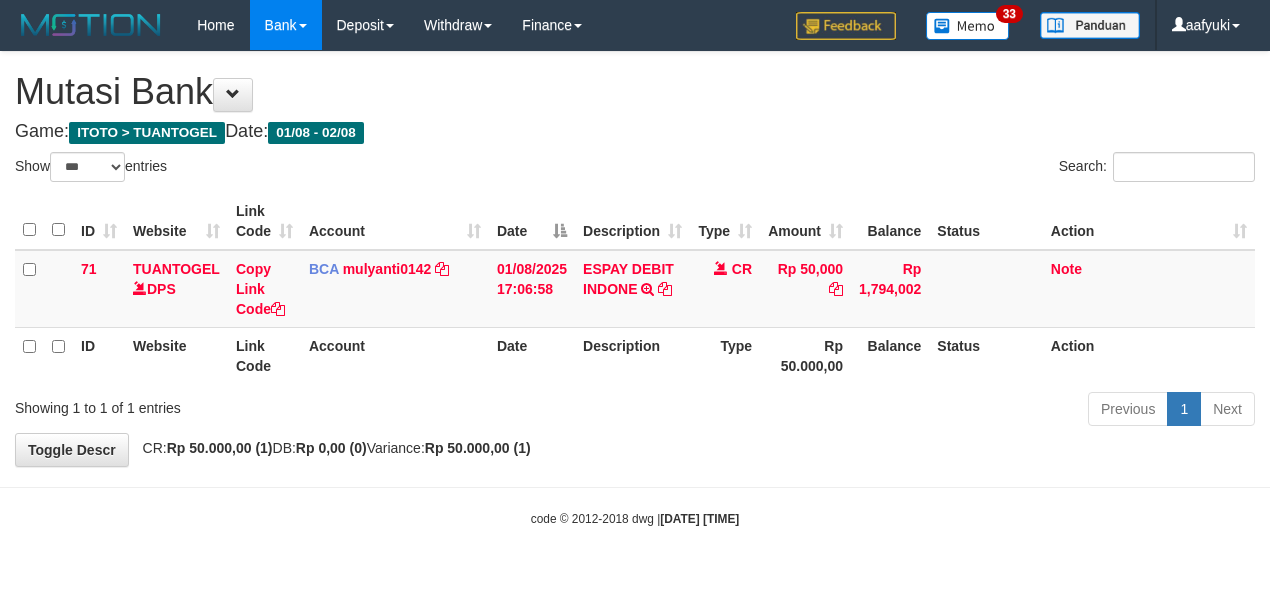select on "***" 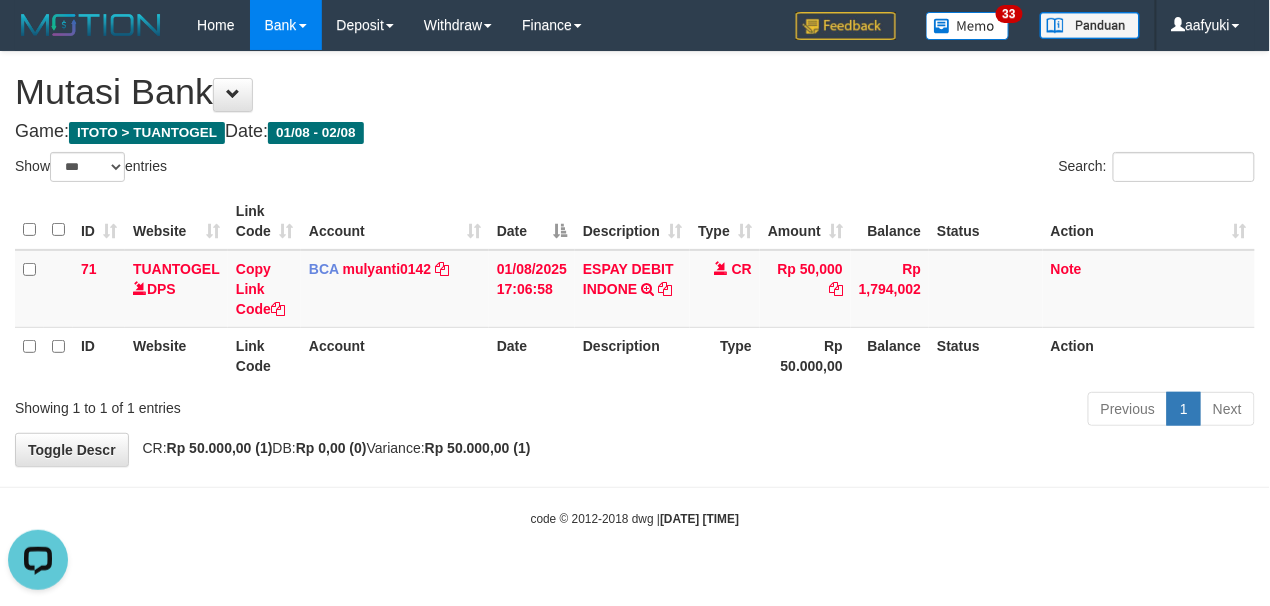 scroll, scrollTop: 0, scrollLeft: 0, axis: both 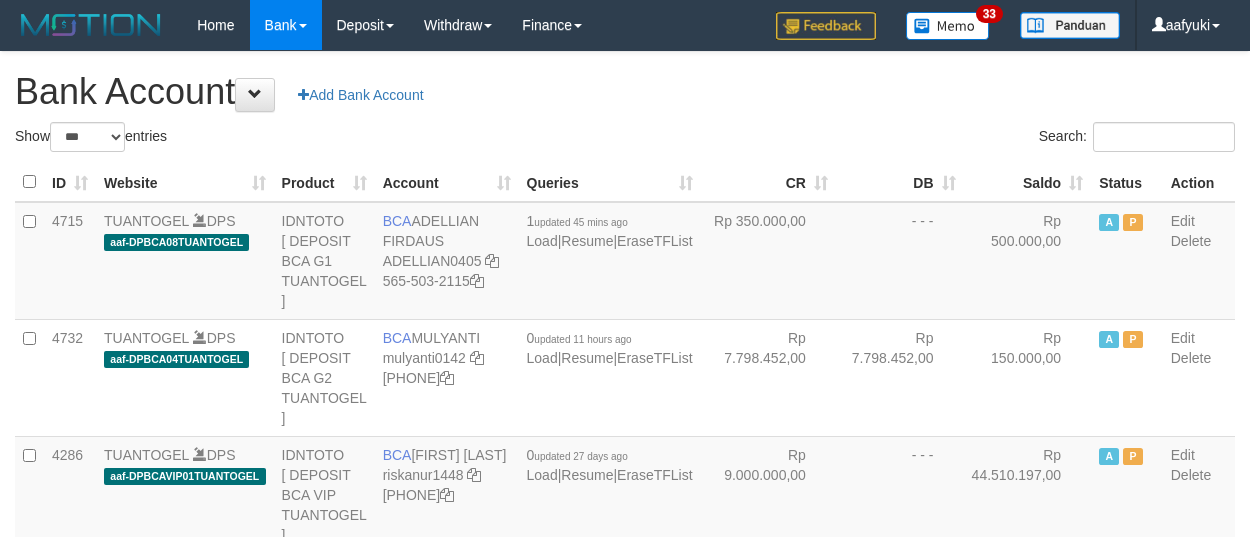 select on "***" 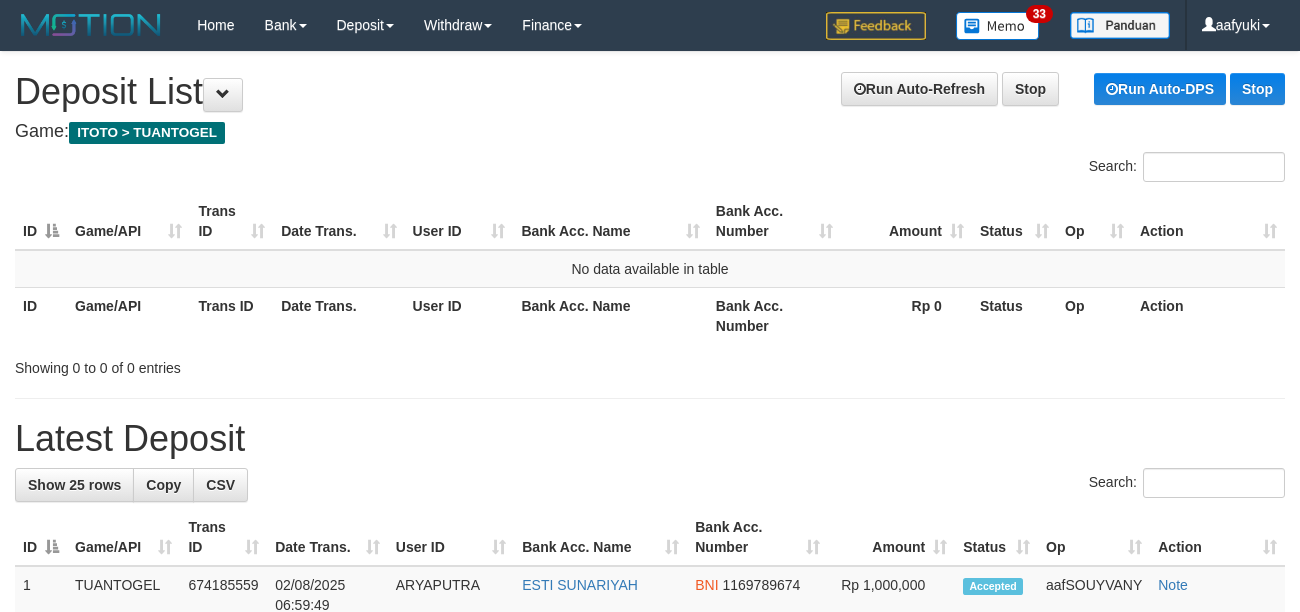 scroll, scrollTop: 0, scrollLeft: 0, axis: both 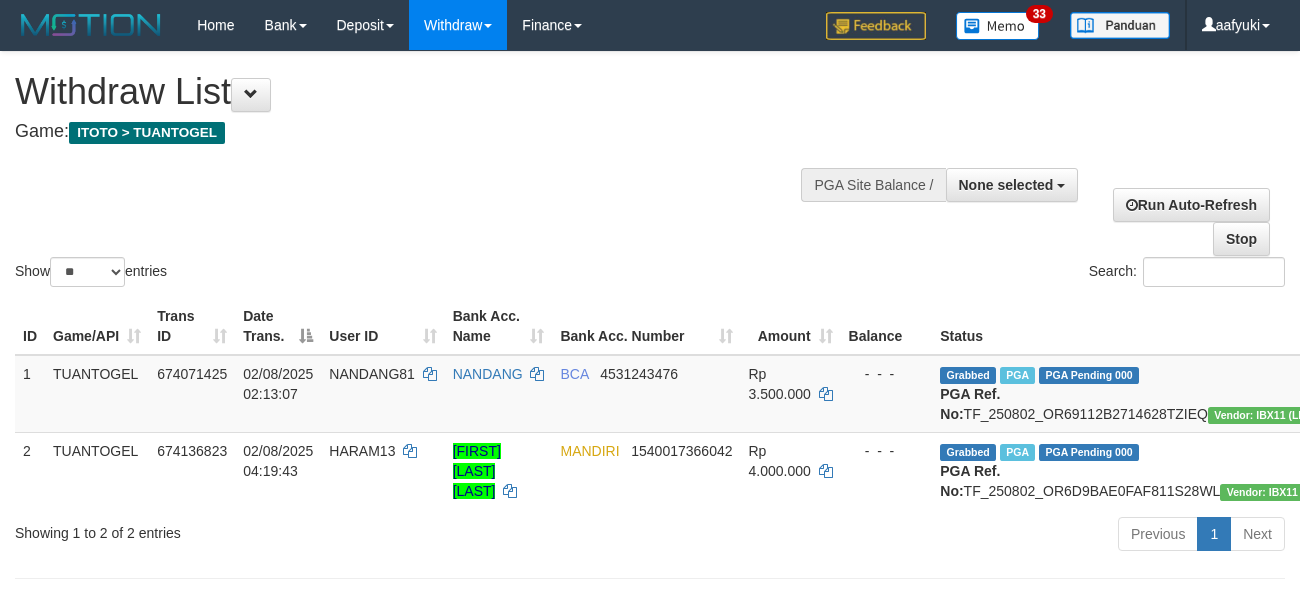select 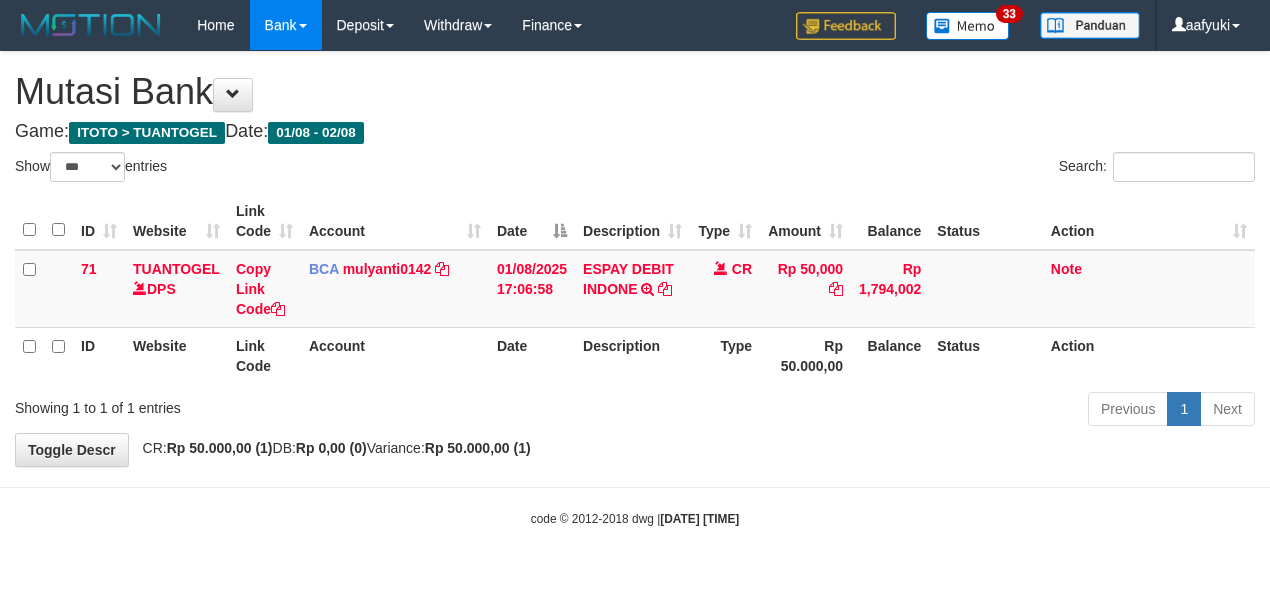 select on "***" 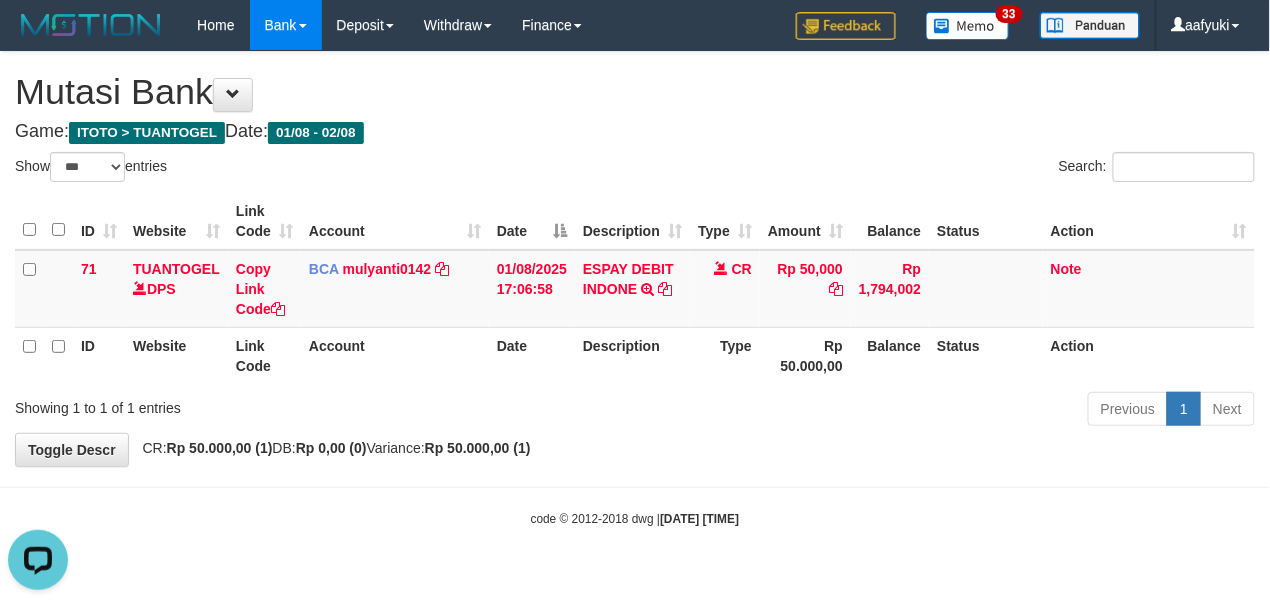 scroll, scrollTop: 0, scrollLeft: 0, axis: both 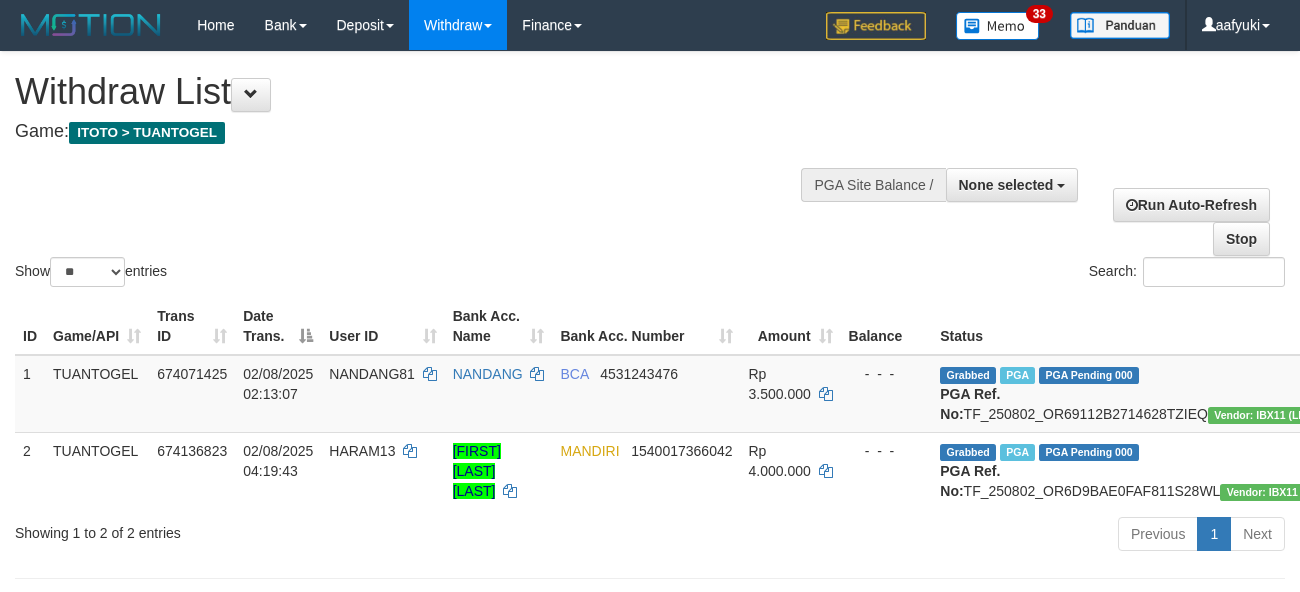 select 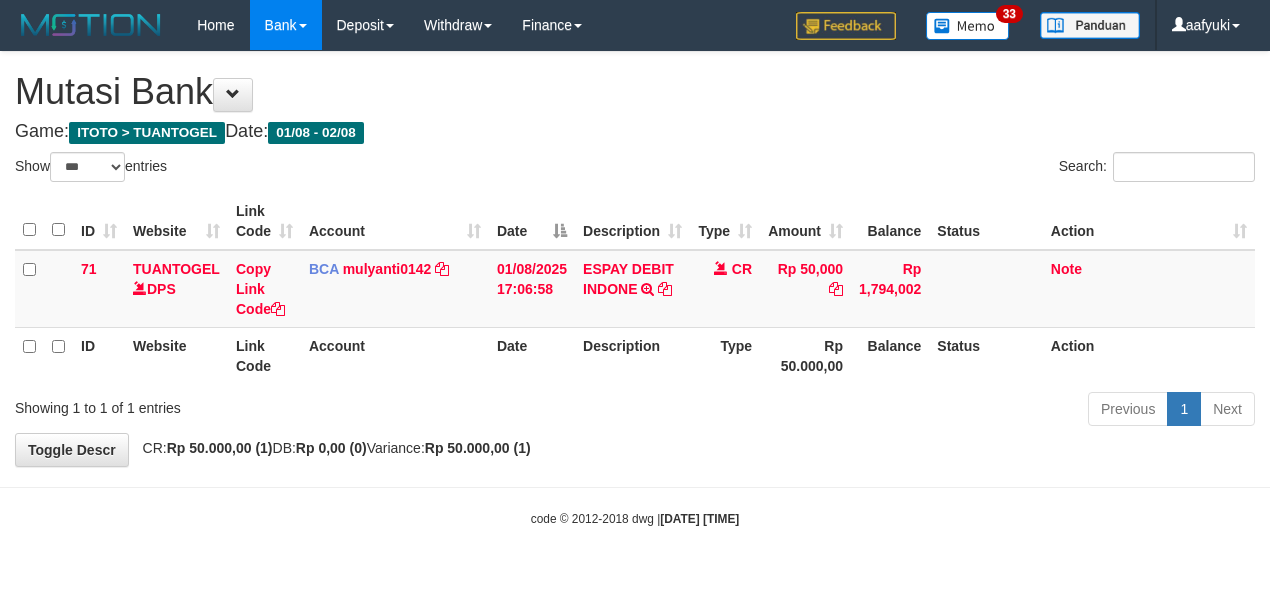select on "***" 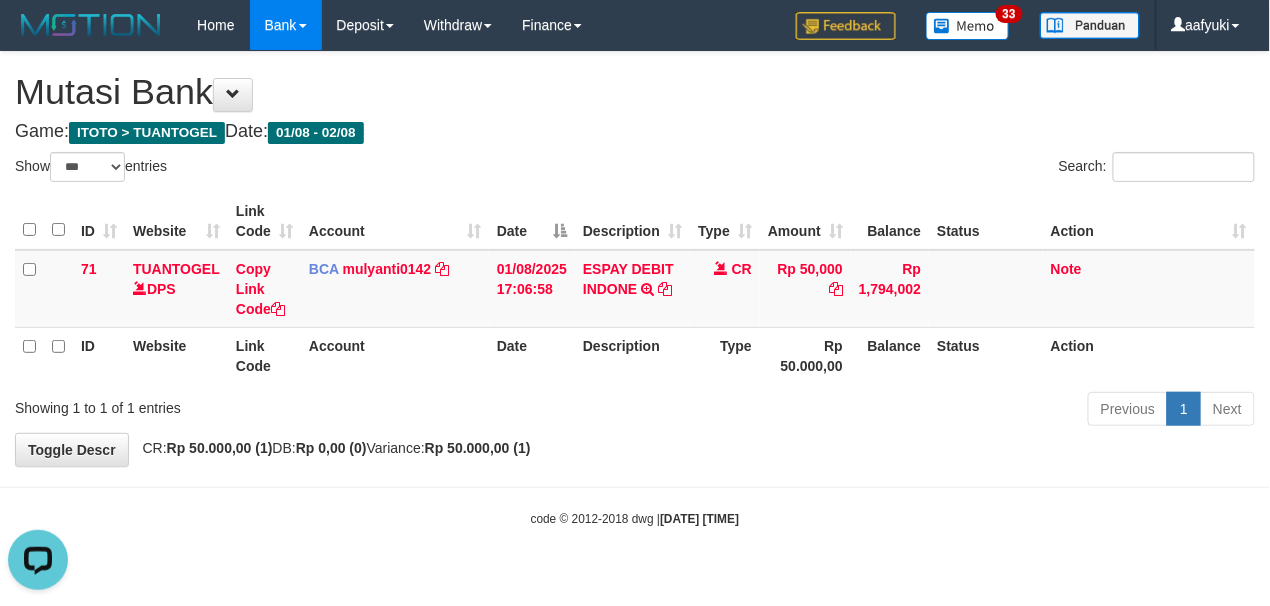 scroll, scrollTop: 0, scrollLeft: 0, axis: both 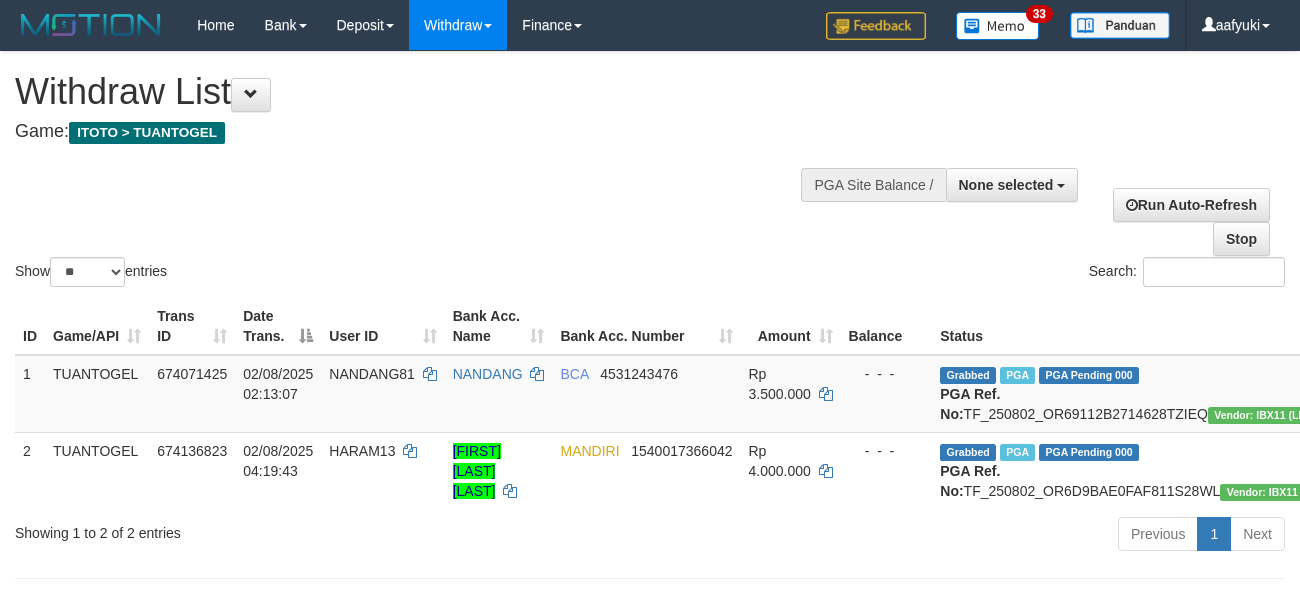 select 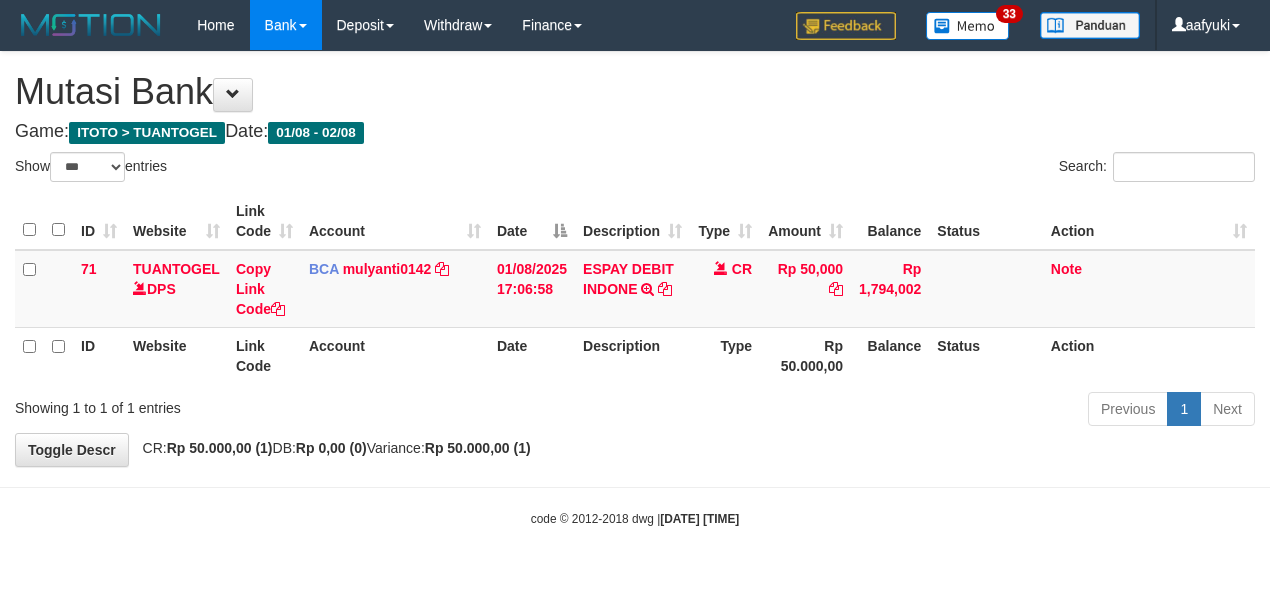 select on "***" 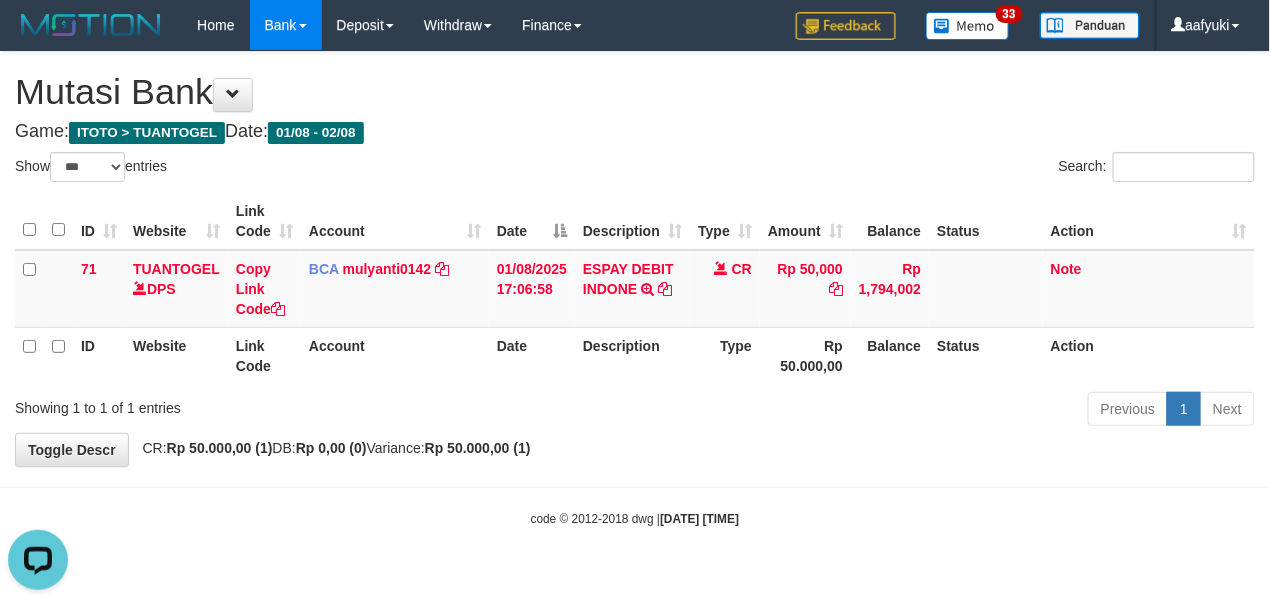 scroll, scrollTop: 0, scrollLeft: 0, axis: both 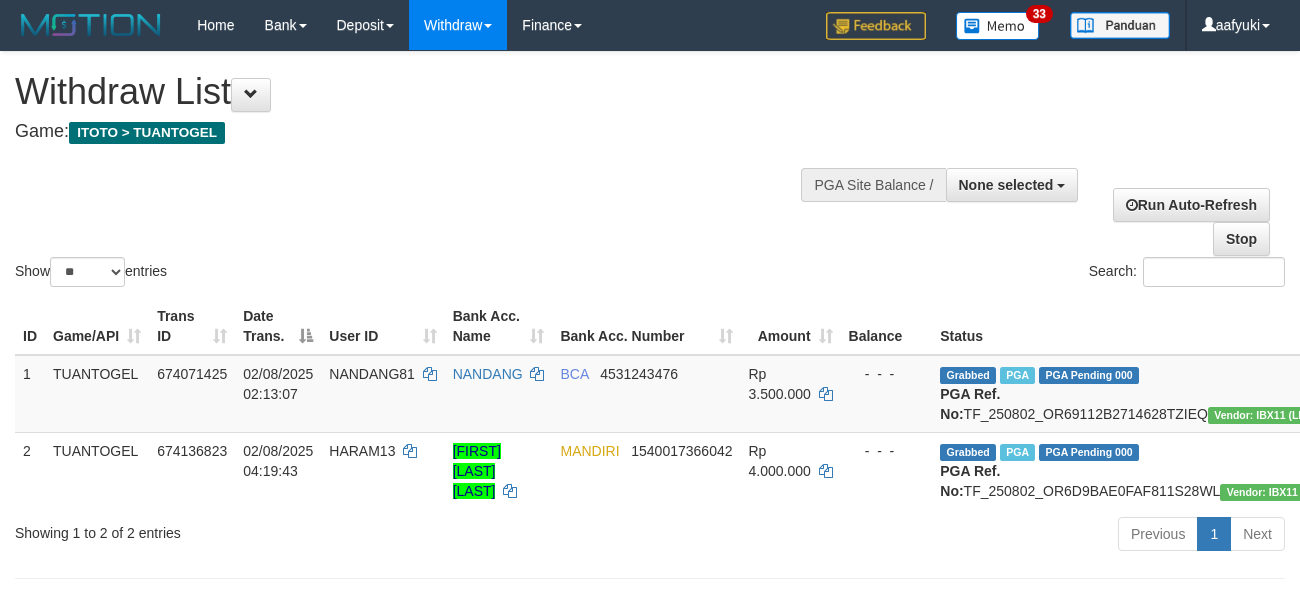 select 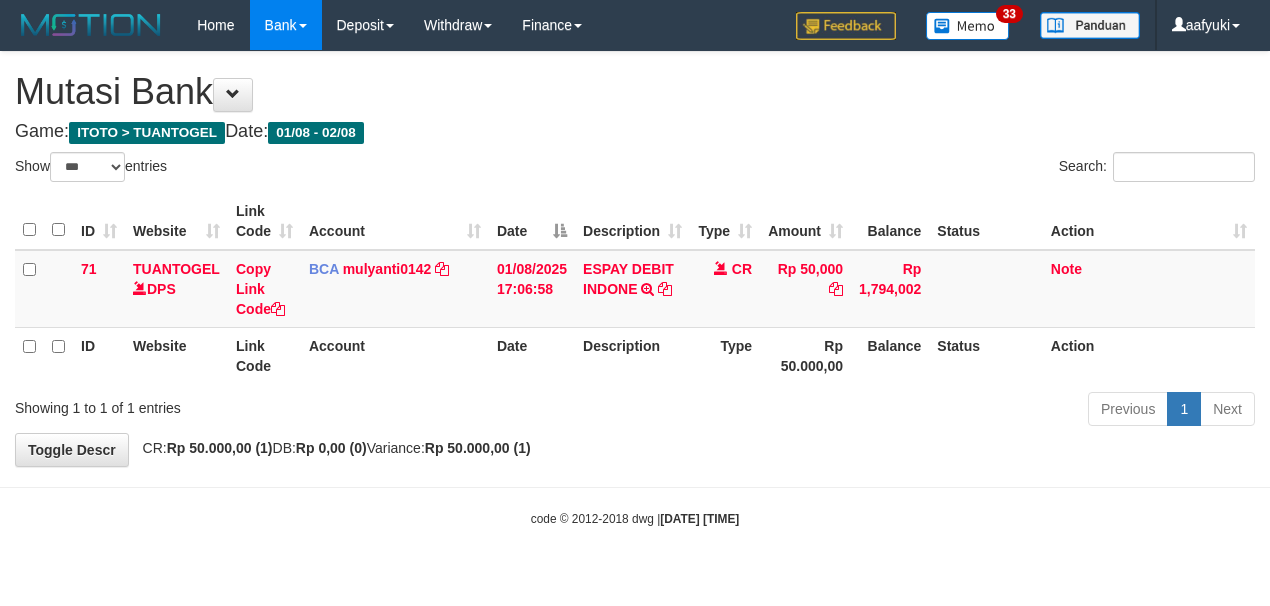 select on "***" 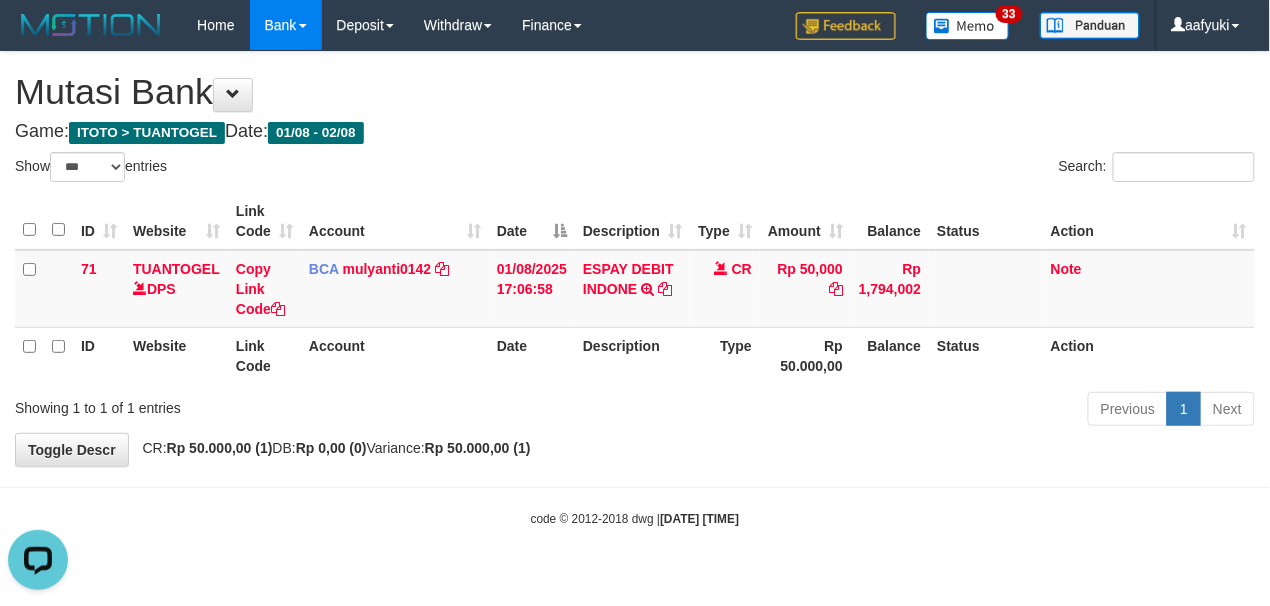 scroll, scrollTop: 0, scrollLeft: 0, axis: both 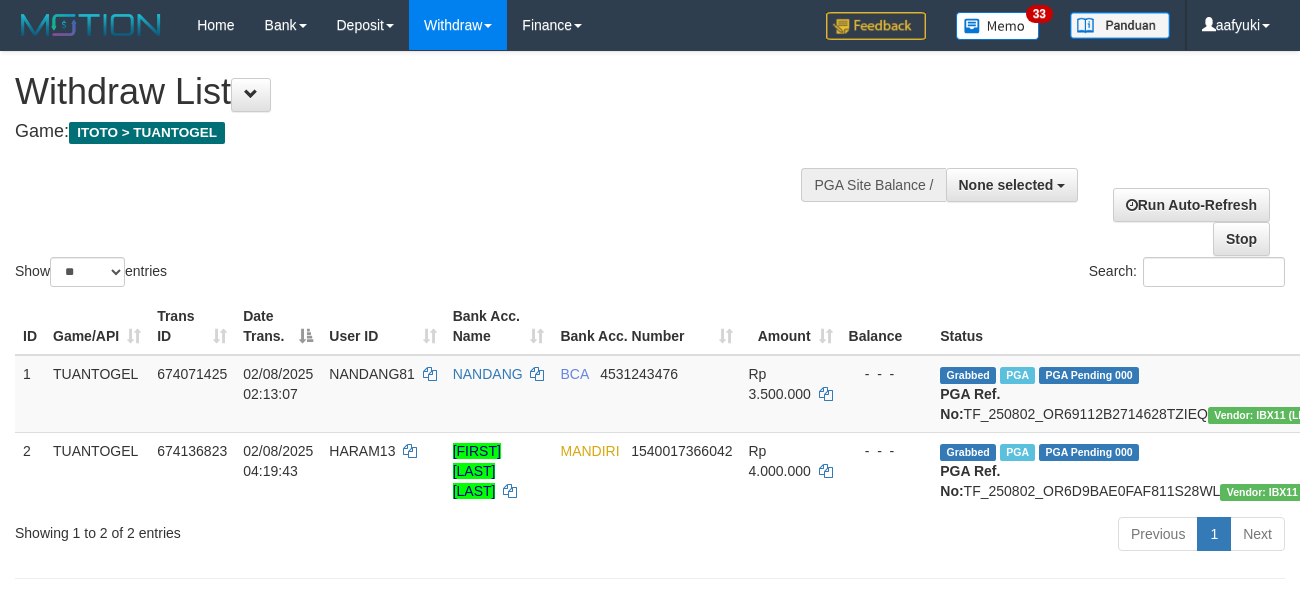 select 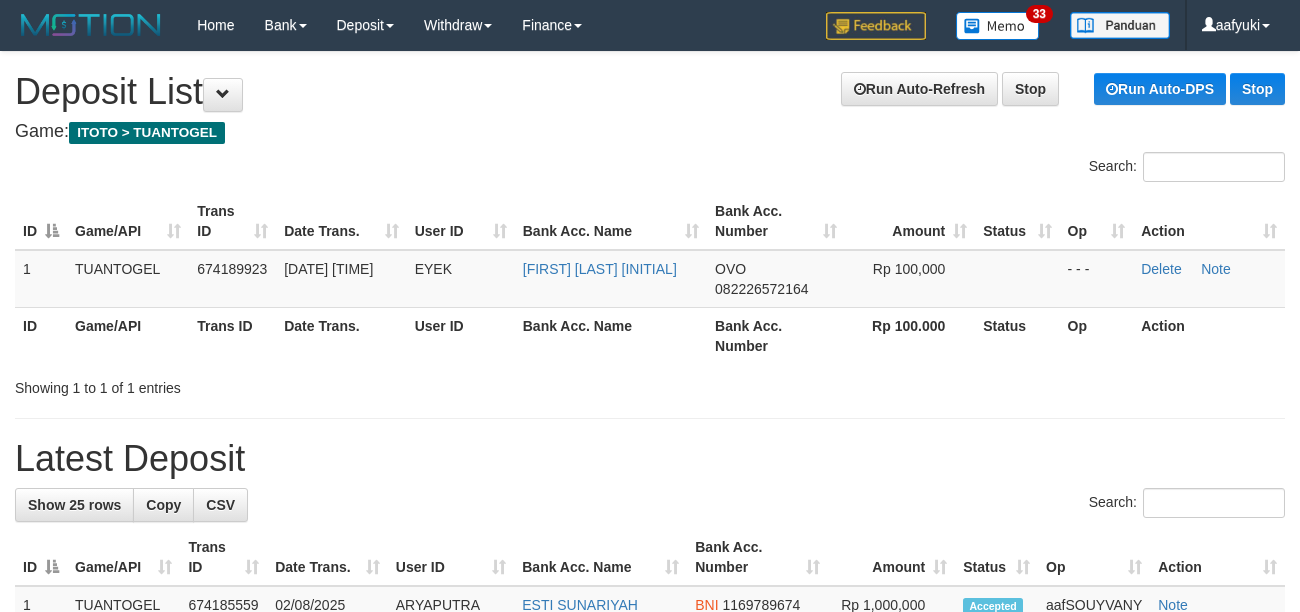 scroll, scrollTop: 0, scrollLeft: 0, axis: both 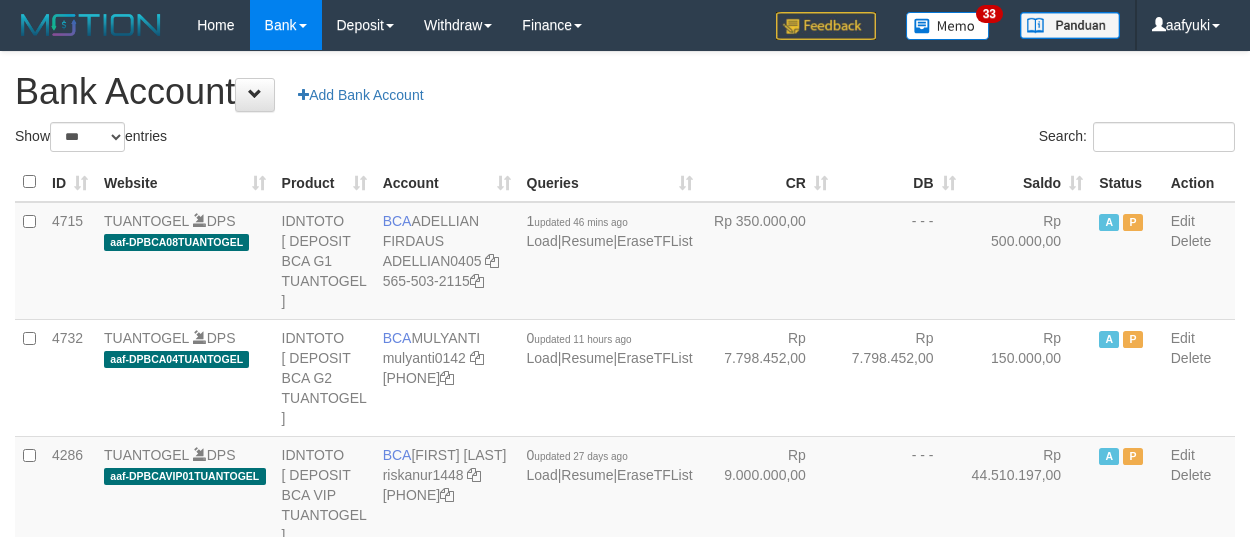select on "***" 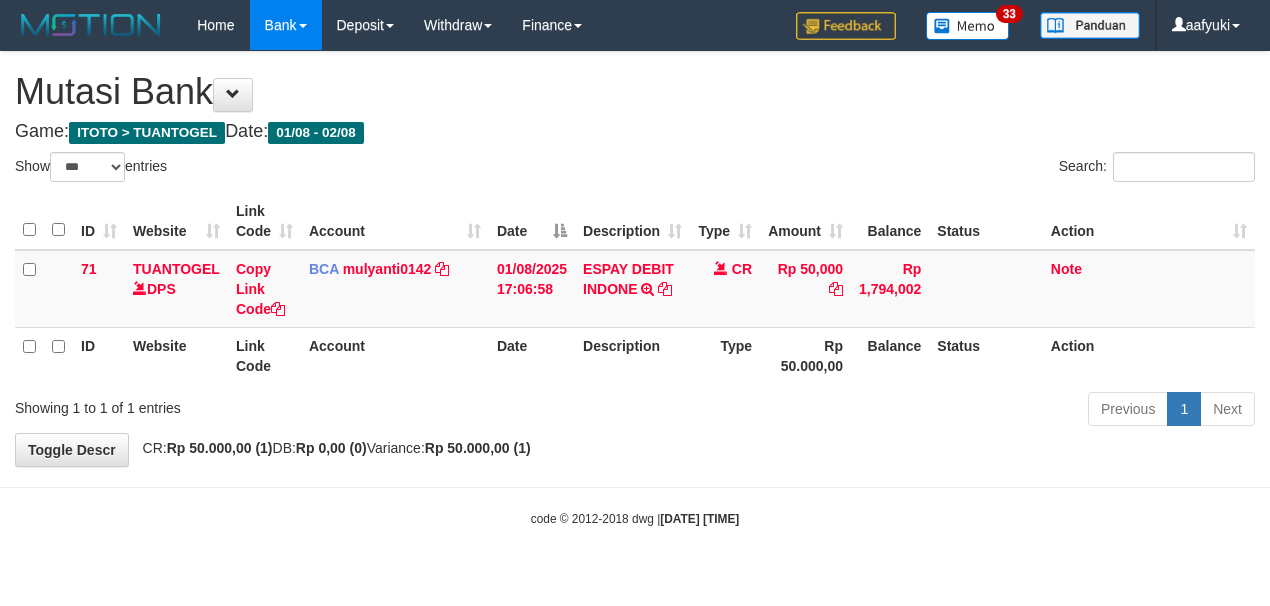 select on "***" 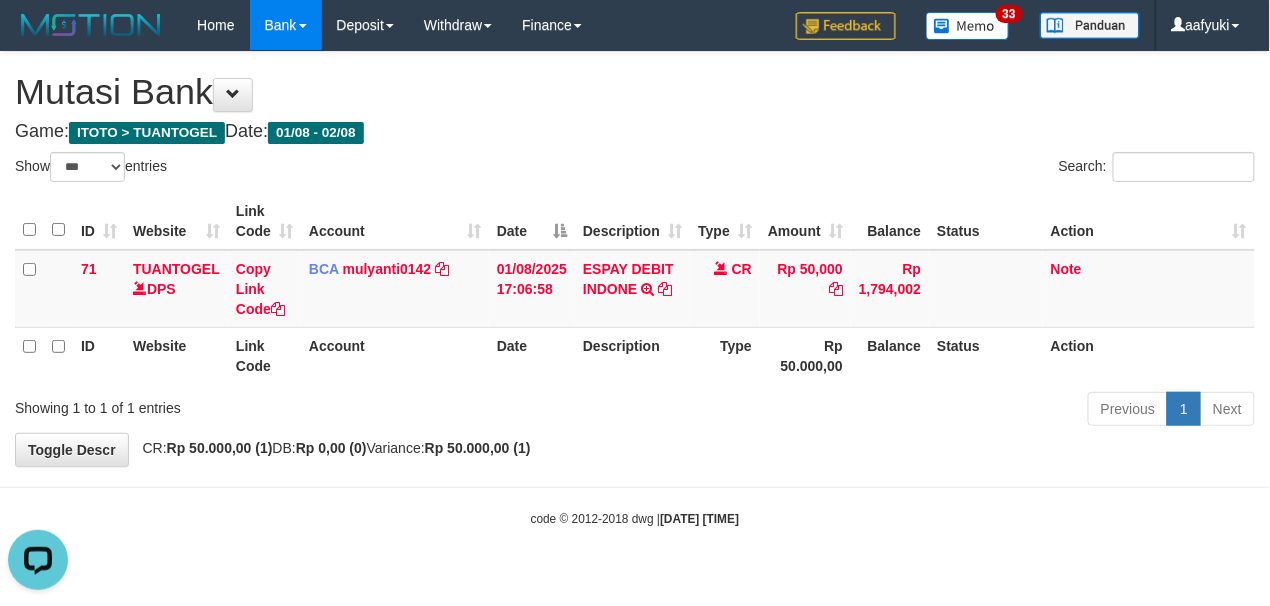 scroll, scrollTop: 0, scrollLeft: 0, axis: both 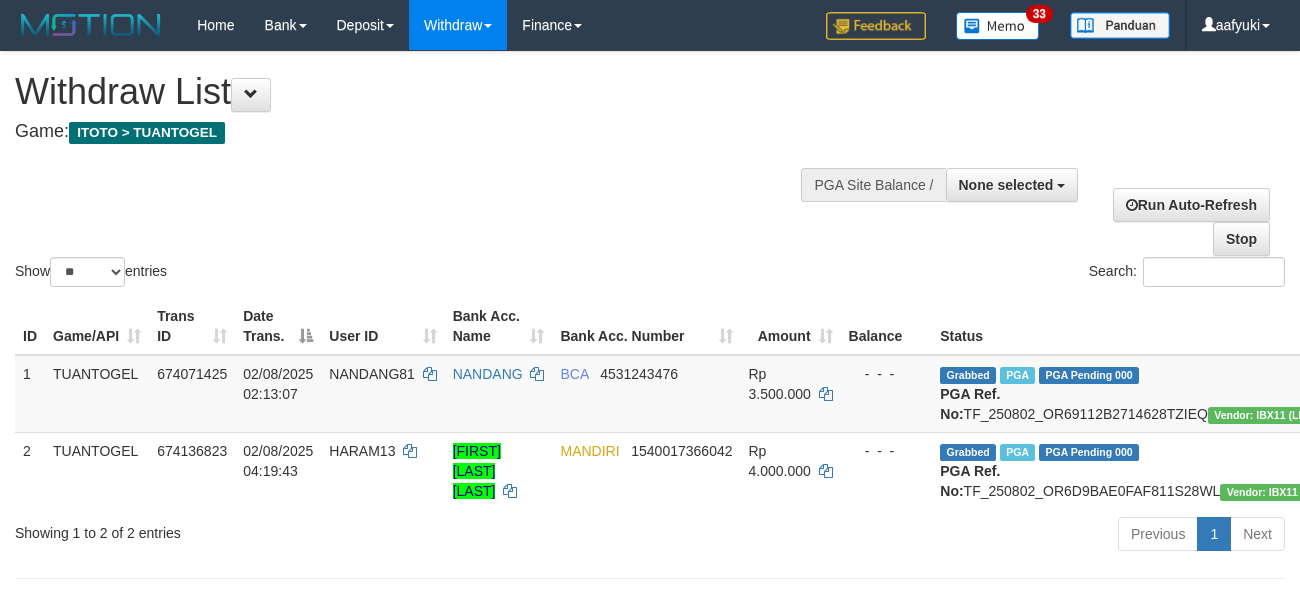 select 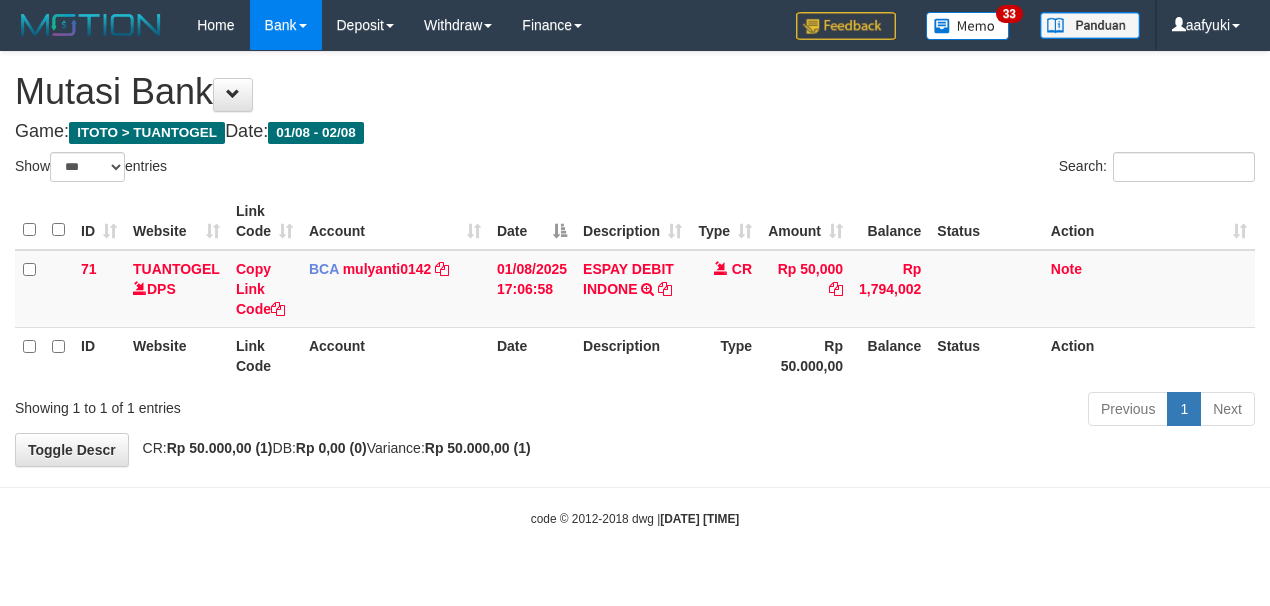 select on "***" 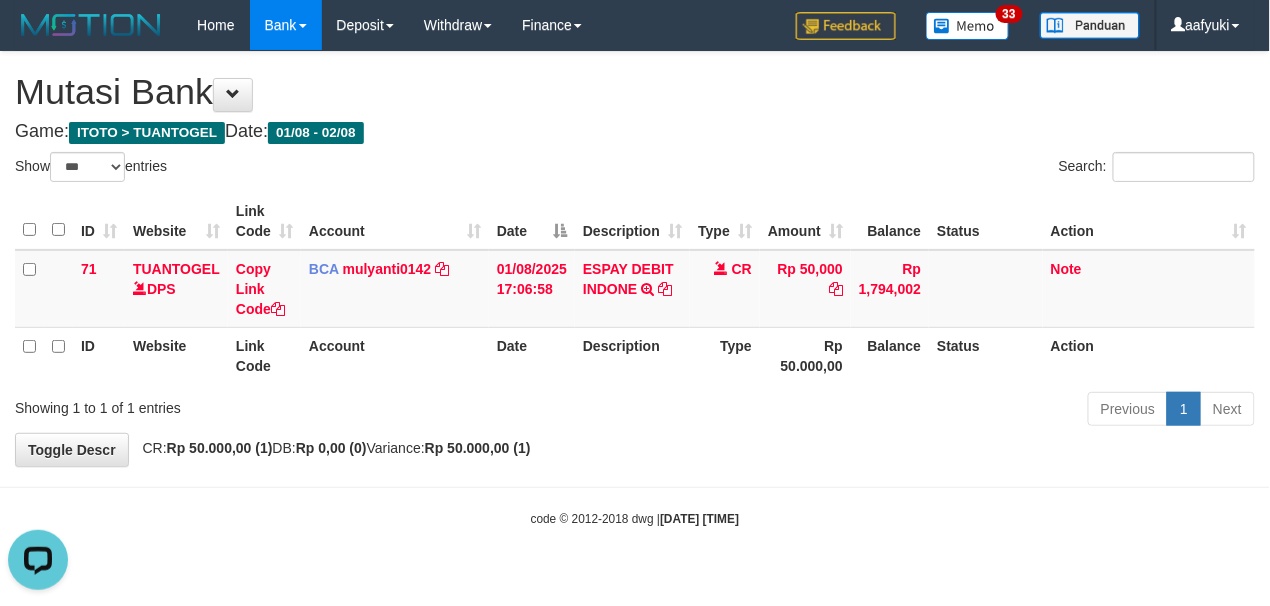 scroll, scrollTop: 0, scrollLeft: 0, axis: both 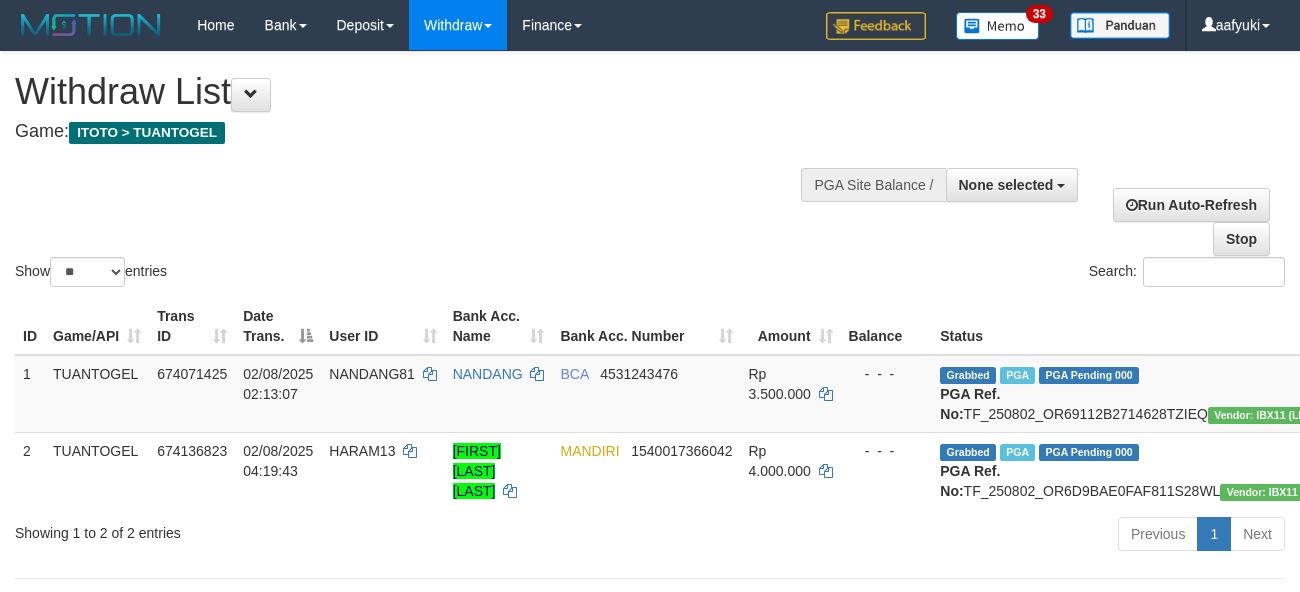 select 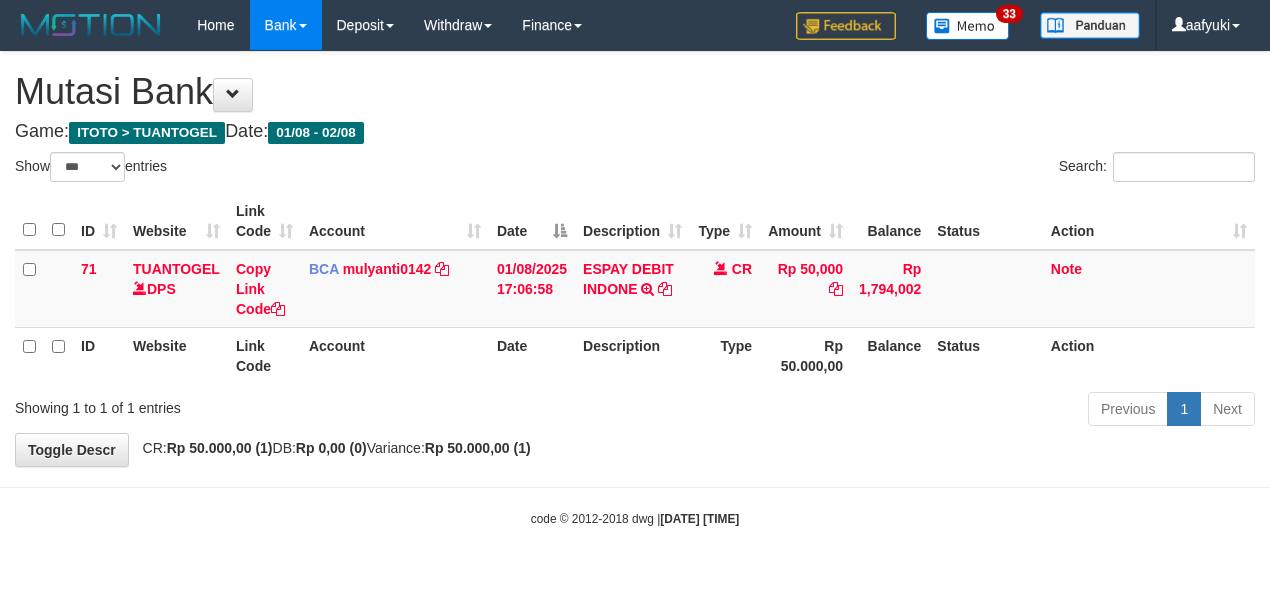 select on "***" 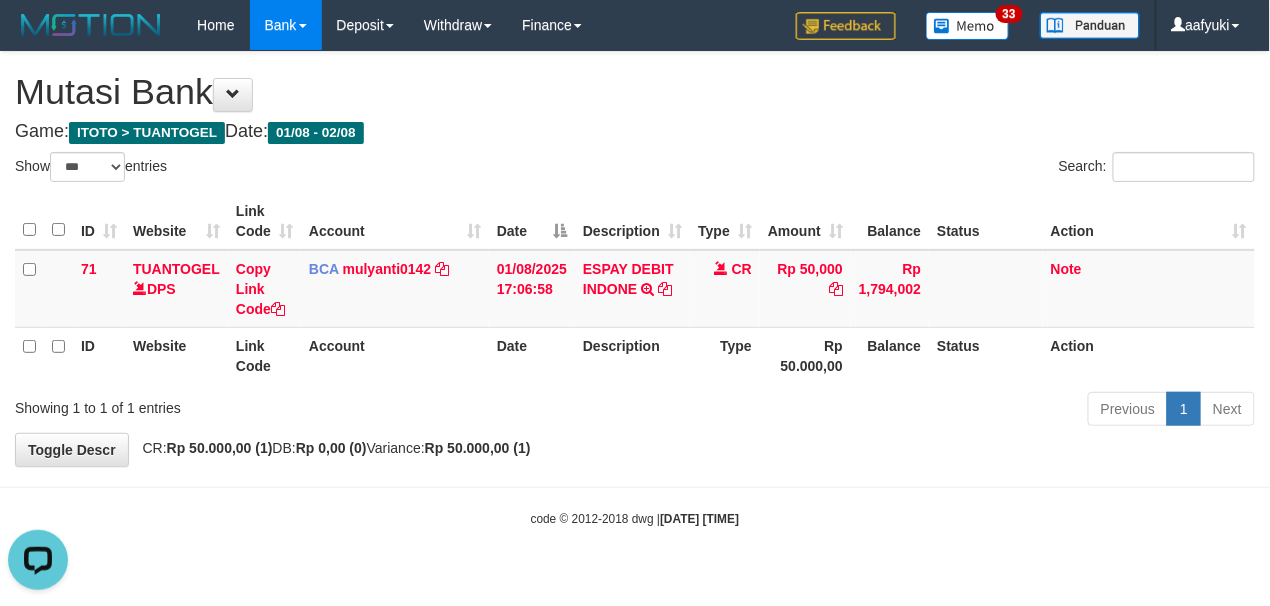 scroll, scrollTop: 0, scrollLeft: 0, axis: both 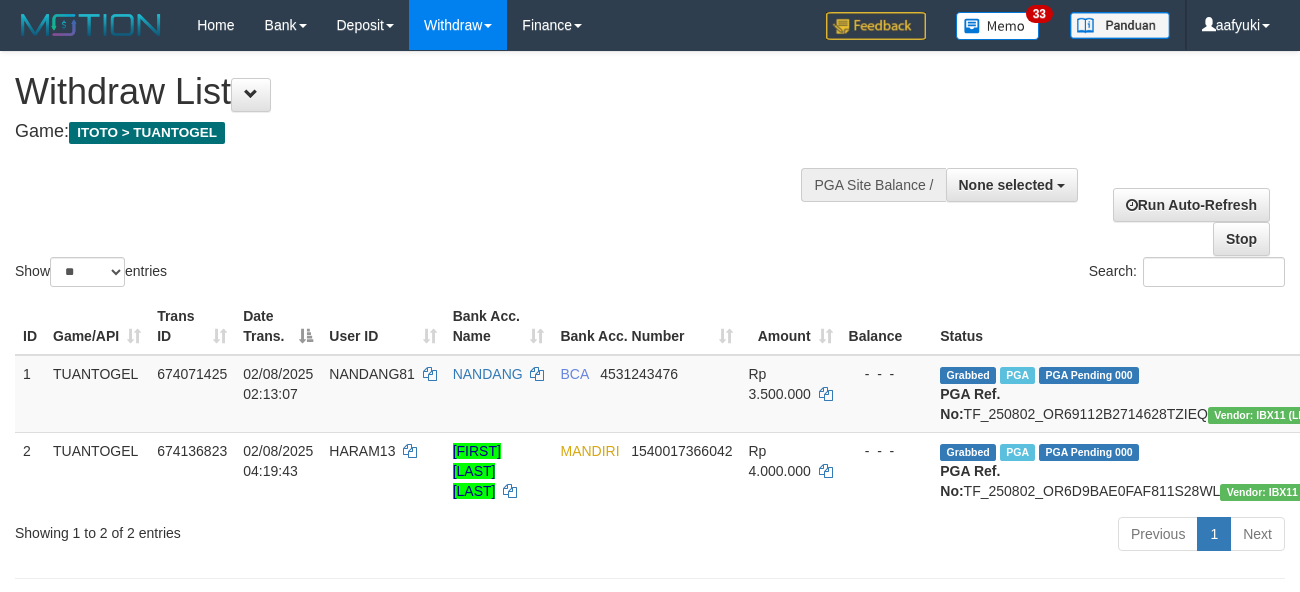select 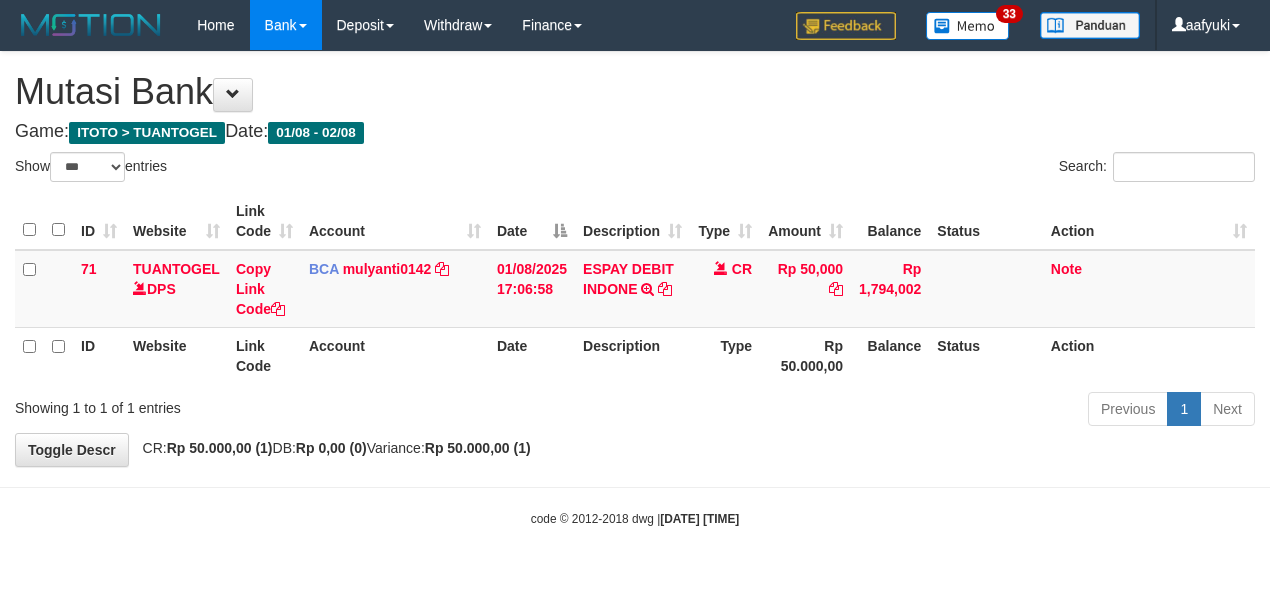 select on "***" 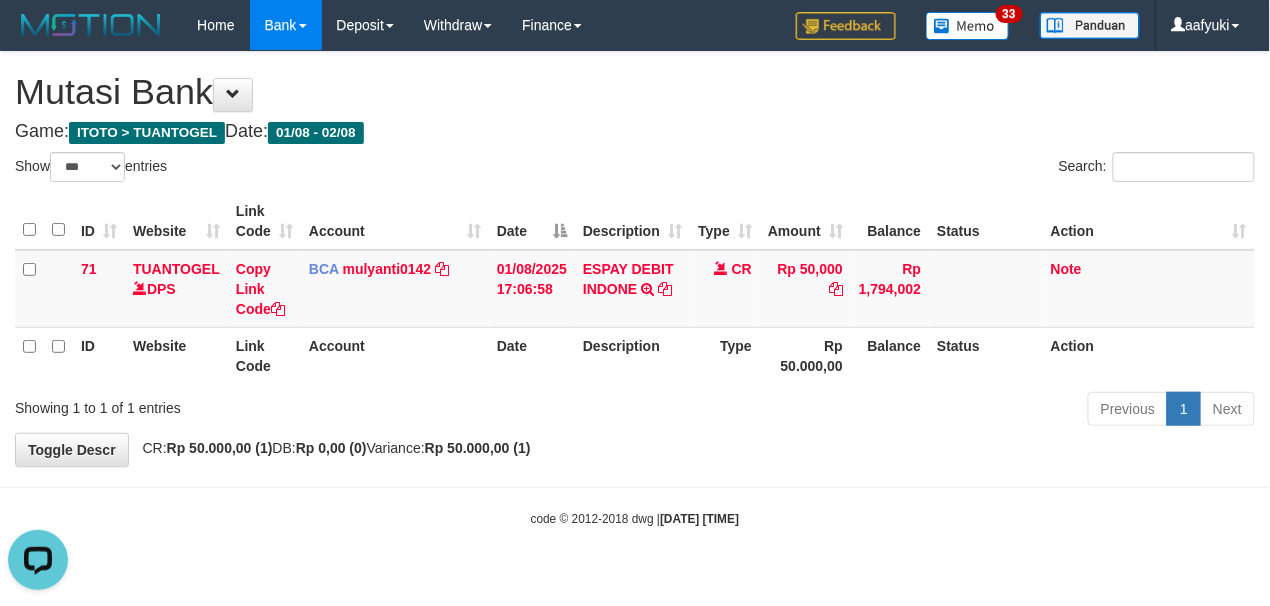 scroll, scrollTop: 0, scrollLeft: 0, axis: both 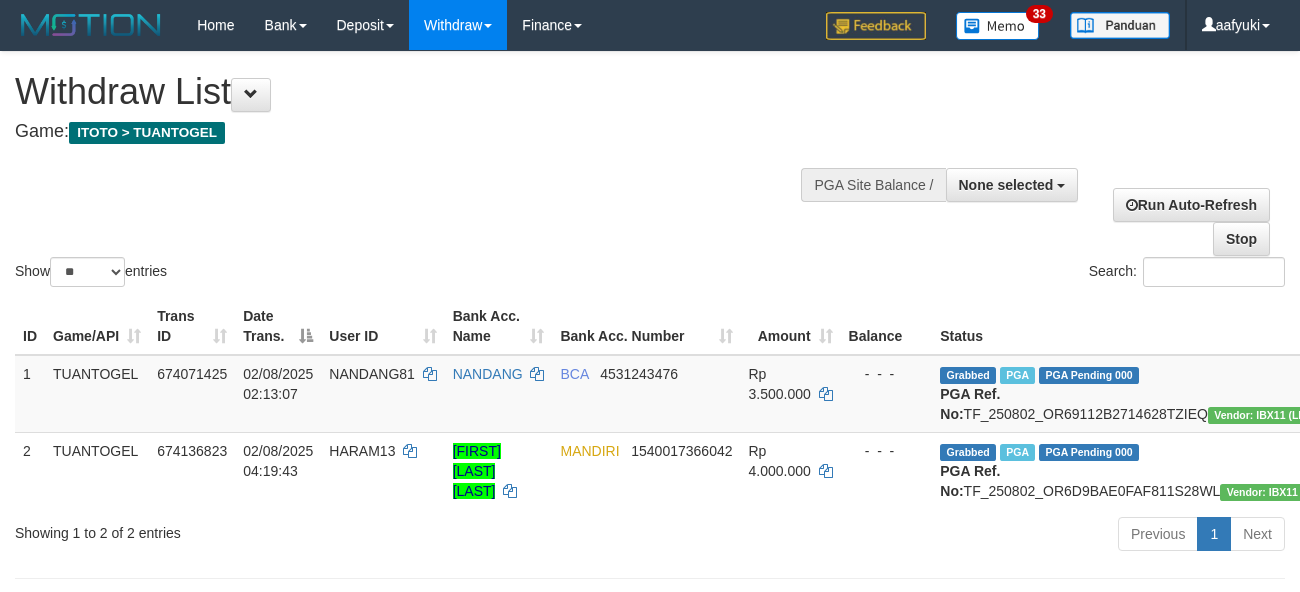 select 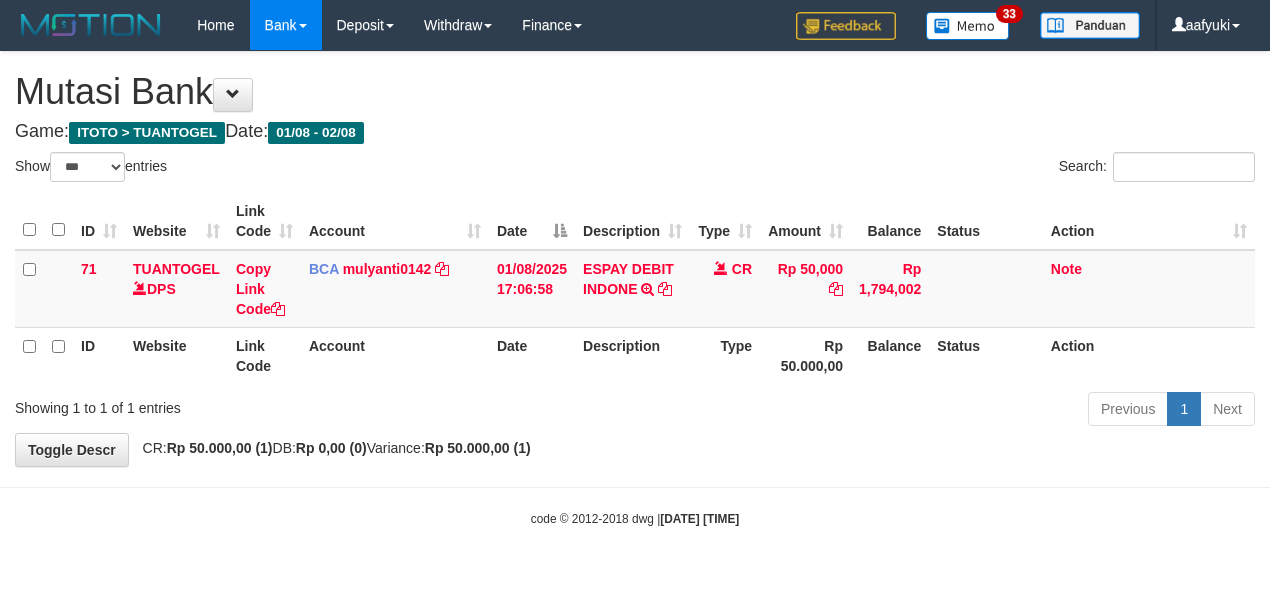 select on "***" 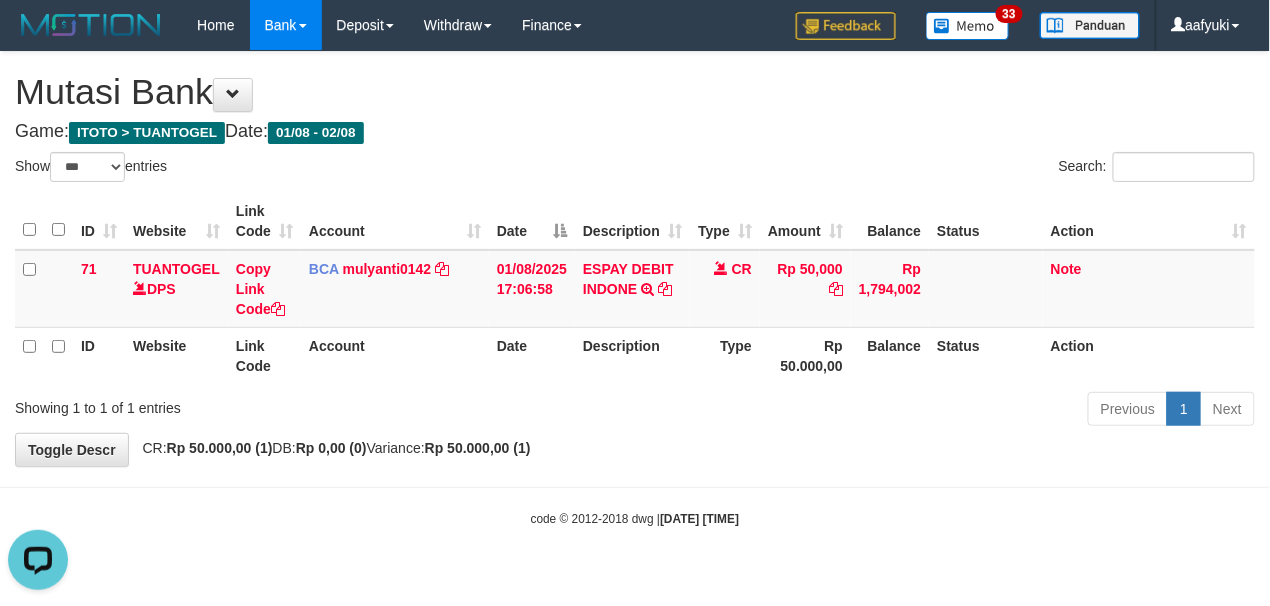 scroll, scrollTop: 0, scrollLeft: 0, axis: both 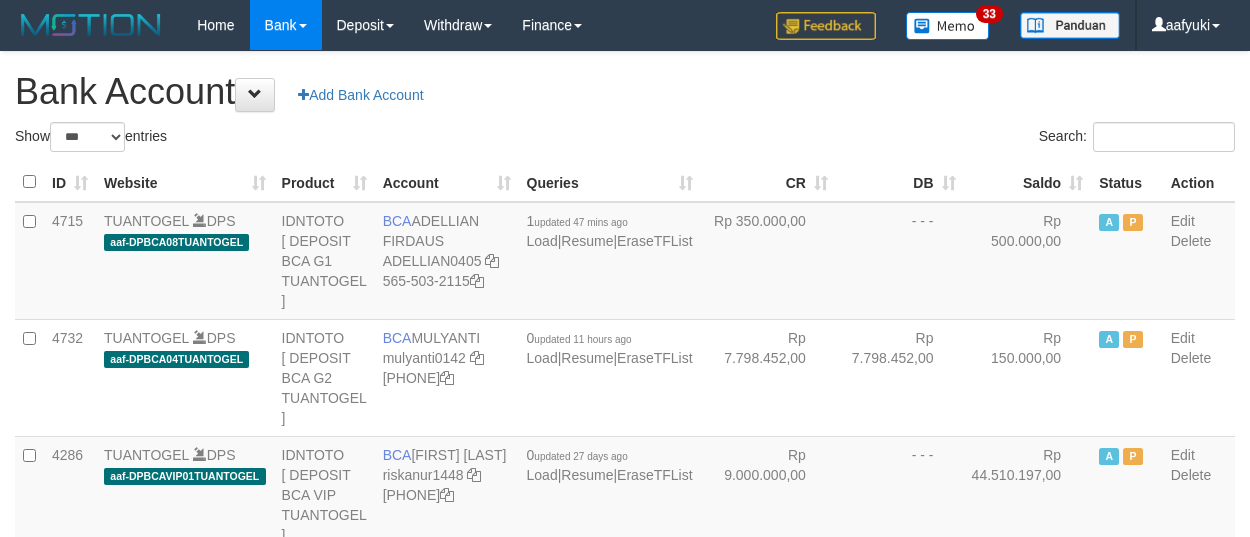 select on "***" 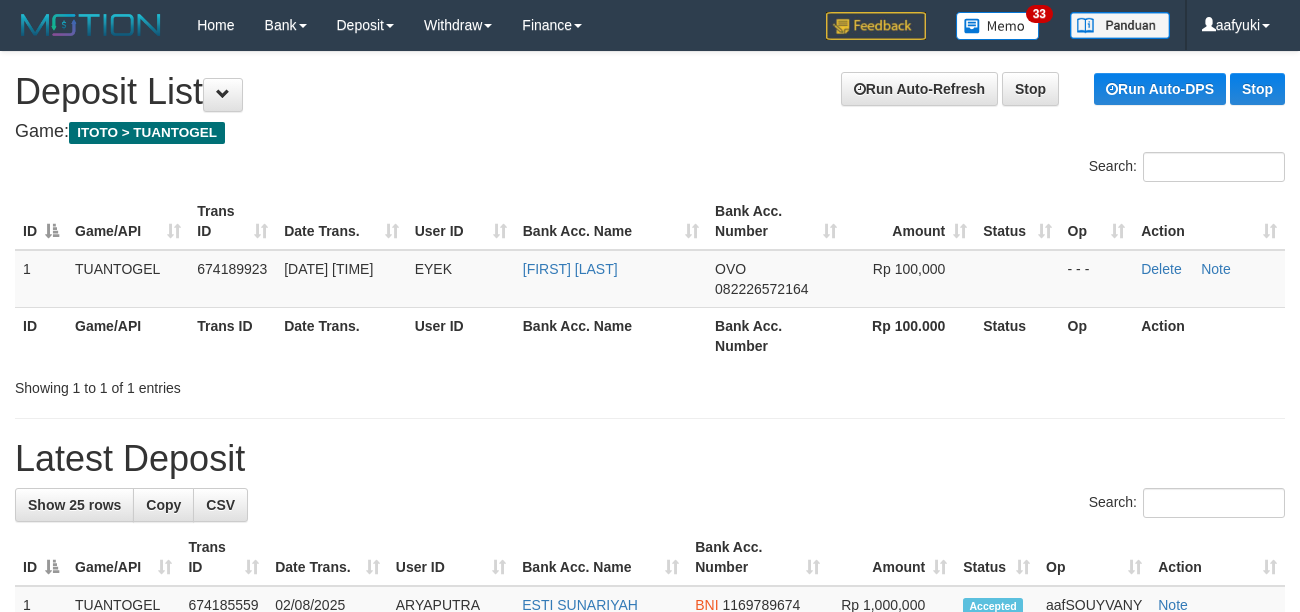 scroll, scrollTop: 0, scrollLeft: 0, axis: both 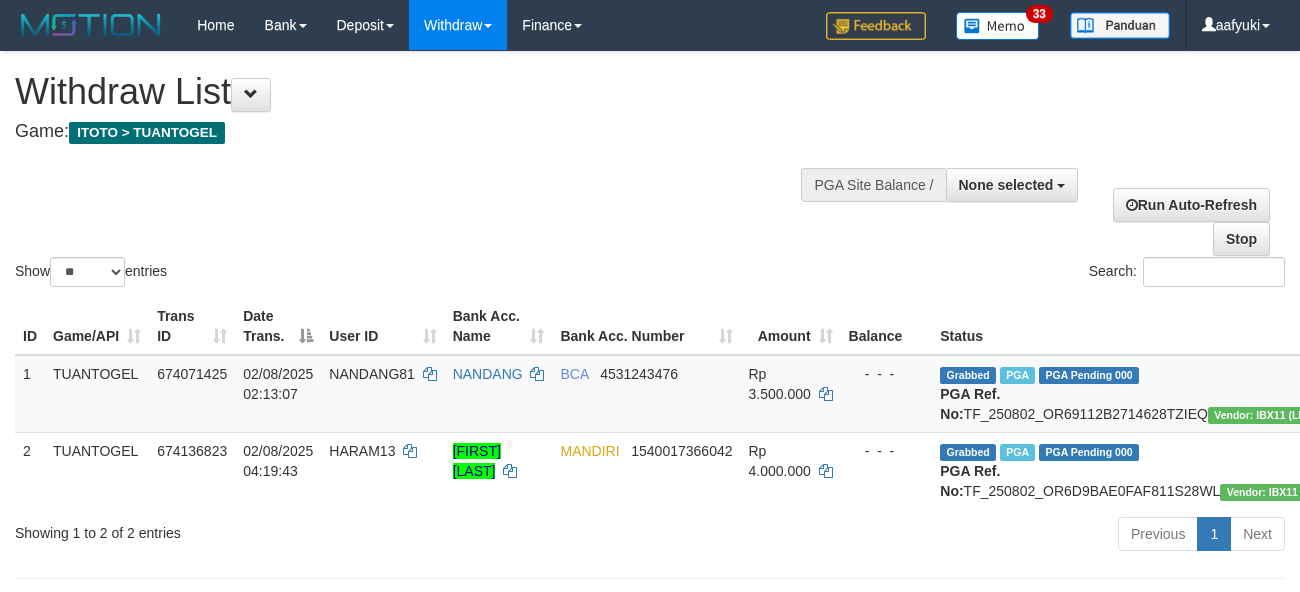 select 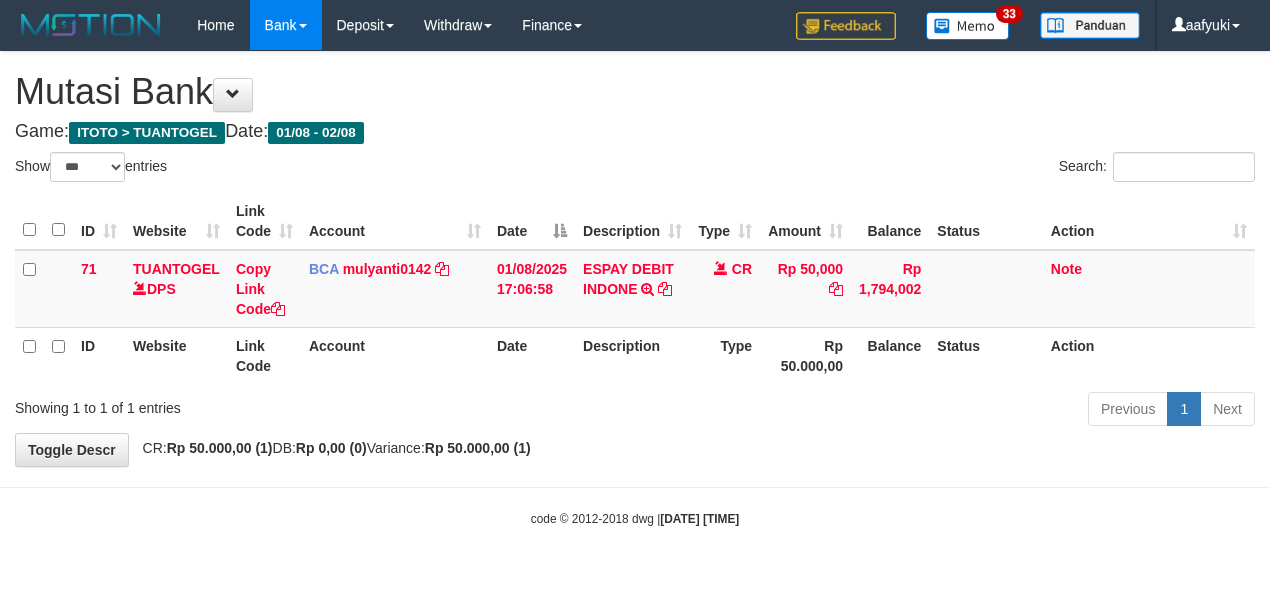 select on "***" 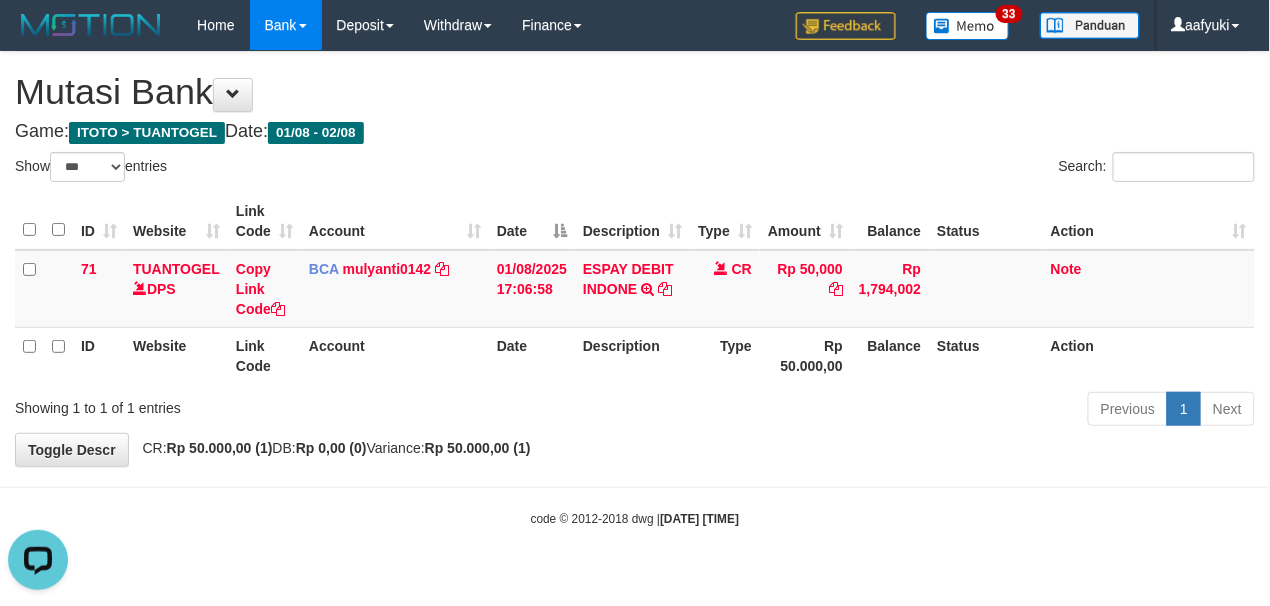 scroll, scrollTop: 0, scrollLeft: 0, axis: both 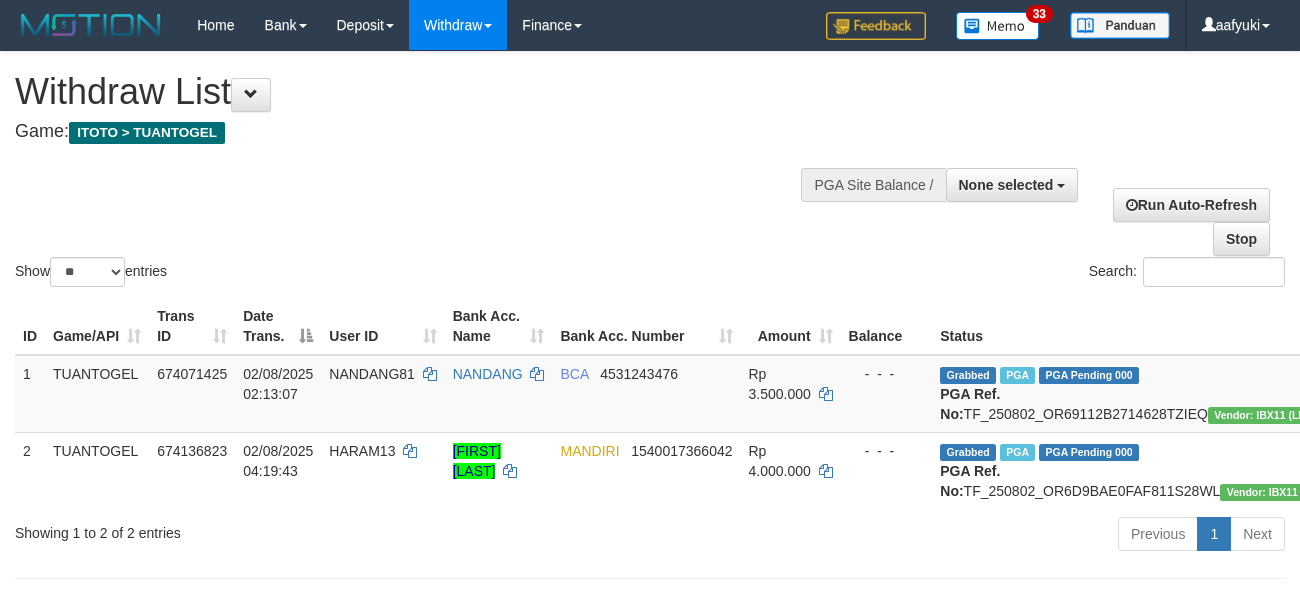 select 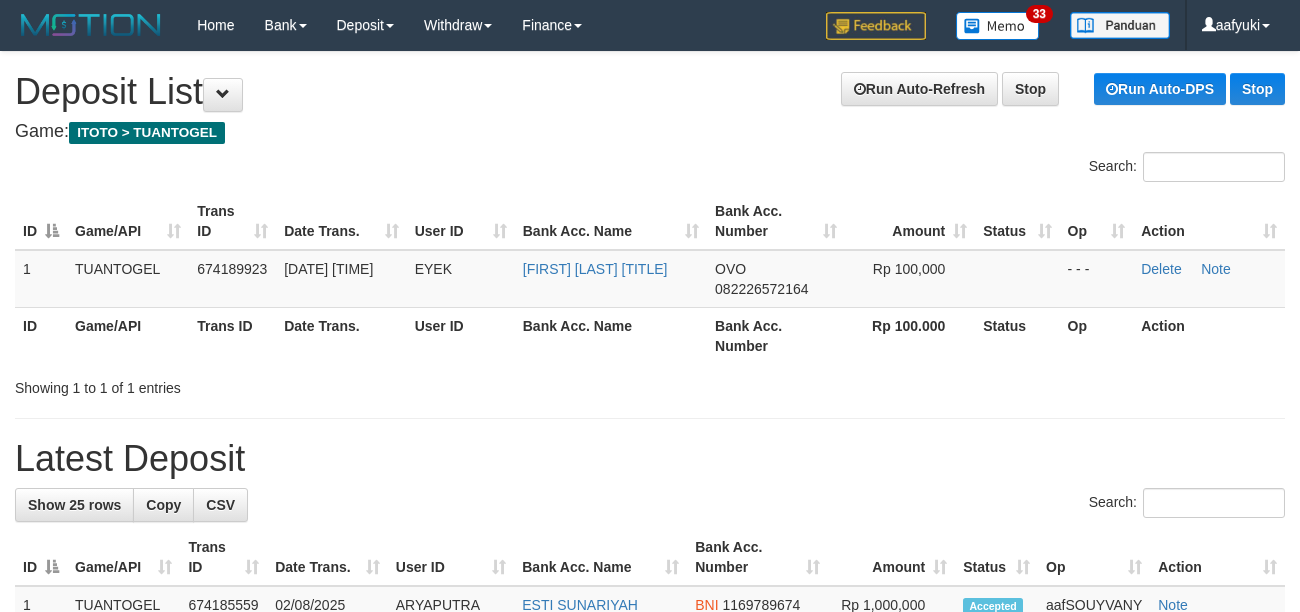 scroll, scrollTop: 0, scrollLeft: 0, axis: both 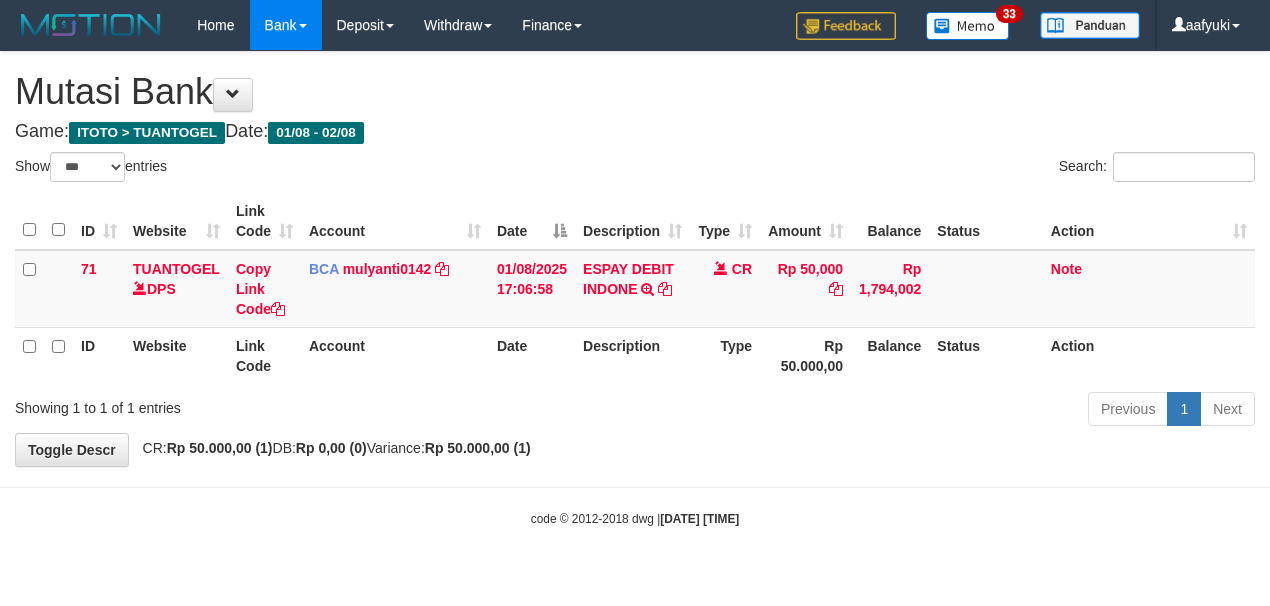select on "***" 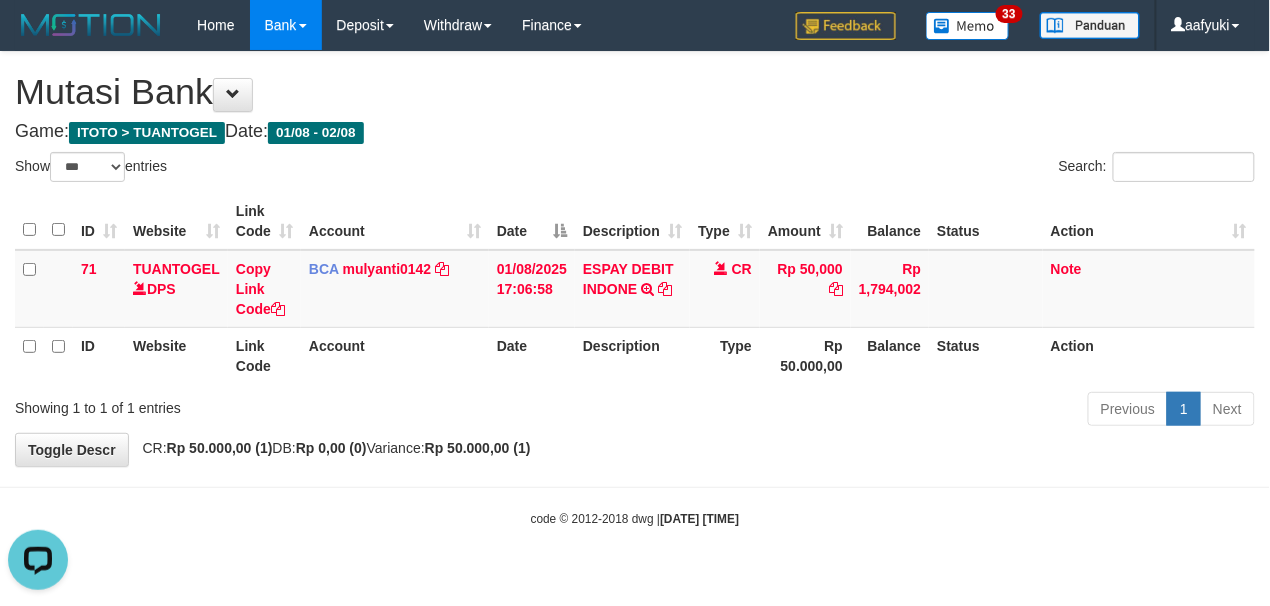 scroll, scrollTop: 0, scrollLeft: 0, axis: both 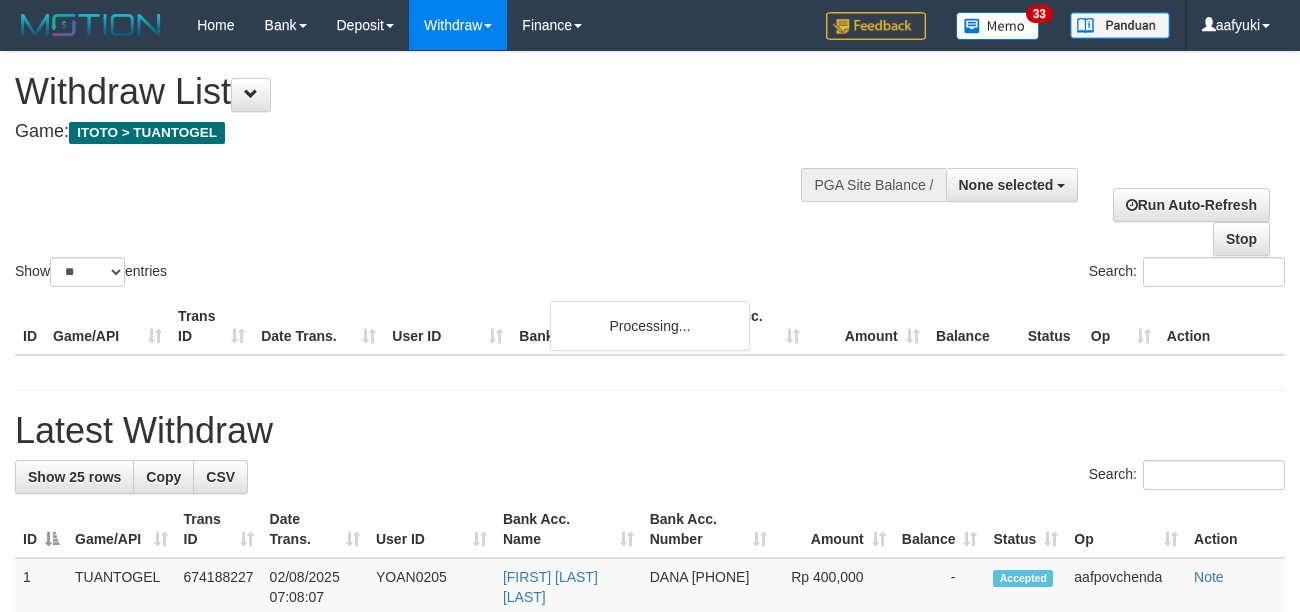 select 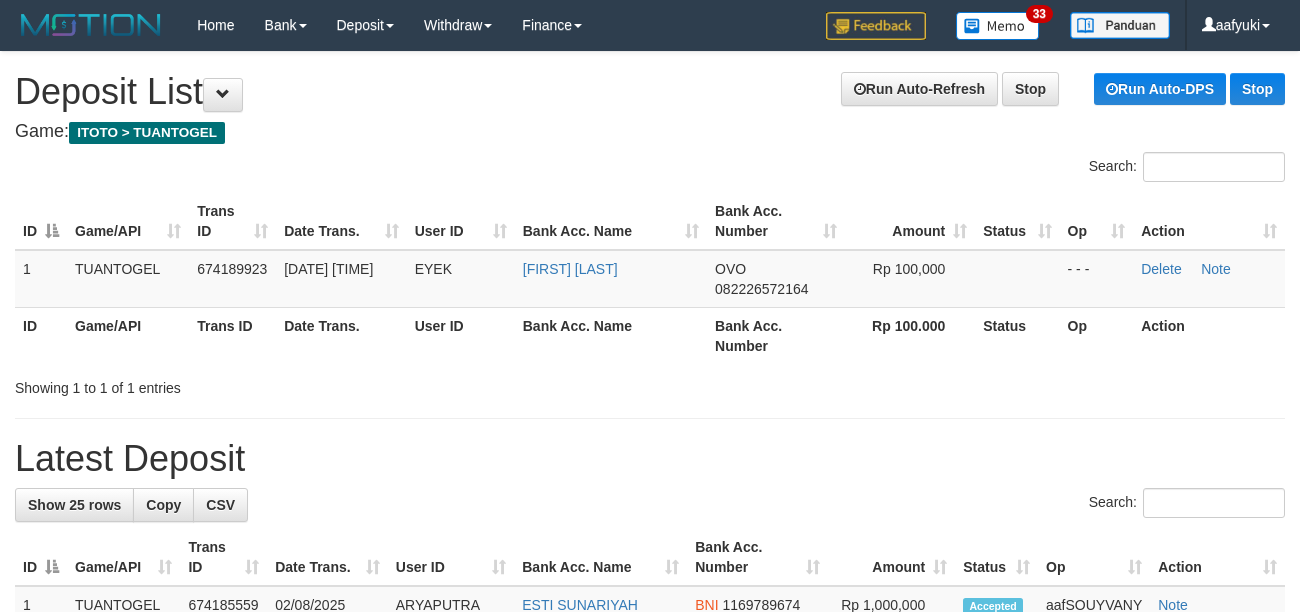 scroll, scrollTop: 0, scrollLeft: 0, axis: both 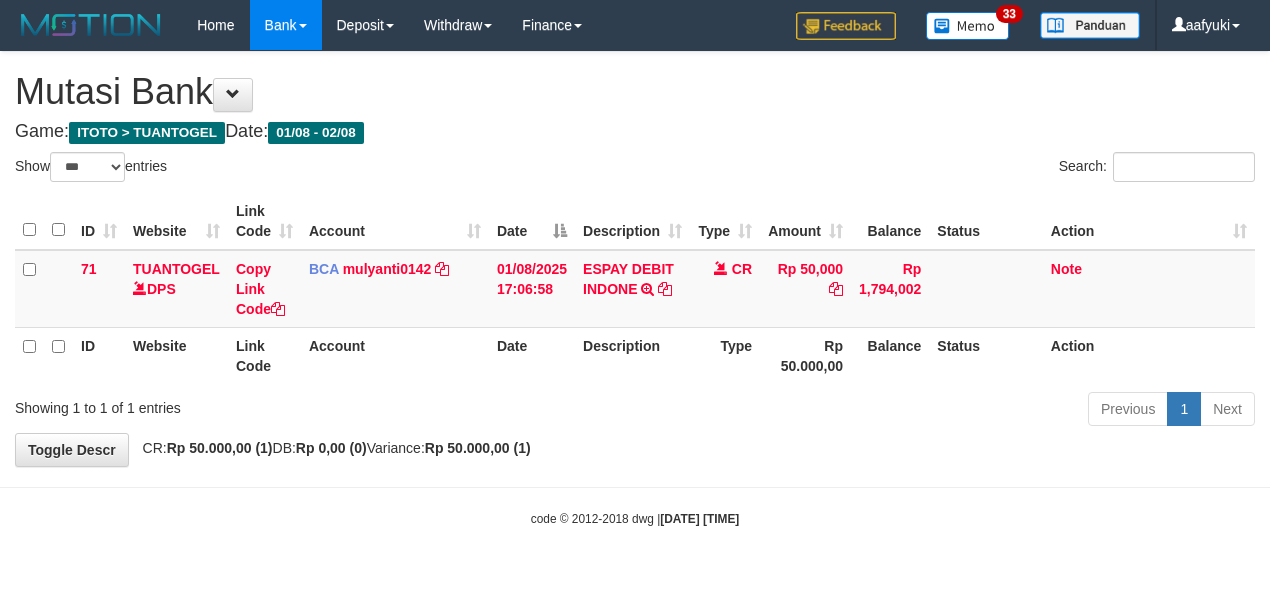 select on "***" 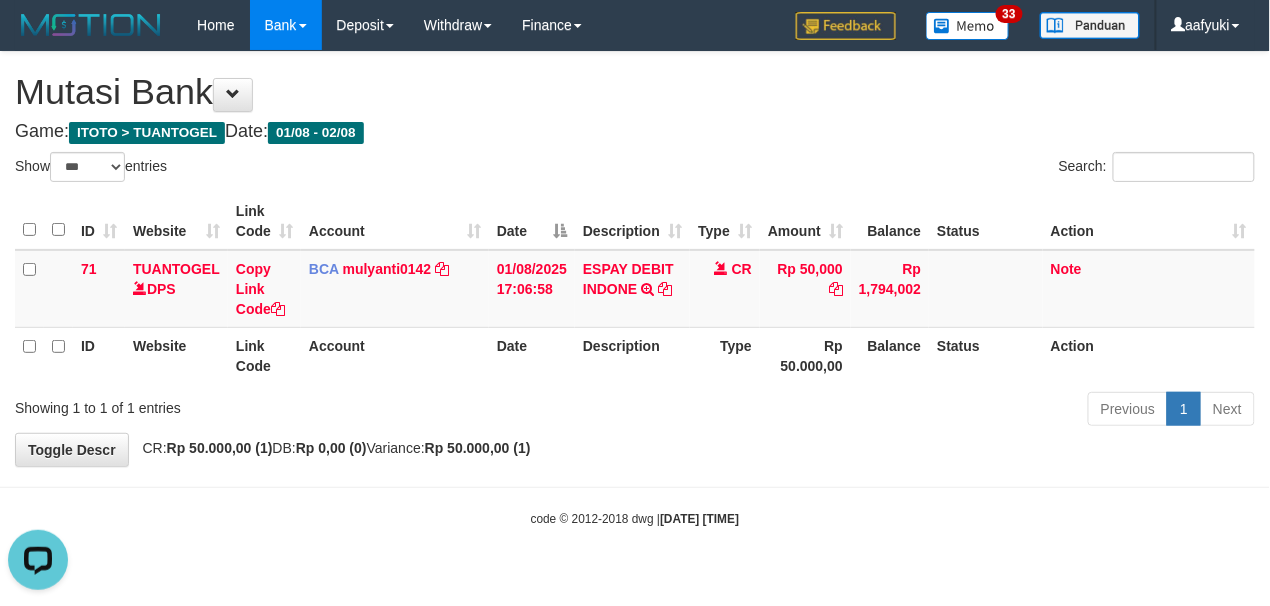 scroll, scrollTop: 0, scrollLeft: 0, axis: both 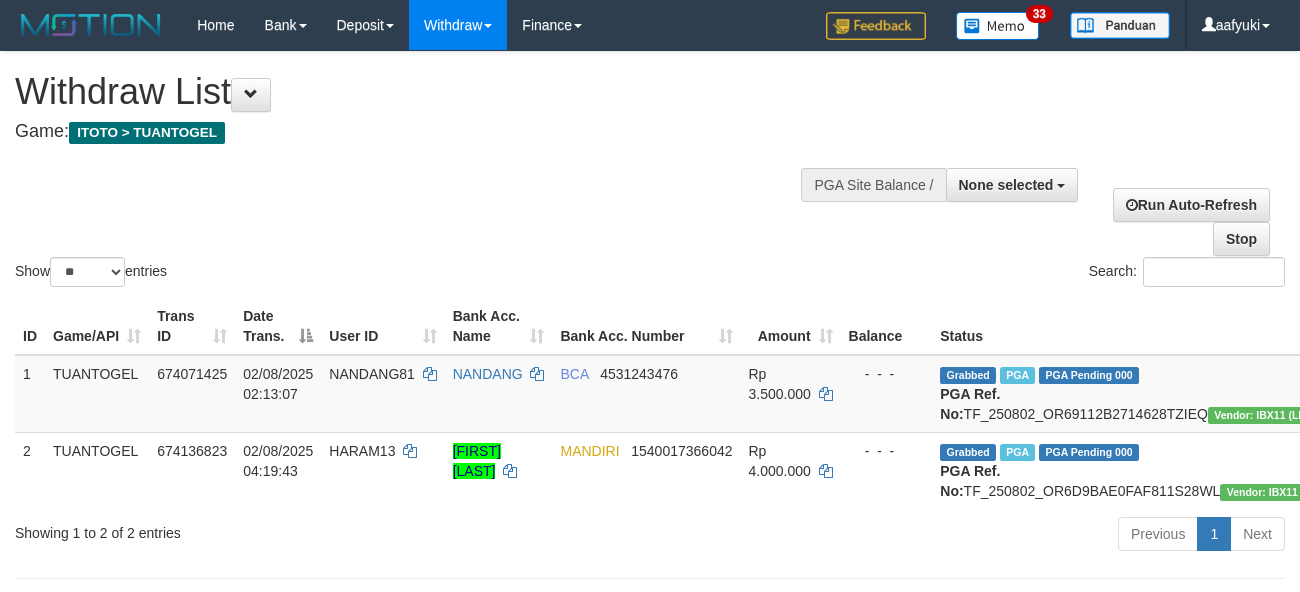 select 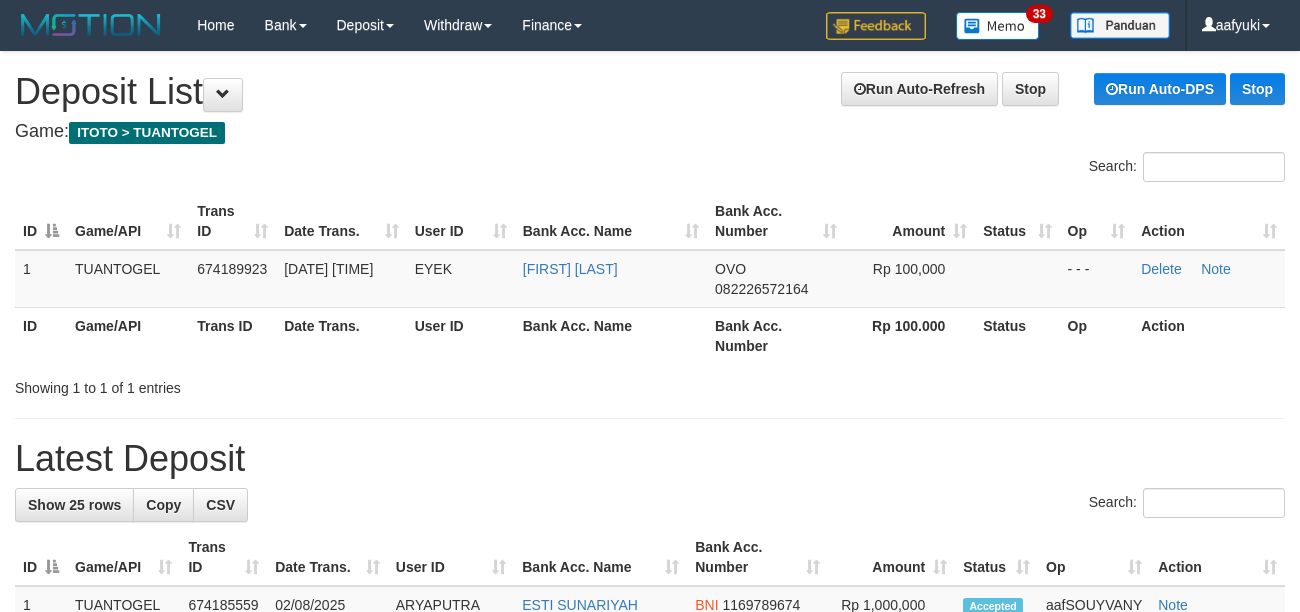 scroll, scrollTop: 0, scrollLeft: 0, axis: both 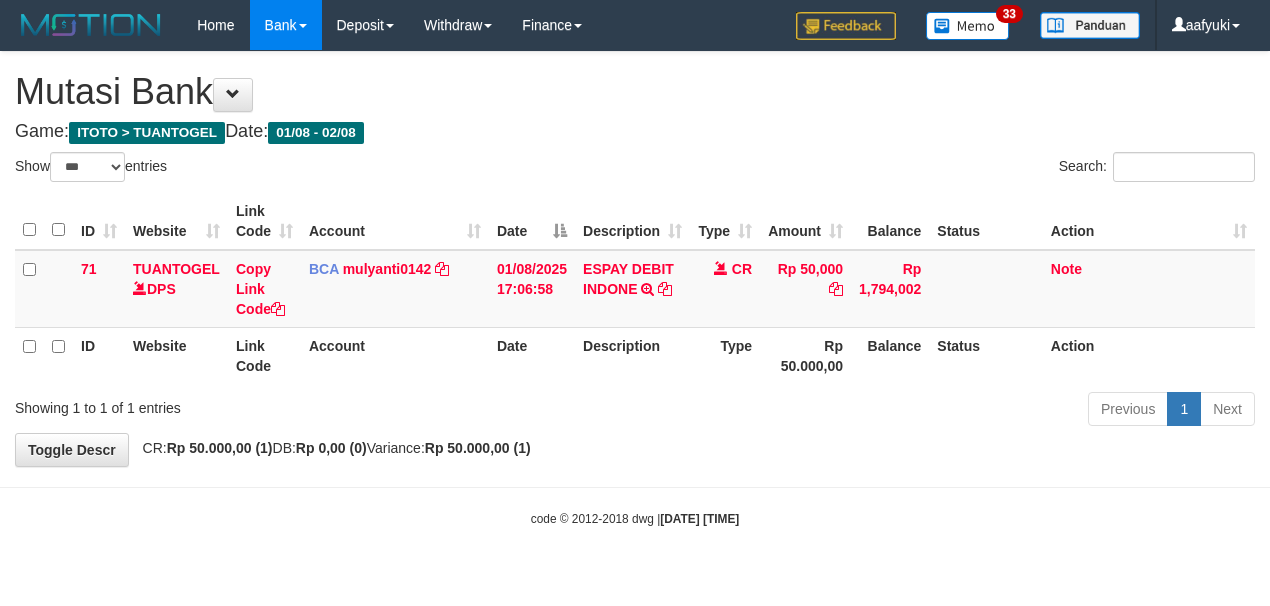 select on "***" 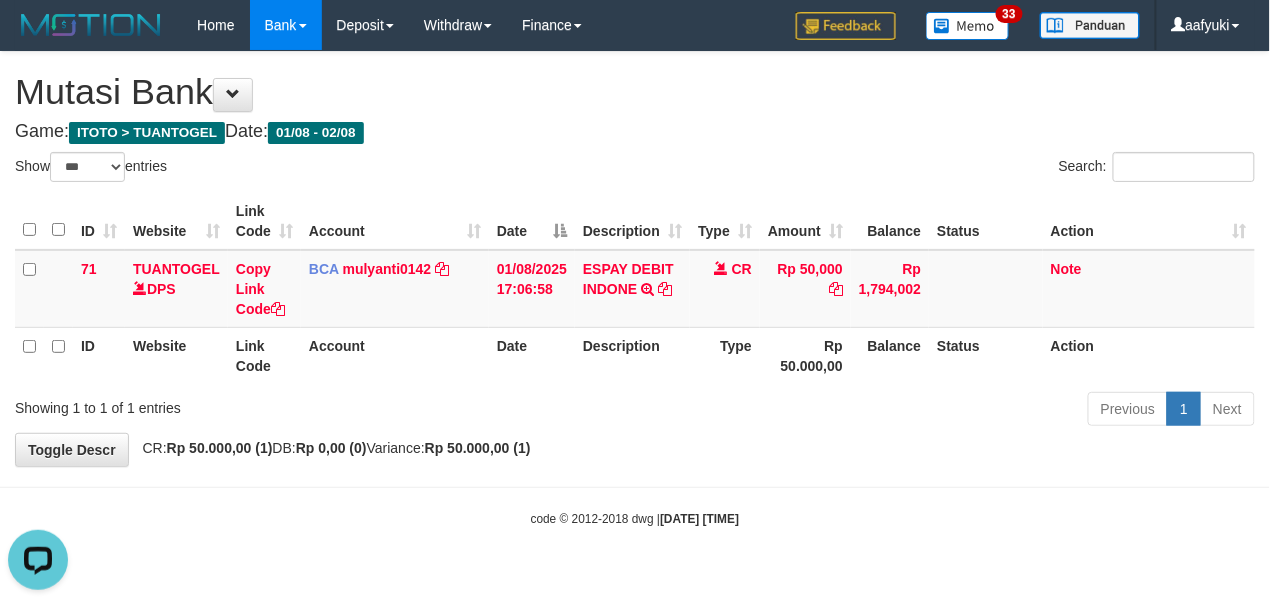 scroll, scrollTop: 0, scrollLeft: 0, axis: both 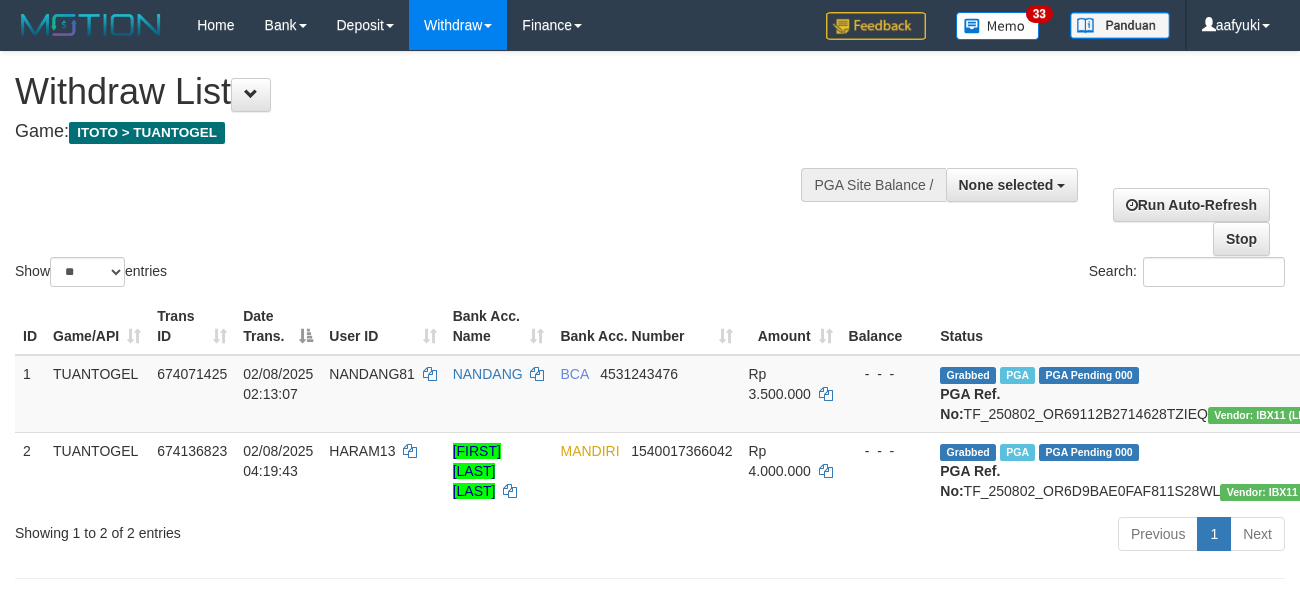 select 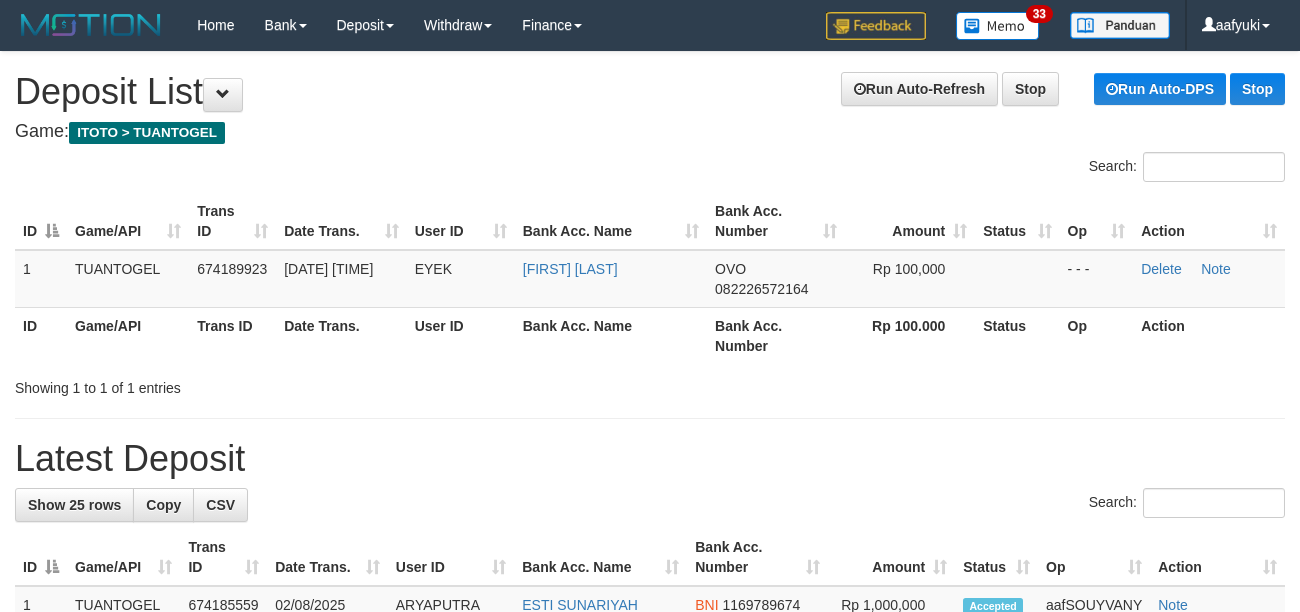 scroll, scrollTop: 0, scrollLeft: 0, axis: both 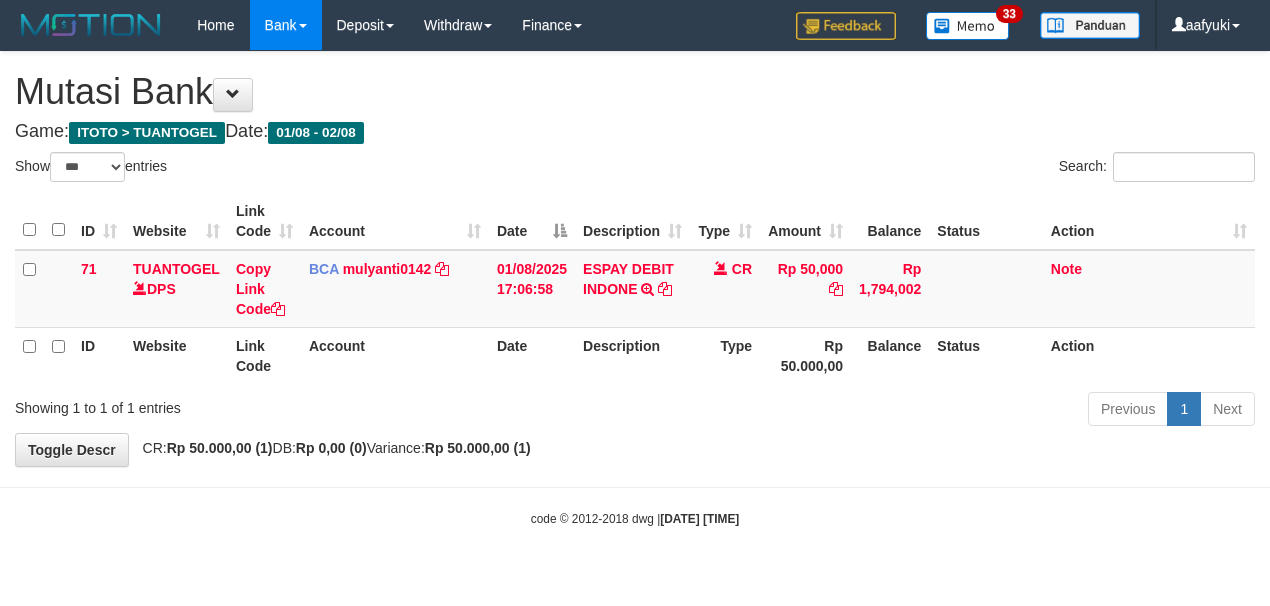 select on "***" 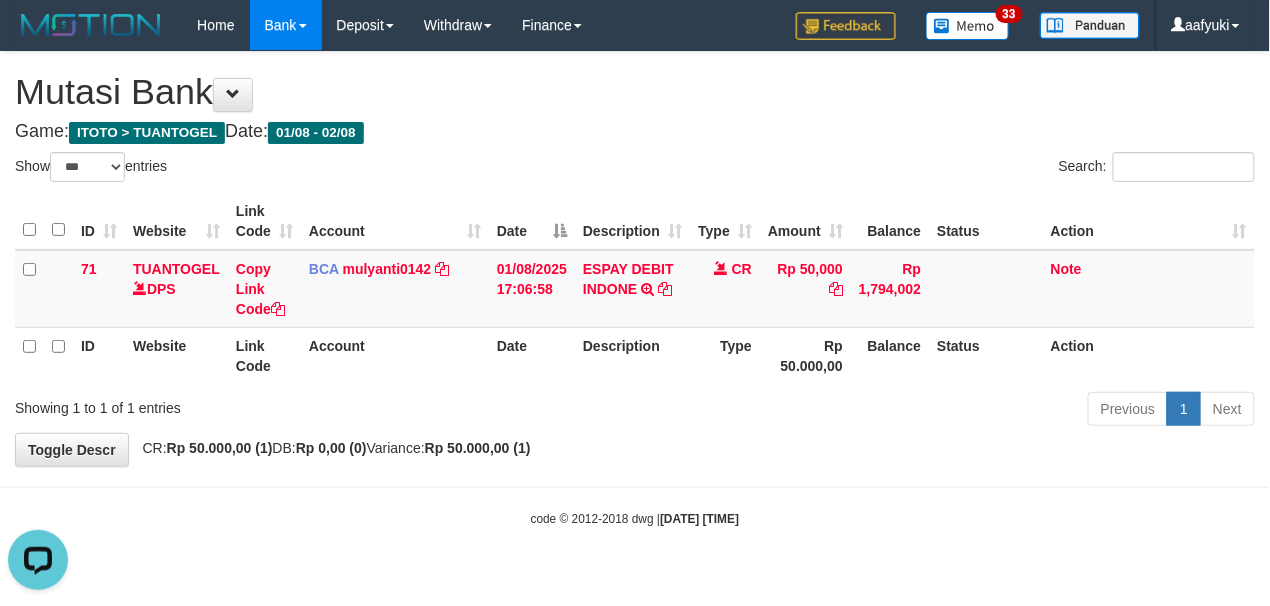 scroll, scrollTop: 0, scrollLeft: 0, axis: both 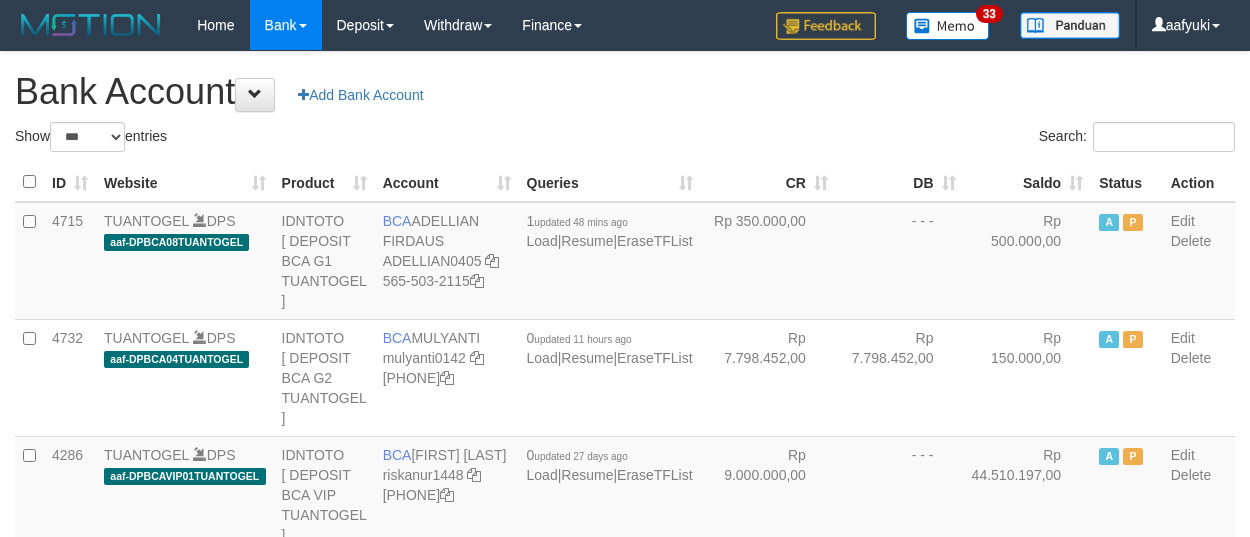 select on "***" 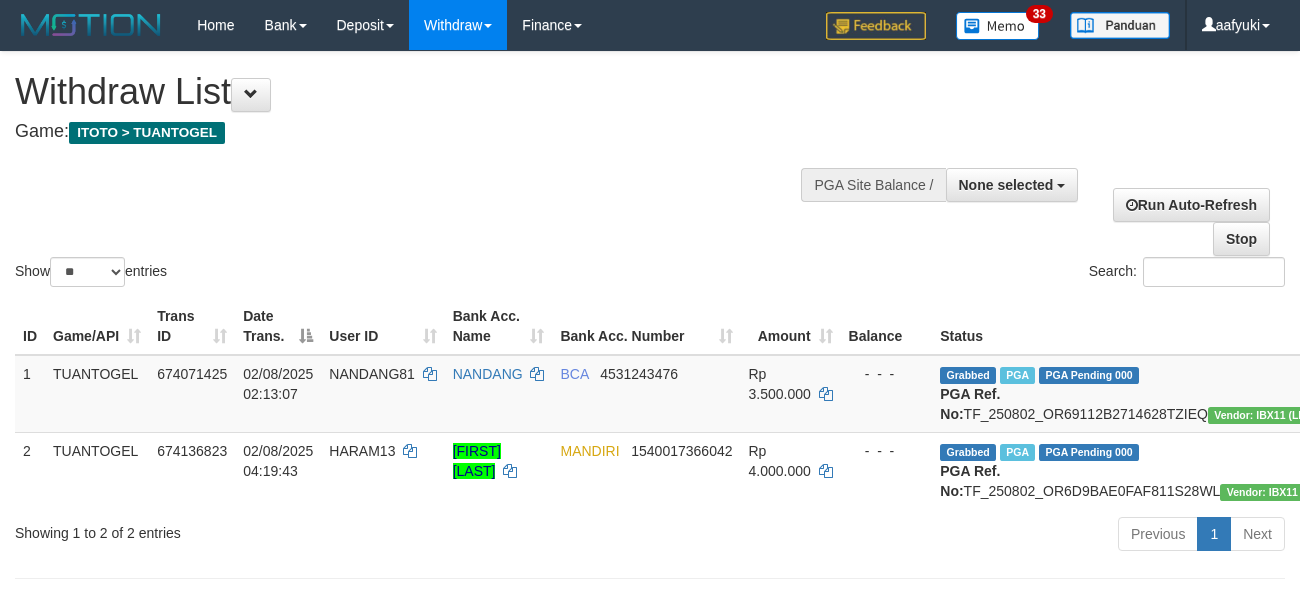 select 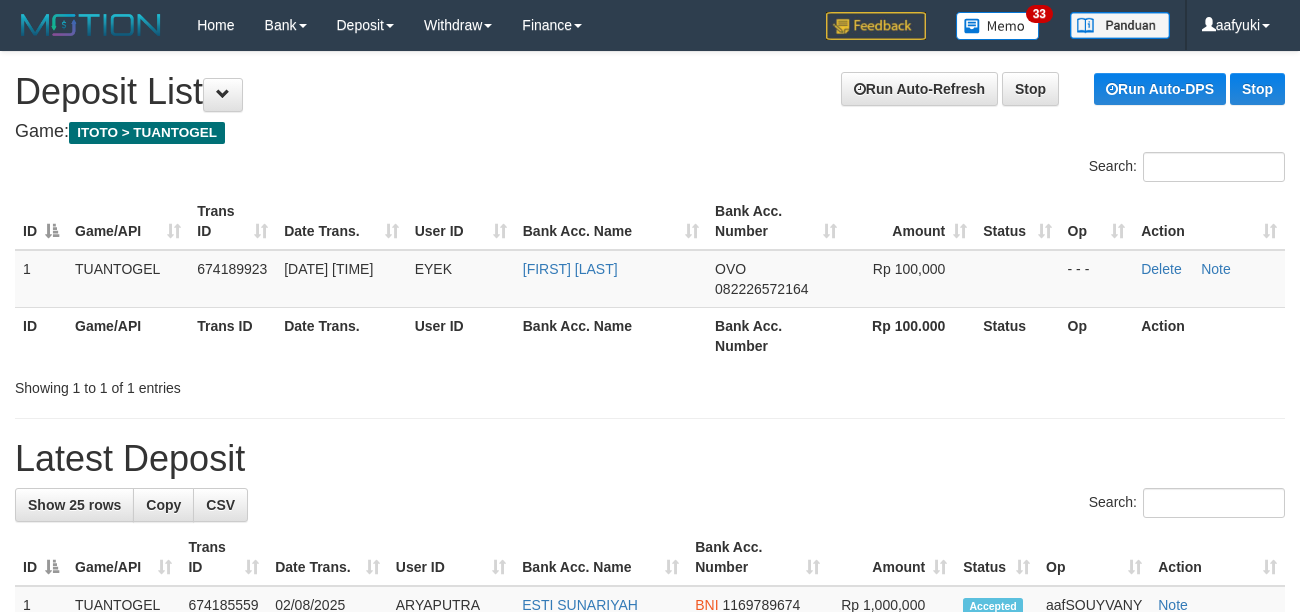 scroll, scrollTop: 0, scrollLeft: 0, axis: both 